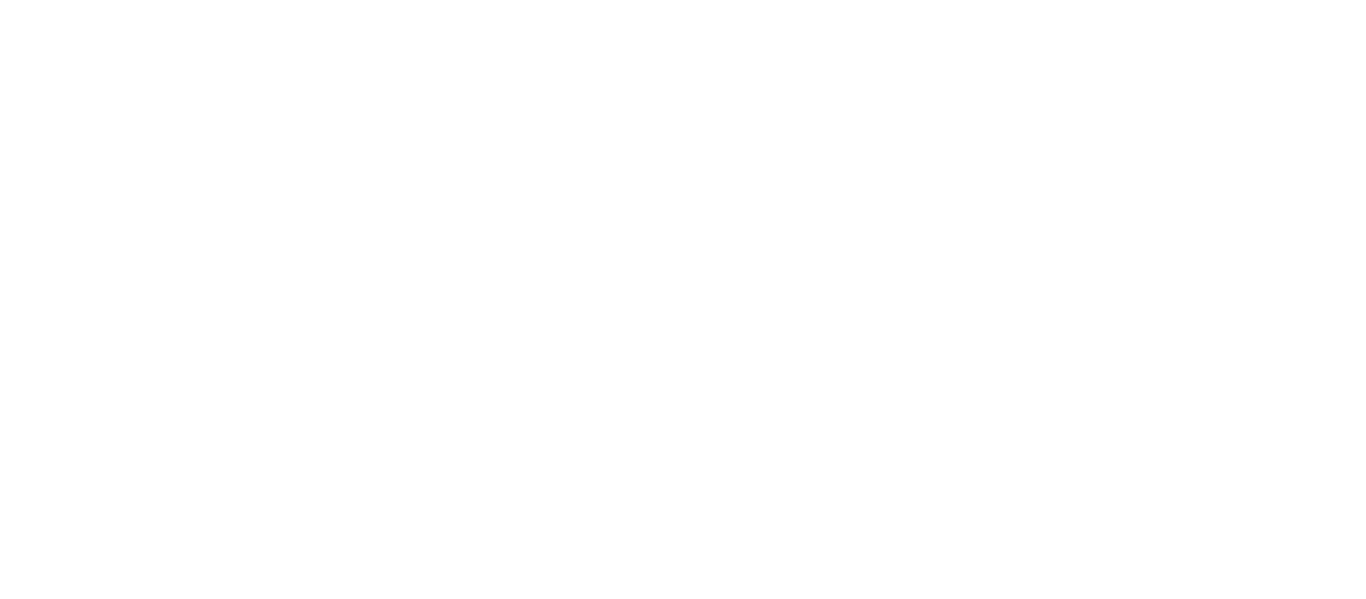 scroll, scrollTop: 0, scrollLeft: 0, axis: both 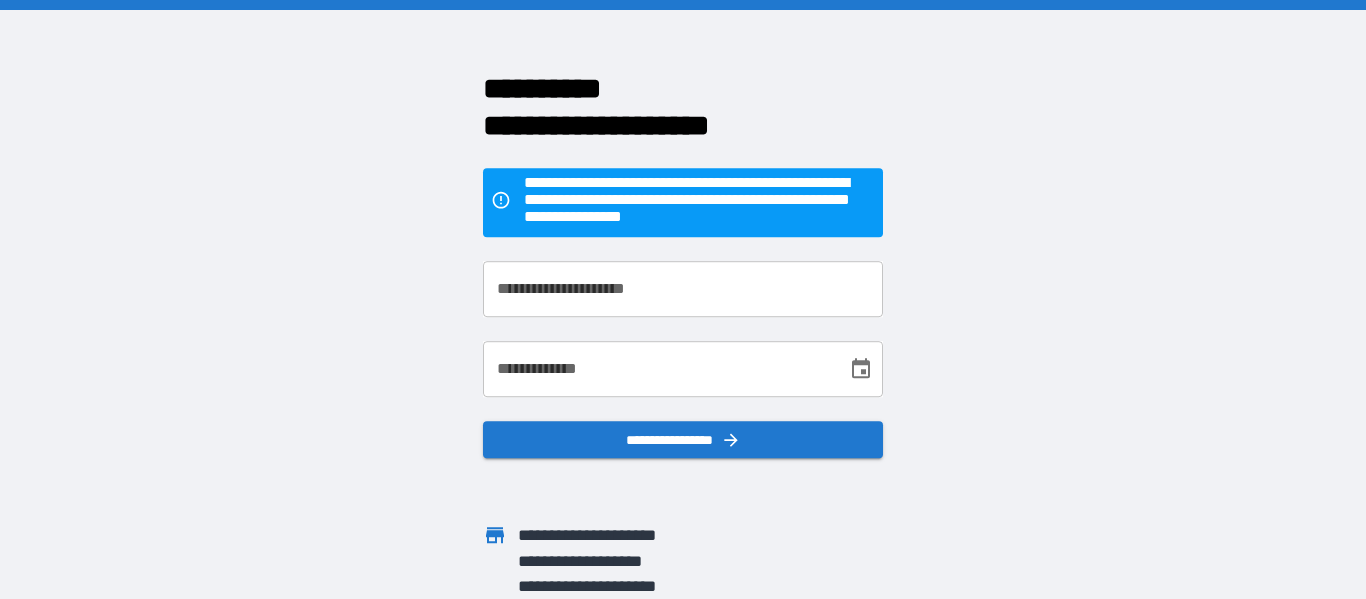 click on "**********" at bounding box center (683, 289) 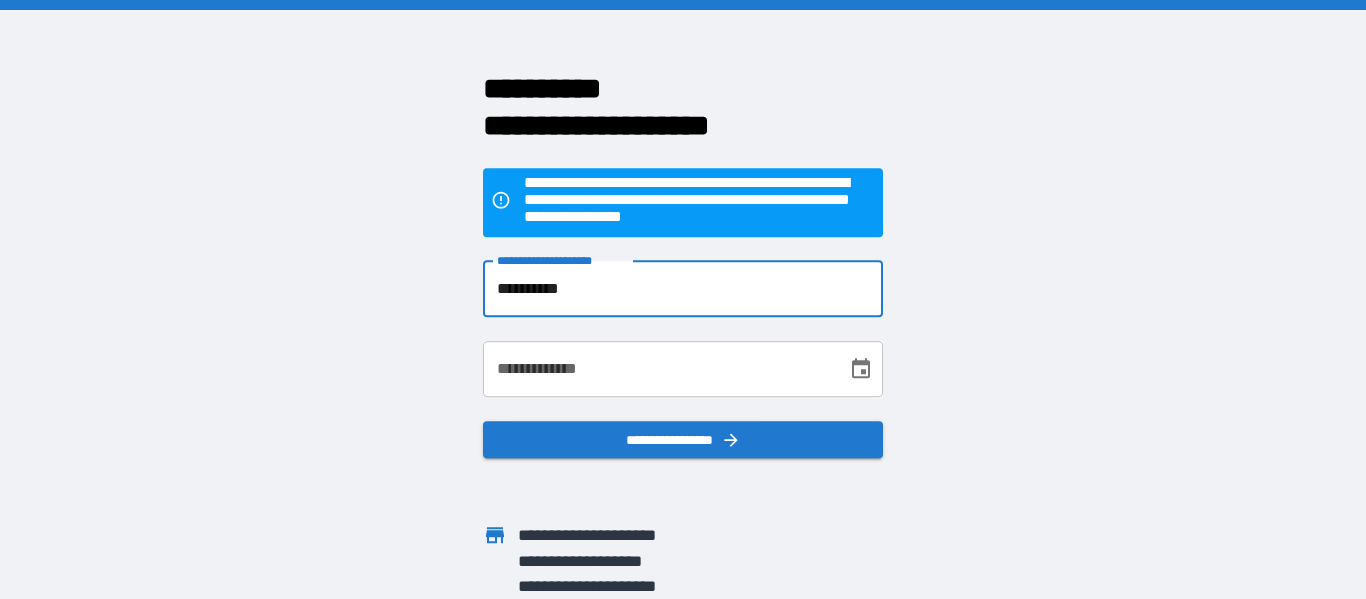 type on "**********" 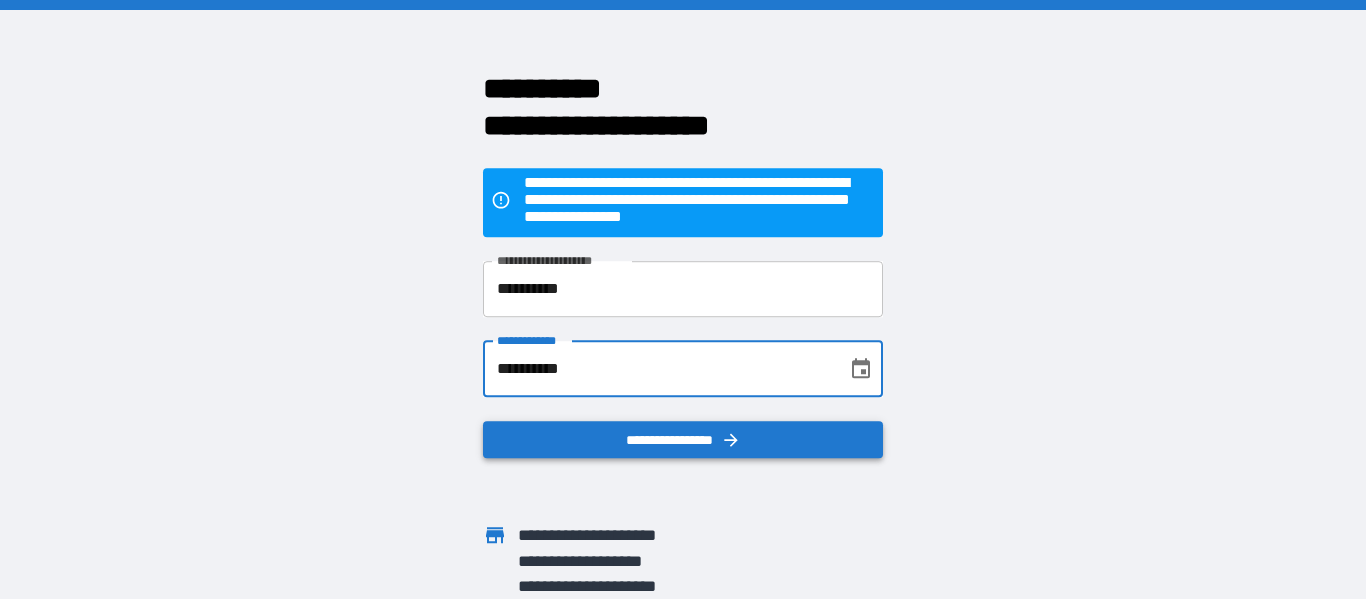 type on "**********" 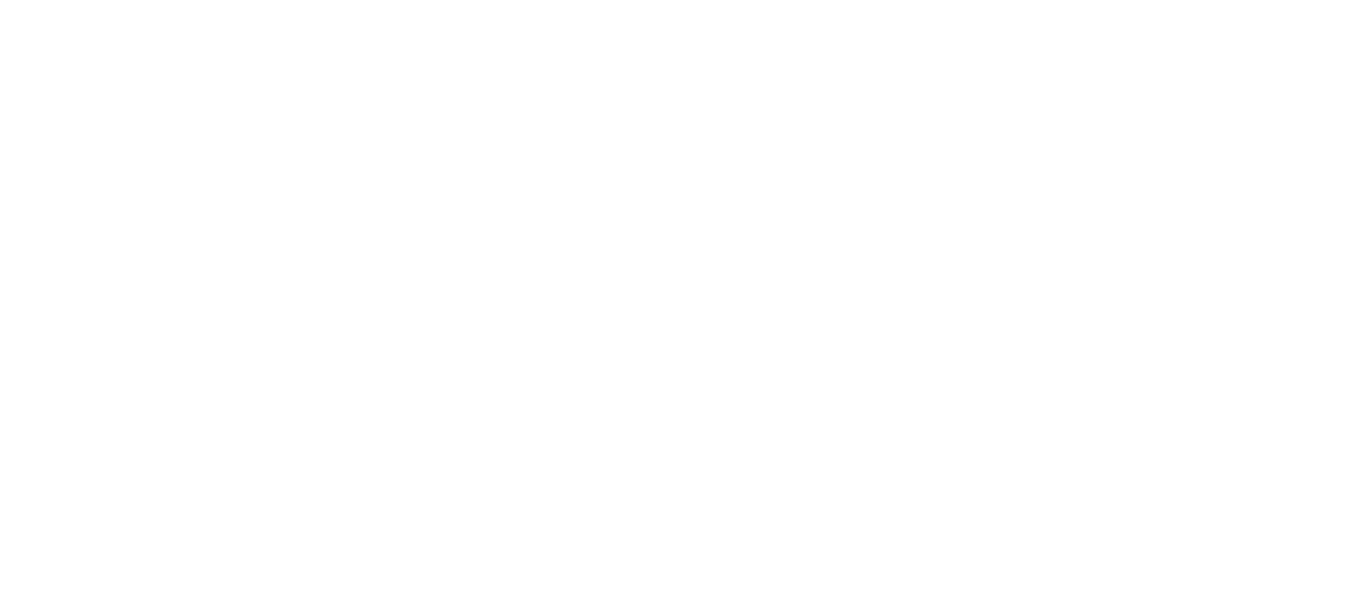 scroll, scrollTop: 0, scrollLeft: 0, axis: both 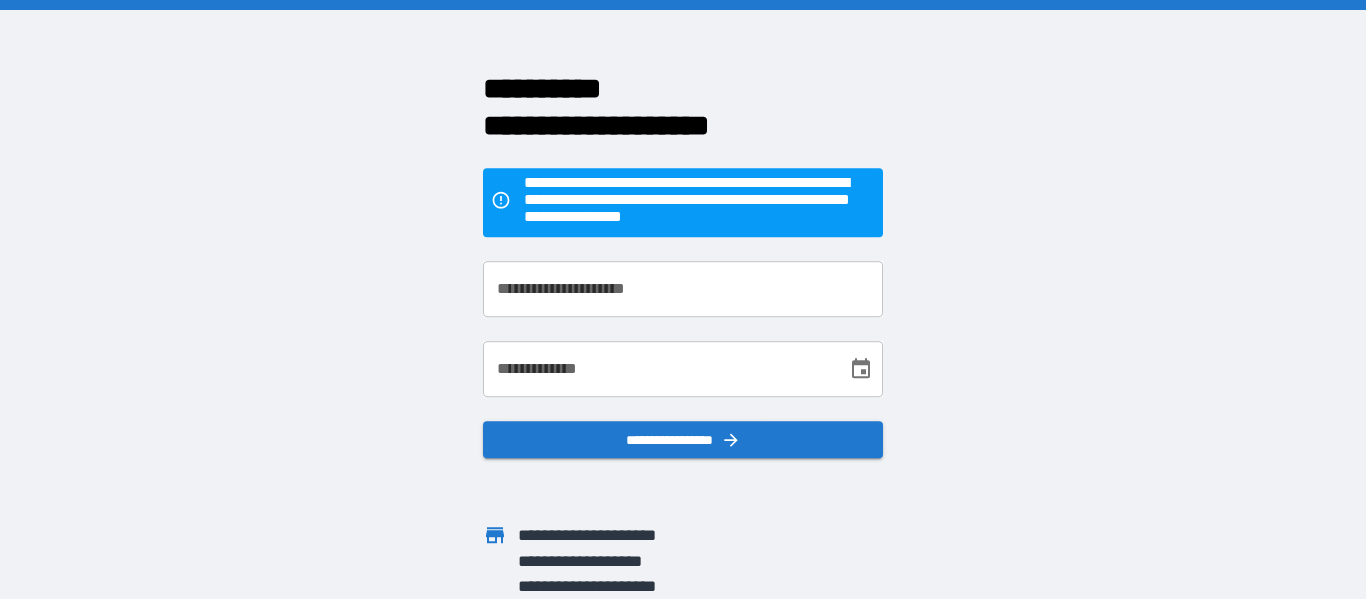 click on "**********" at bounding box center [683, 289] 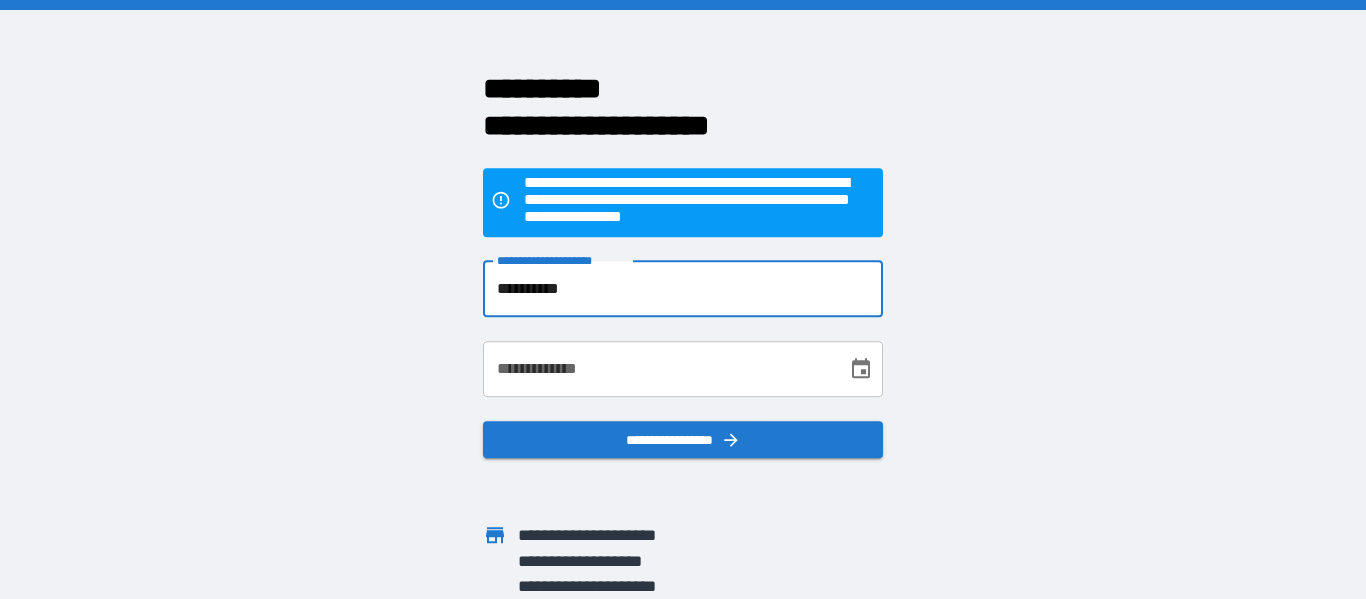 type on "**********" 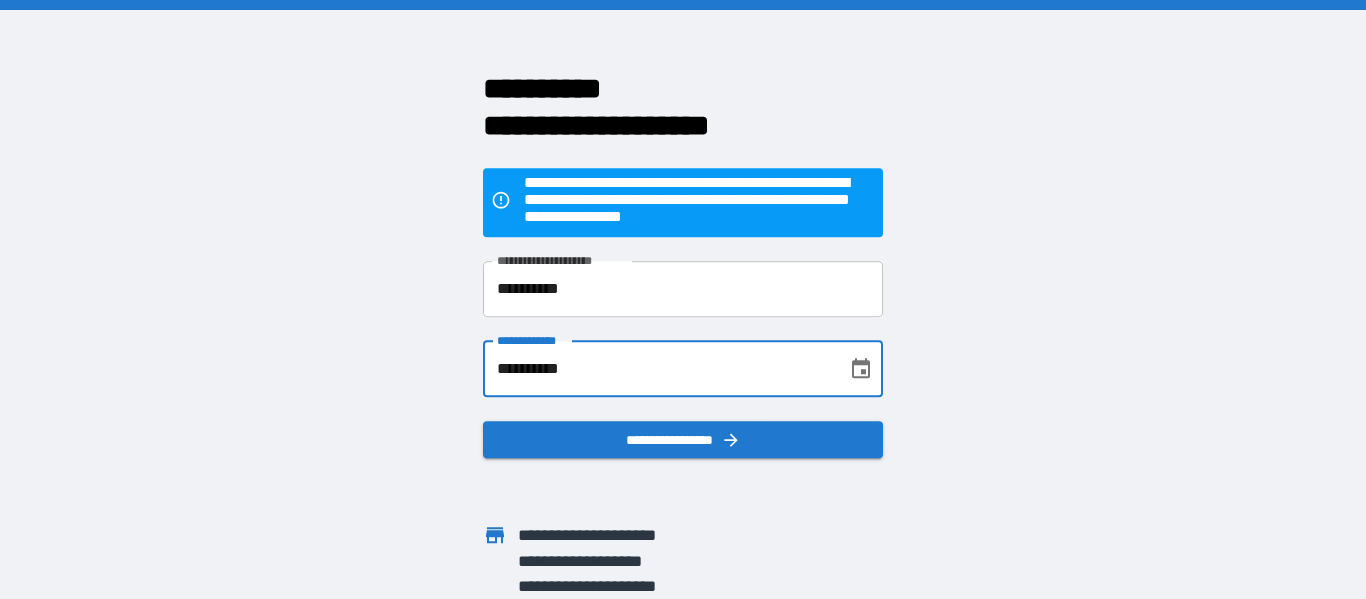 type on "**********" 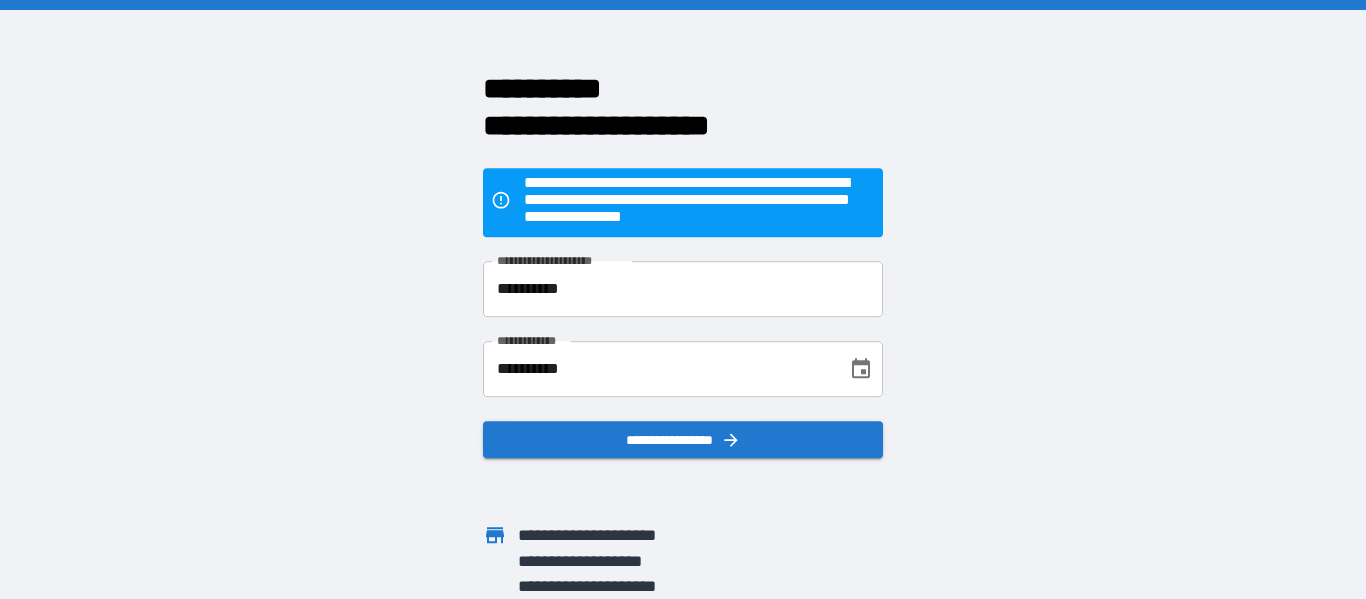 click on "**********" at bounding box center (683, 299) 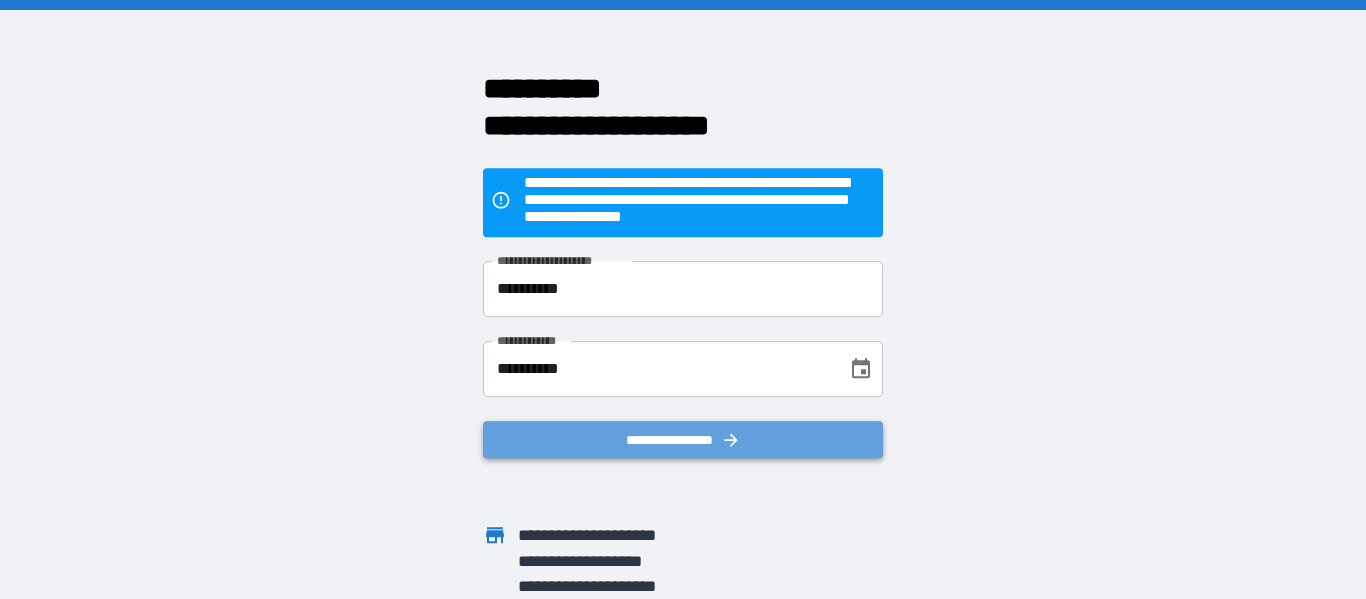 click on "**********" at bounding box center [683, 440] 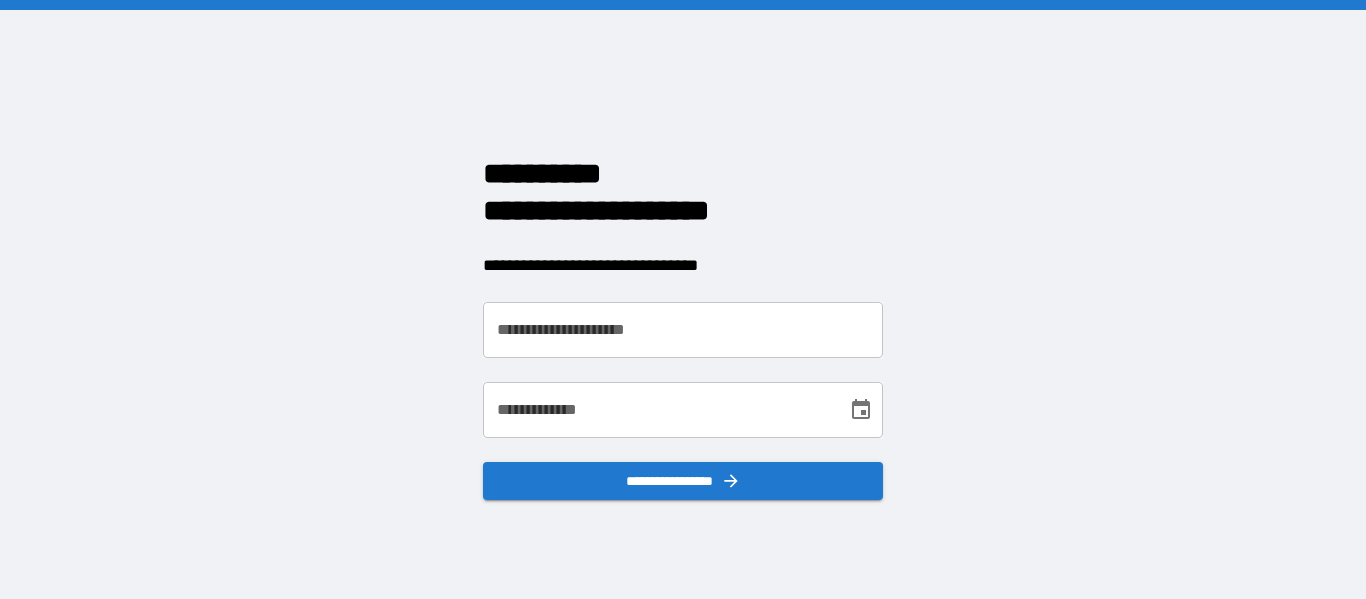 scroll, scrollTop: 0, scrollLeft: 0, axis: both 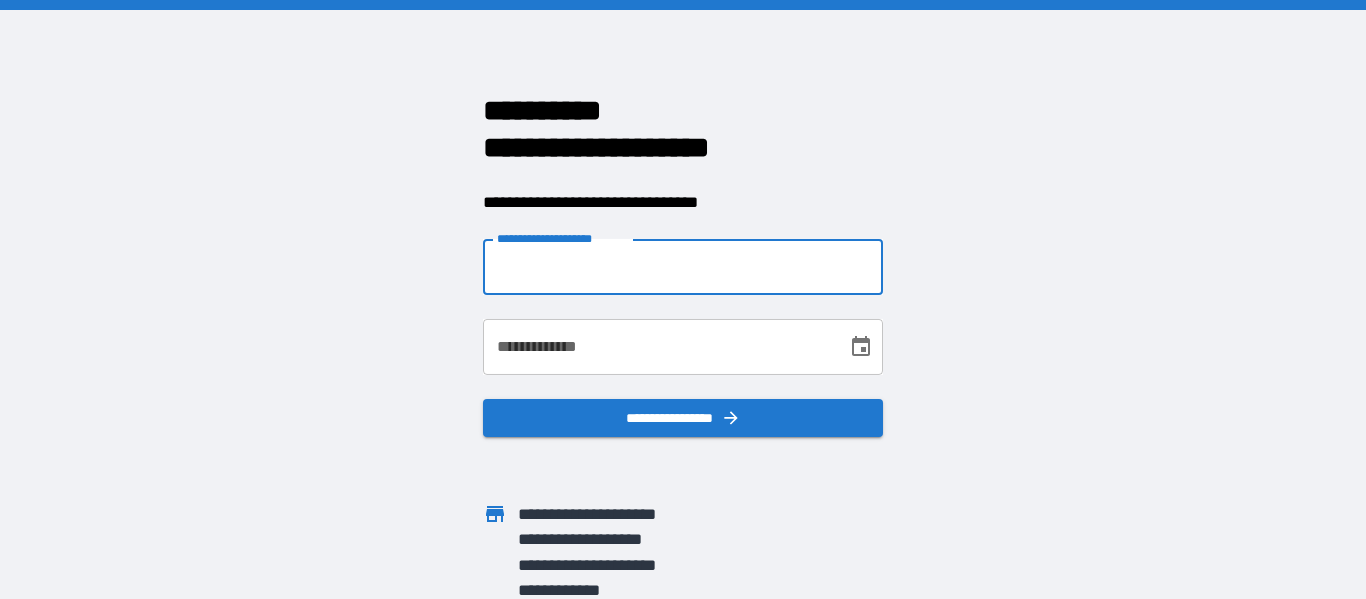 click on "**********" at bounding box center [683, 267] 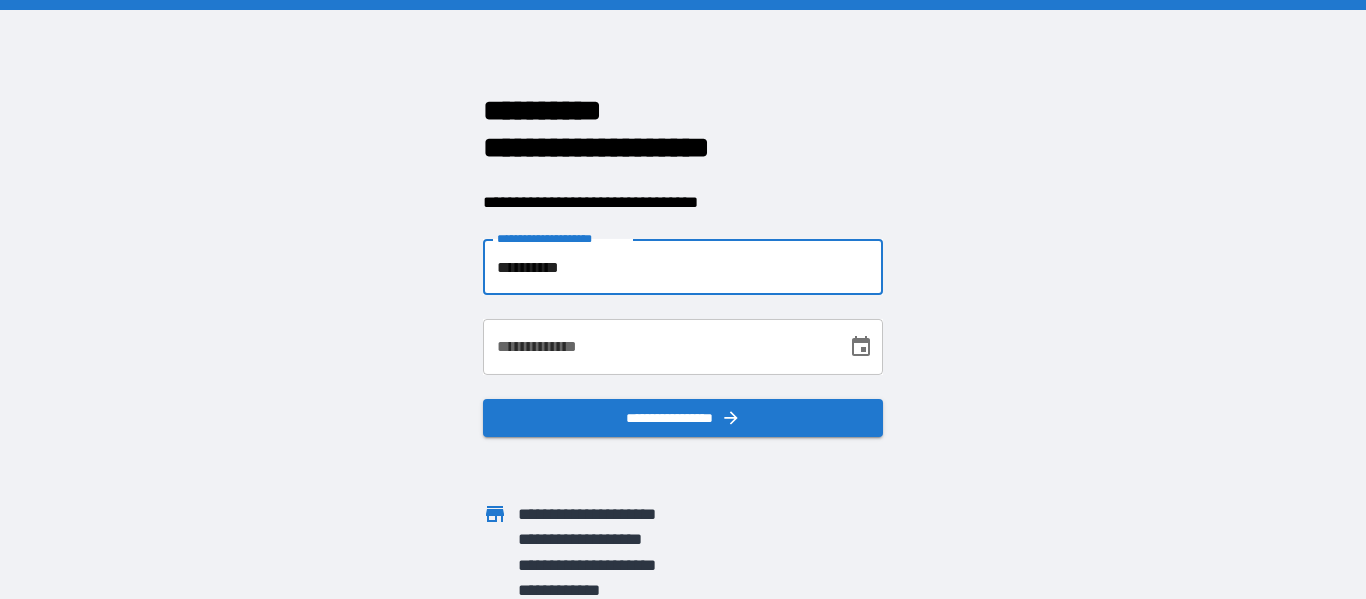 type on "**********" 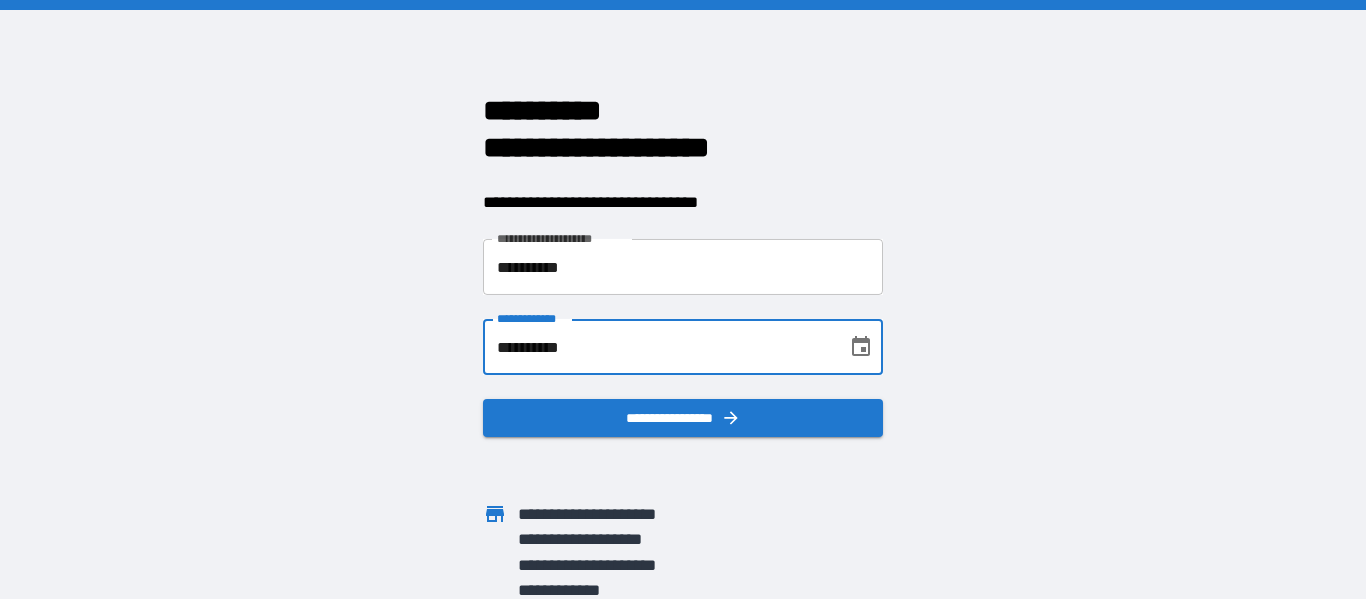 type on "**********" 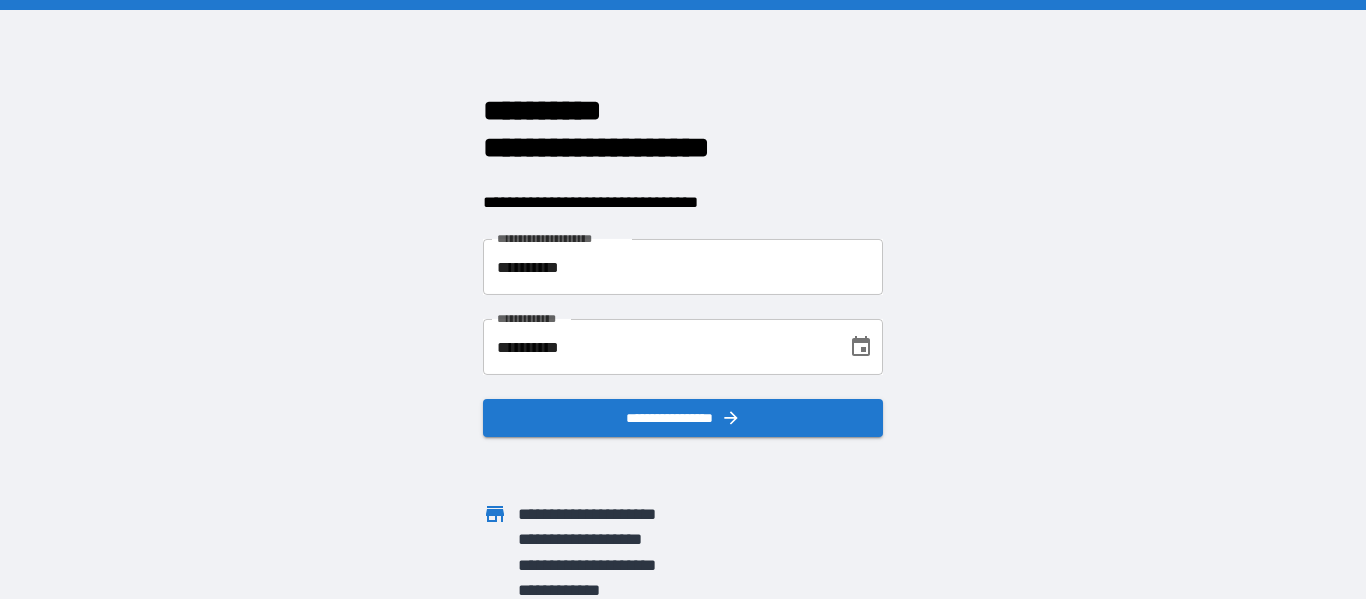 drag, startPoint x: 312, startPoint y: 287, endPoint x: 322, endPoint y: 296, distance: 13.453624 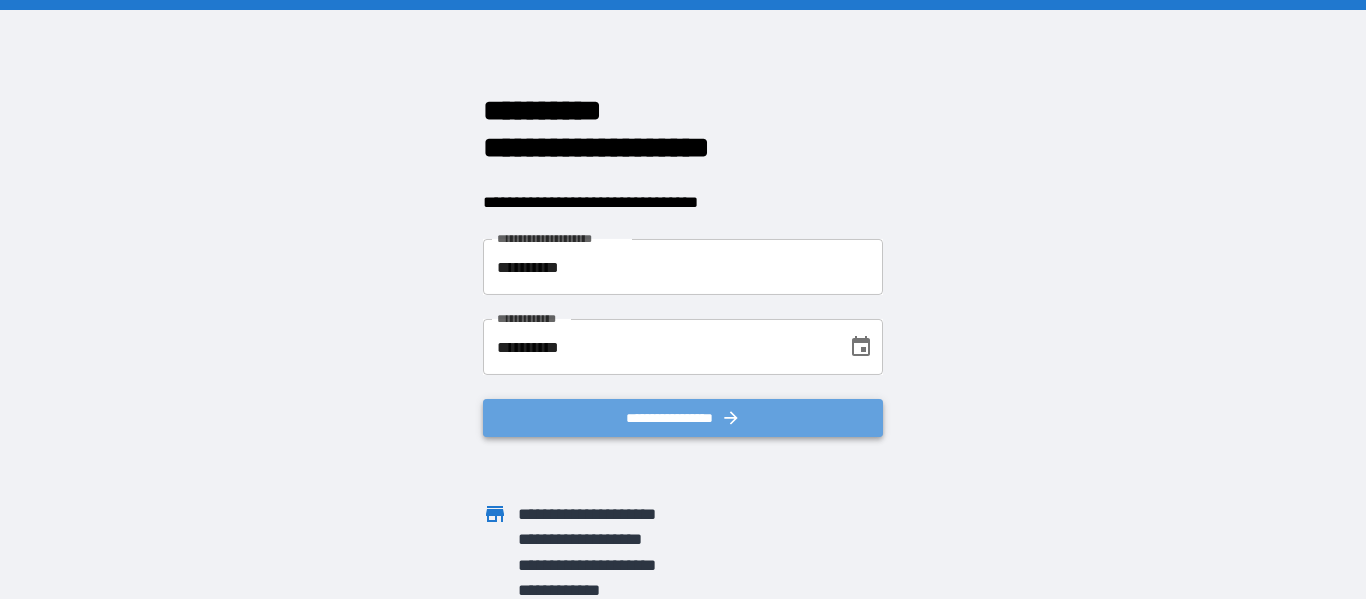 click on "**********" at bounding box center (683, 418) 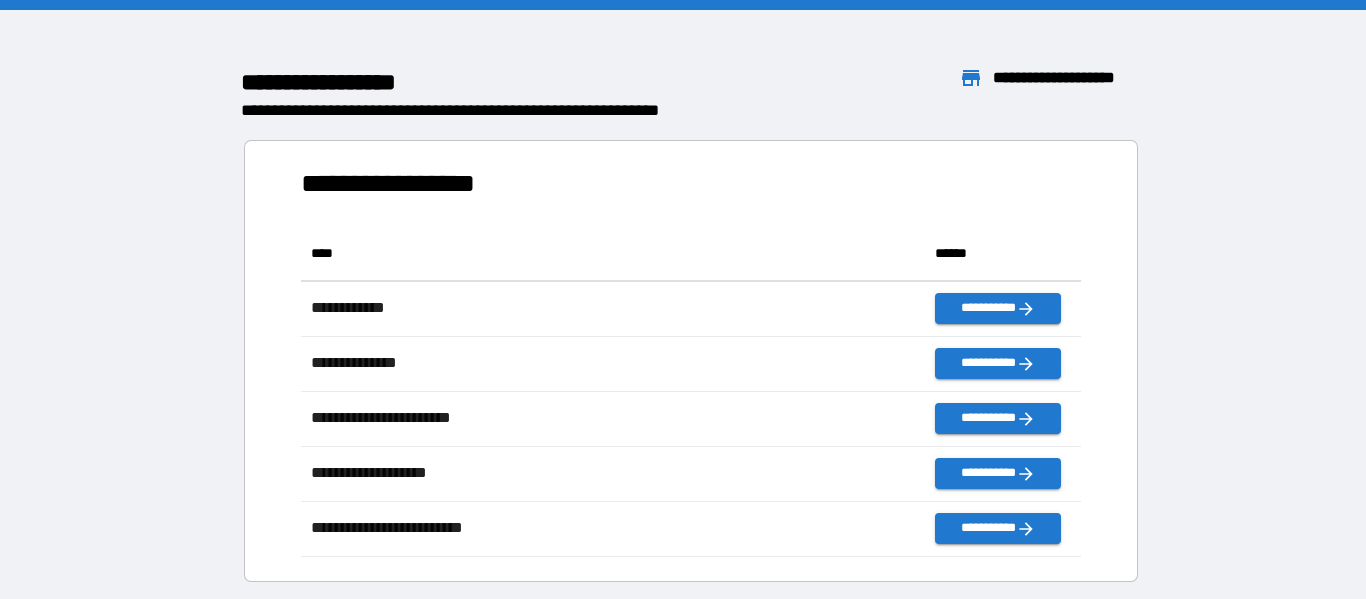 scroll, scrollTop: 1, scrollLeft: 1, axis: both 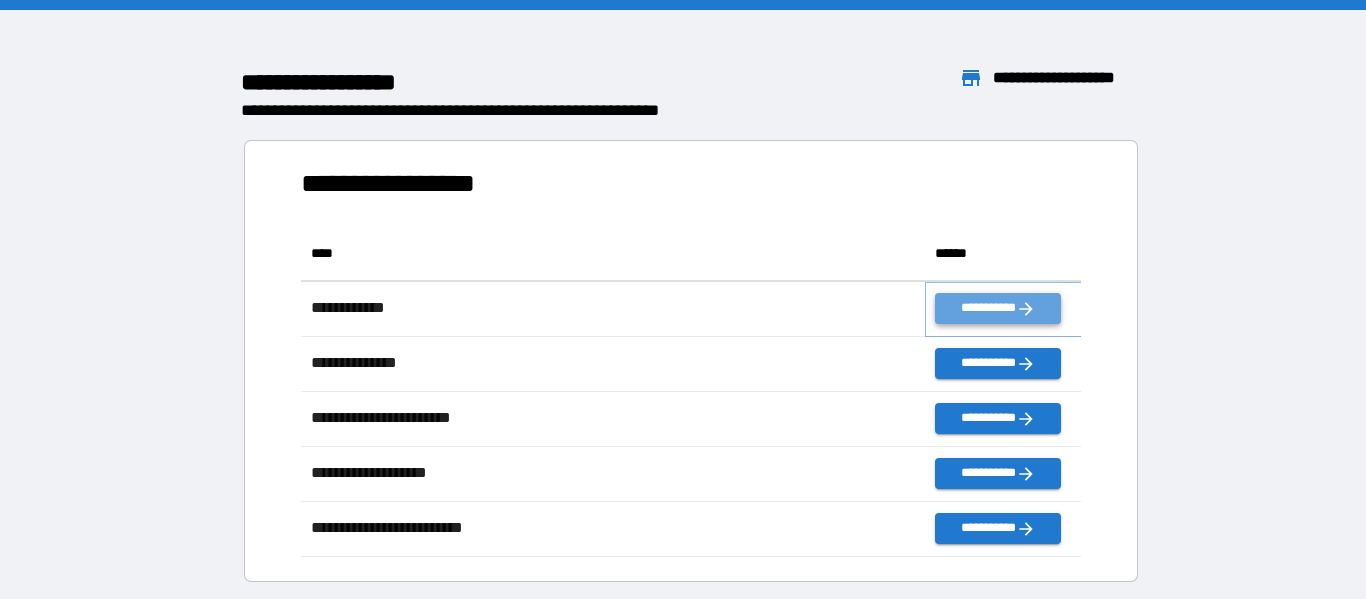 click on "**********" at bounding box center [997, 308] 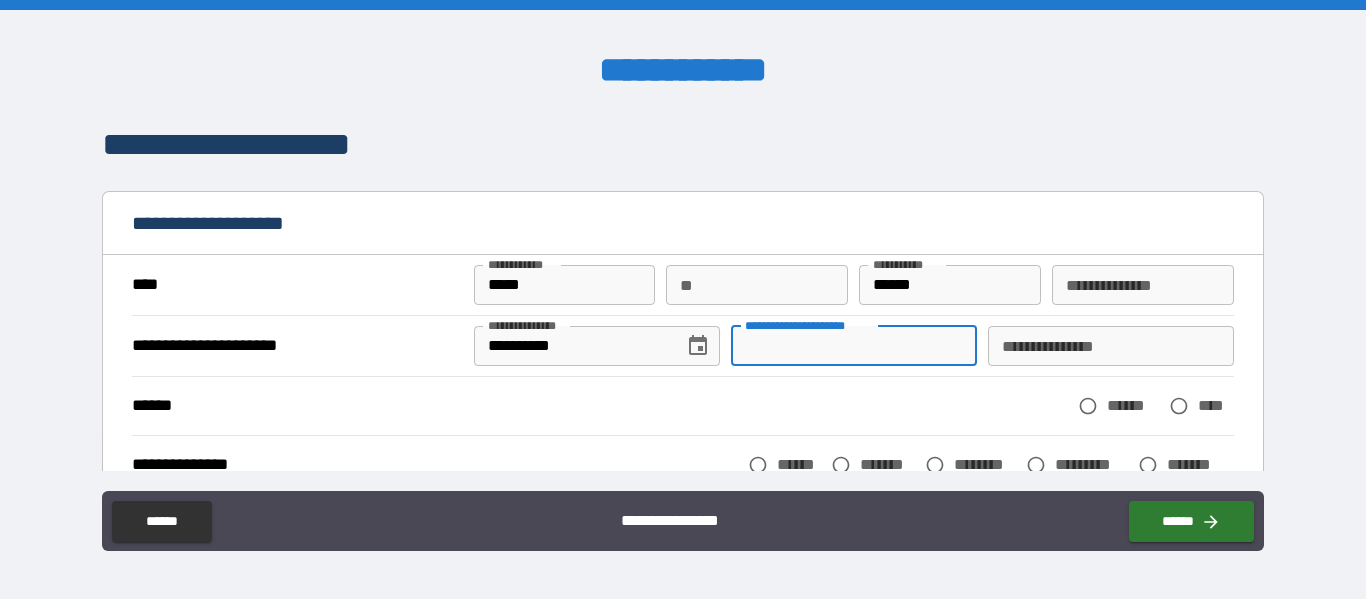 click on "**********" at bounding box center [854, 346] 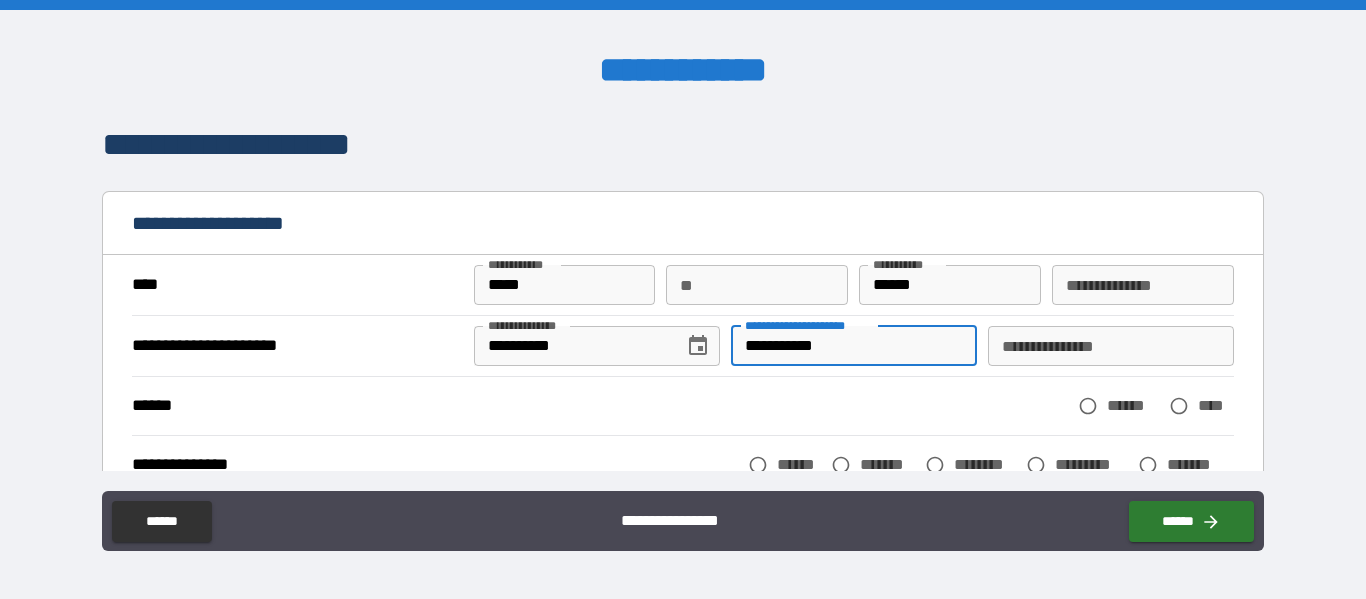 type on "**********" 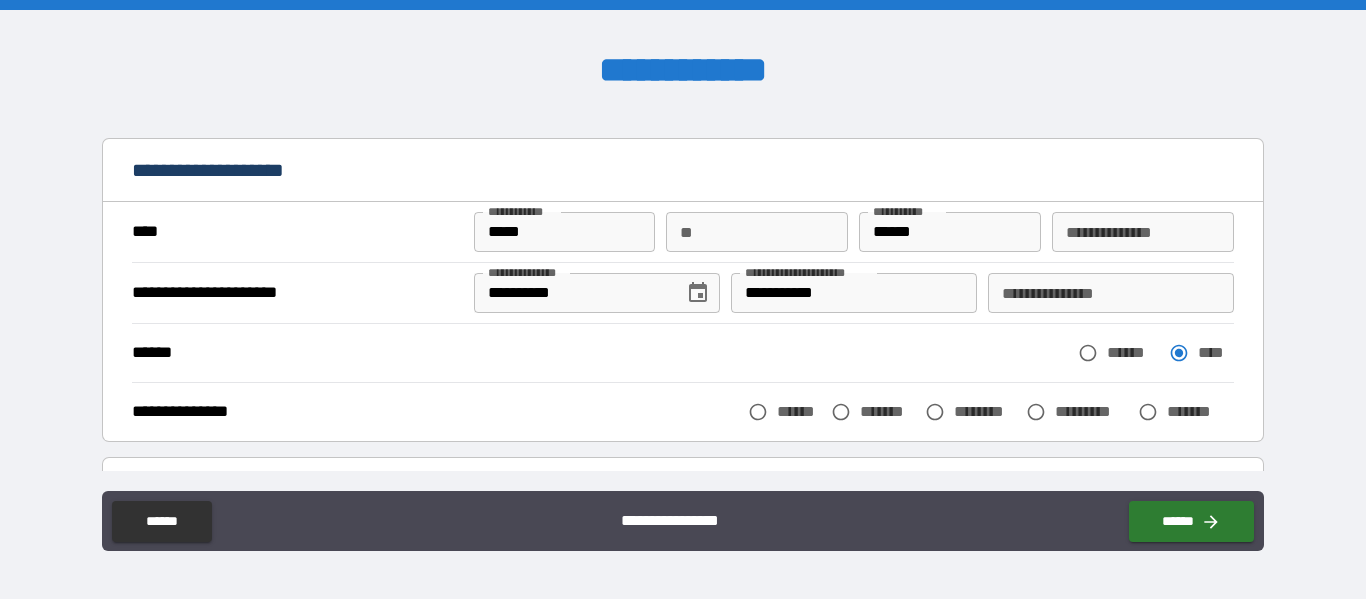 scroll, scrollTop: 54, scrollLeft: 0, axis: vertical 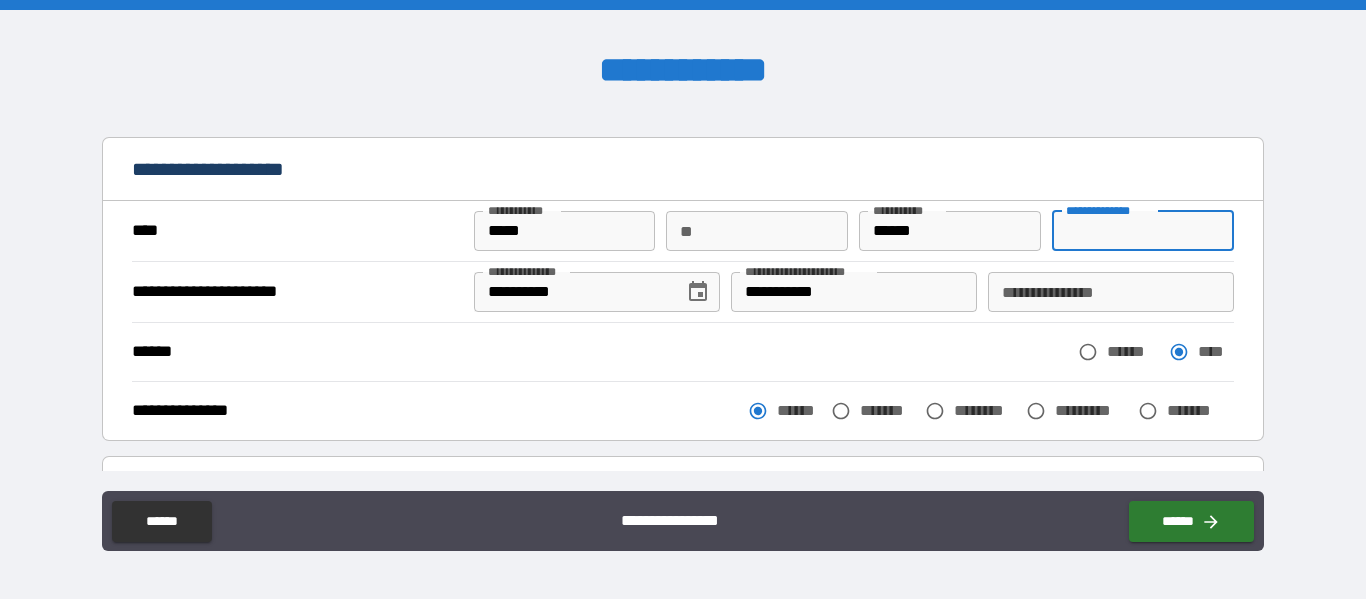 click on "**********" at bounding box center [1143, 231] 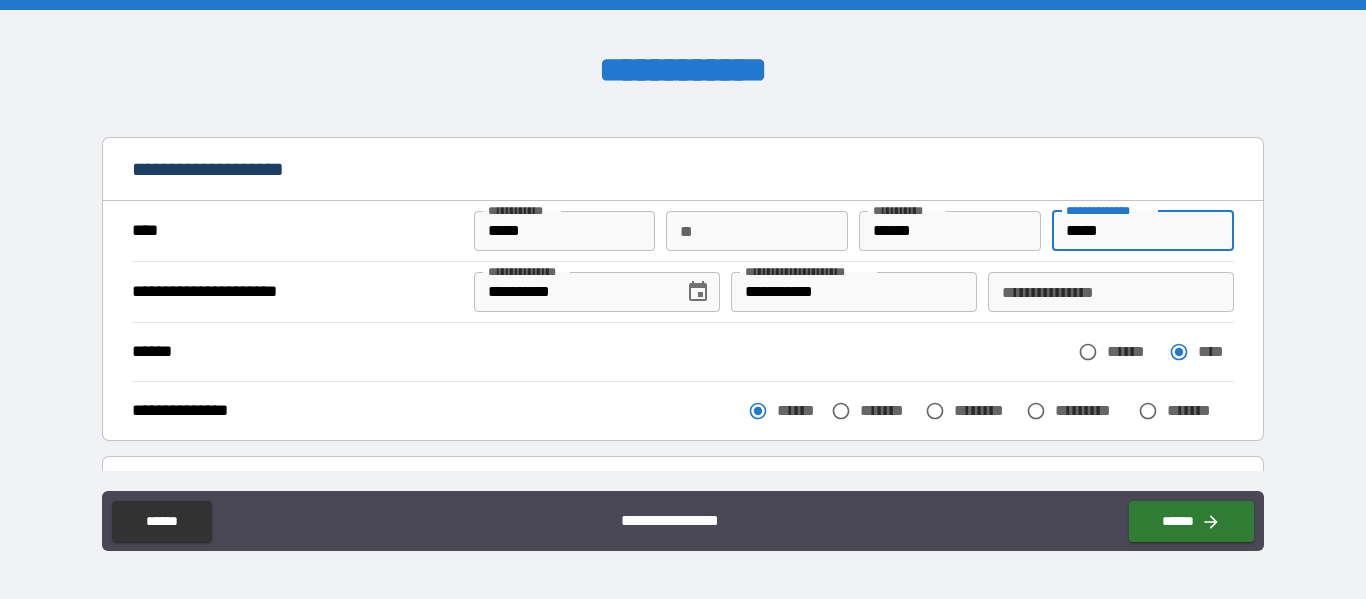 type on "*****" 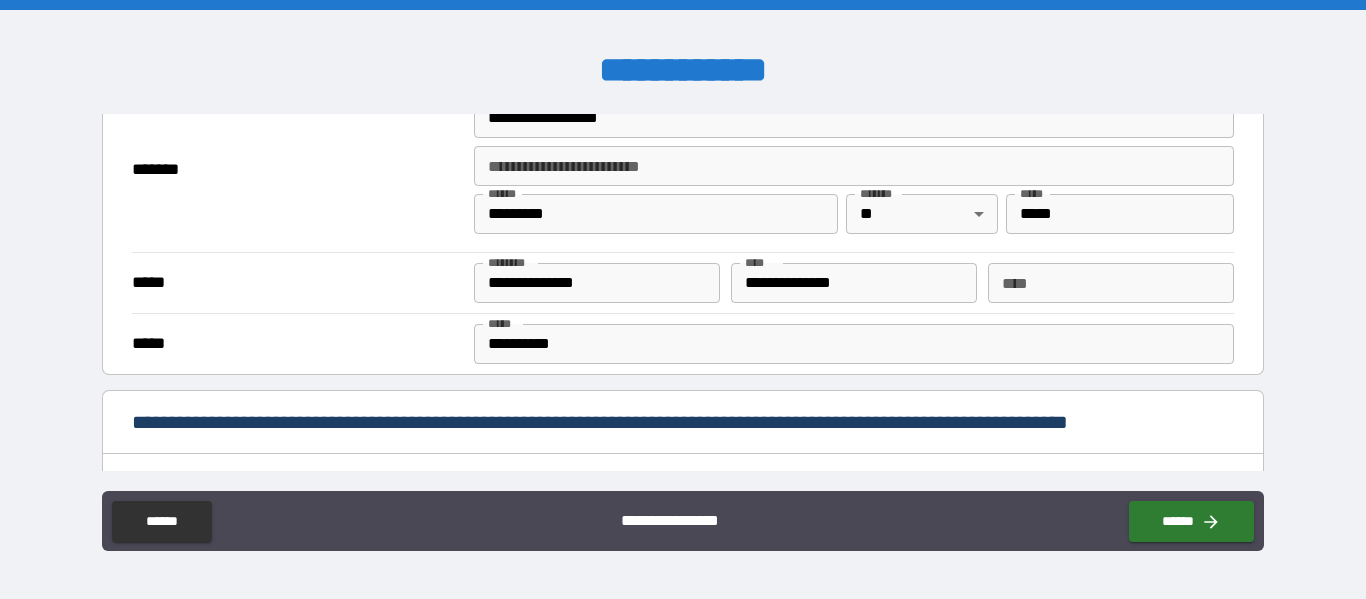 scroll, scrollTop: 581, scrollLeft: 0, axis: vertical 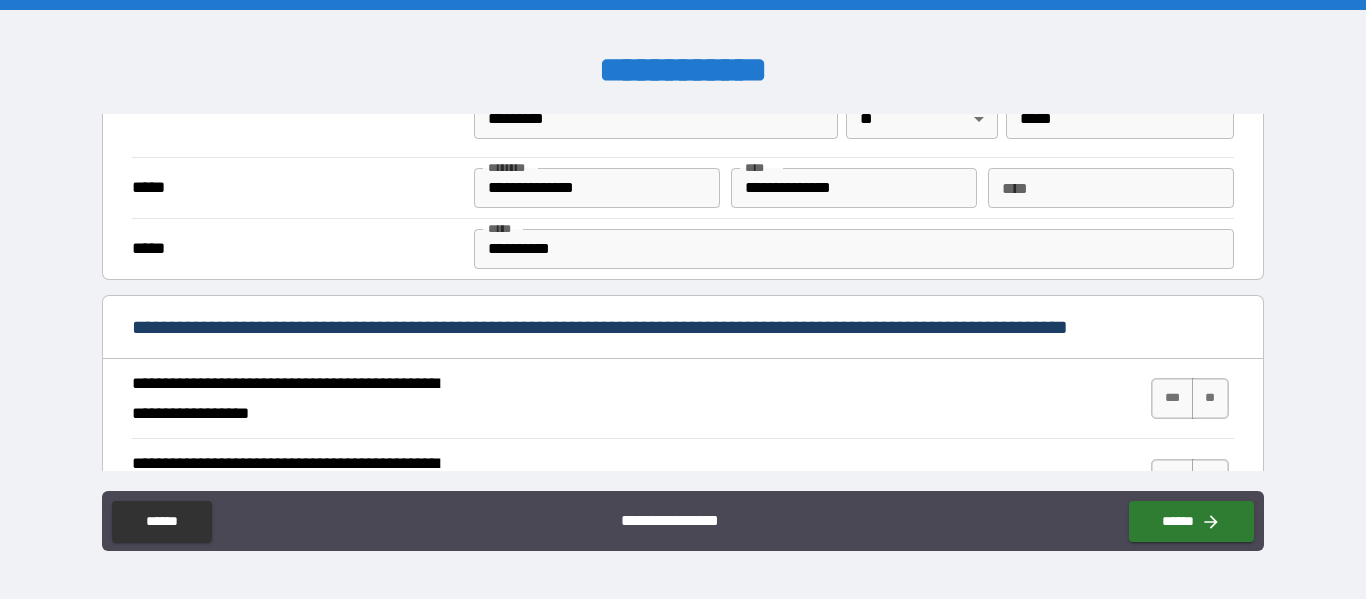 click on "****" at bounding box center [1111, 188] 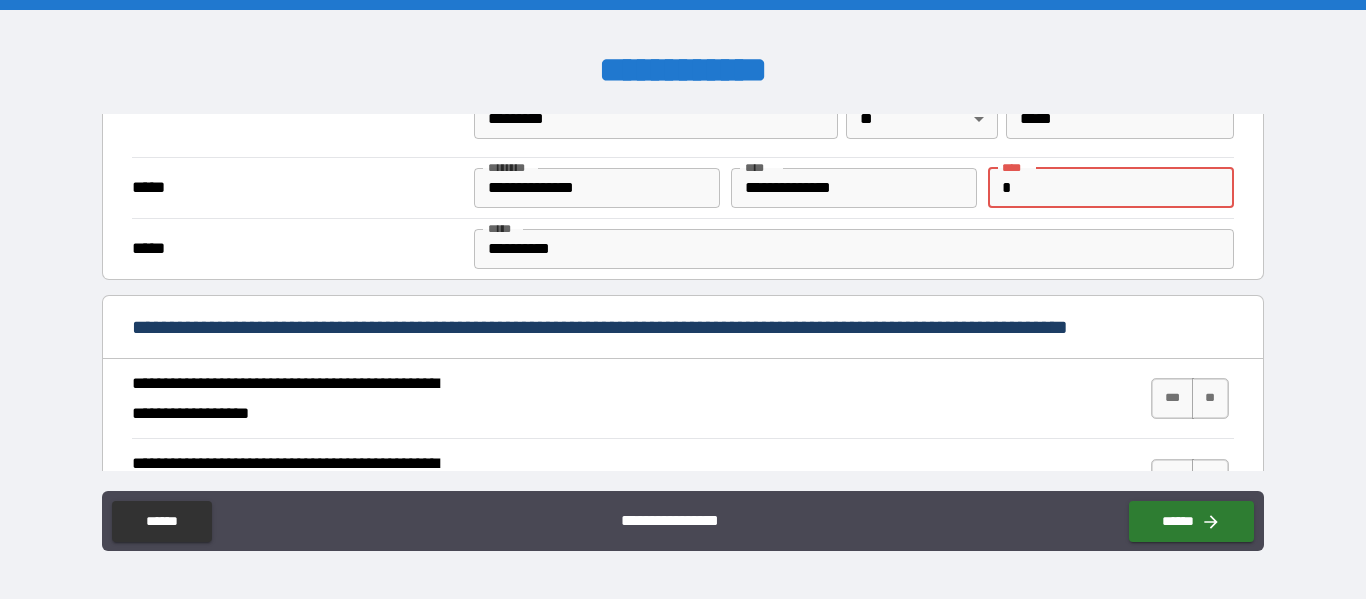 type on "**********" 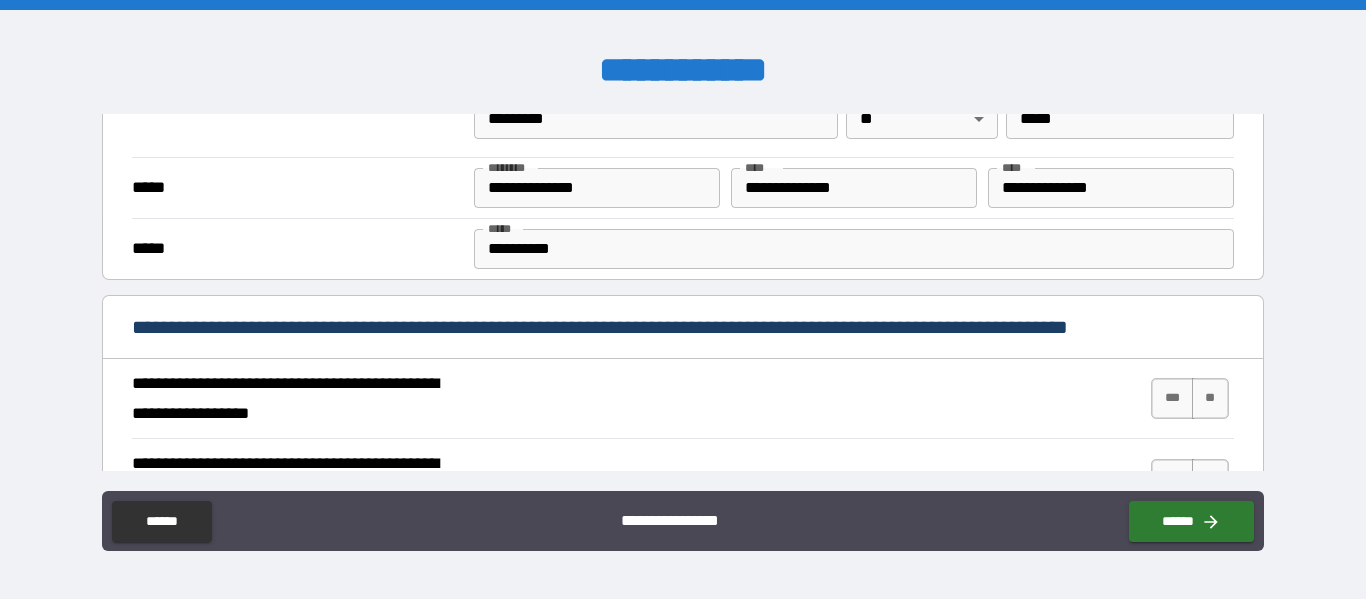 click on "**********" at bounding box center [683, 302] 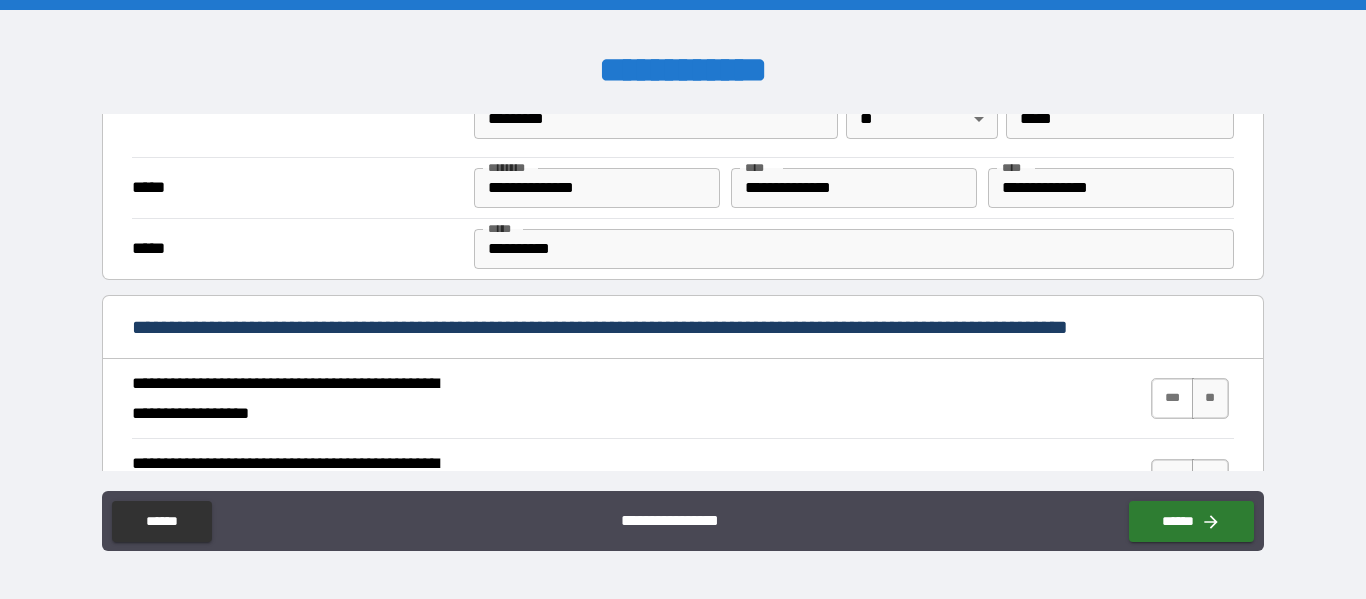 click on "***" at bounding box center [1172, 398] 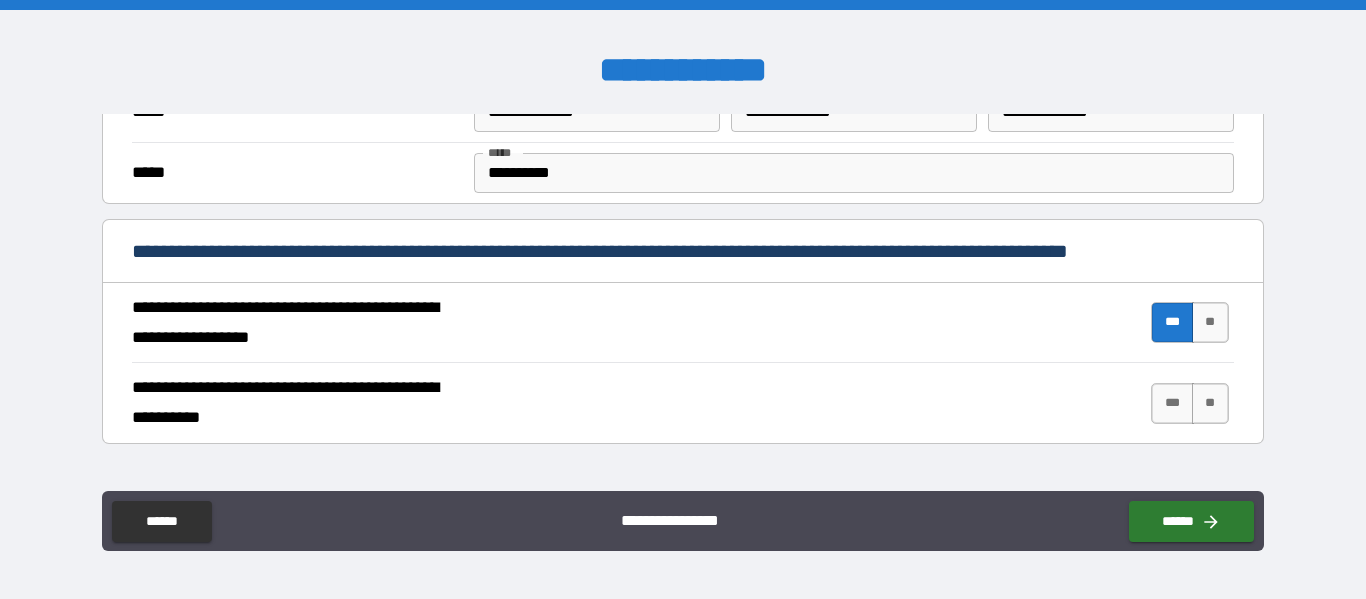 scroll, scrollTop: 670, scrollLeft: 0, axis: vertical 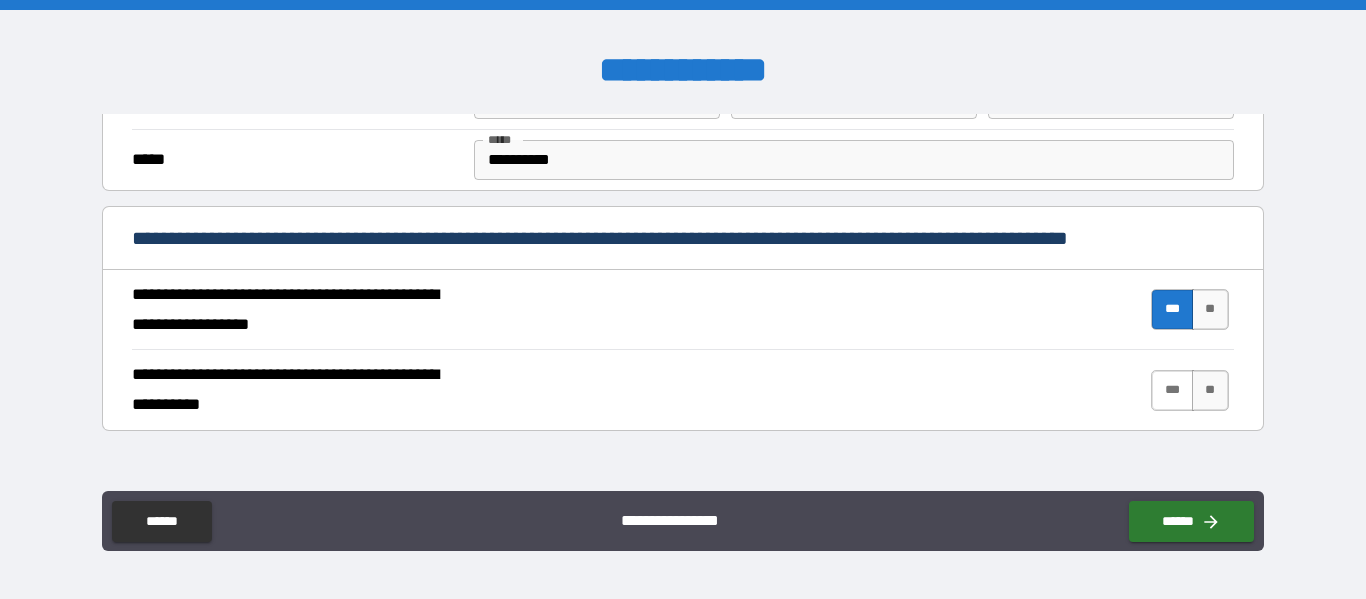 click on "***" at bounding box center [1172, 390] 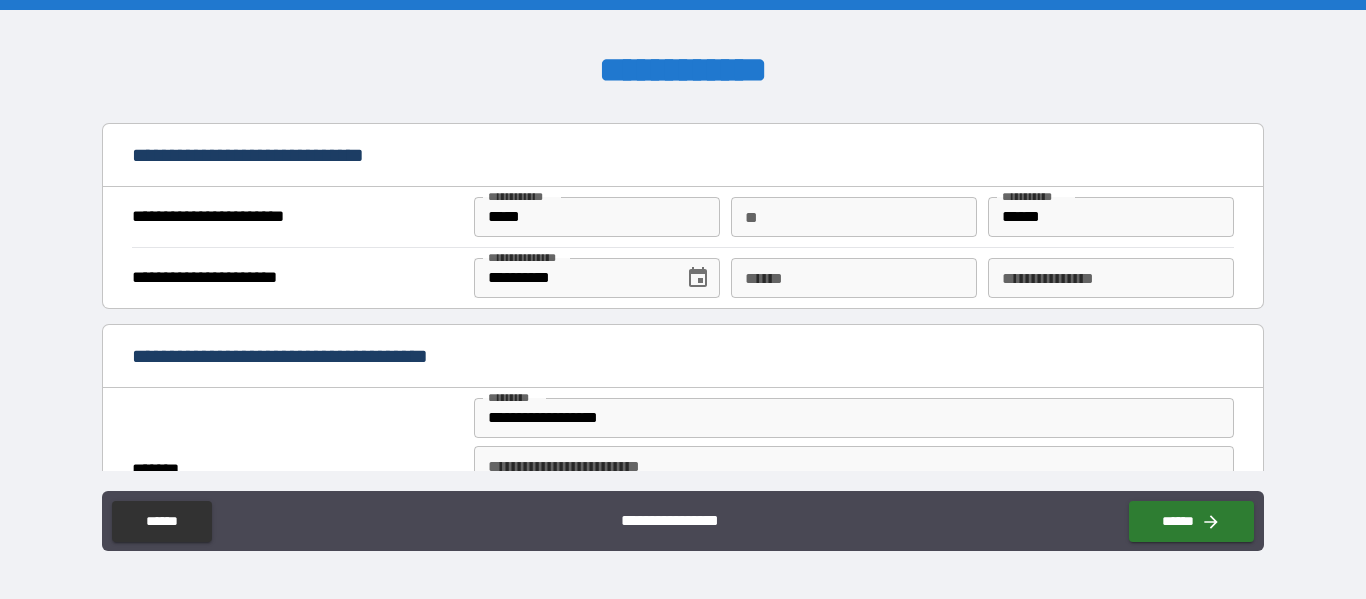 scroll, scrollTop: 1232, scrollLeft: 0, axis: vertical 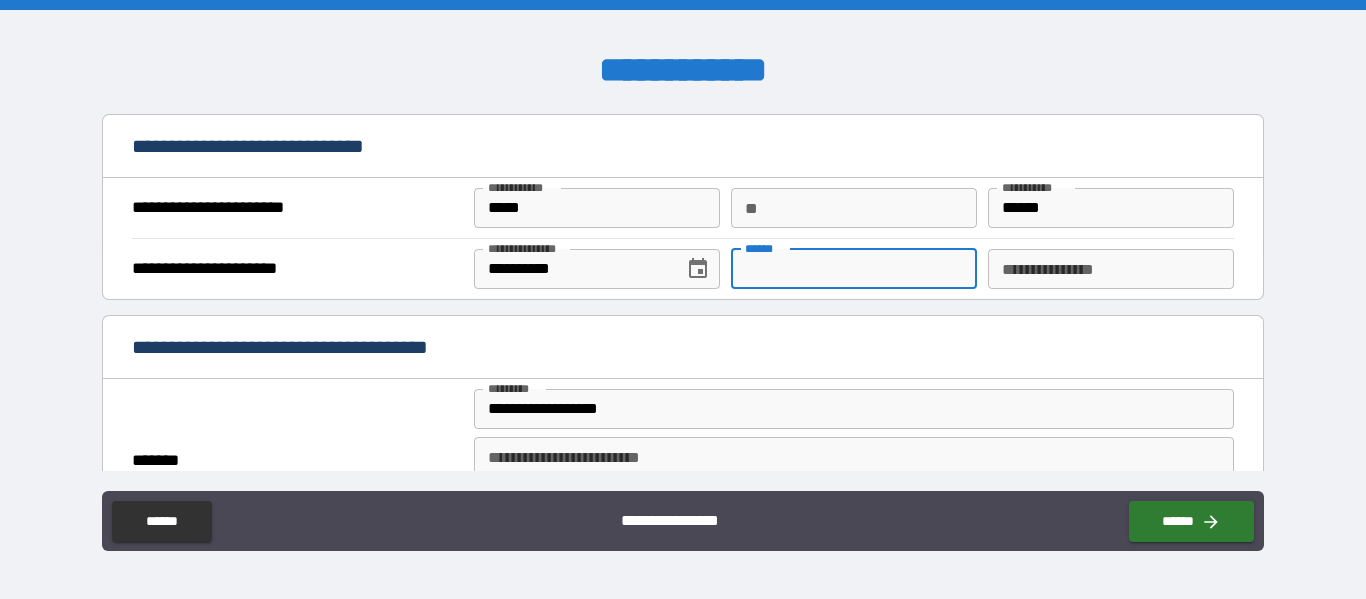 click on "****   *" at bounding box center (854, 269) 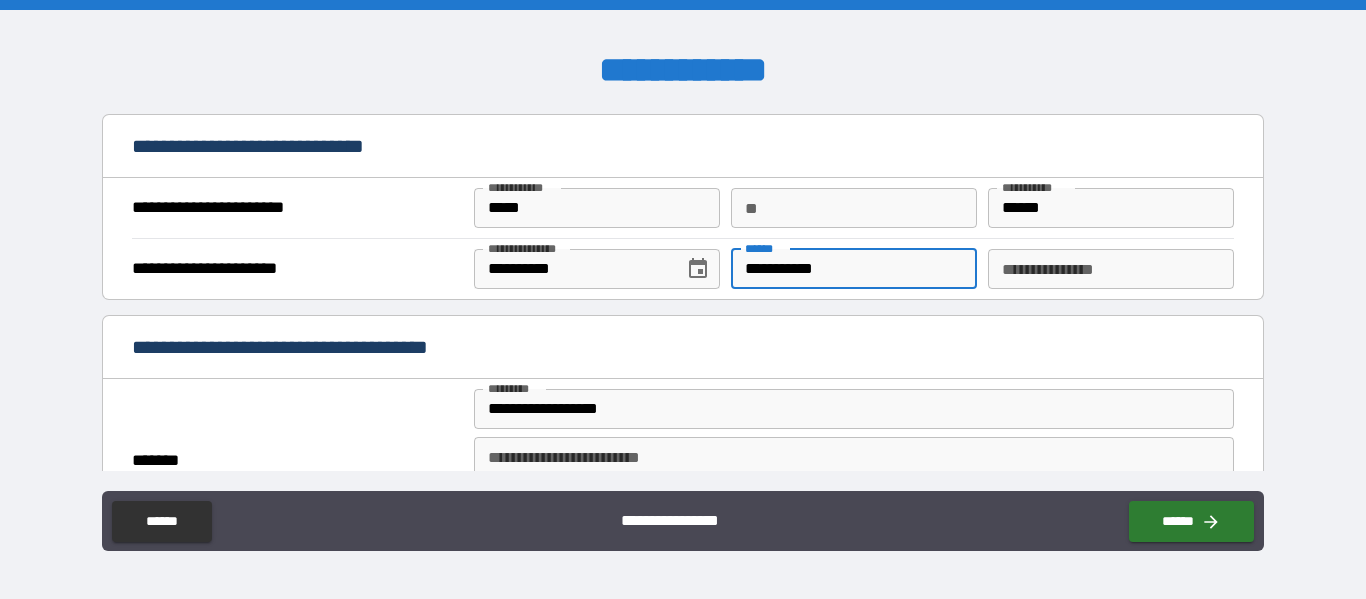 type on "**********" 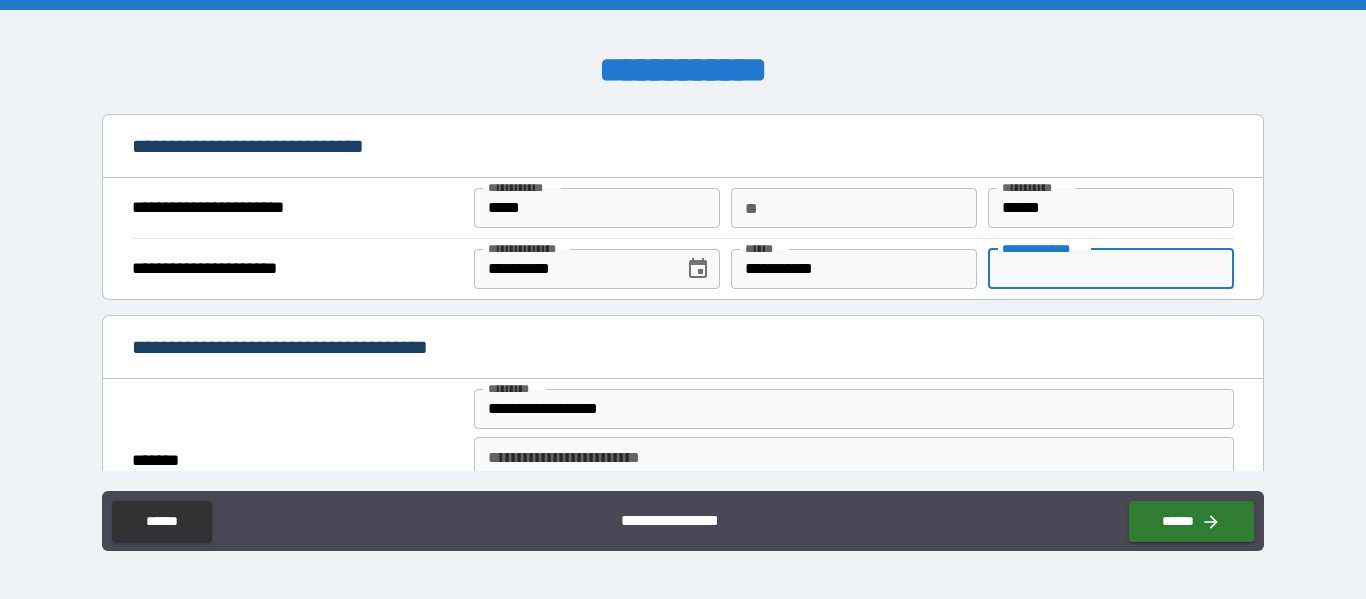 click on "**********" at bounding box center [1111, 269] 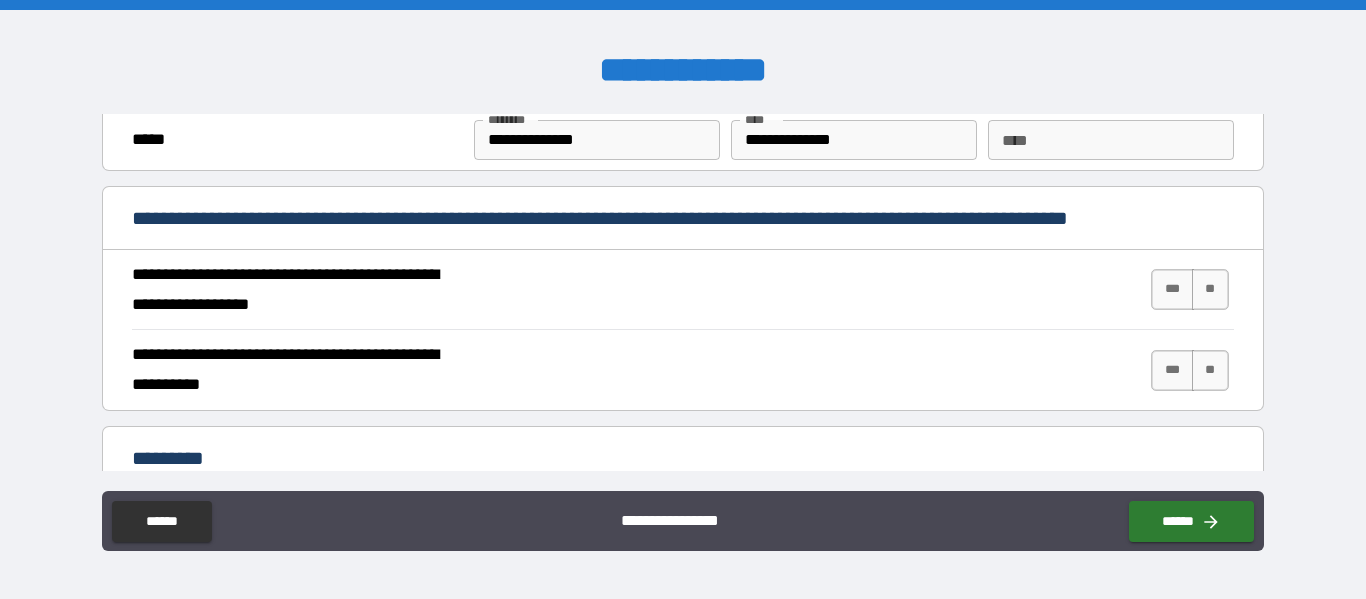 scroll, scrollTop: 1733, scrollLeft: 0, axis: vertical 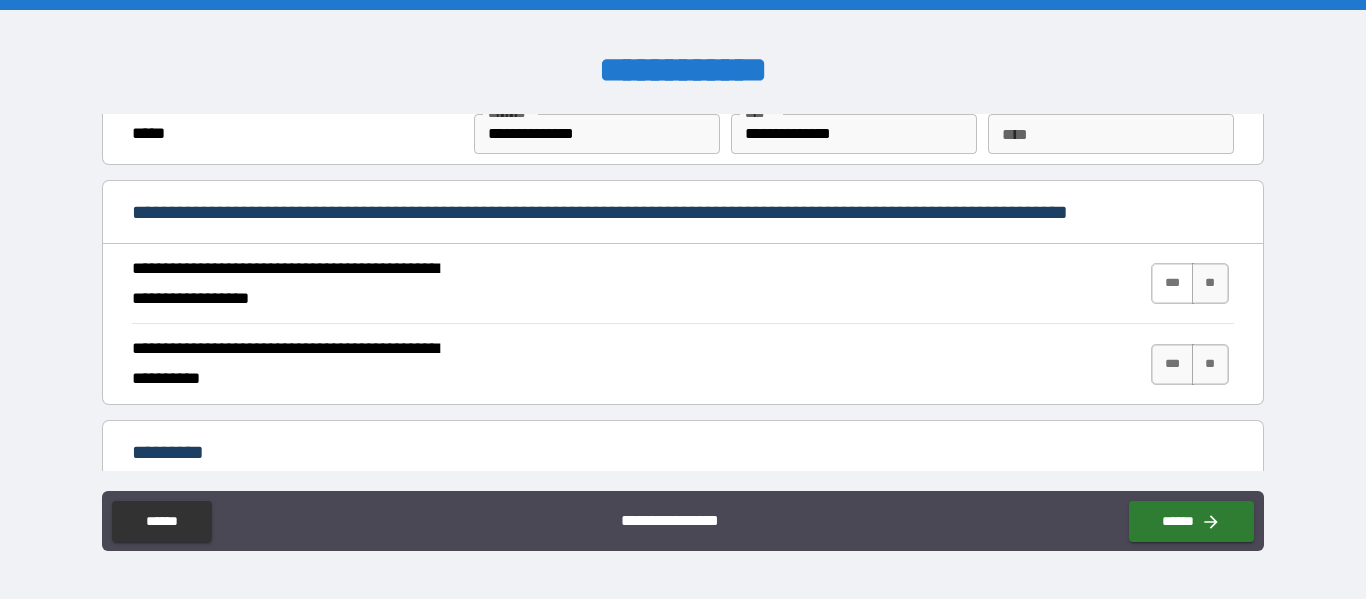 type on "***" 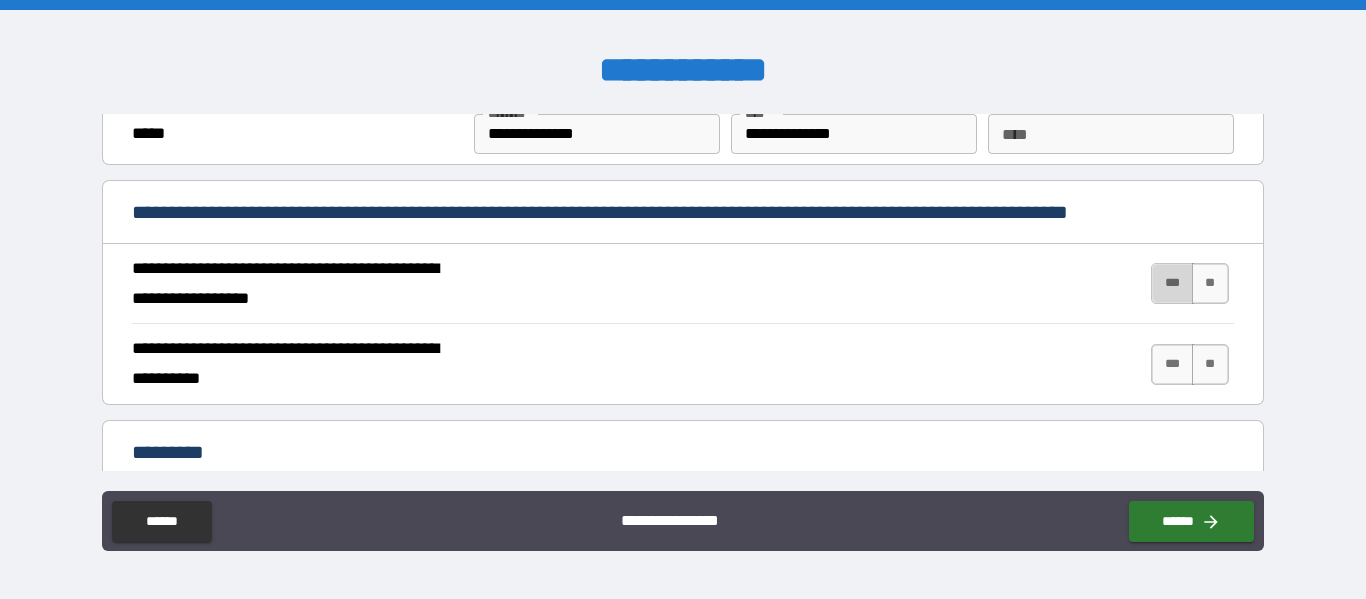 click on "***" at bounding box center (1172, 283) 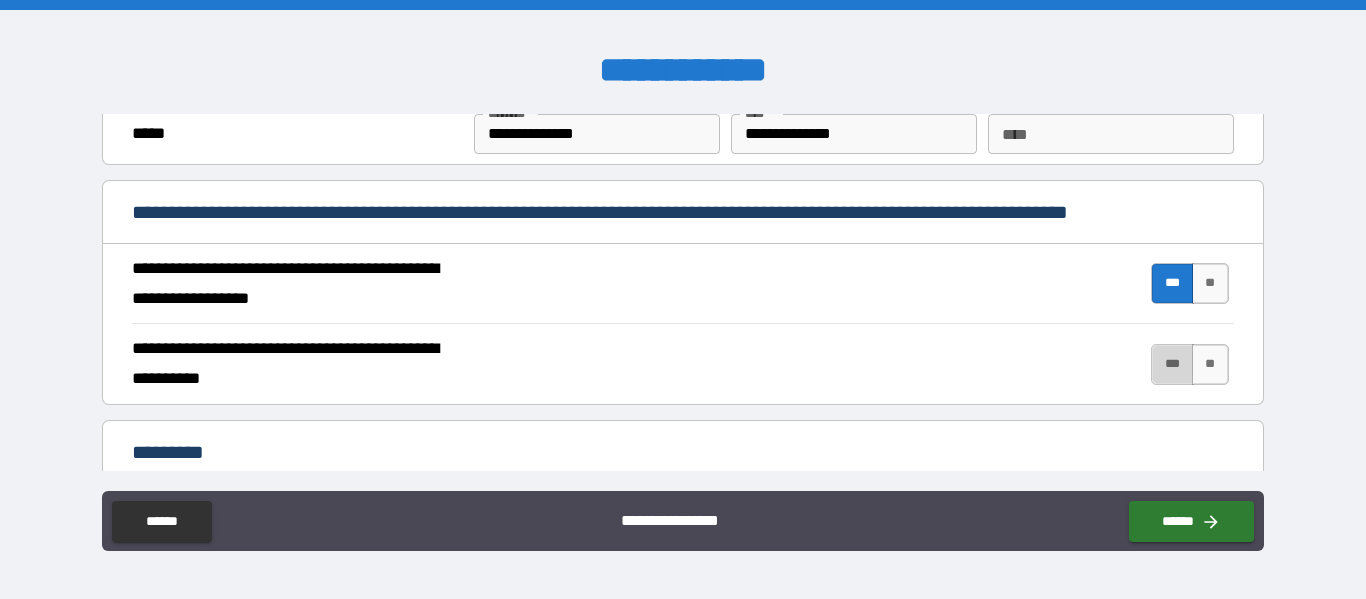 click on "***" at bounding box center [1172, 364] 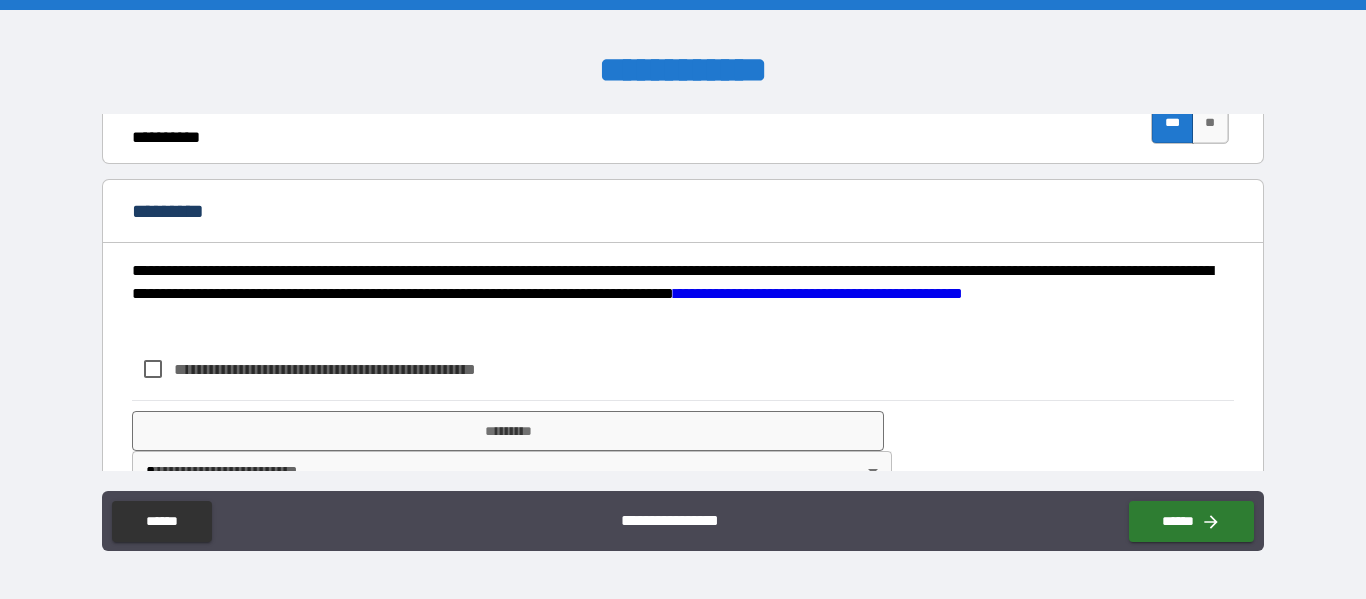 scroll, scrollTop: 1997, scrollLeft: 0, axis: vertical 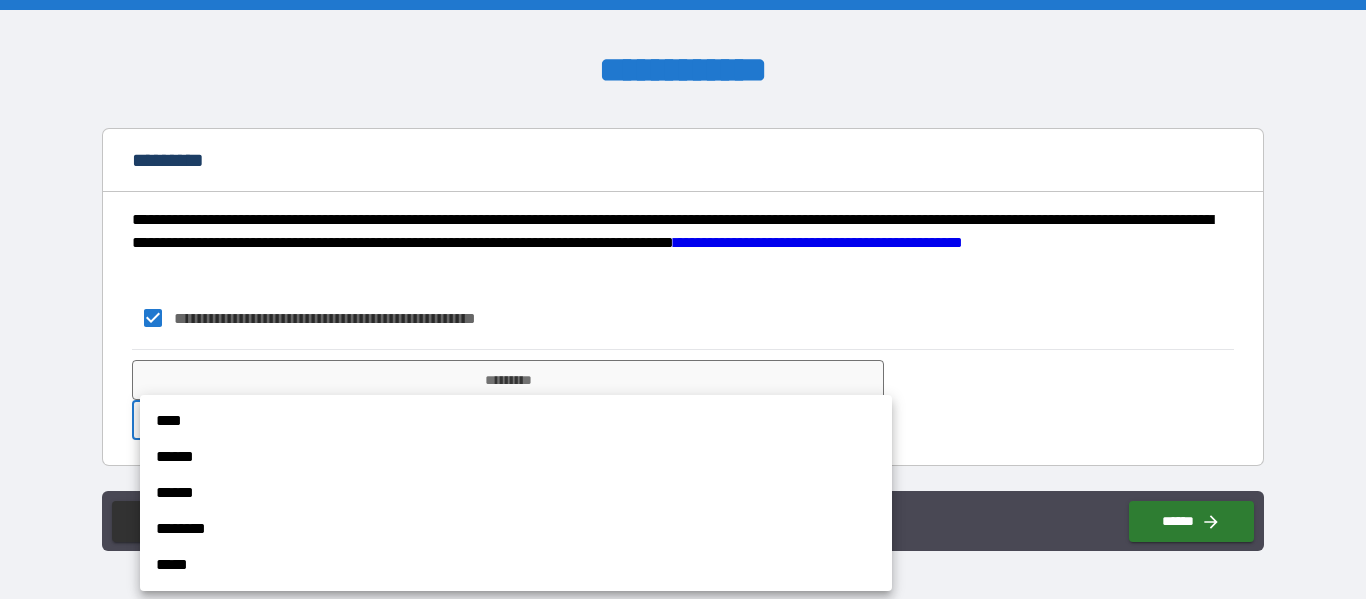 click on "**********" at bounding box center (683, 299) 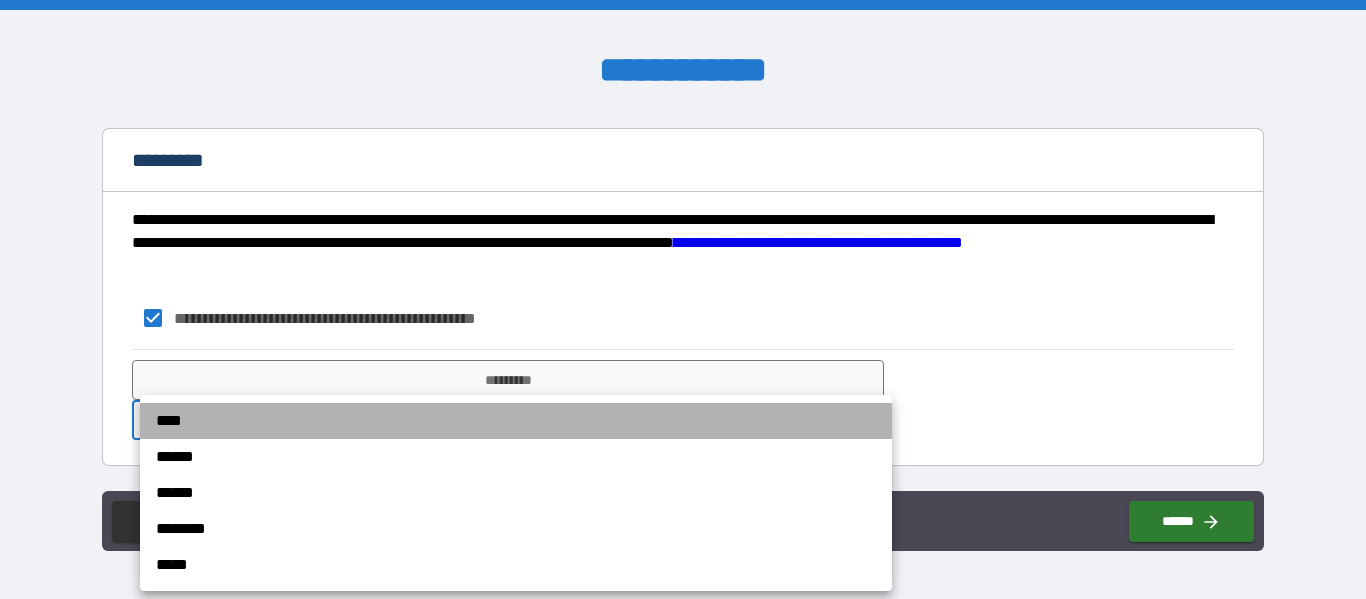 click on "****" at bounding box center [516, 421] 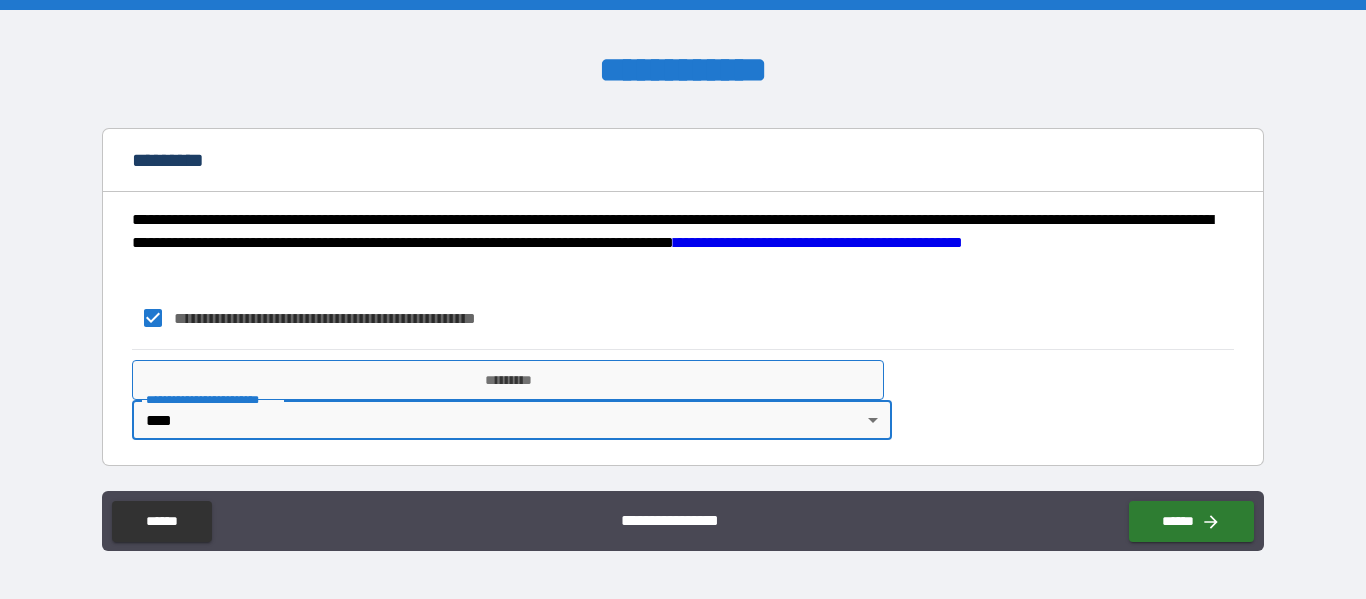 click on "*********" at bounding box center [508, 380] 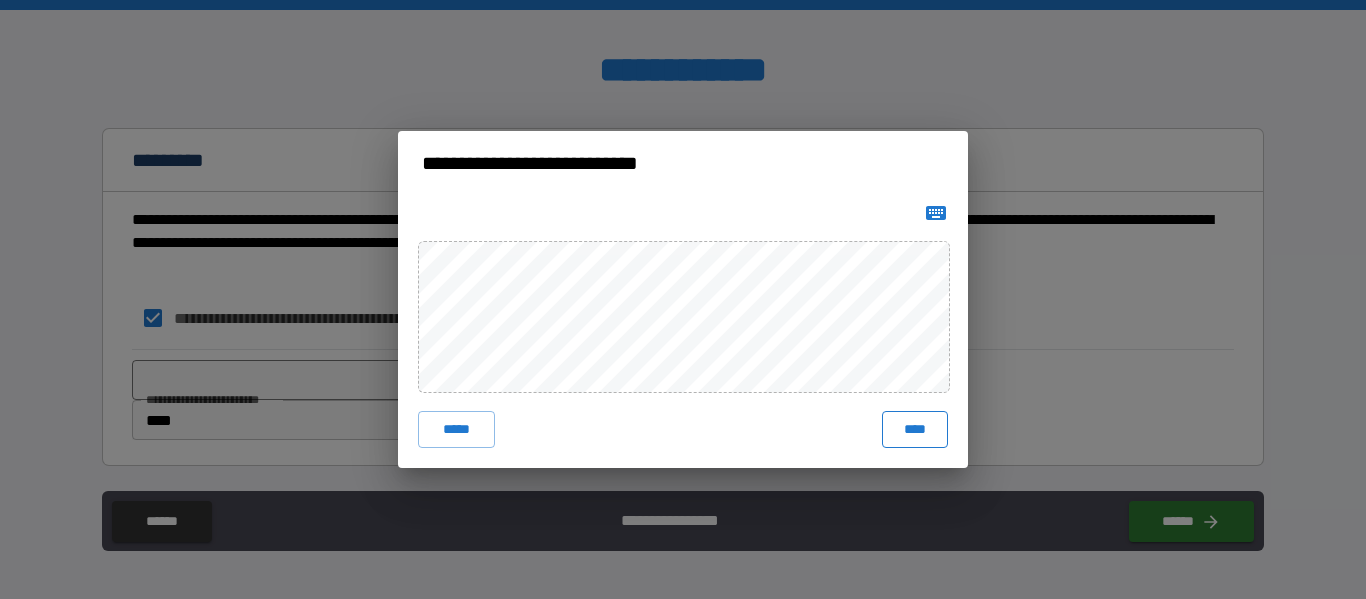 click on "****" at bounding box center (915, 429) 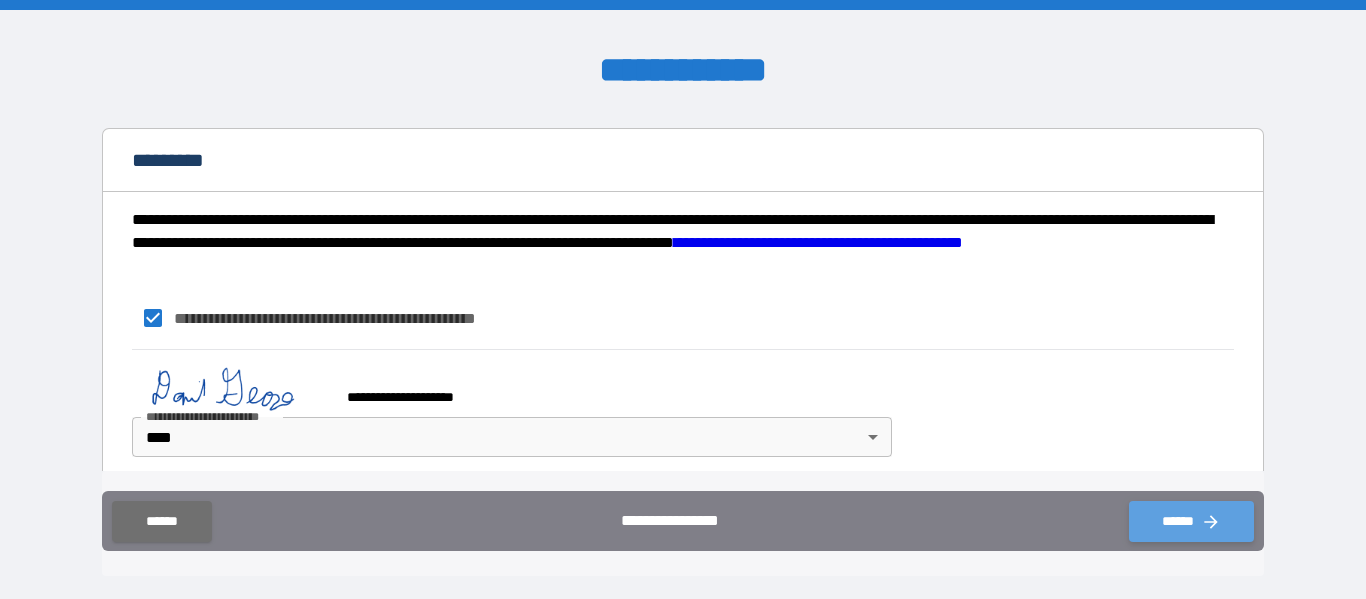 click on "******" at bounding box center [1191, 521] 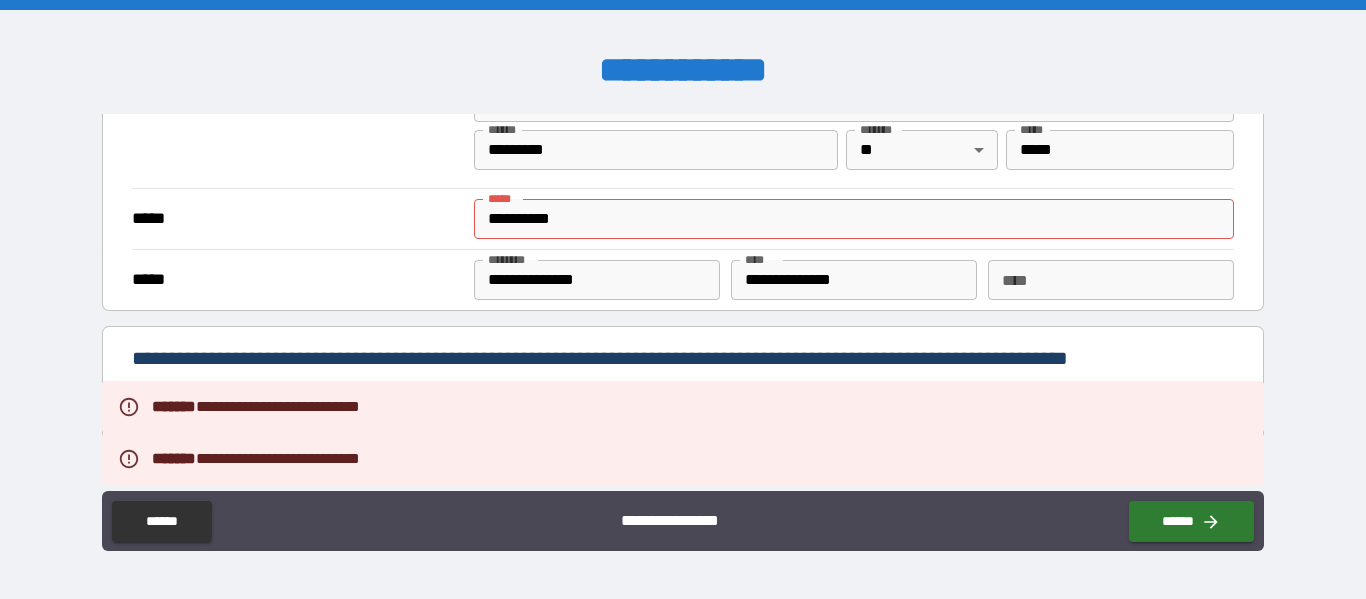scroll, scrollTop: 1584, scrollLeft: 0, axis: vertical 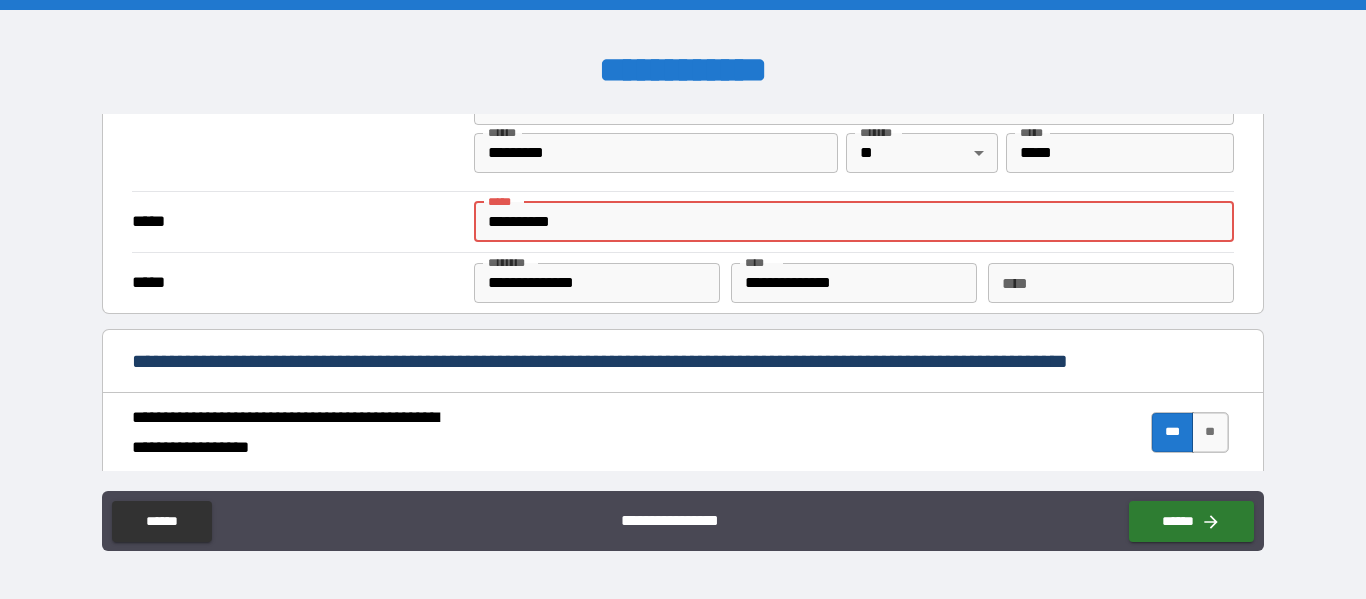drag, startPoint x: 585, startPoint y: 219, endPoint x: 479, endPoint y: 218, distance: 106.004715 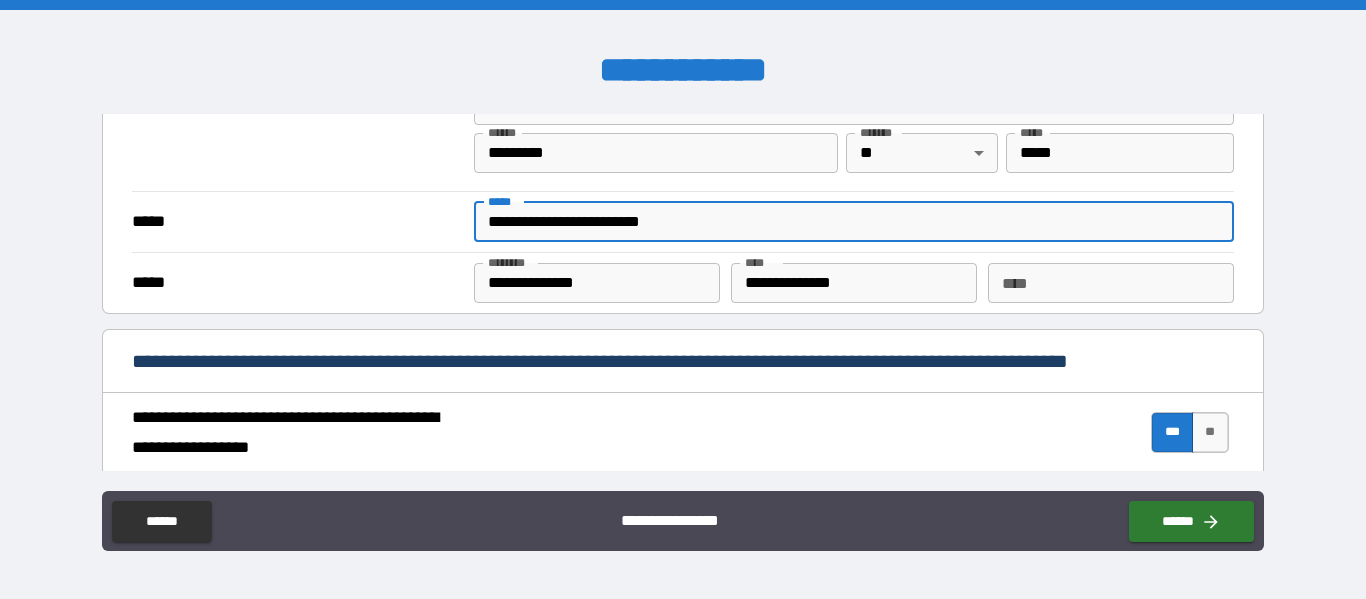 type on "**********" 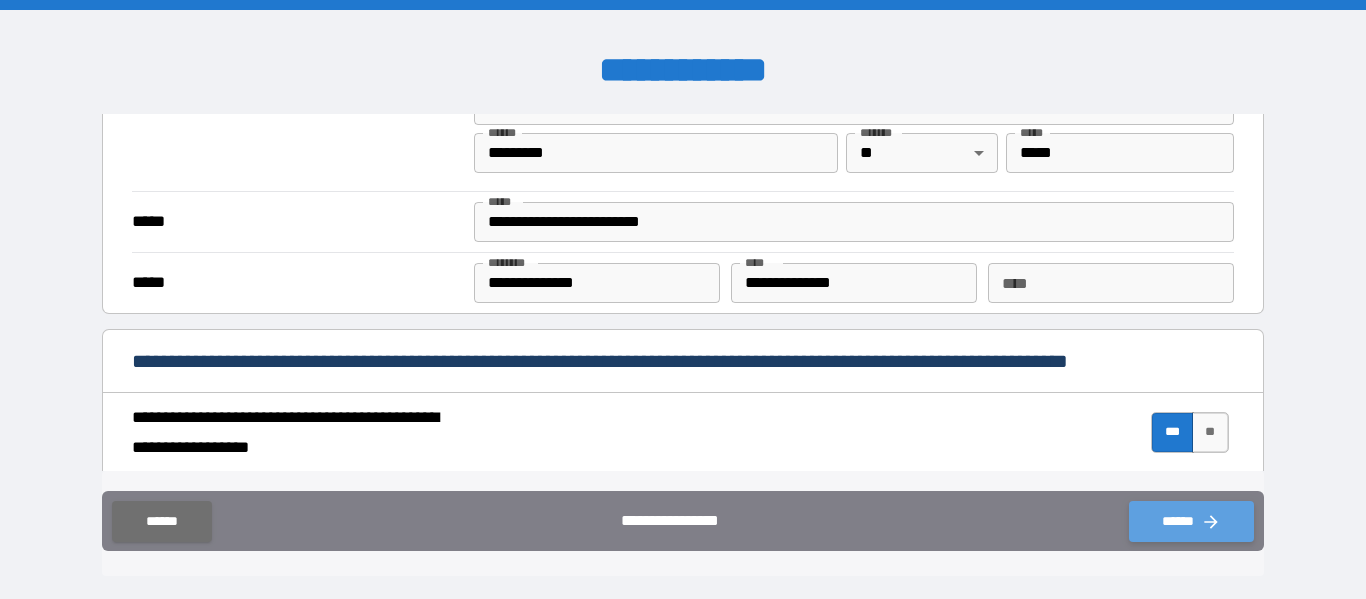 click on "******" at bounding box center [1191, 521] 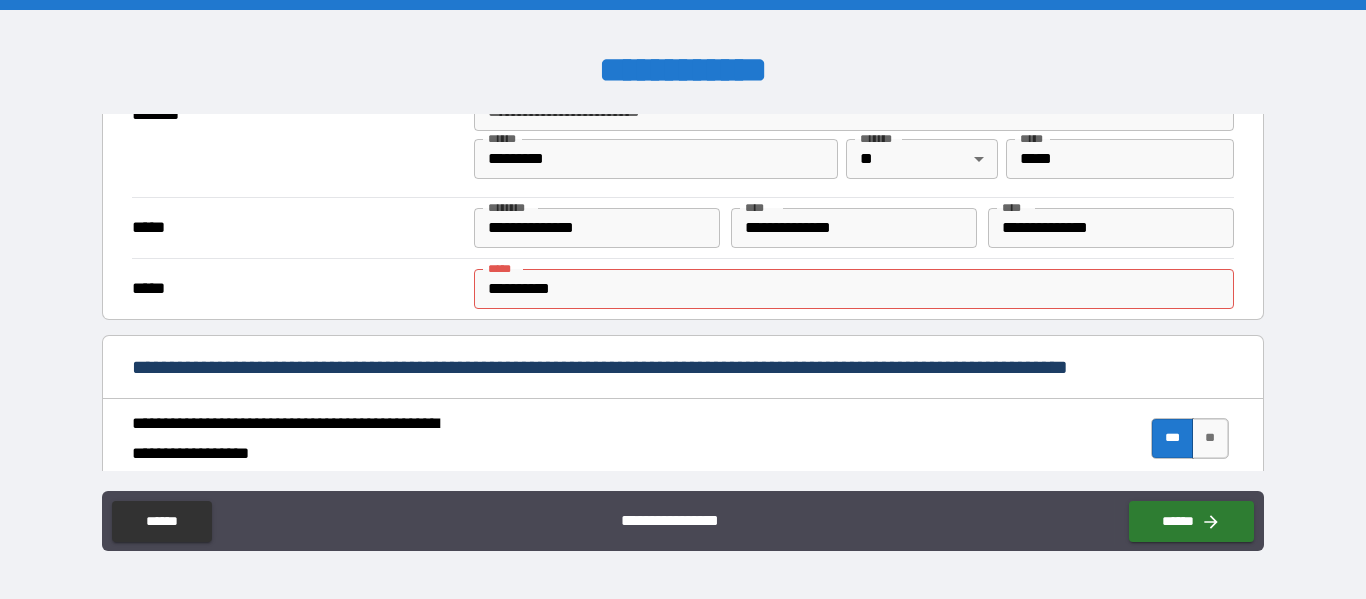 scroll, scrollTop: 517, scrollLeft: 0, axis: vertical 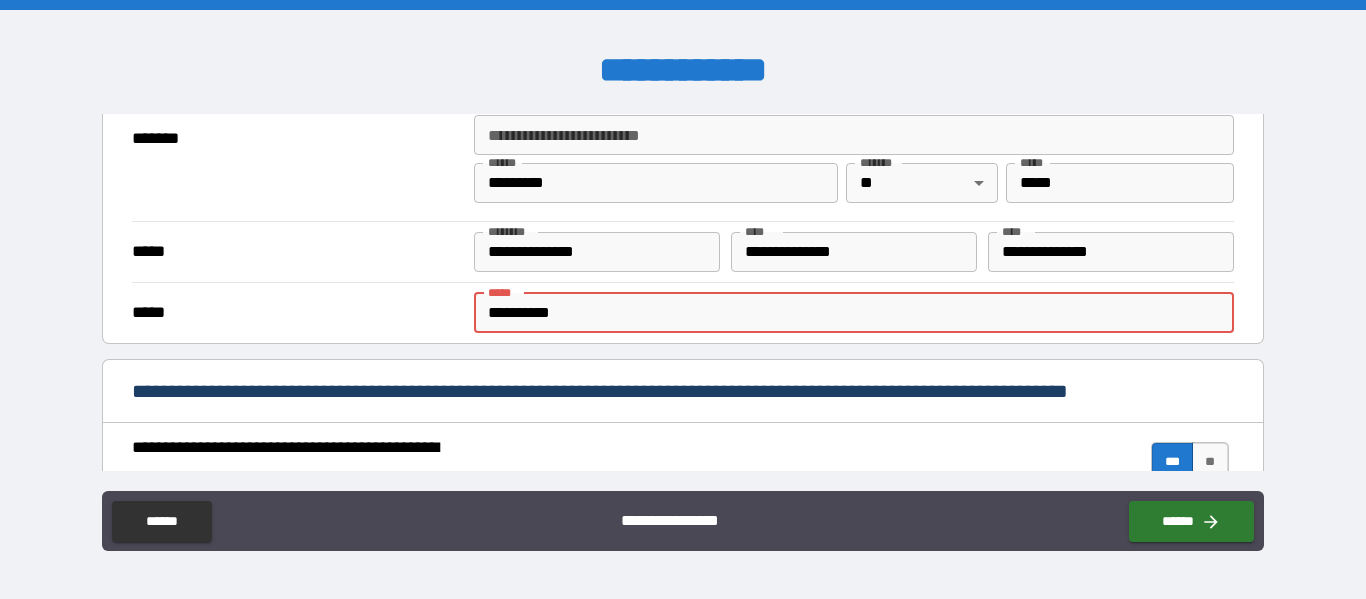 drag, startPoint x: 582, startPoint y: 311, endPoint x: 479, endPoint y: 315, distance: 103.077644 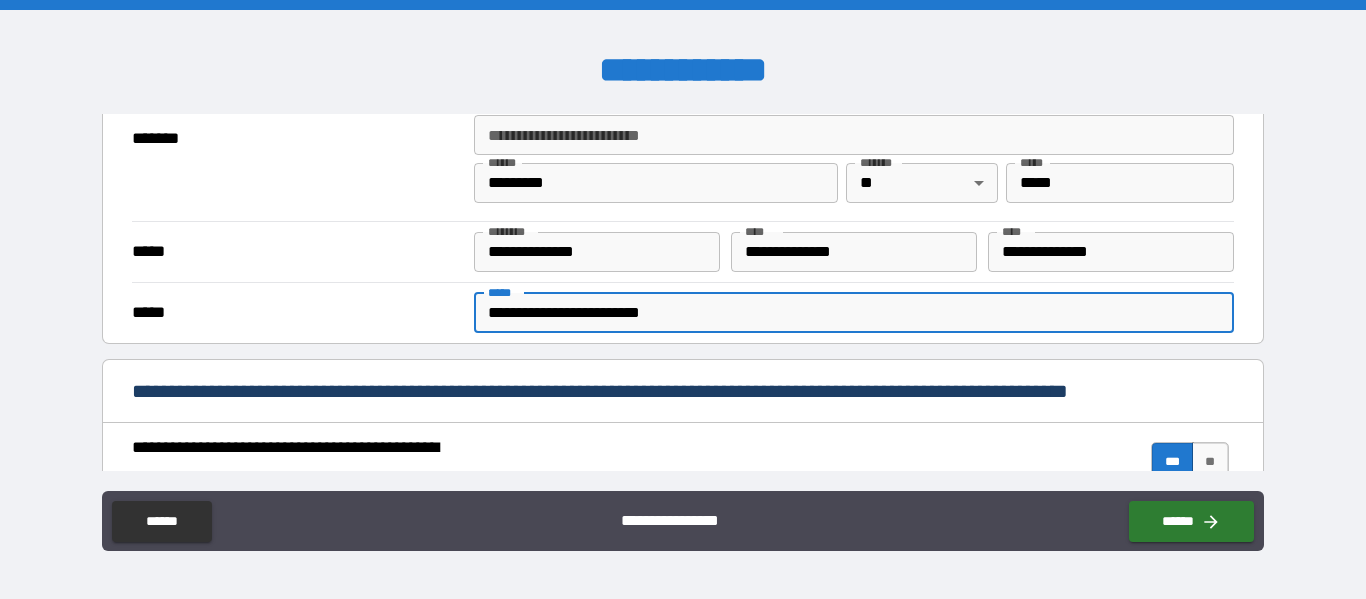 type on "**********" 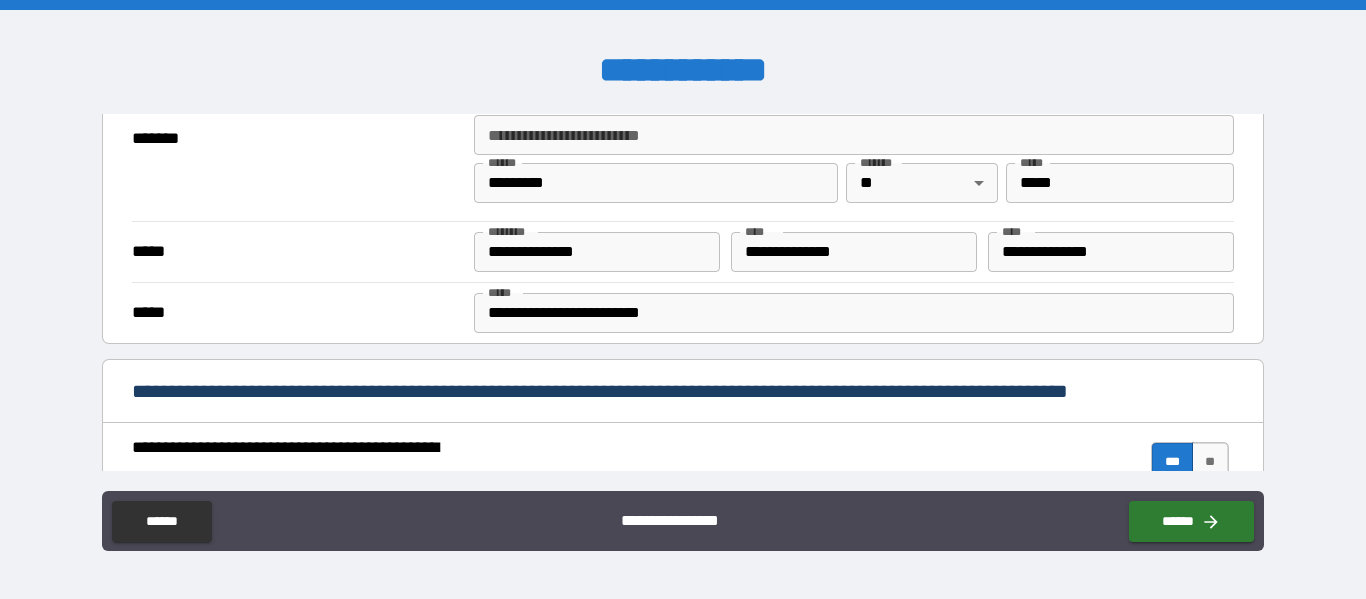 click on "**********" at bounding box center (683, 302) 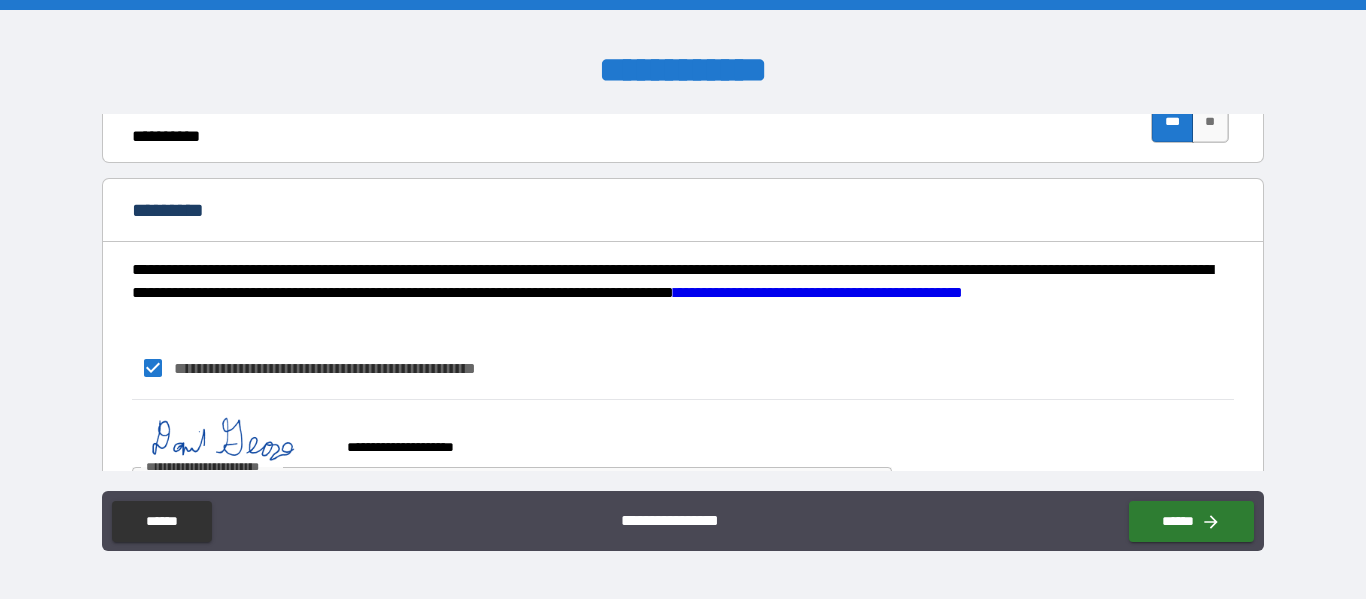 scroll, scrollTop: 2042, scrollLeft: 0, axis: vertical 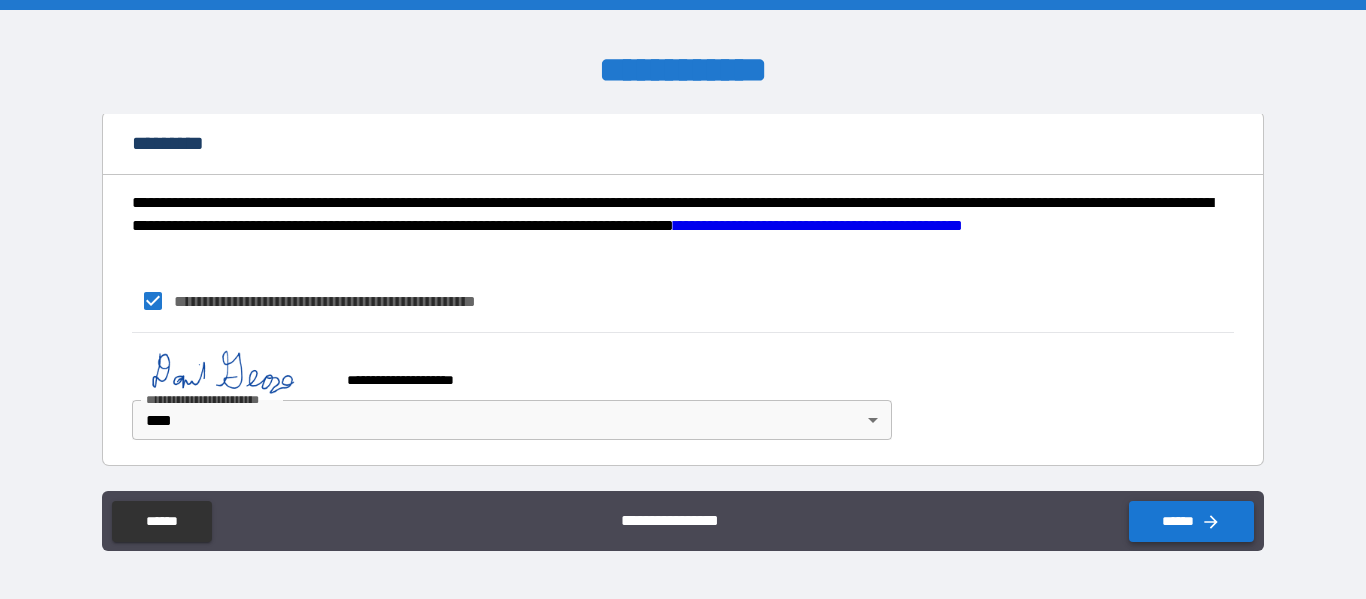 click on "******" at bounding box center (1191, 521) 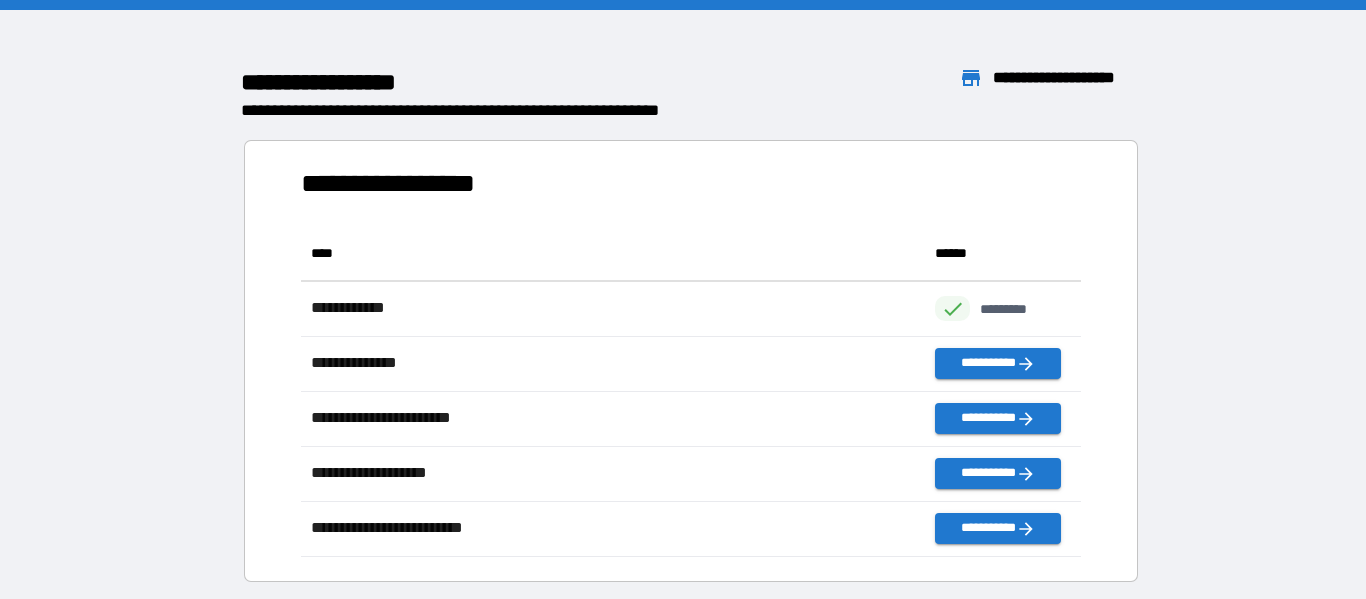 scroll, scrollTop: 1, scrollLeft: 1, axis: both 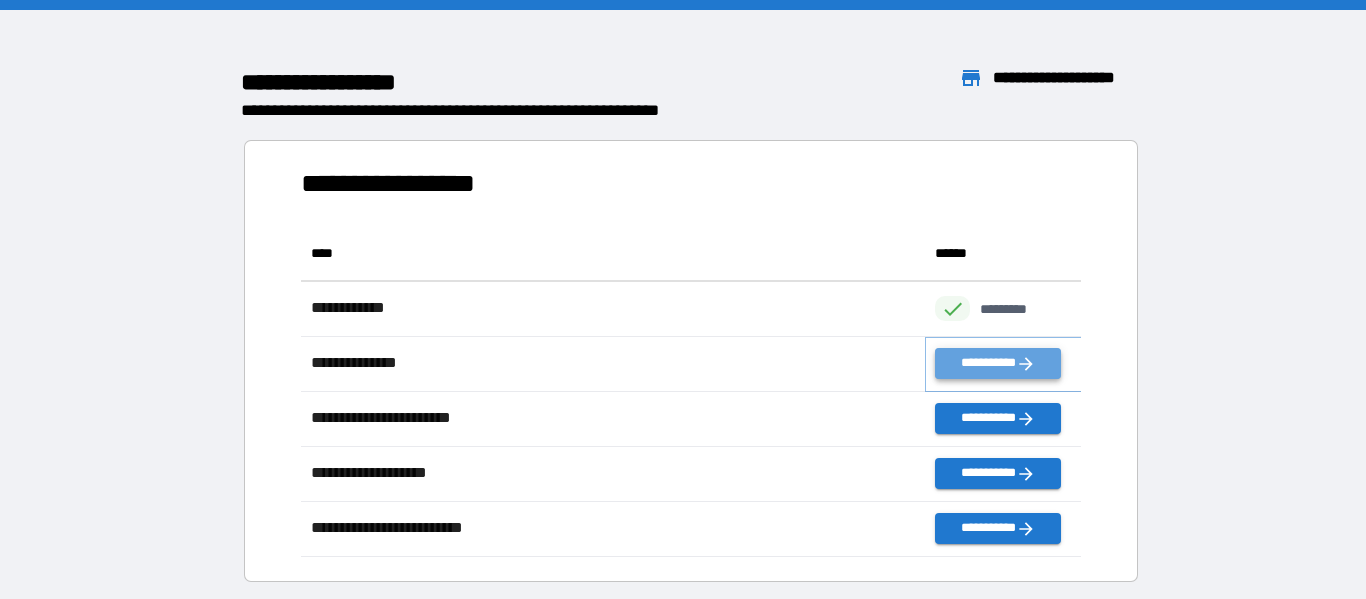 click on "**********" at bounding box center (997, 363) 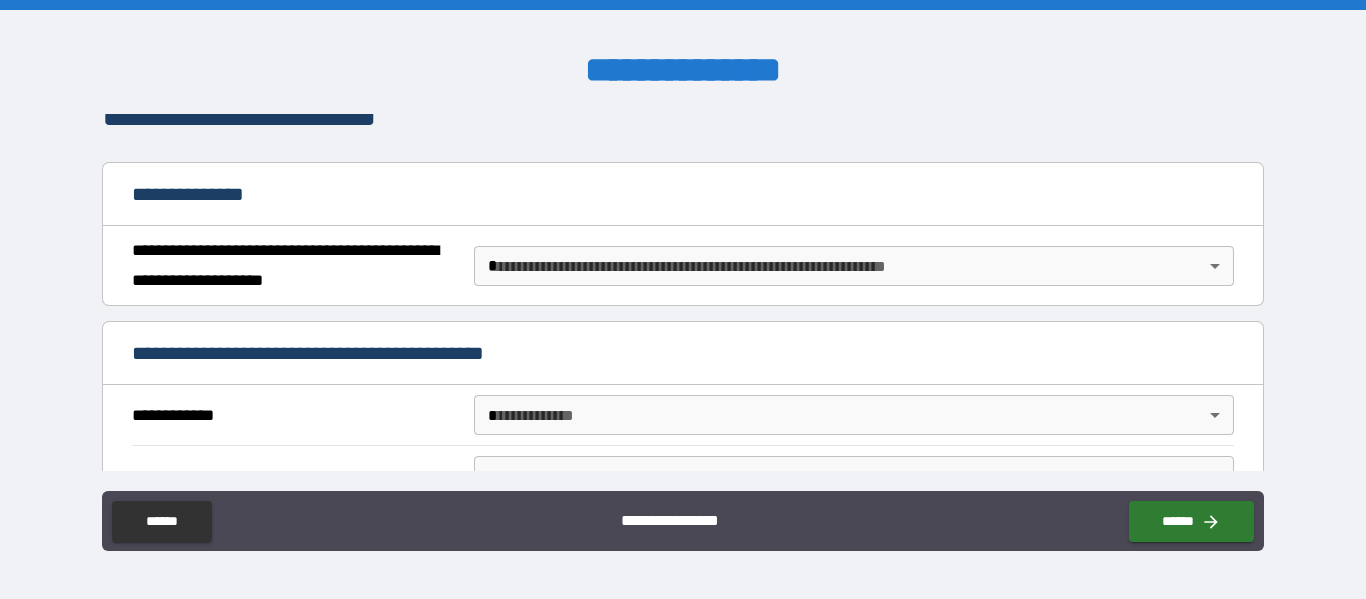 scroll, scrollTop: 209, scrollLeft: 0, axis: vertical 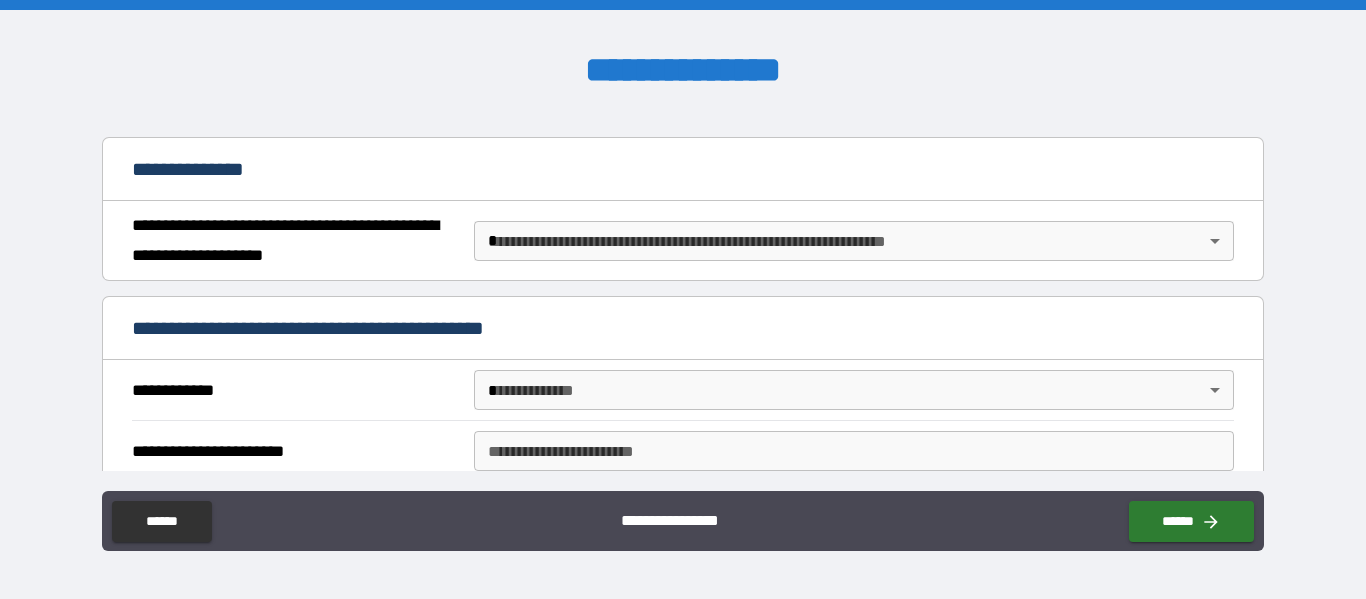 click on "**********" at bounding box center [683, 299] 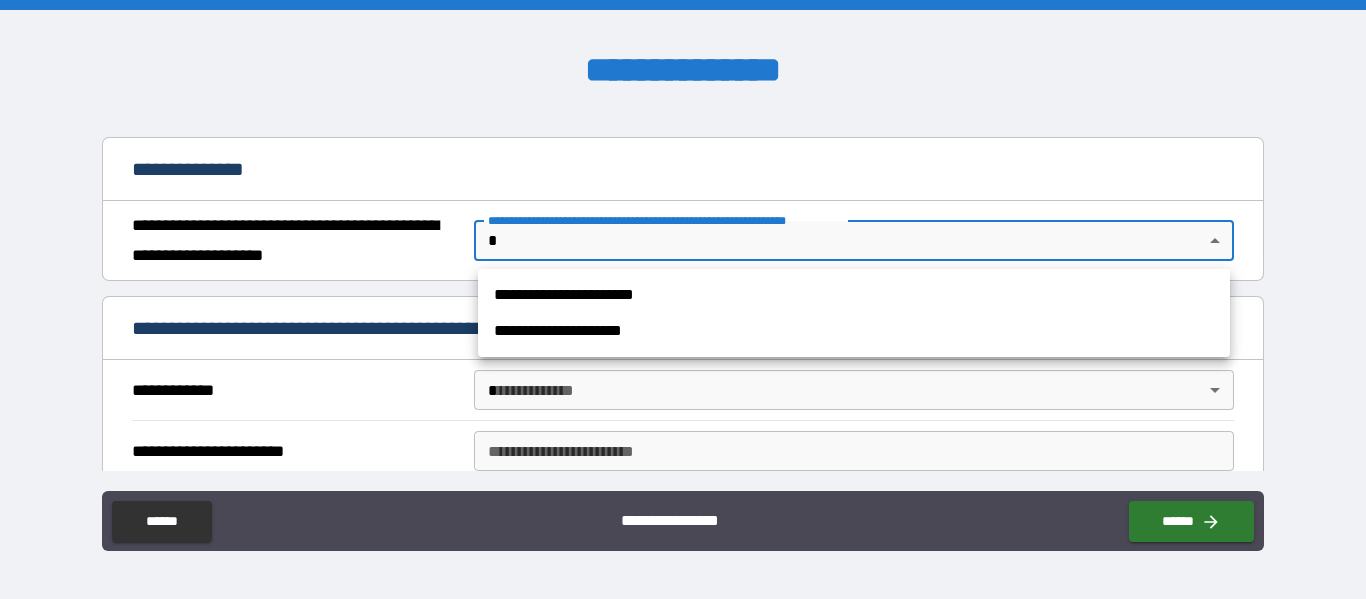 click on "**********" at bounding box center [854, 295] 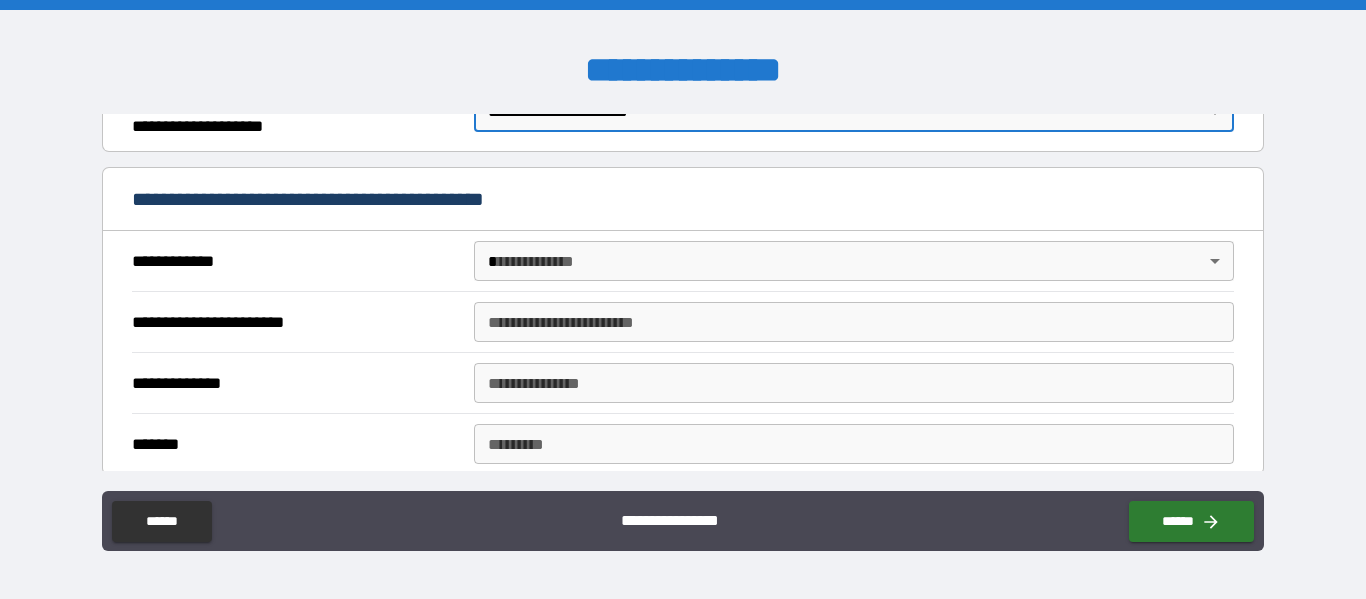 scroll, scrollTop: 366, scrollLeft: 0, axis: vertical 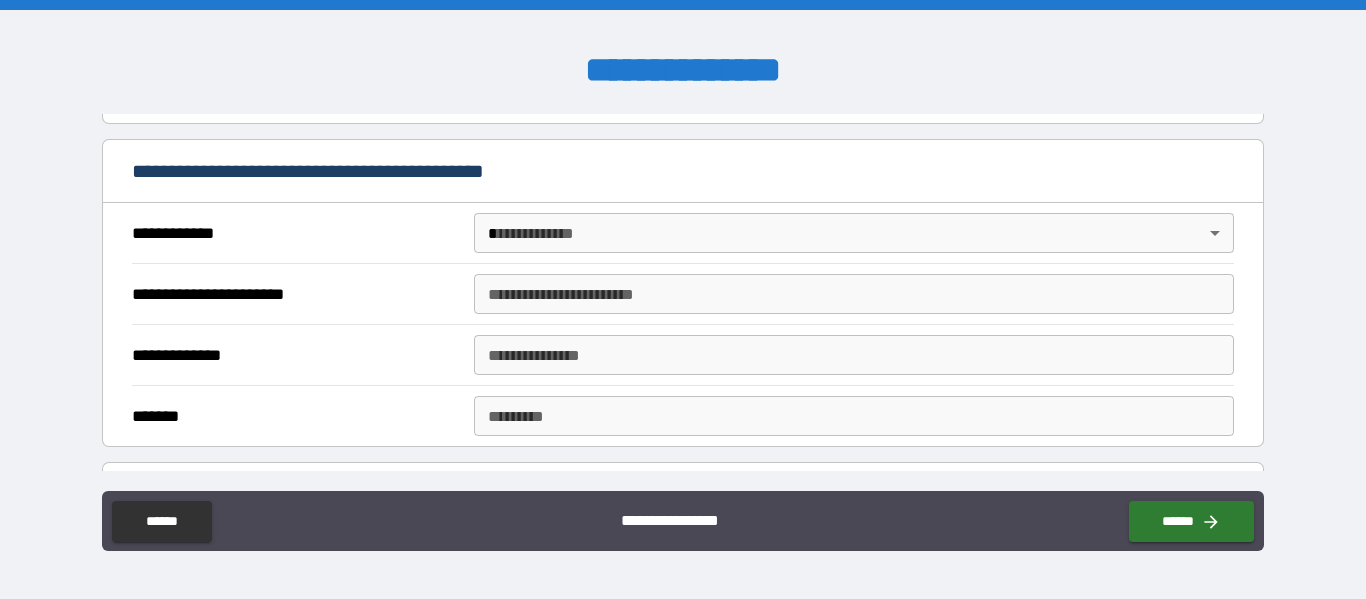 click on "**********" at bounding box center (854, 294) 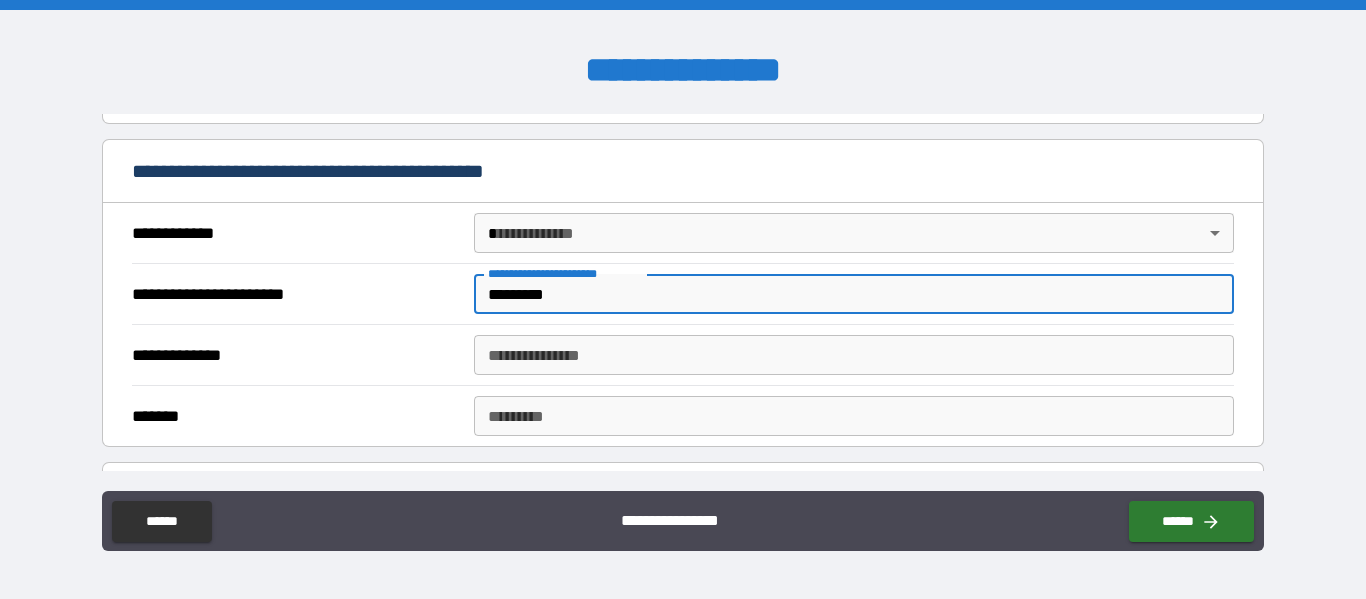 type on "*********" 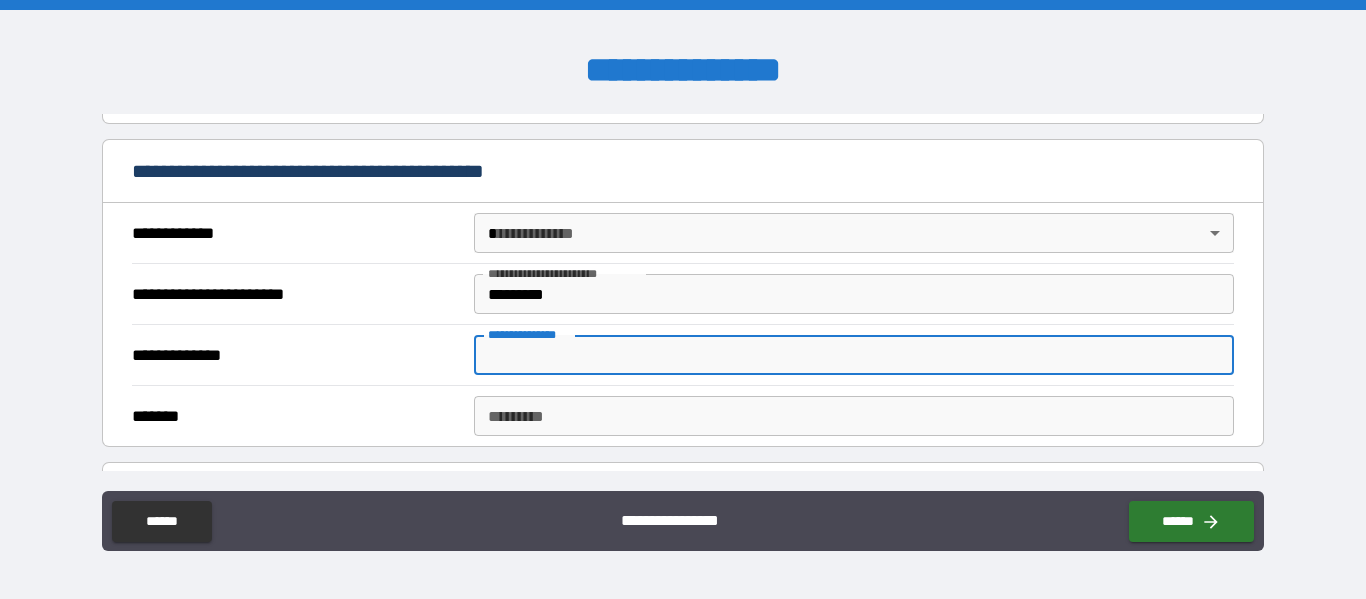 click on "**********" at bounding box center [854, 355] 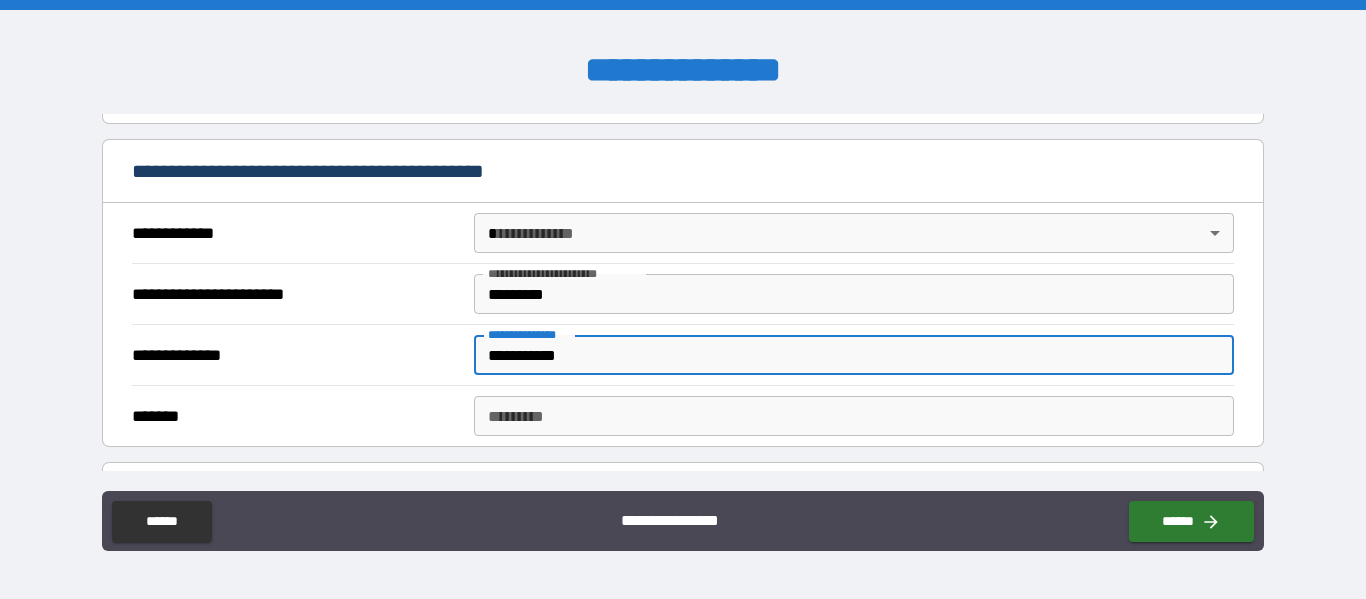 type on "**********" 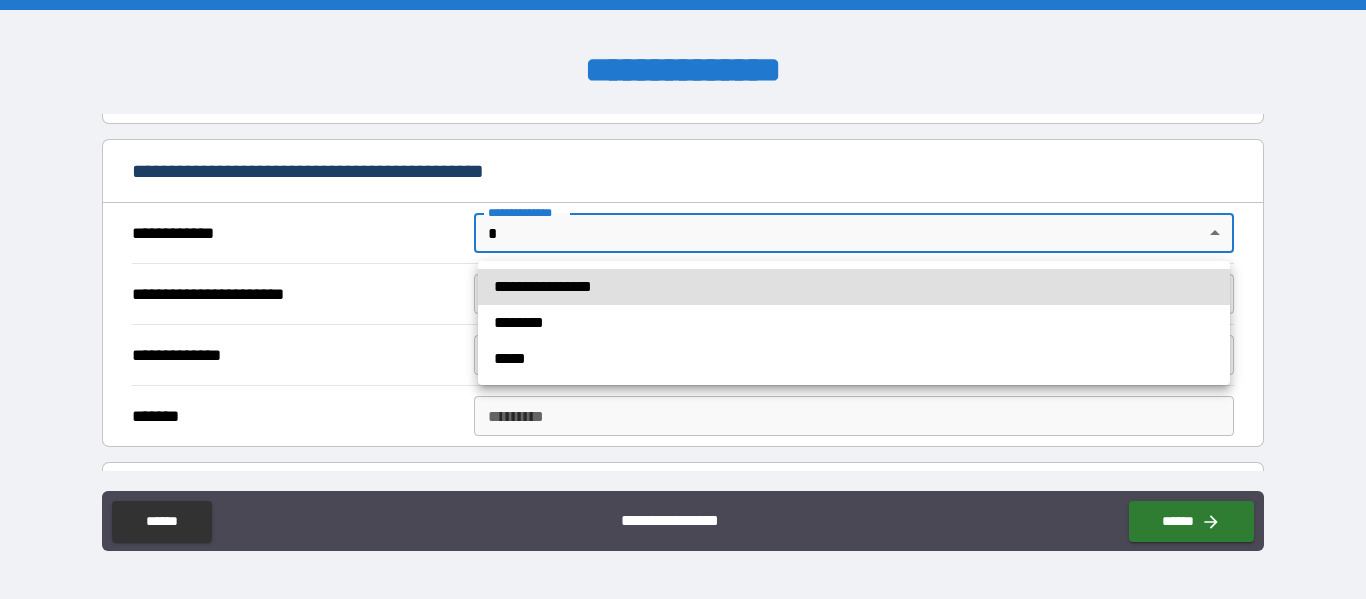 click on "**********" at bounding box center [683, 299] 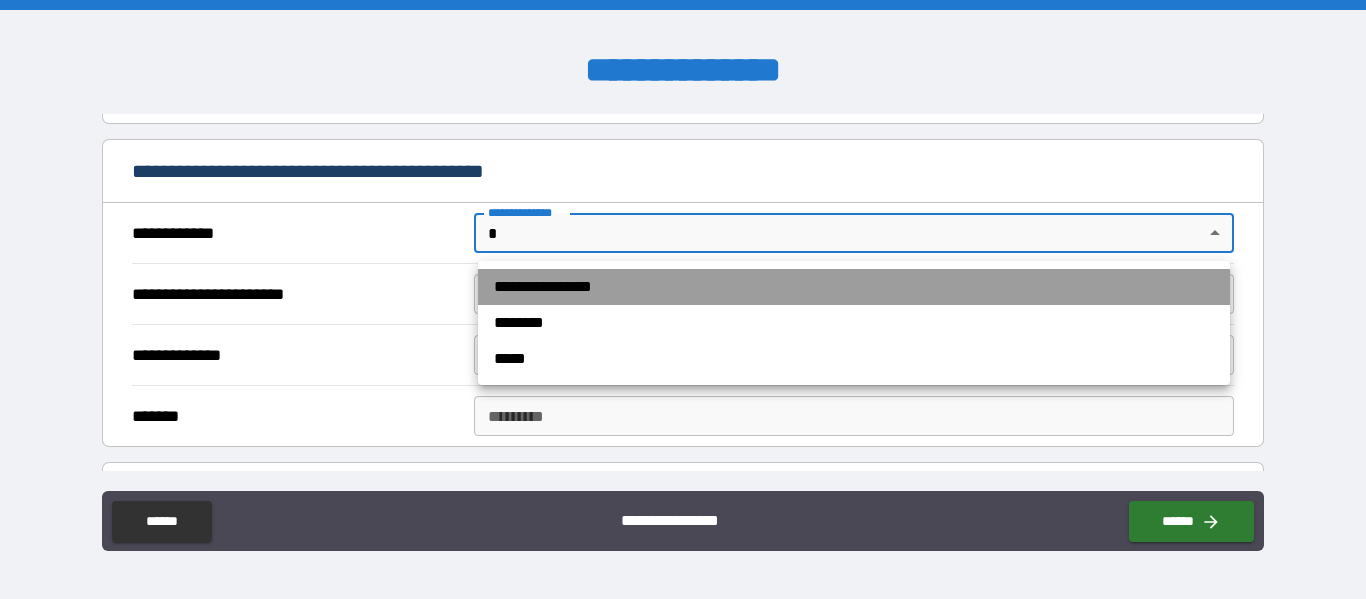 click on "**********" at bounding box center [854, 287] 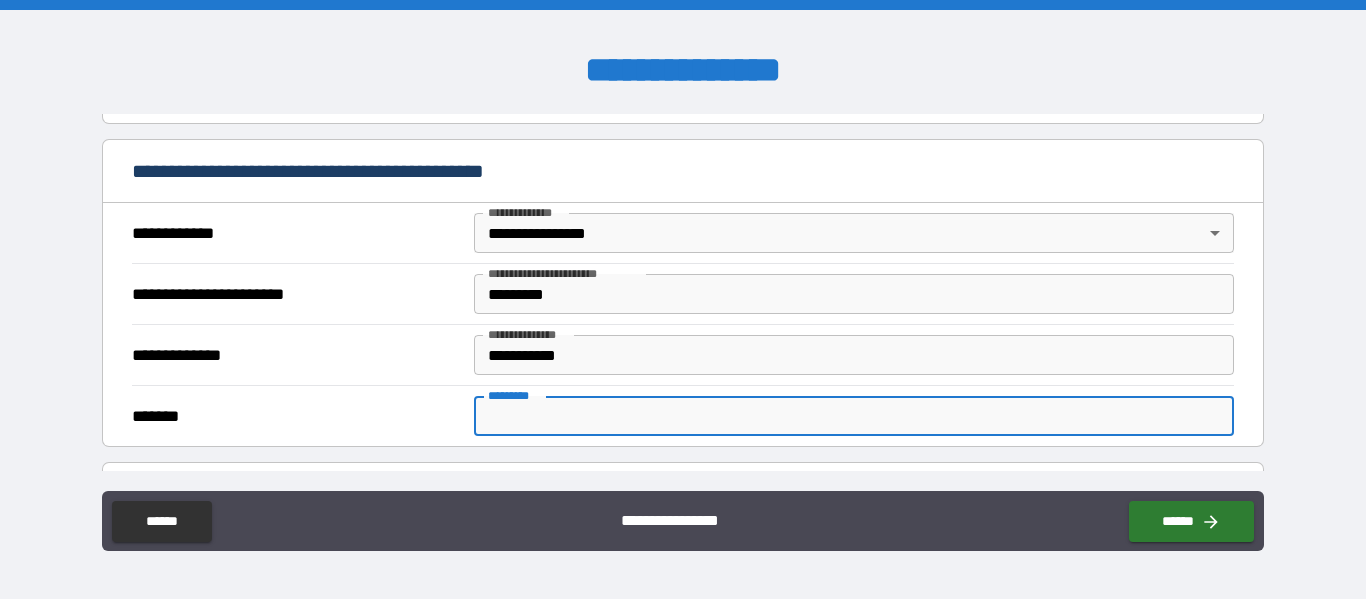 click on "*******   *" at bounding box center (854, 416) 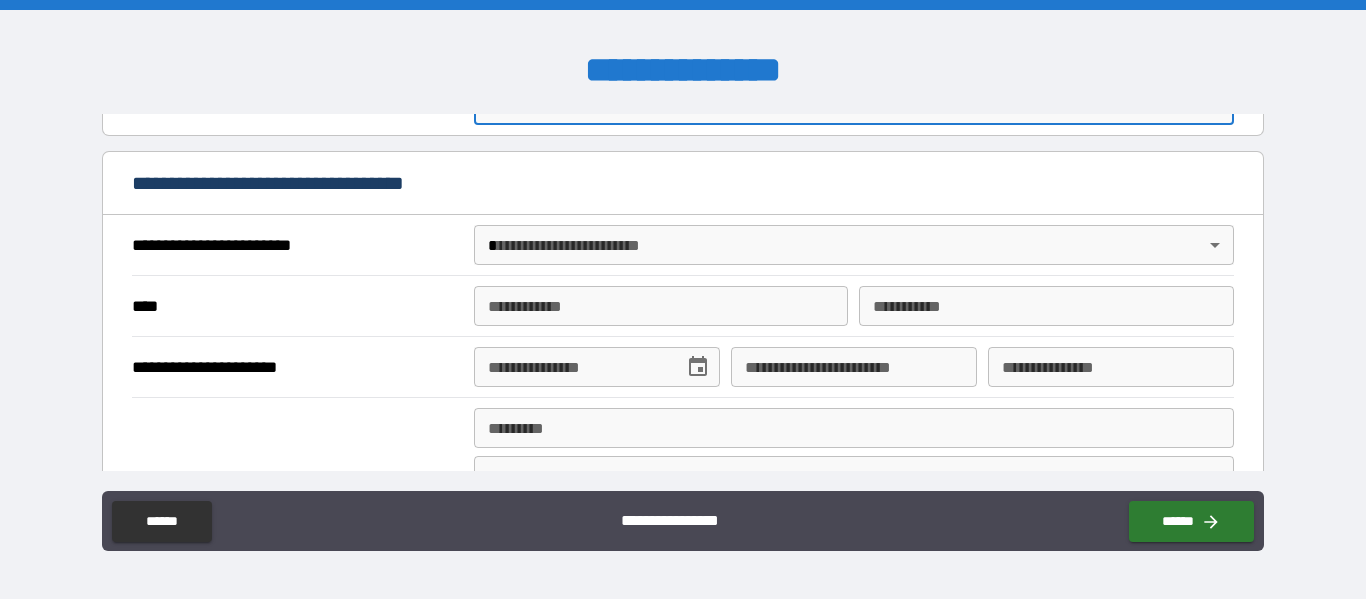 scroll, scrollTop: 679, scrollLeft: 0, axis: vertical 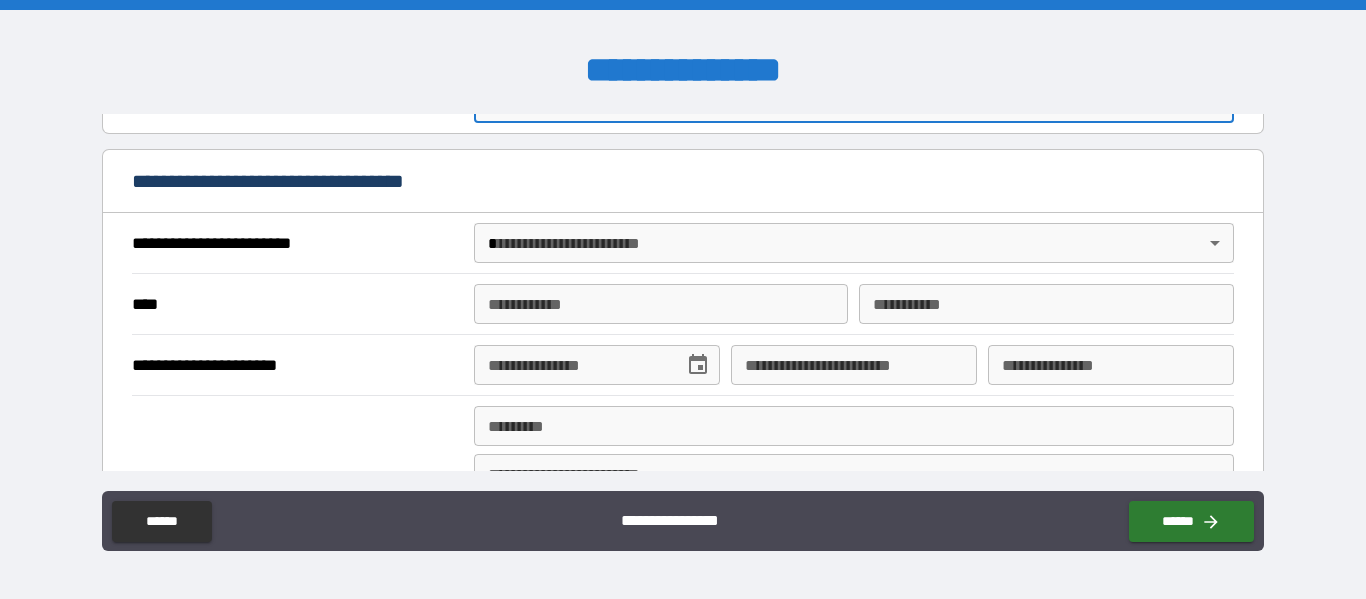 type on "**********" 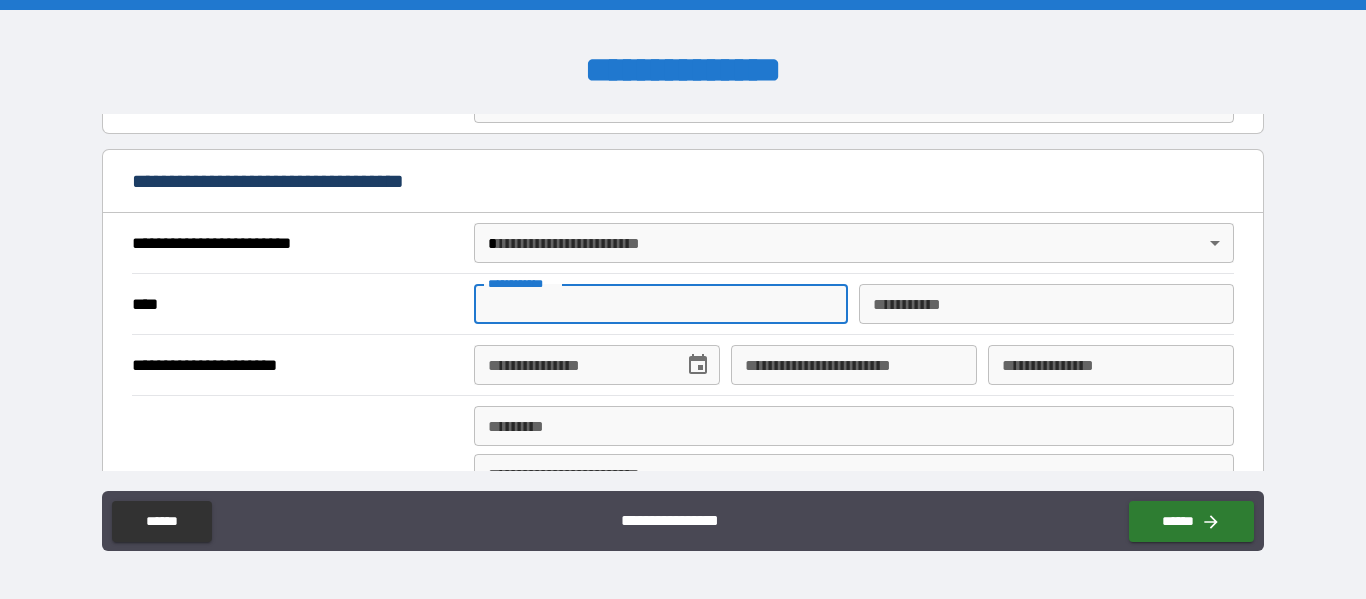 type on "*****" 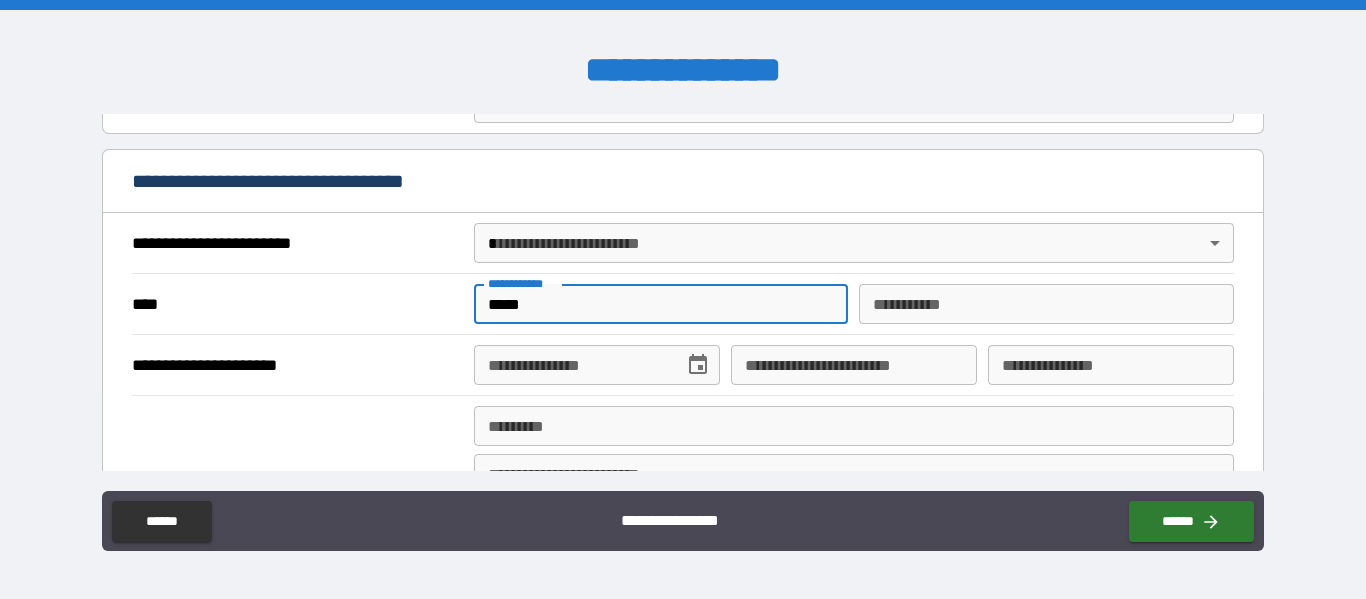 type on "******" 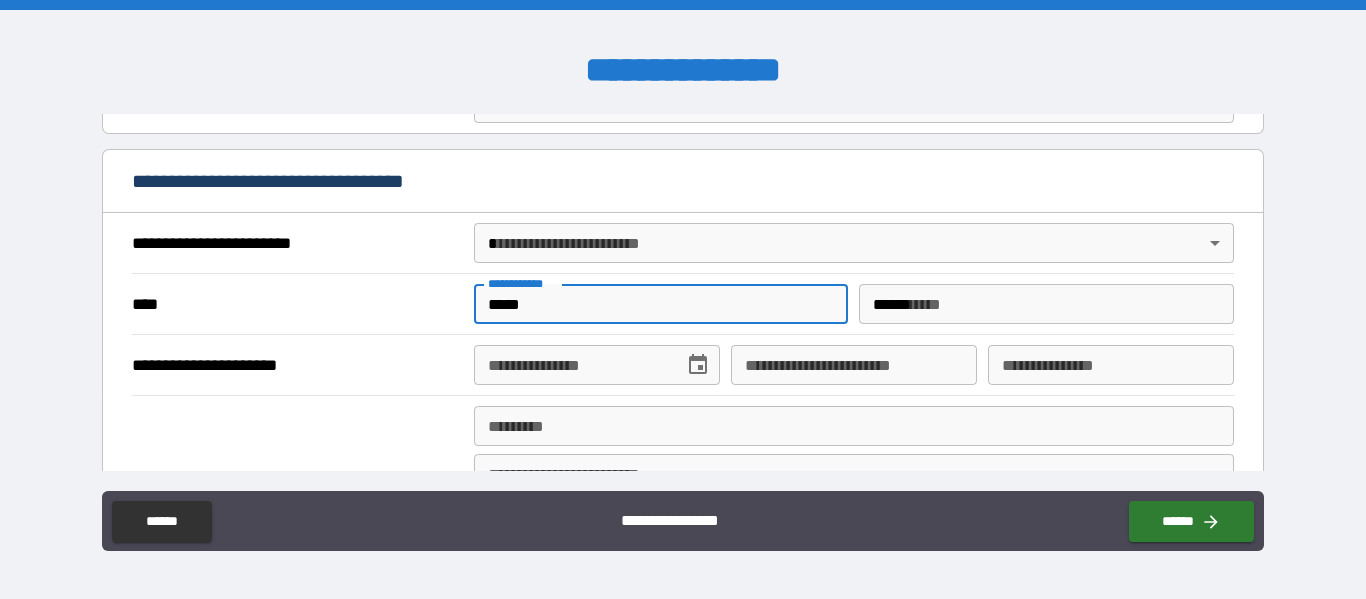 type on "**********" 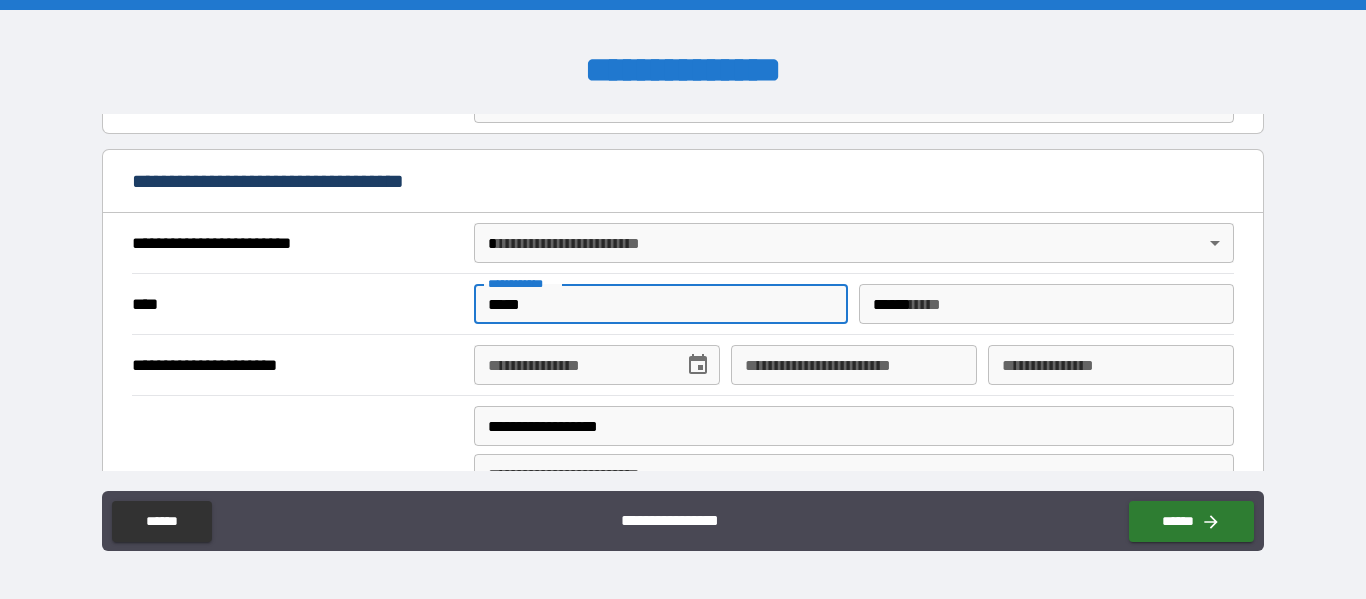 type on "*********" 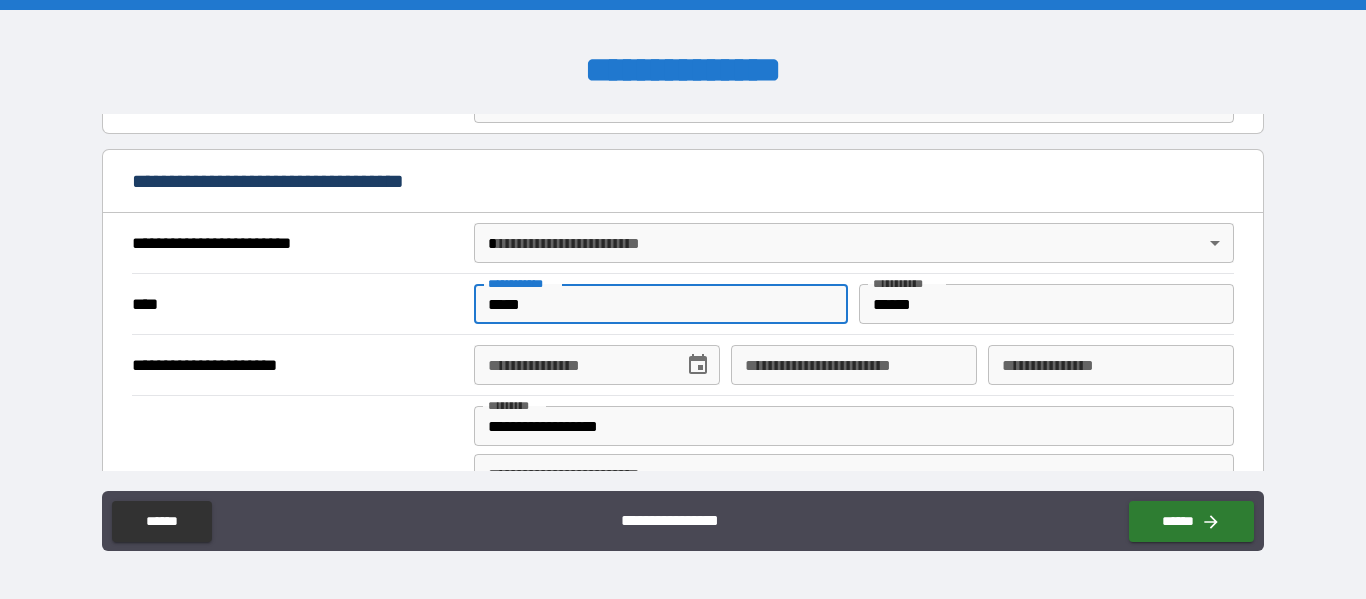 click on "**********" at bounding box center (572, 365) 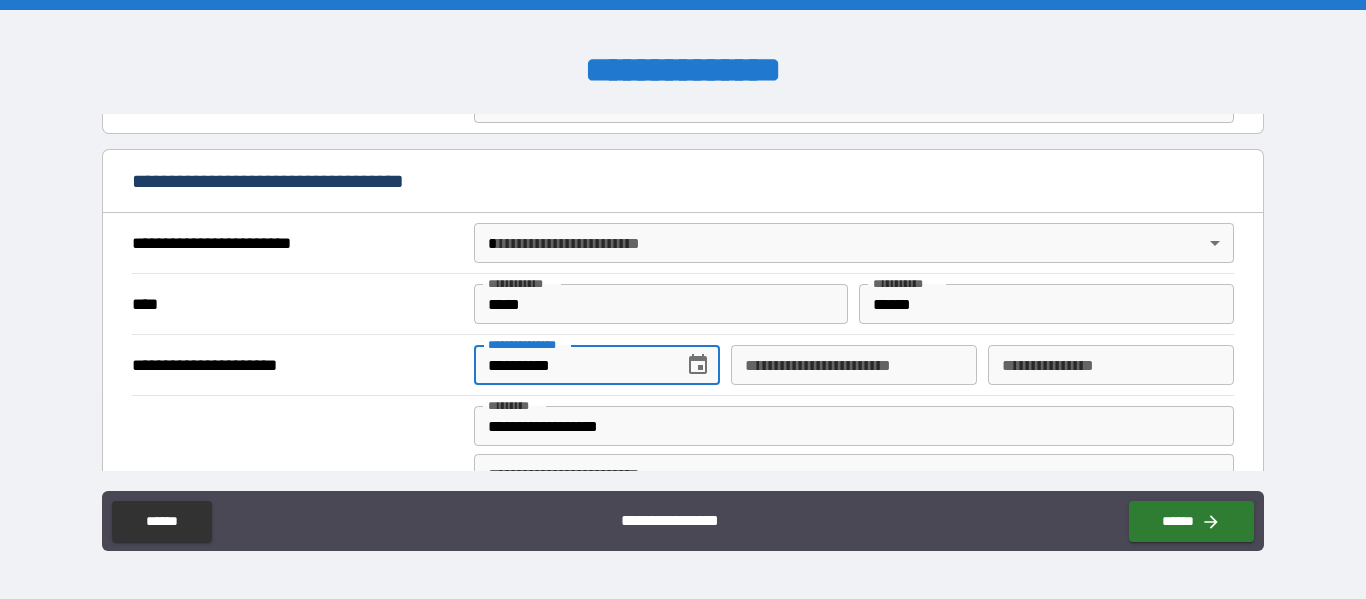 type on "**********" 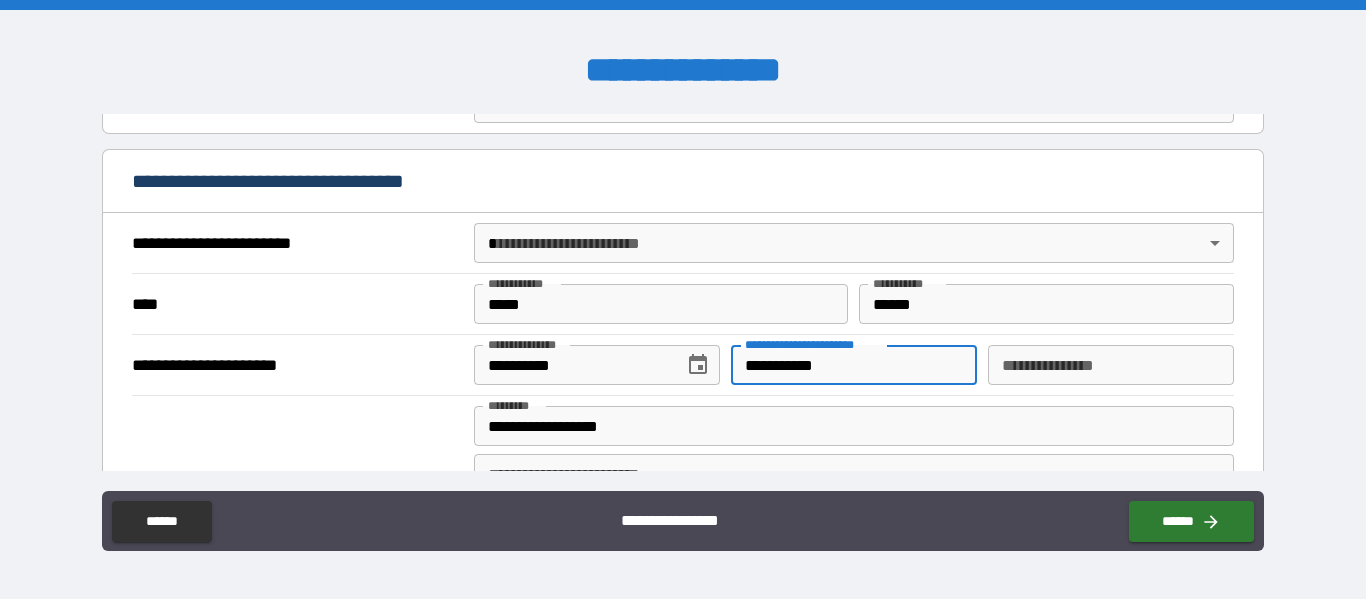 type on "**********" 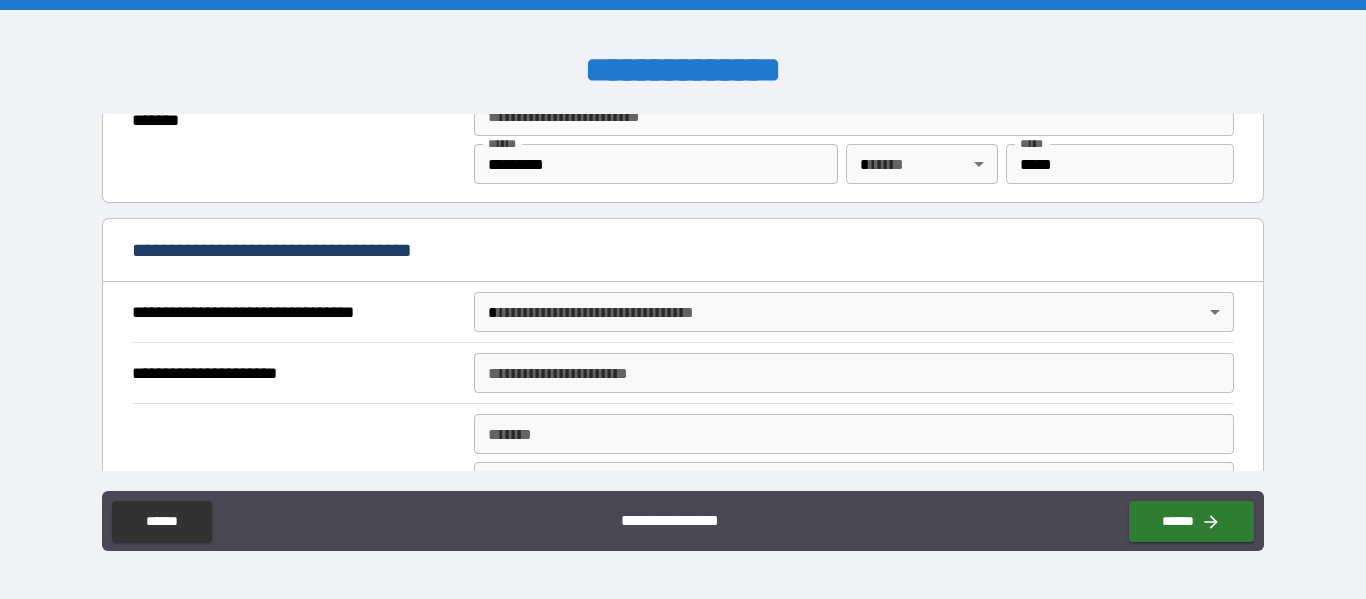 scroll, scrollTop: 1062, scrollLeft: 0, axis: vertical 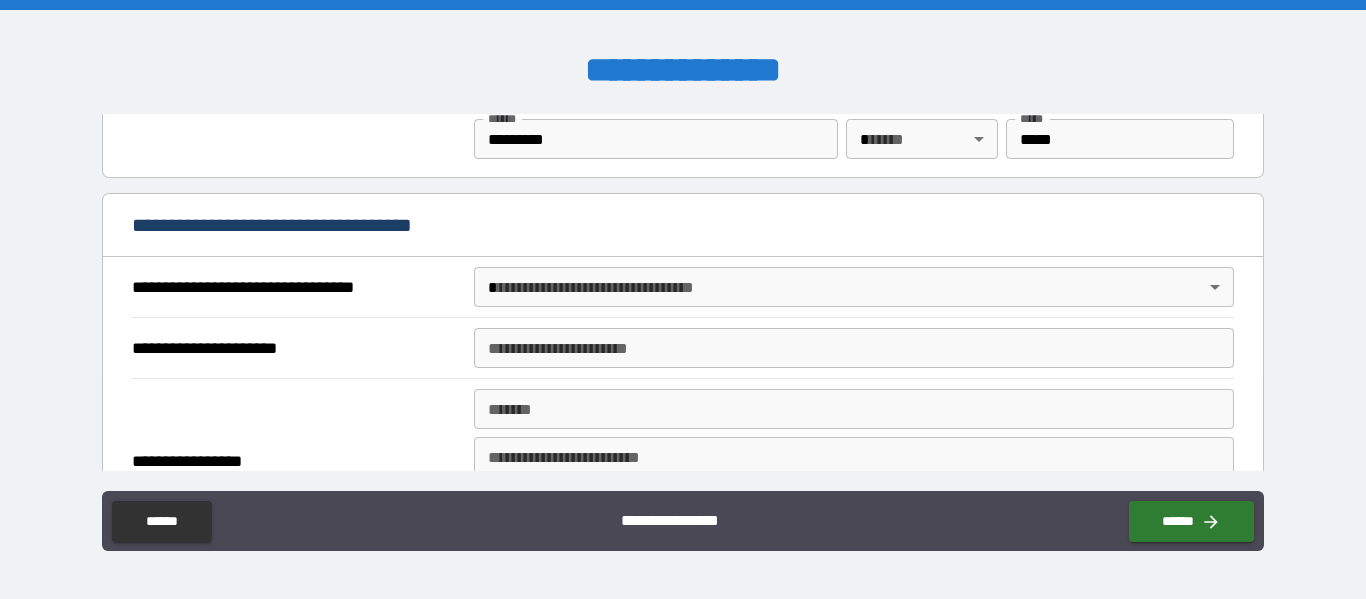 type on "***" 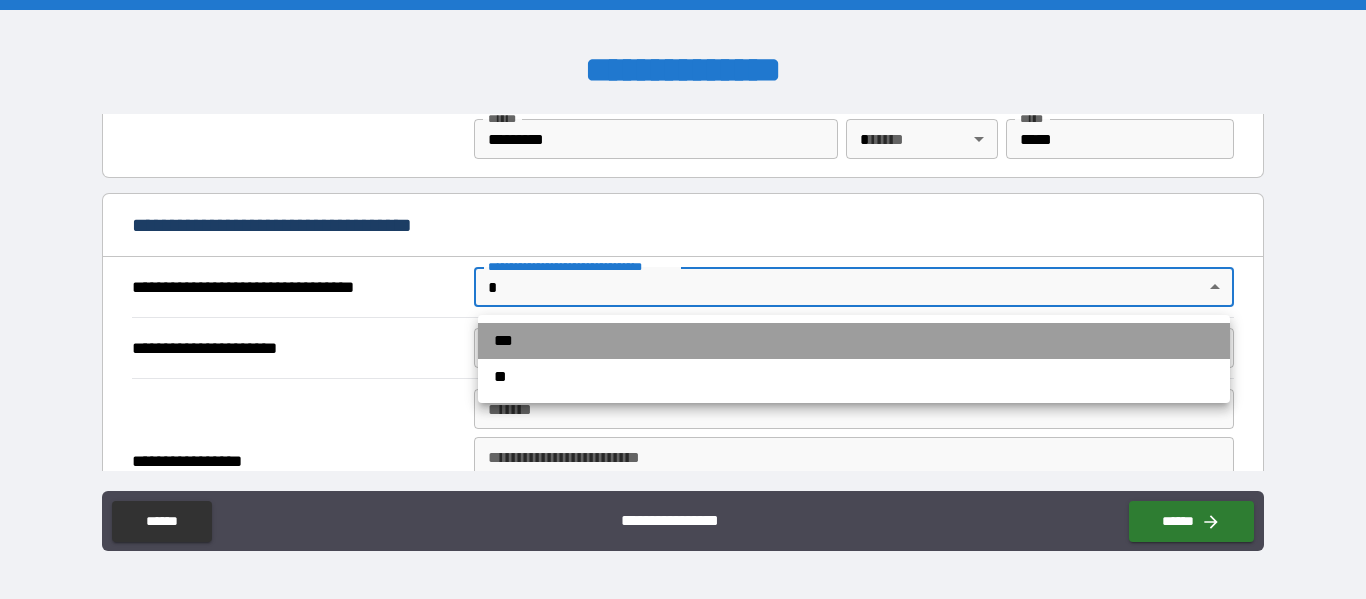 click on "***" at bounding box center [854, 341] 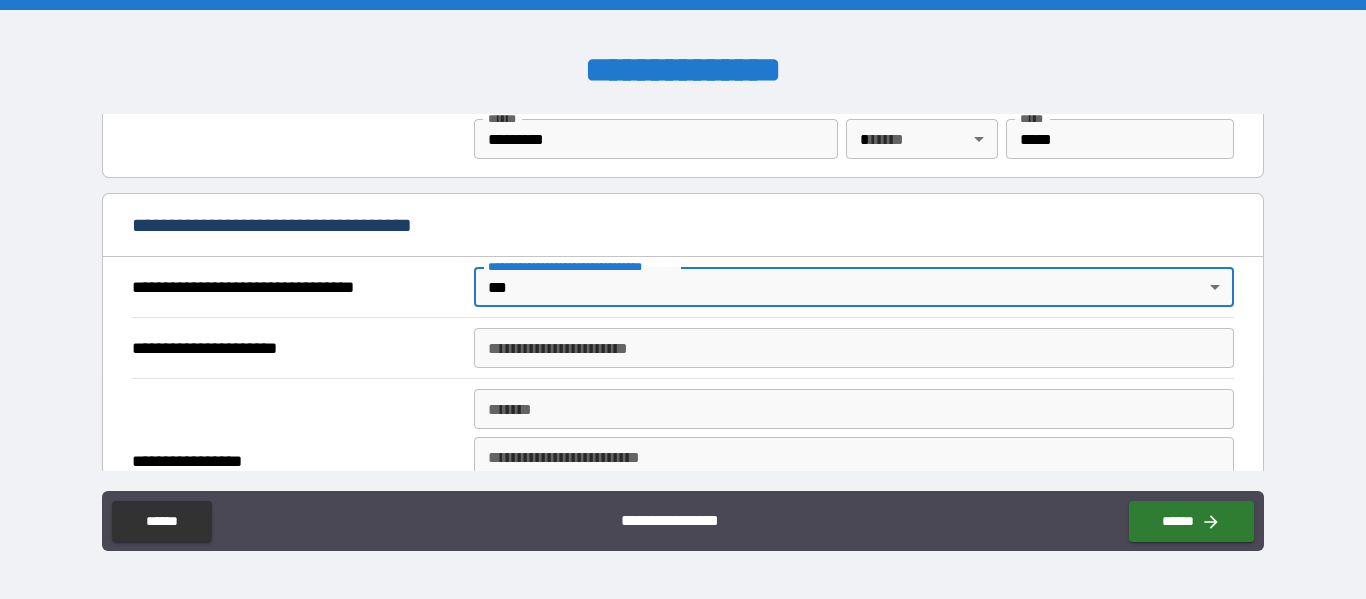 click on "**********" at bounding box center (854, 348) 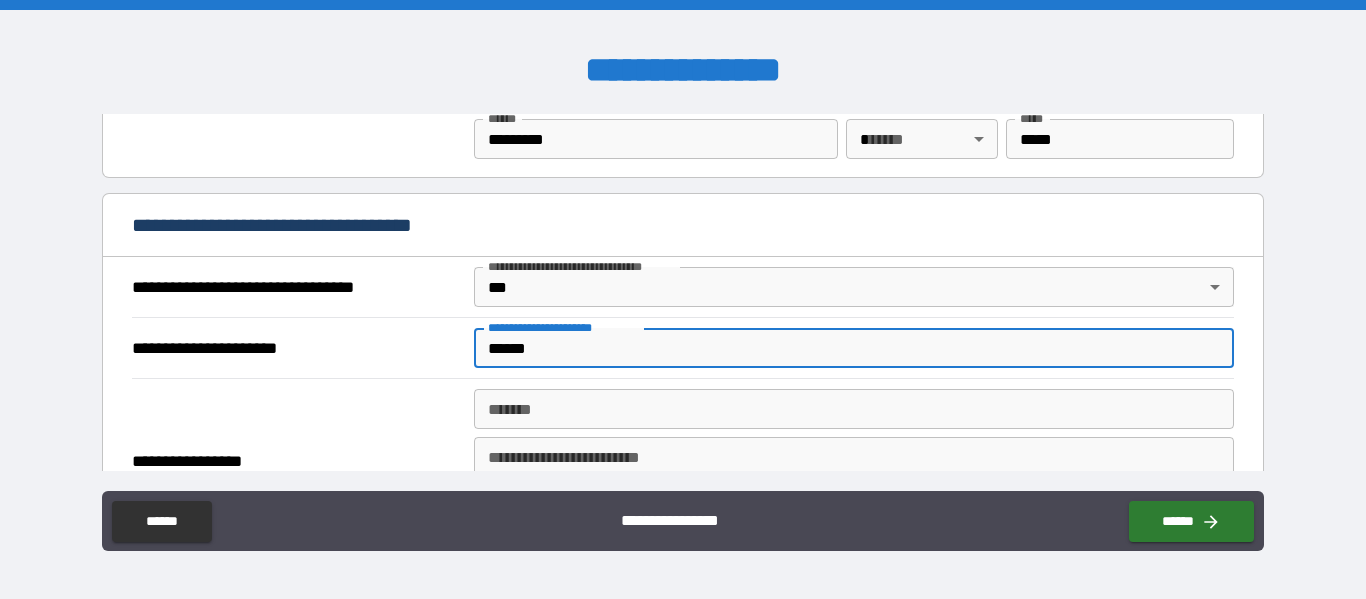 type on "*******" 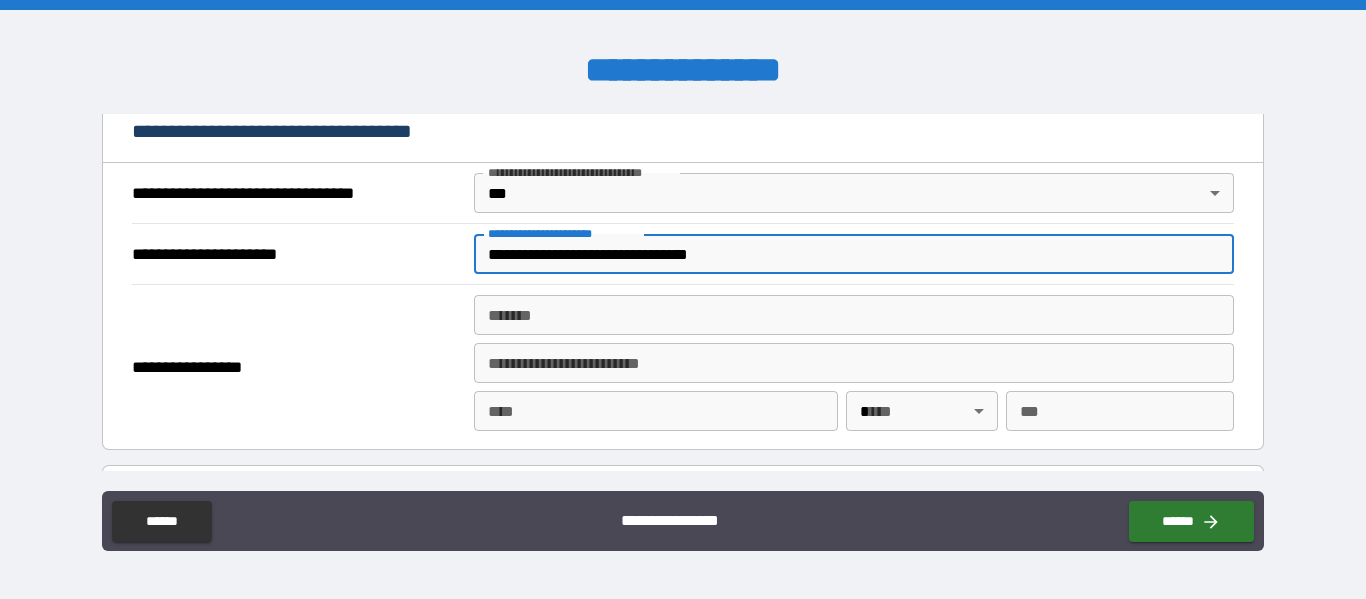 scroll, scrollTop: 1182, scrollLeft: 0, axis: vertical 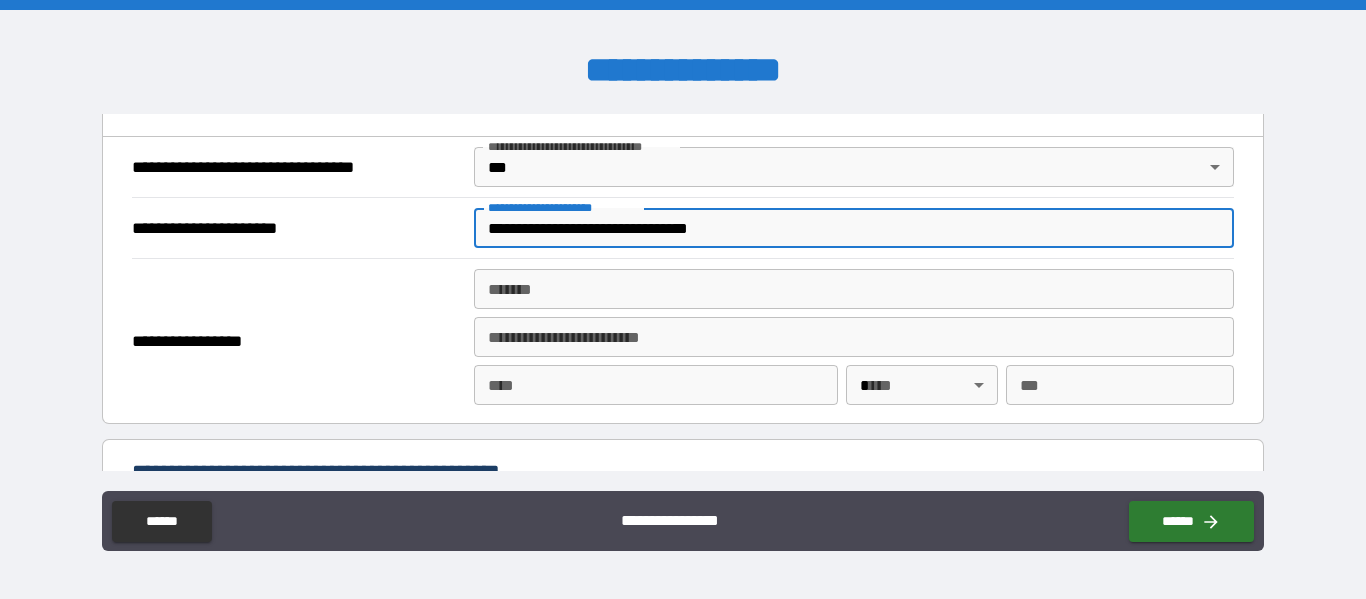 type on "**********" 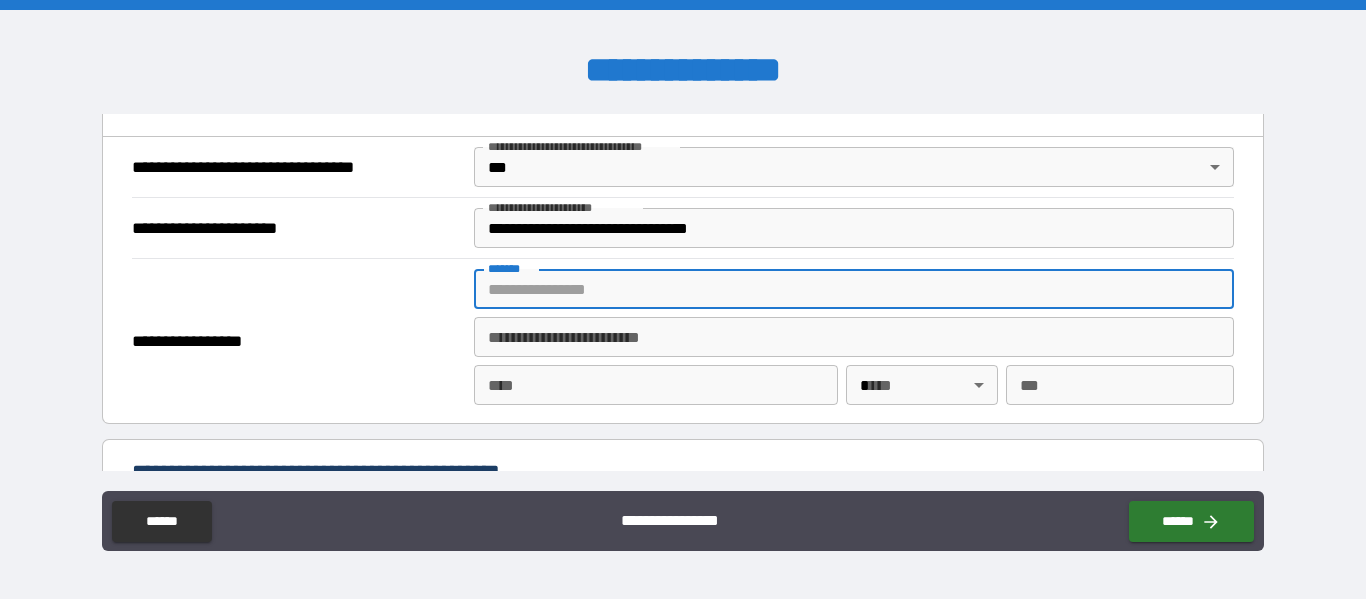 type on "**********" 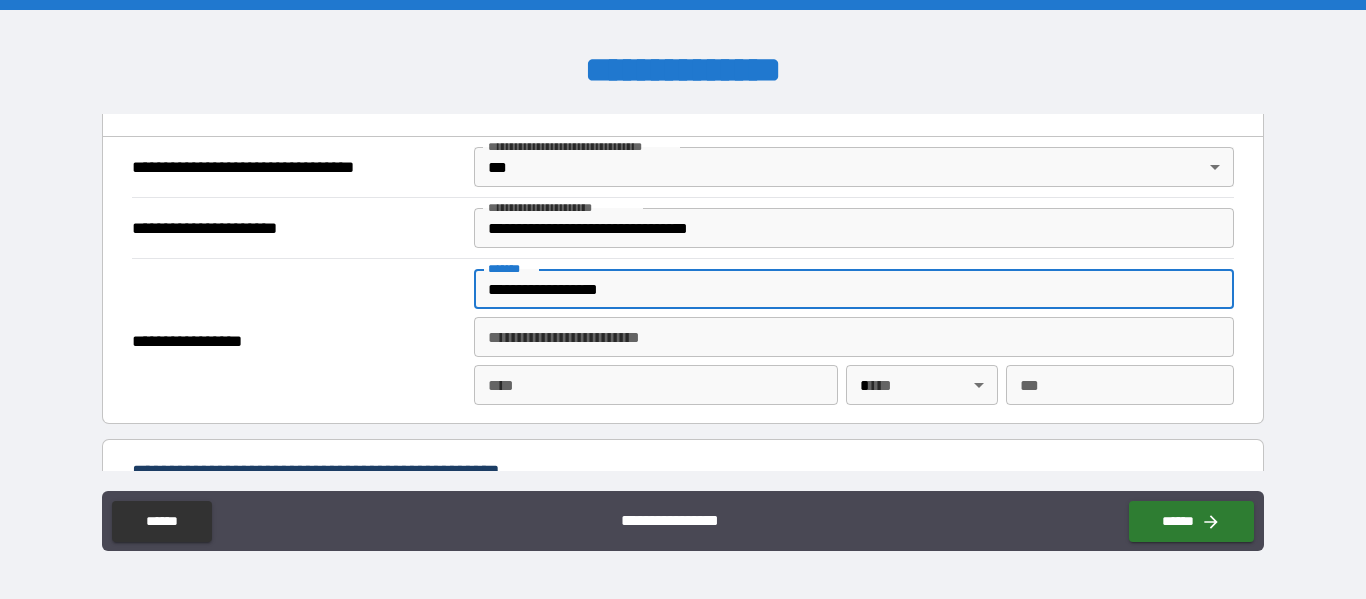 type on "*********" 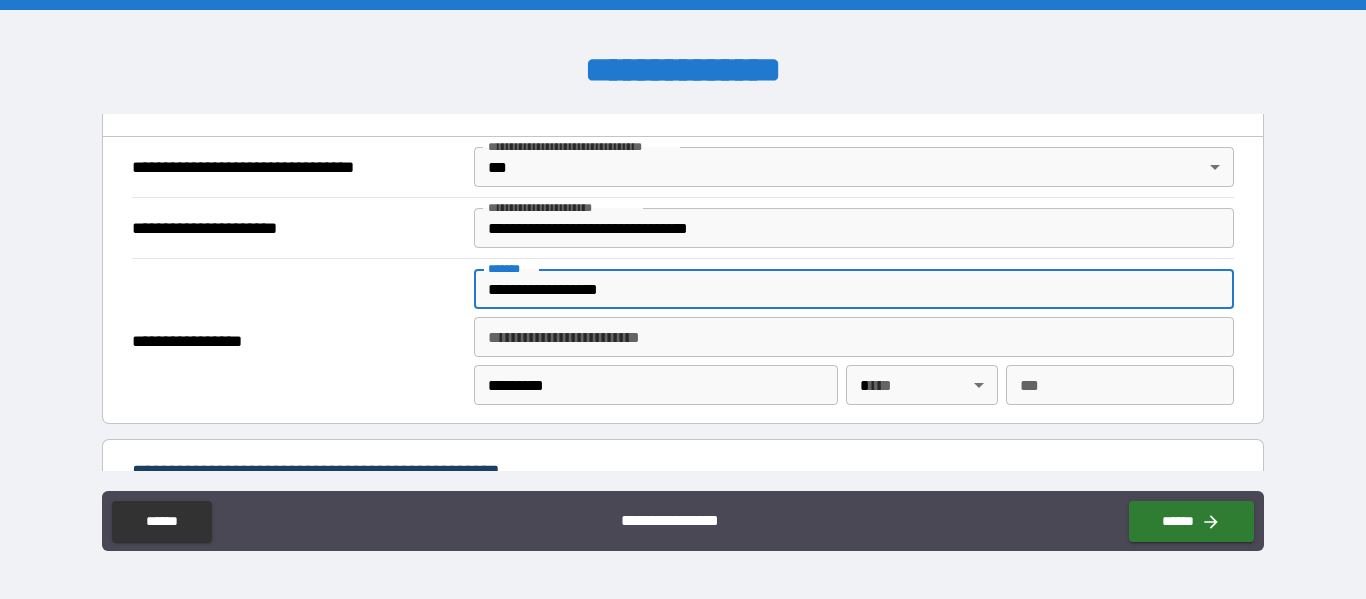 type 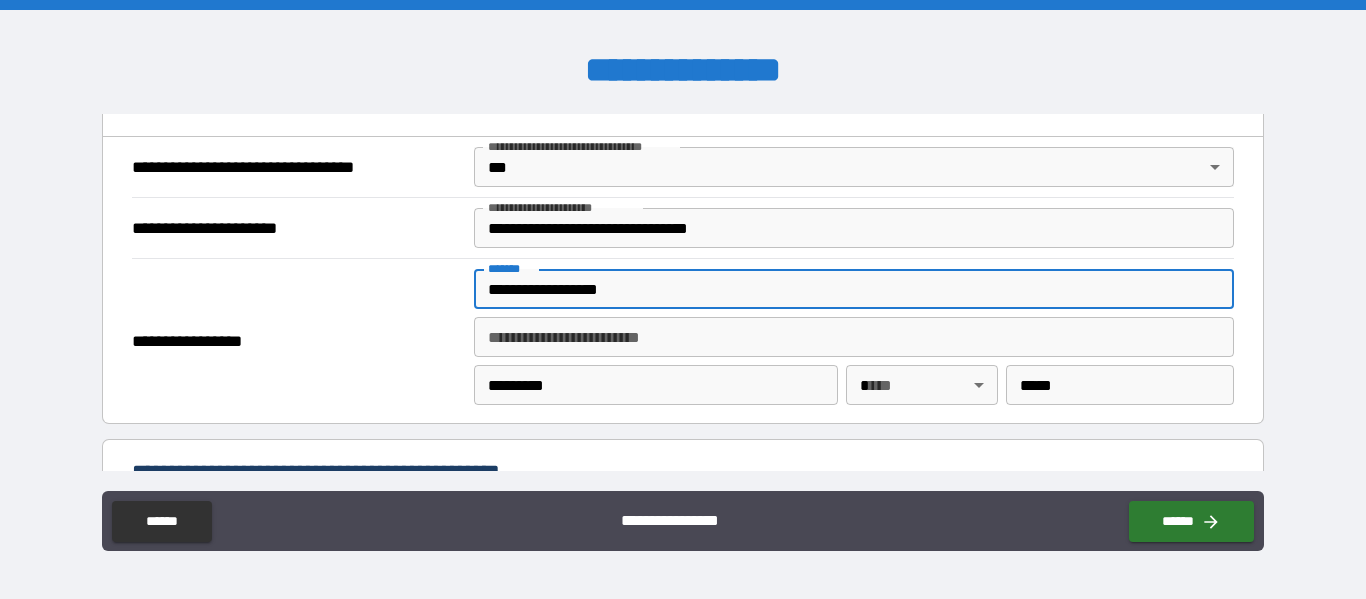 type on "*****" 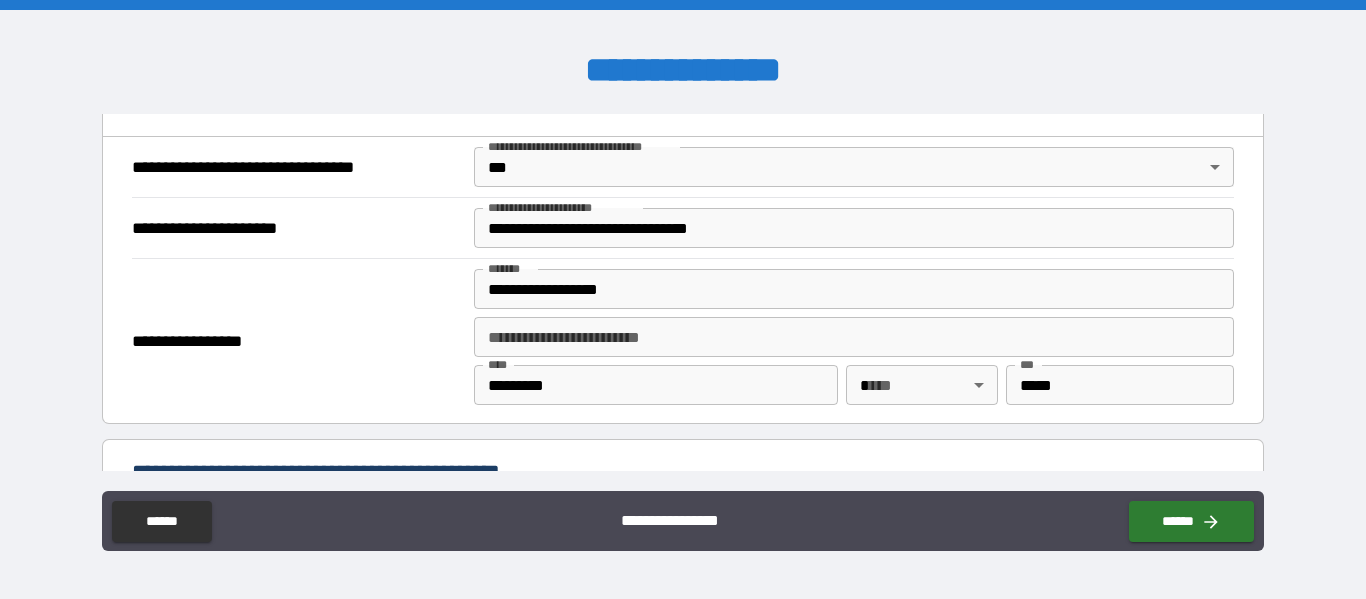 click on "**********" at bounding box center [683, 302] 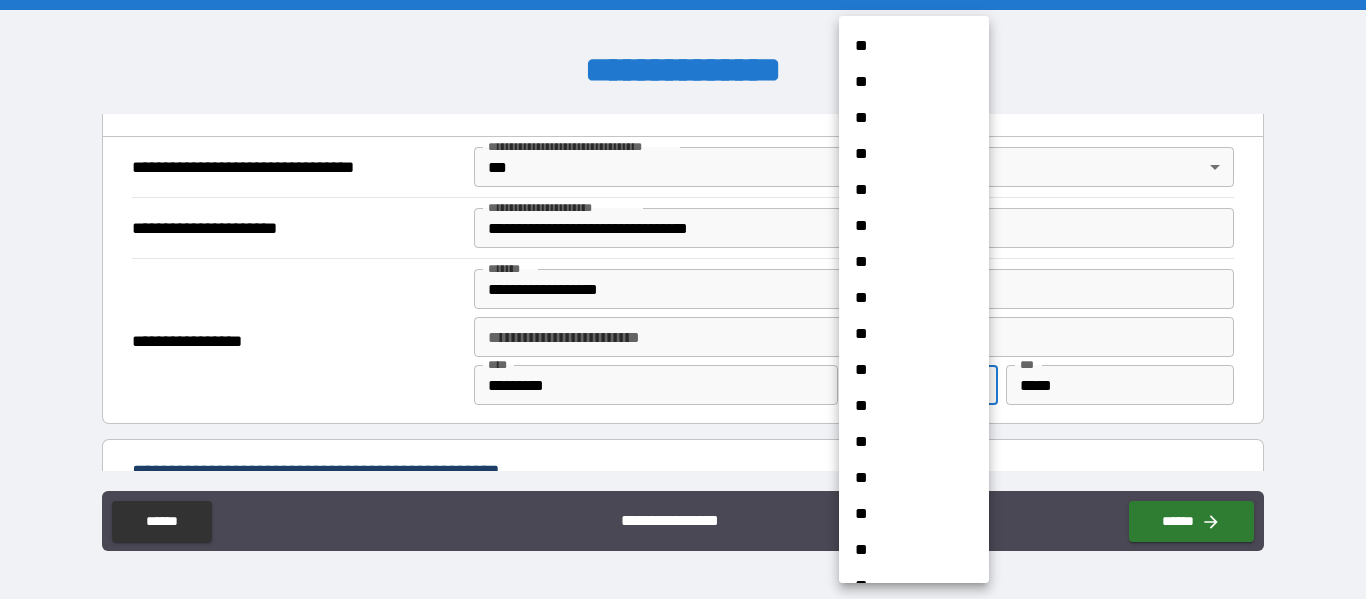 scroll, scrollTop: 145, scrollLeft: 0, axis: vertical 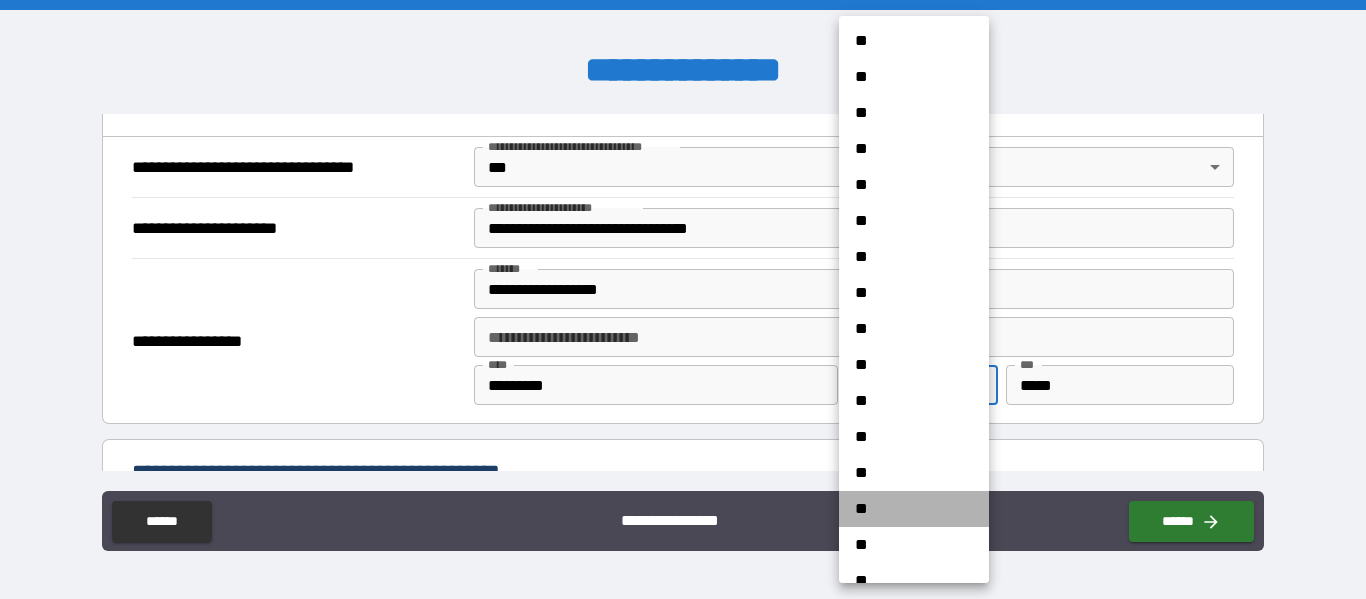click on "**" at bounding box center (914, 509) 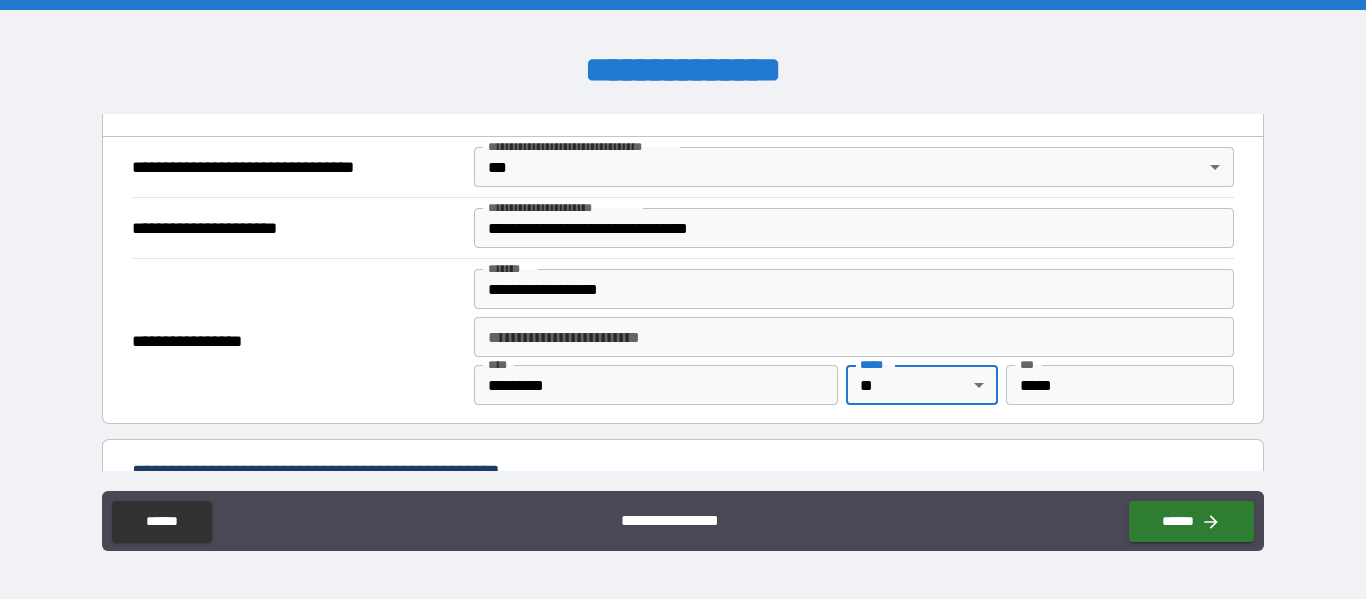 click on "**********" at bounding box center [683, 302] 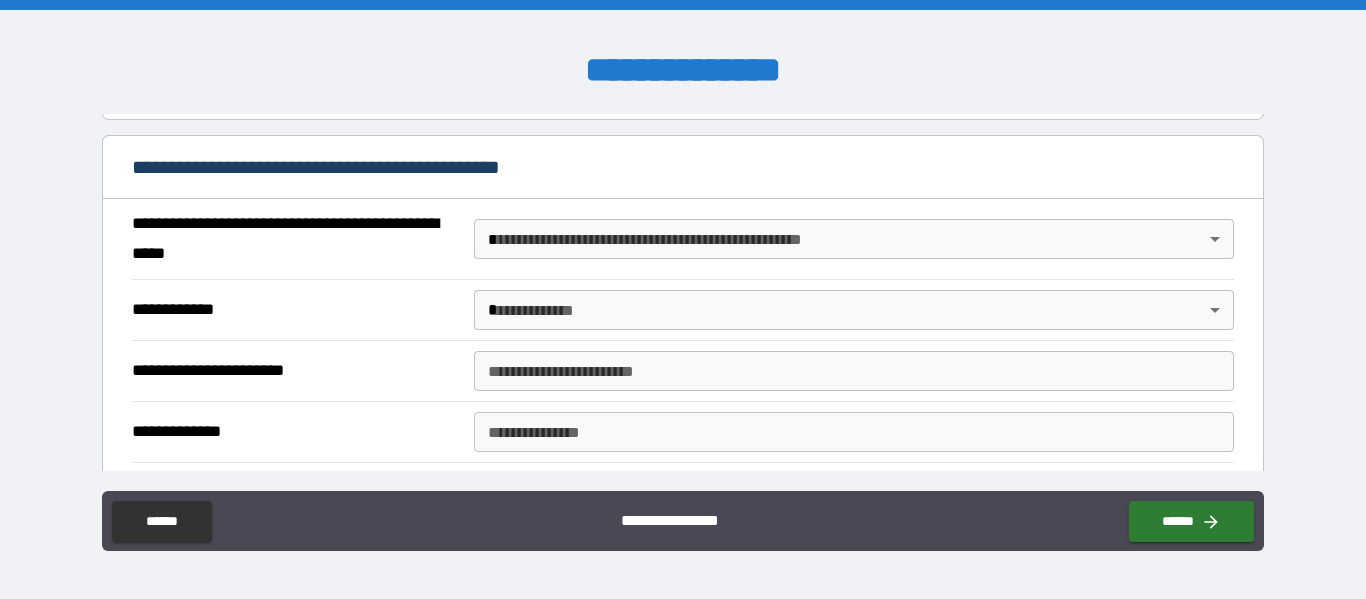 scroll, scrollTop: 1489, scrollLeft: 0, axis: vertical 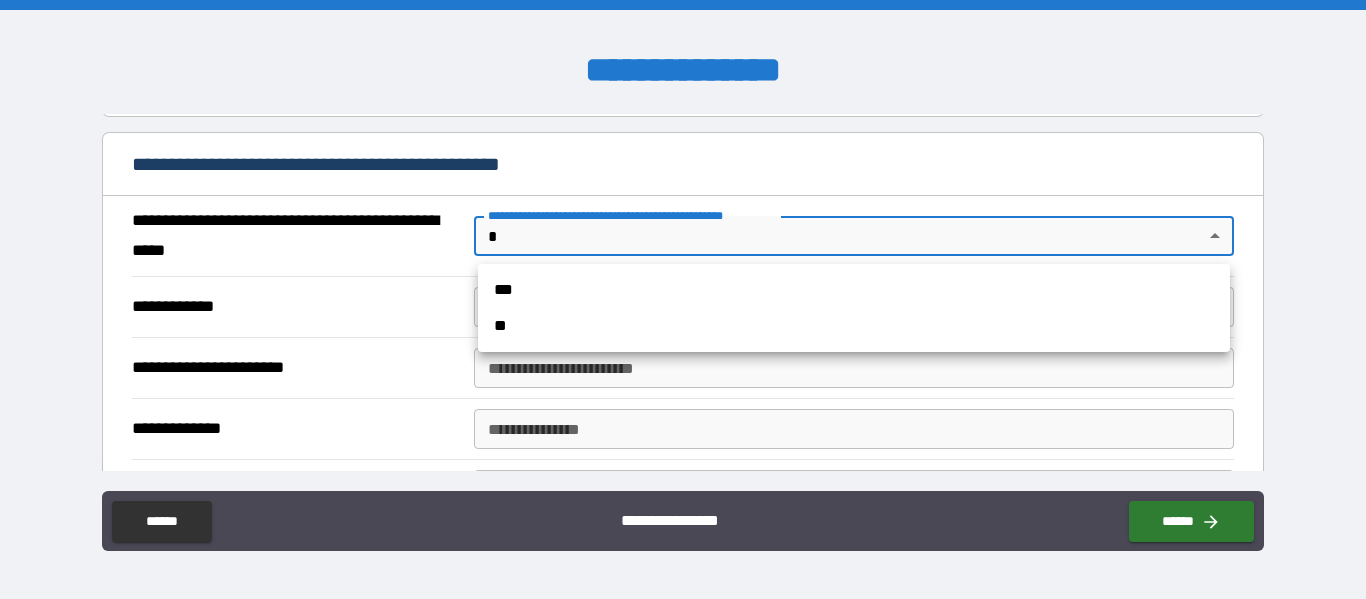 click on "**********" at bounding box center (683, 299) 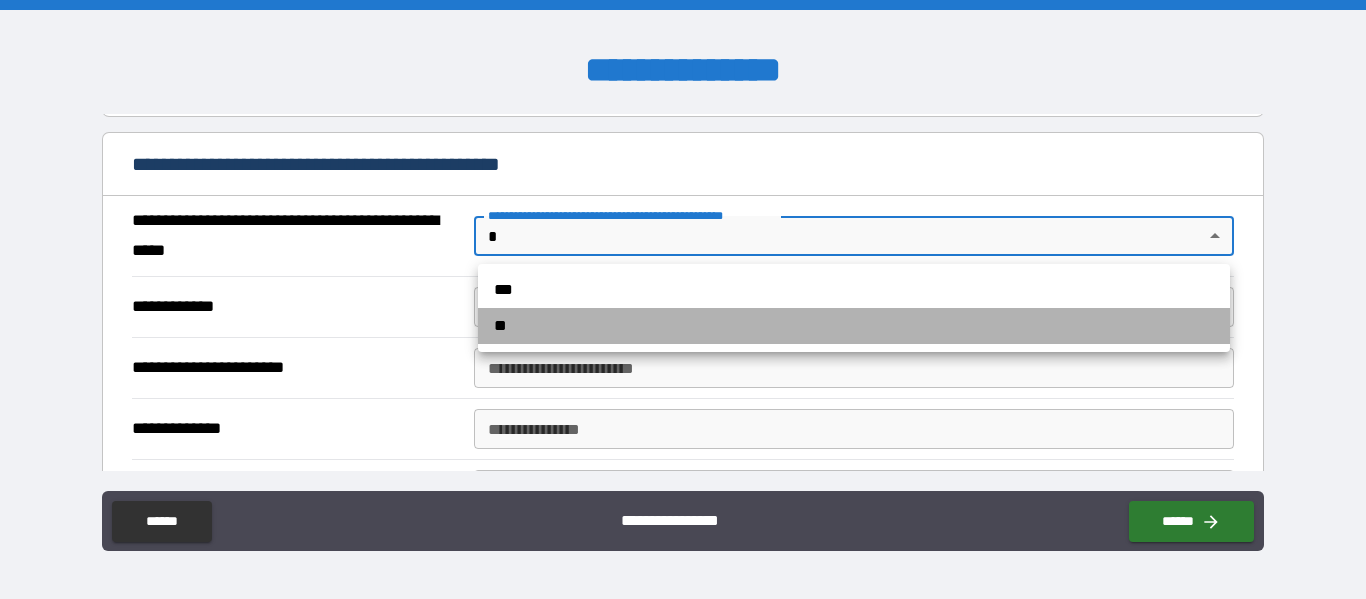 click on "**" at bounding box center (854, 326) 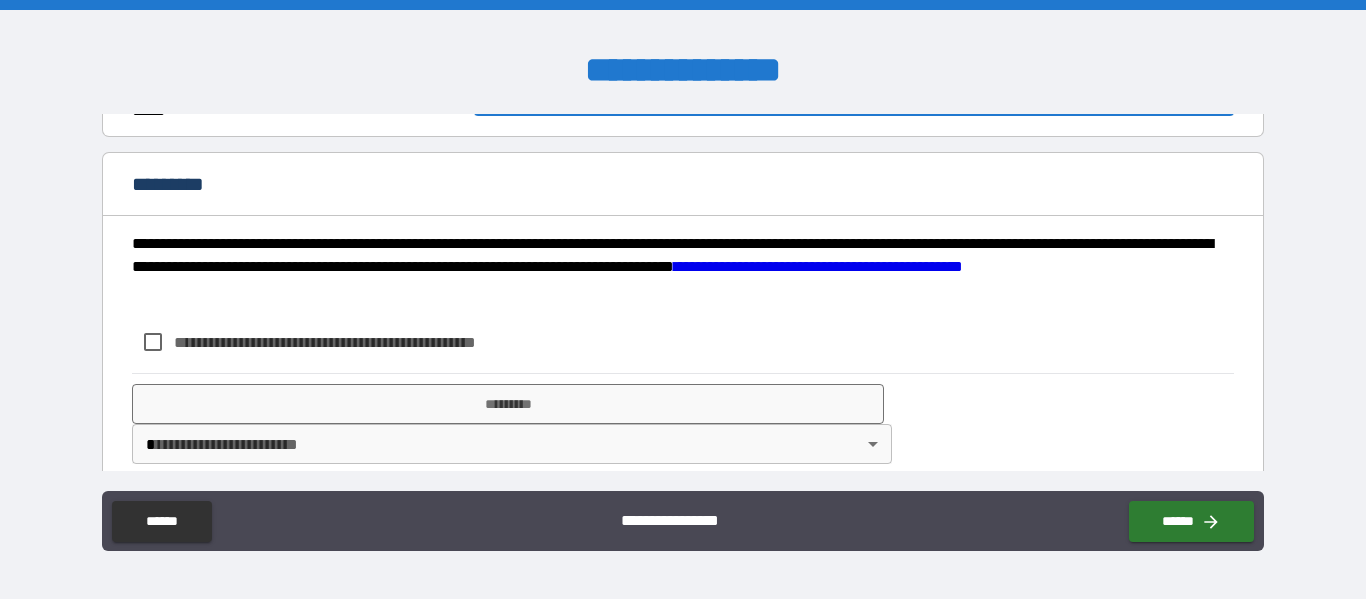 scroll, scrollTop: 1653, scrollLeft: 0, axis: vertical 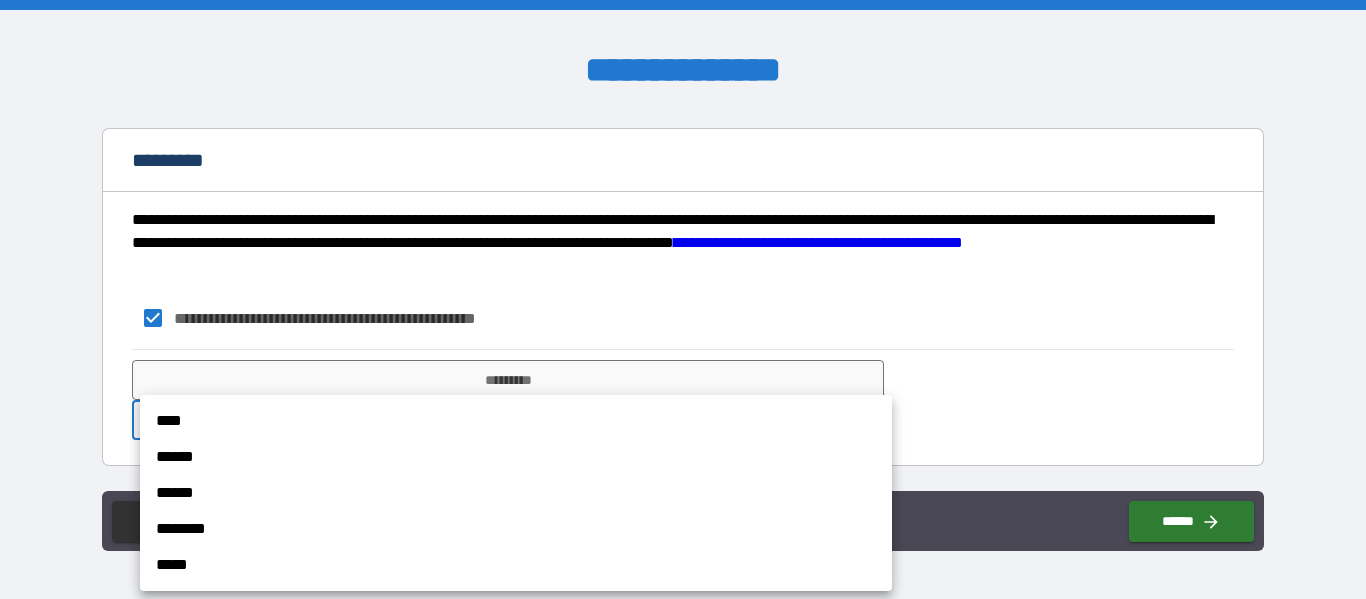 click on "**********" at bounding box center (683, 299) 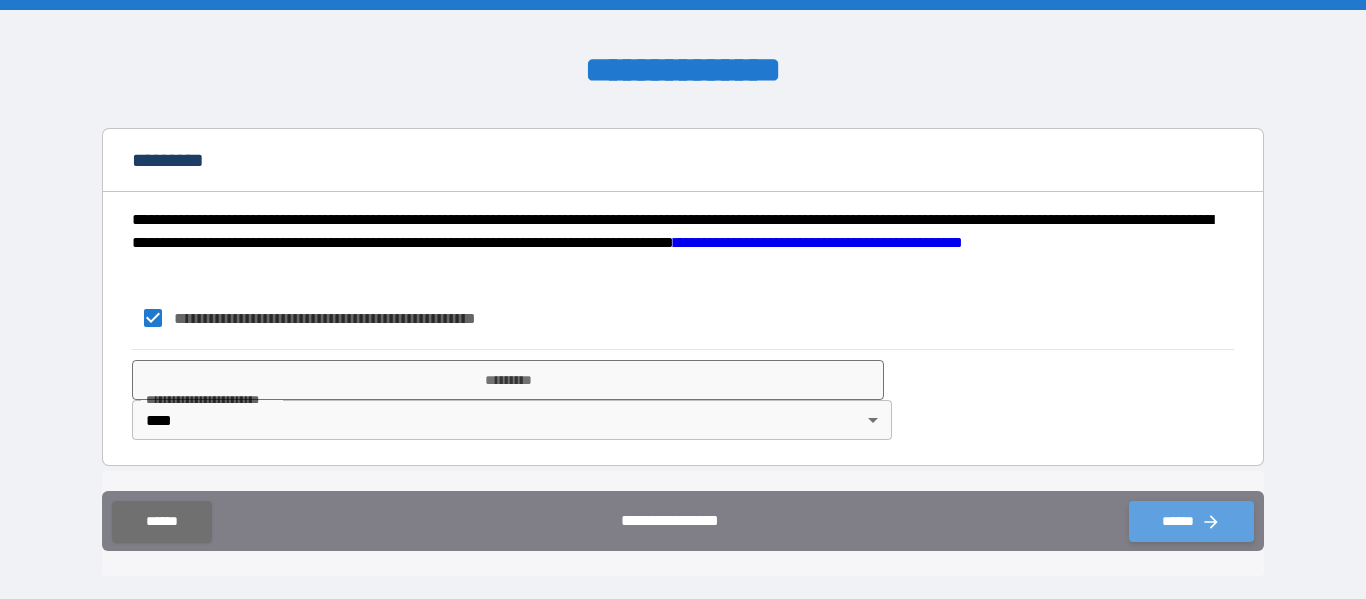 click 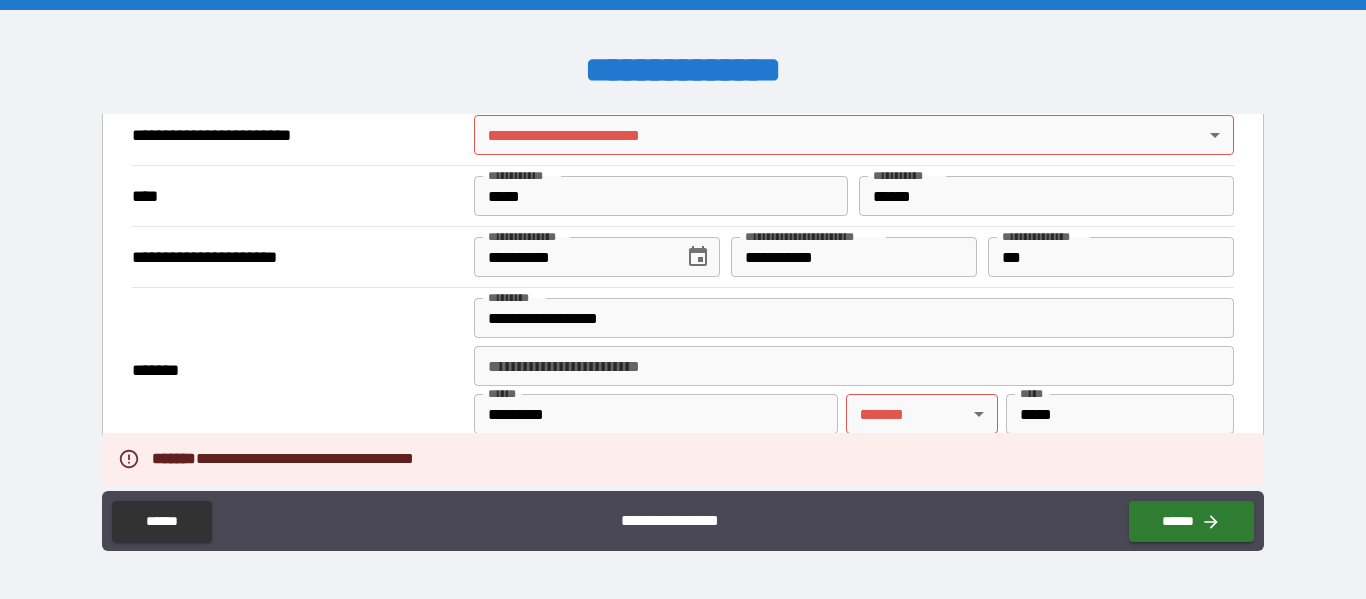 scroll, scrollTop: 686, scrollLeft: 0, axis: vertical 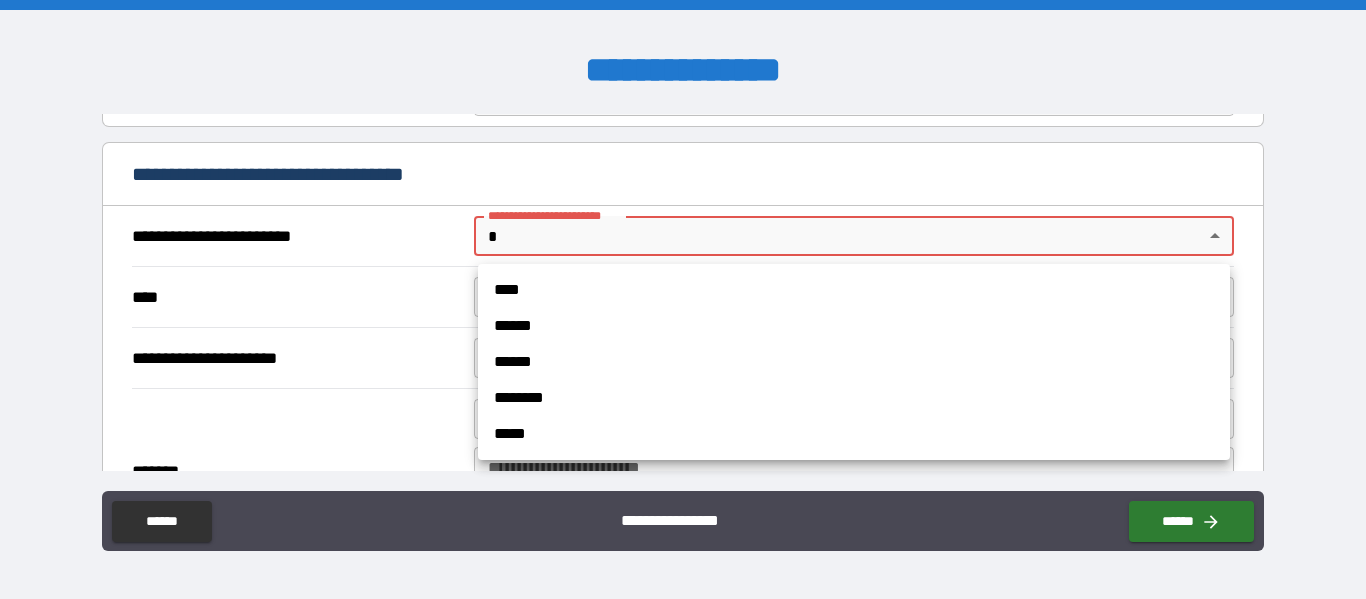 click on "**********" at bounding box center [683, 299] 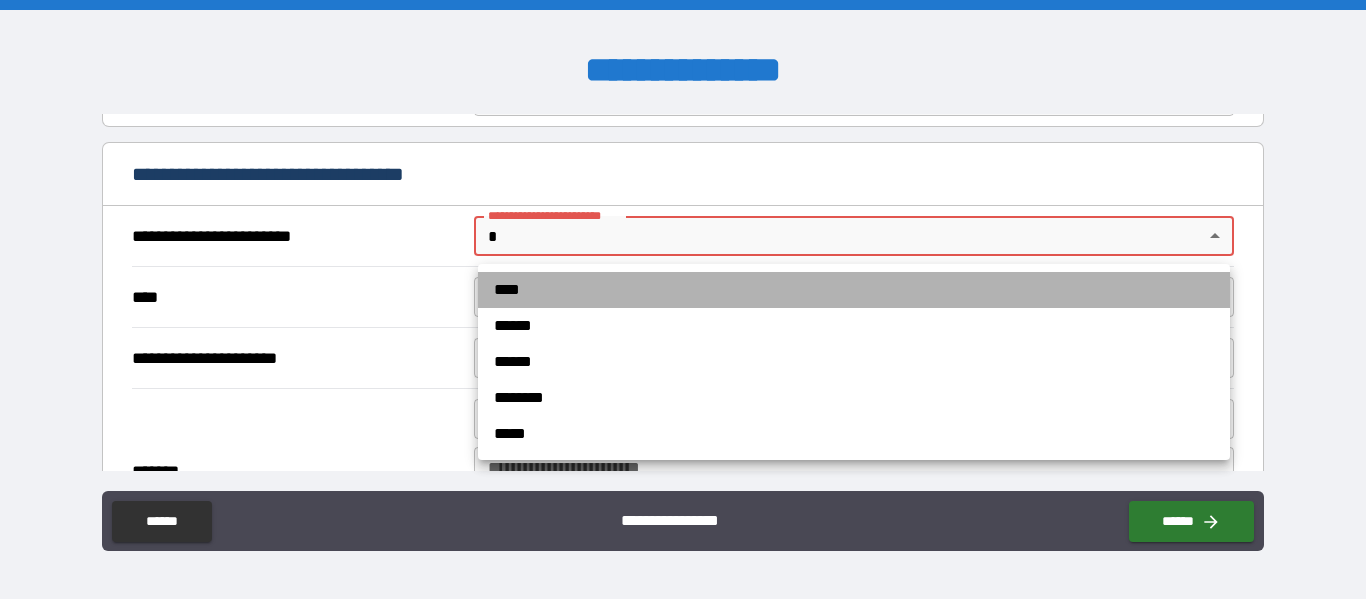 click on "****" at bounding box center (854, 290) 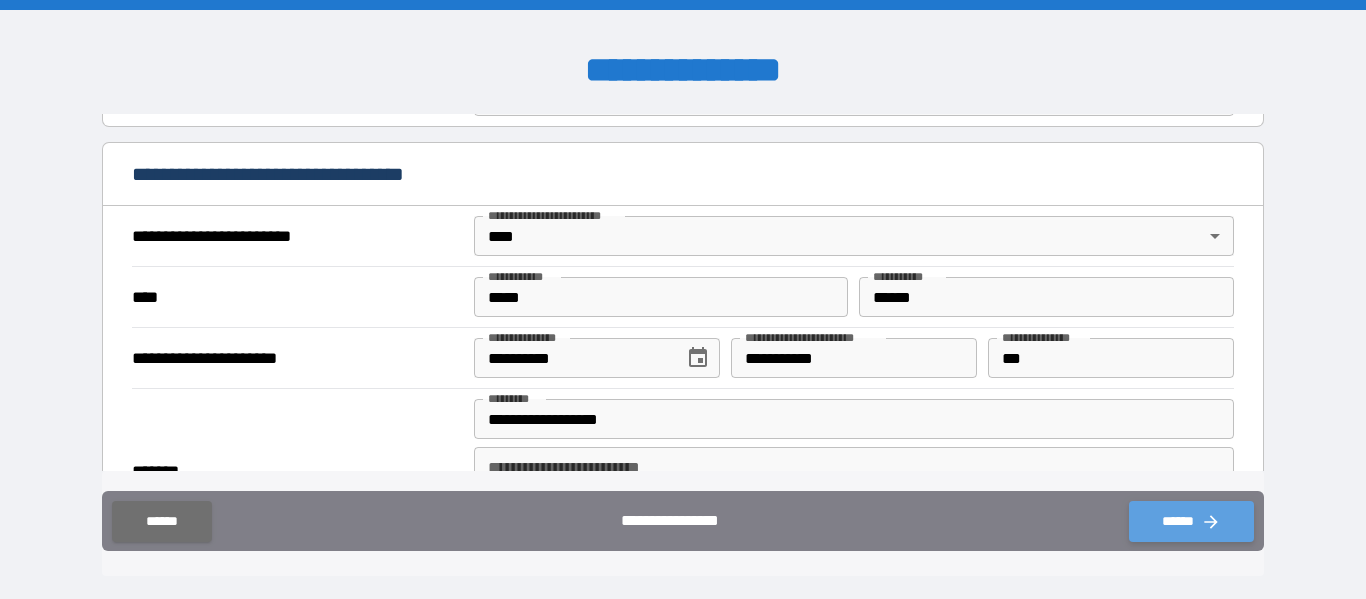 click on "******" at bounding box center [1191, 521] 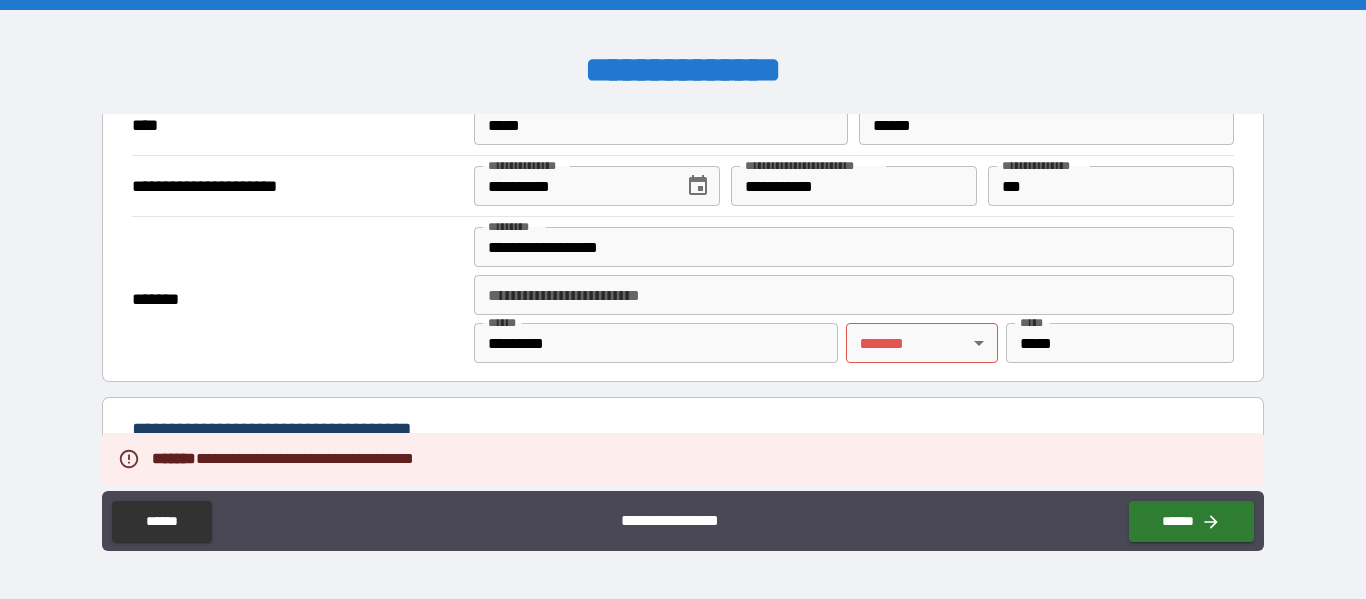 scroll, scrollTop: 886, scrollLeft: 0, axis: vertical 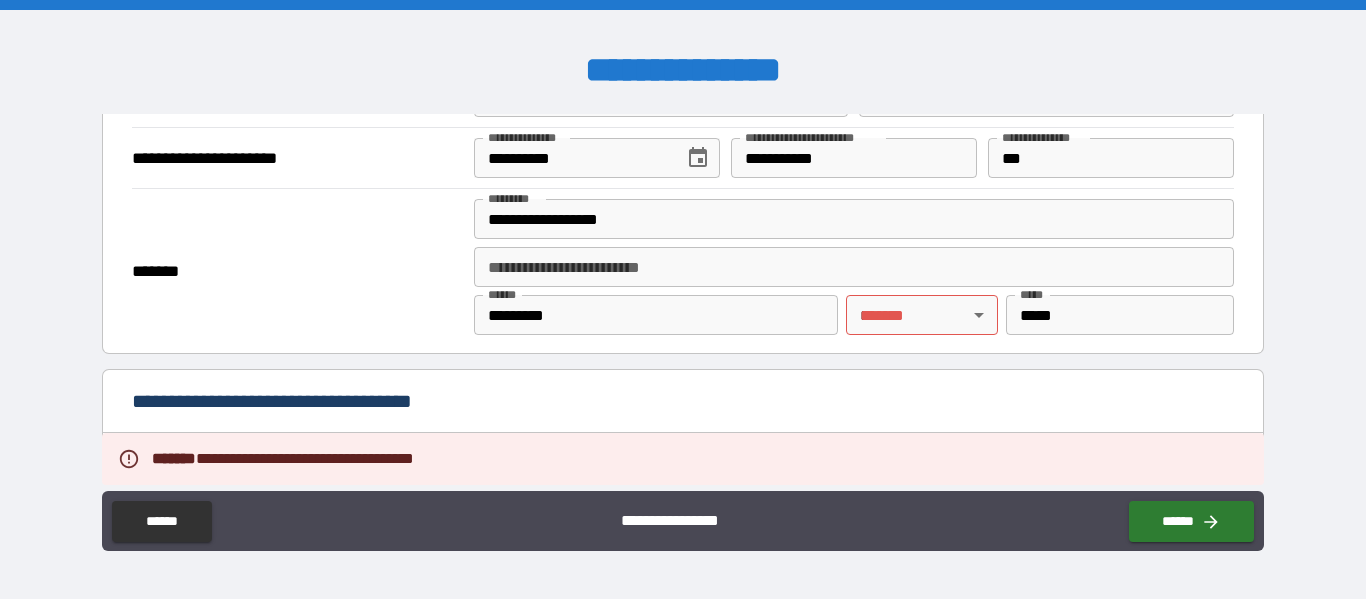 click on "**********" at bounding box center [683, 299] 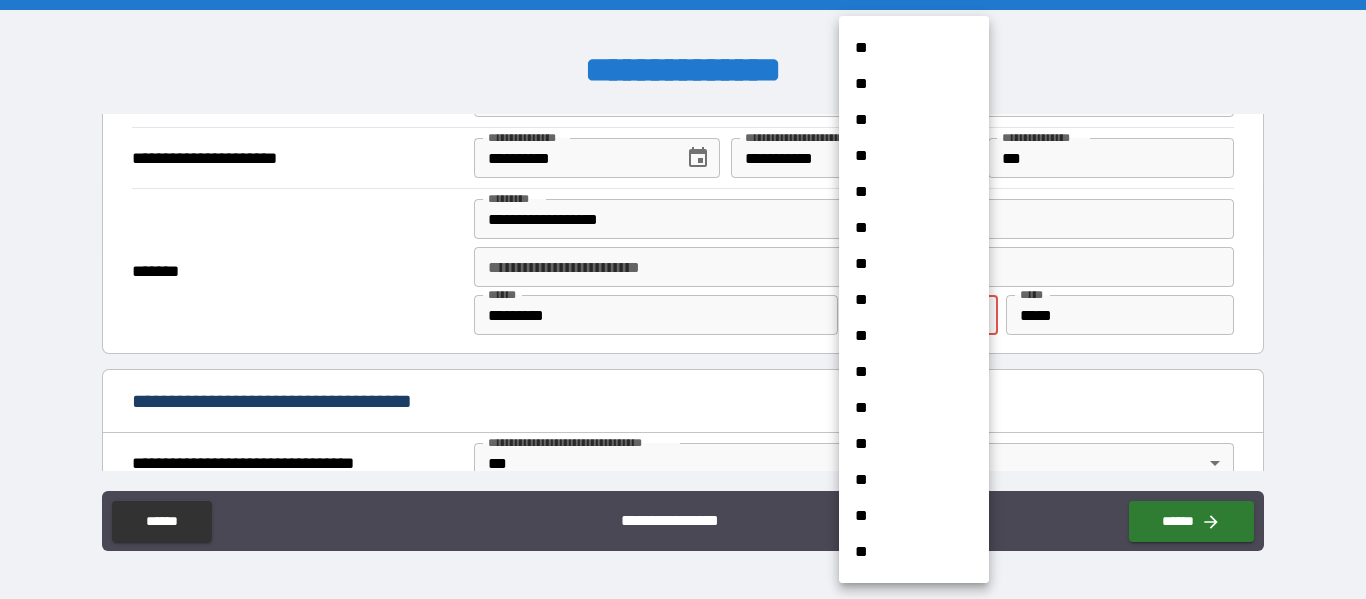 scroll, scrollTop: 183, scrollLeft: 0, axis: vertical 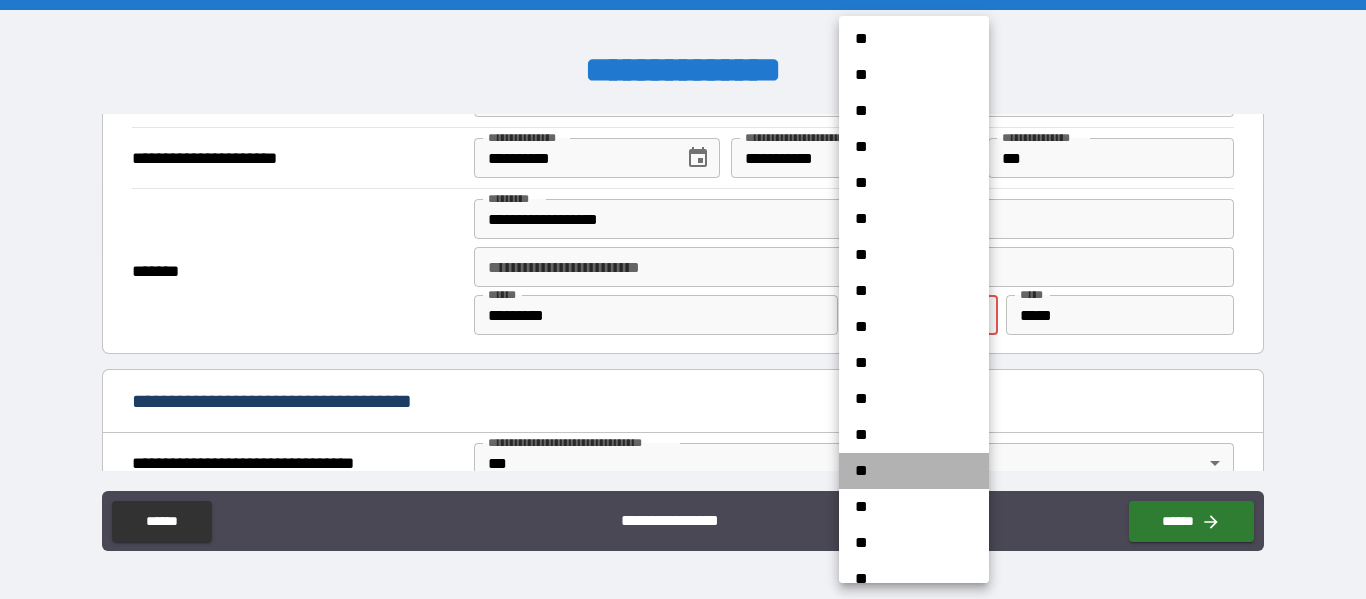 click on "**" at bounding box center (914, 471) 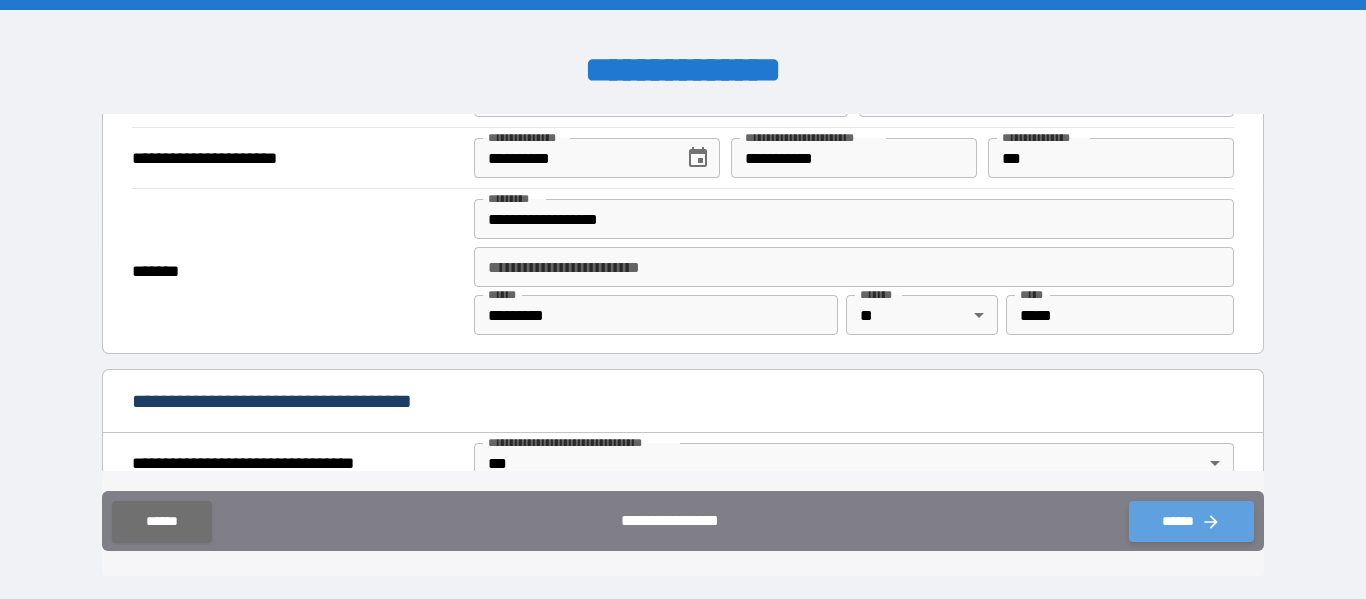 click on "******" at bounding box center [1191, 521] 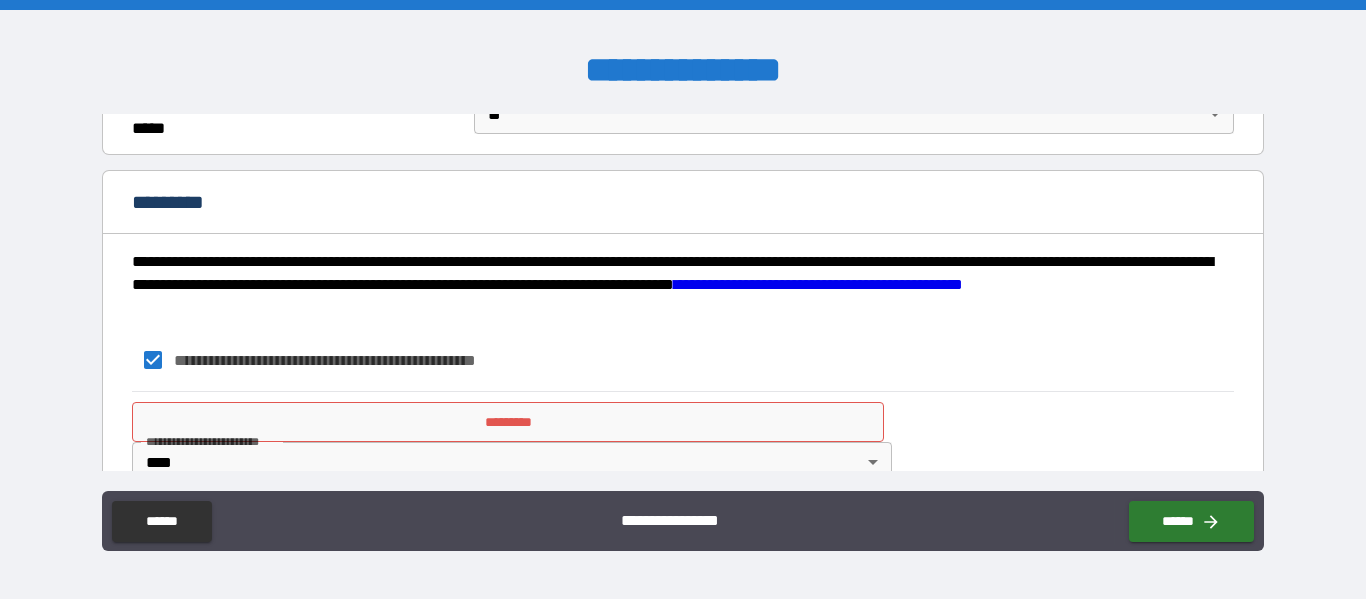 scroll, scrollTop: 1653, scrollLeft: 0, axis: vertical 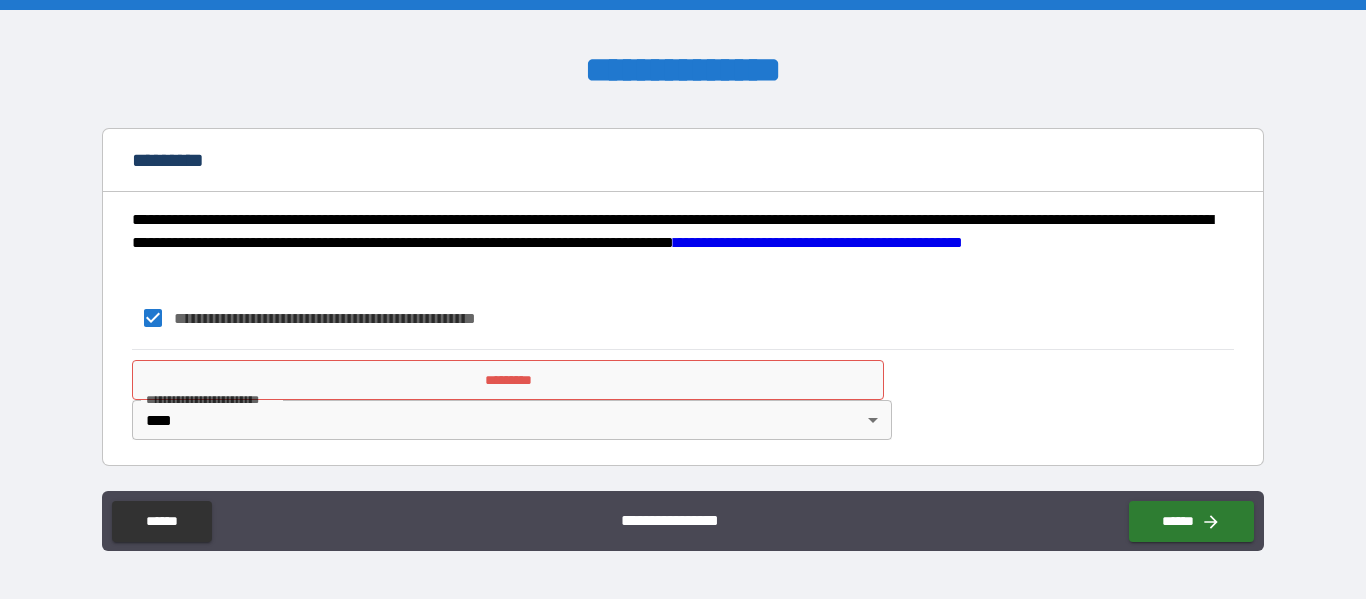 click on "*********" at bounding box center [508, 380] 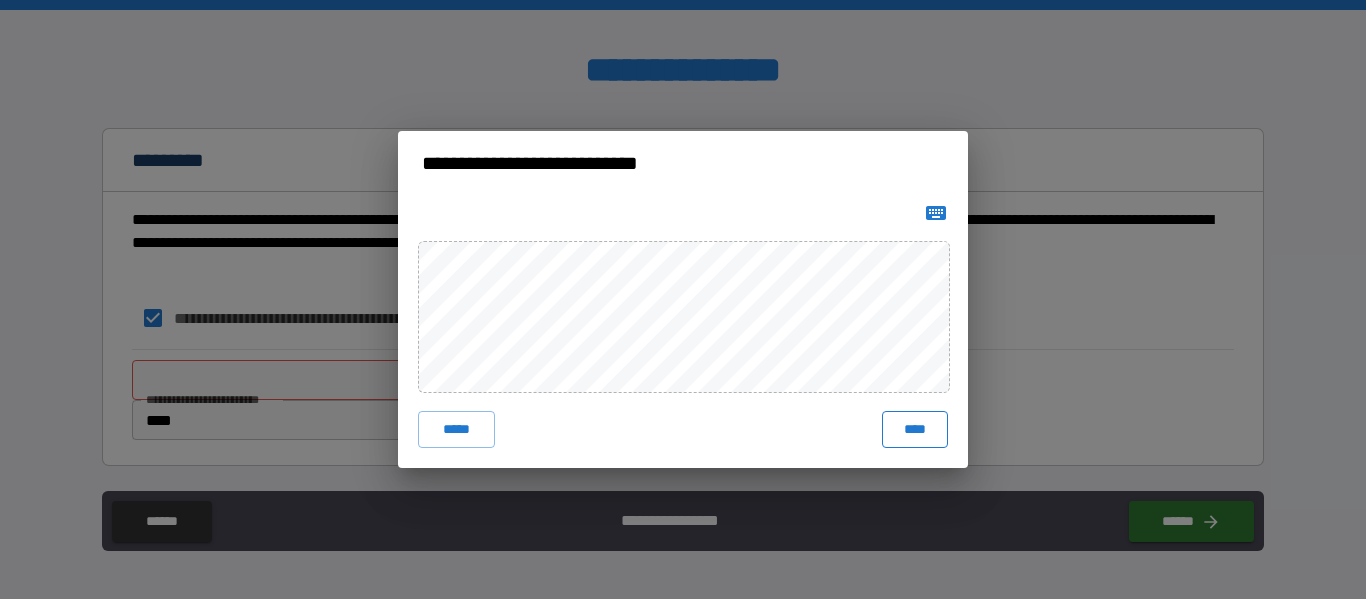 click on "****" at bounding box center [915, 429] 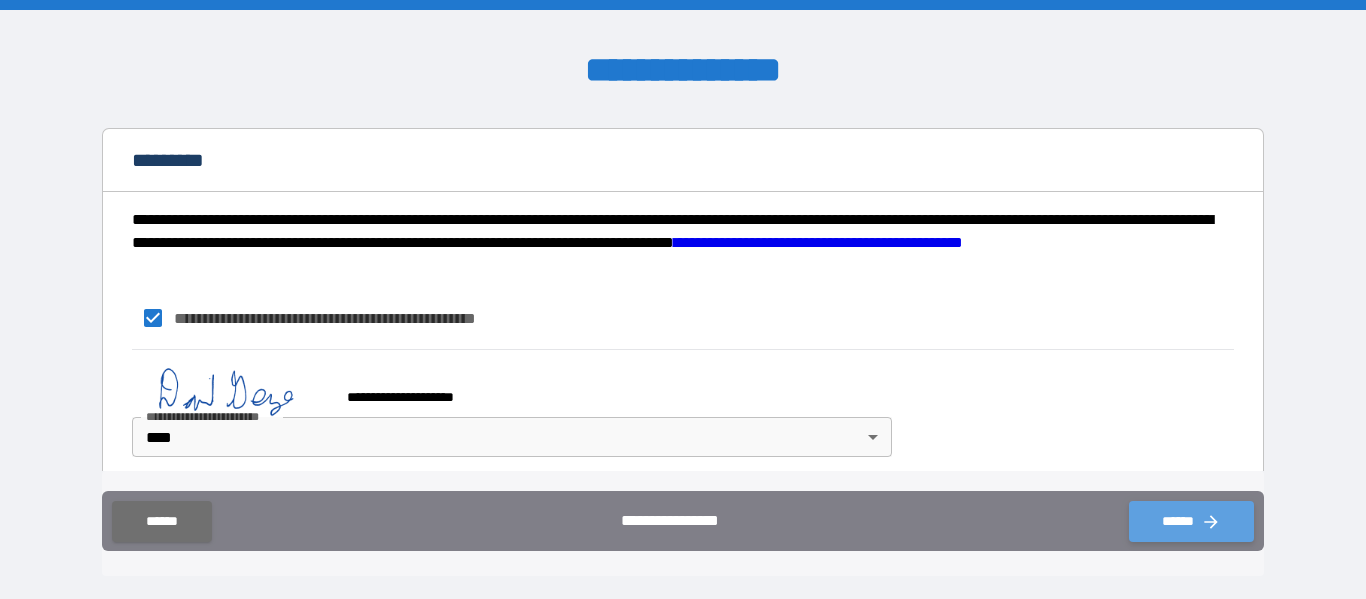 click on "******" at bounding box center (1191, 521) 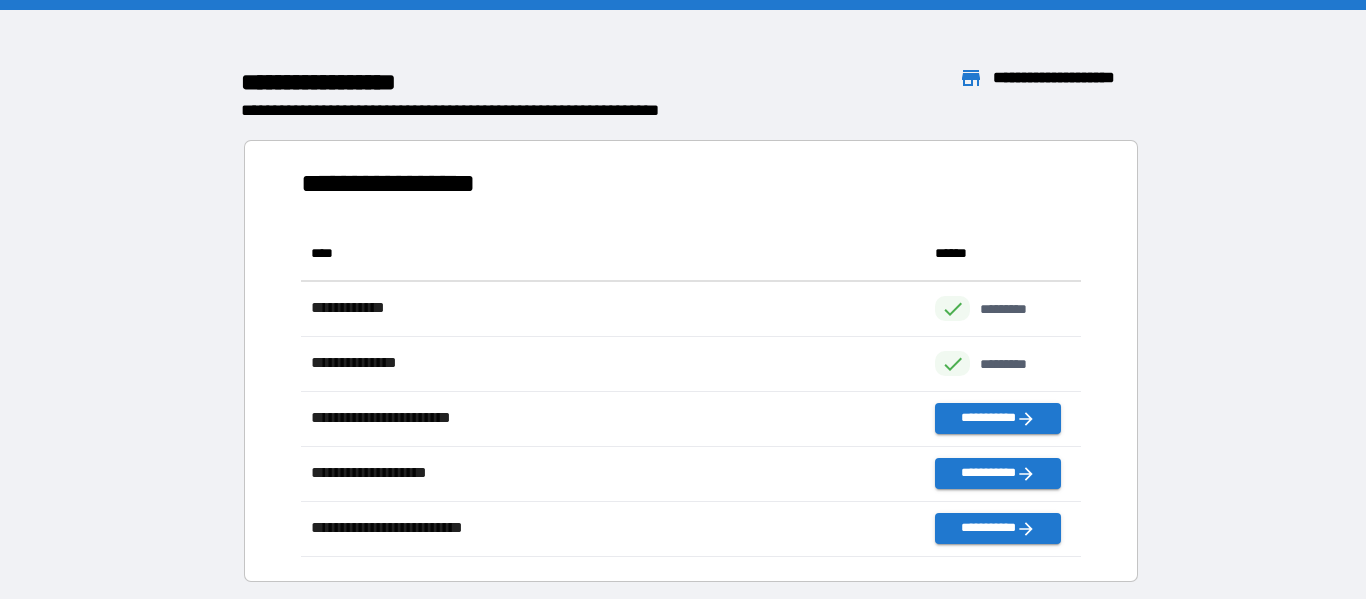 scroll, scrollTop: 1, scrollLeft: 1, axis: both 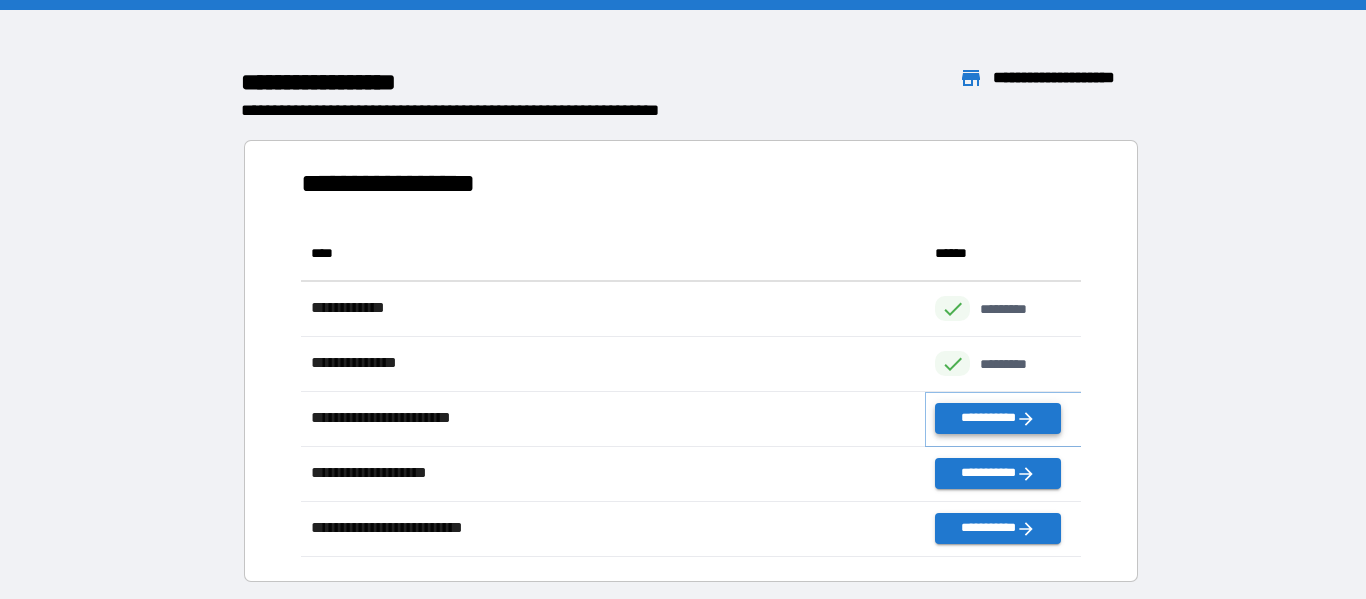 click 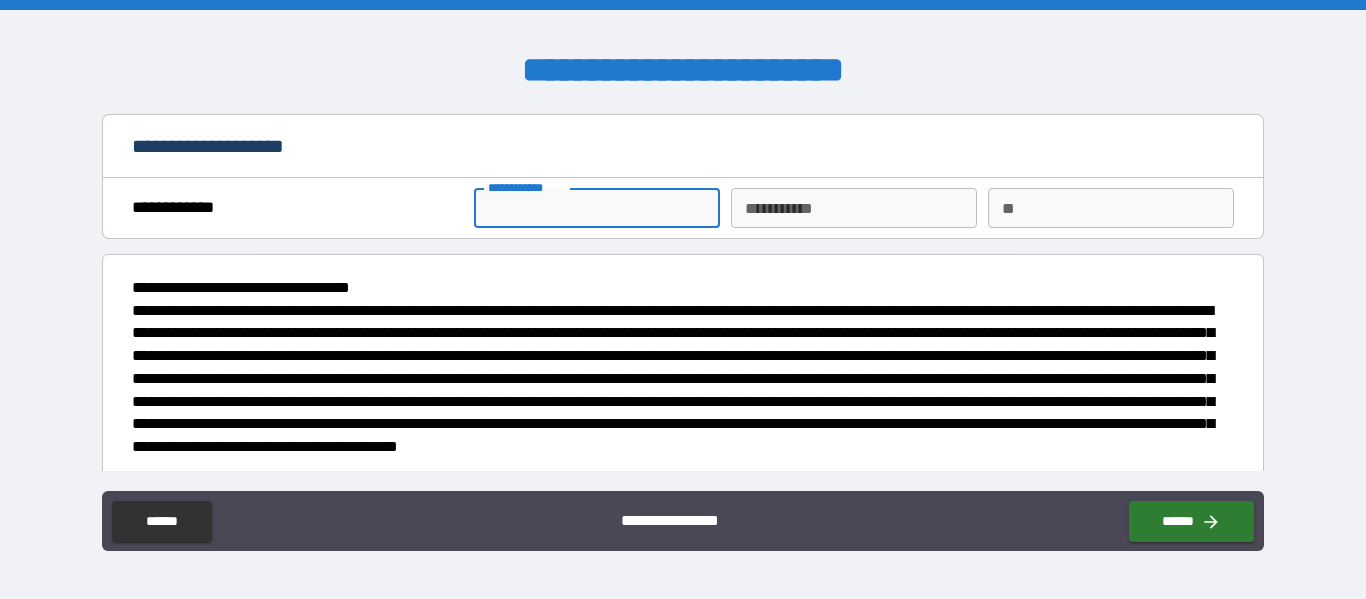 click on "**********" at bounding box center (597, 208) 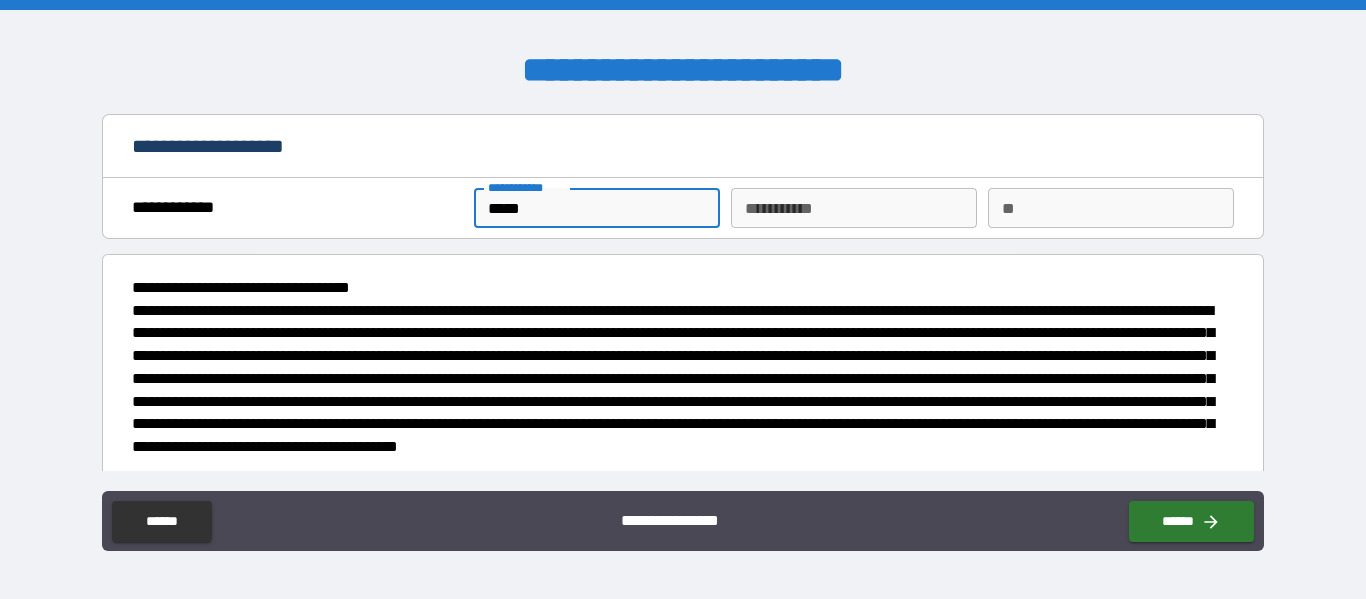type on "******" 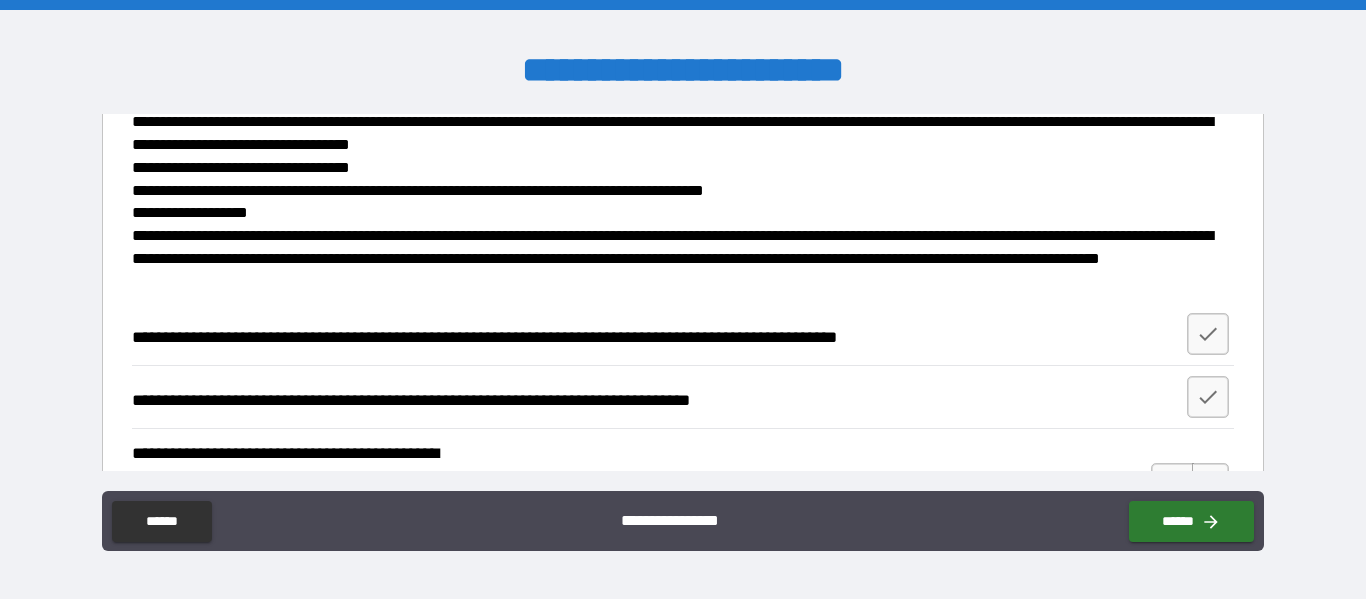 scroll, scrollTop: 551, scrollLeft: 0, axis: vertical 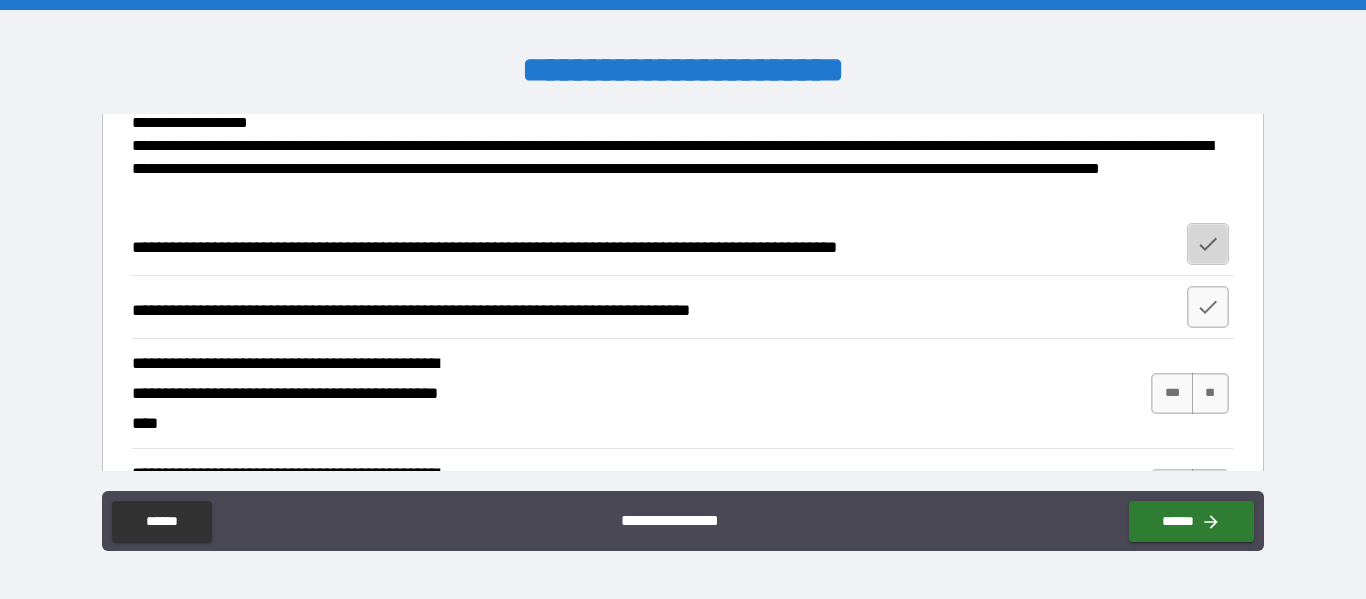 click at bounding box center [1208, 244] 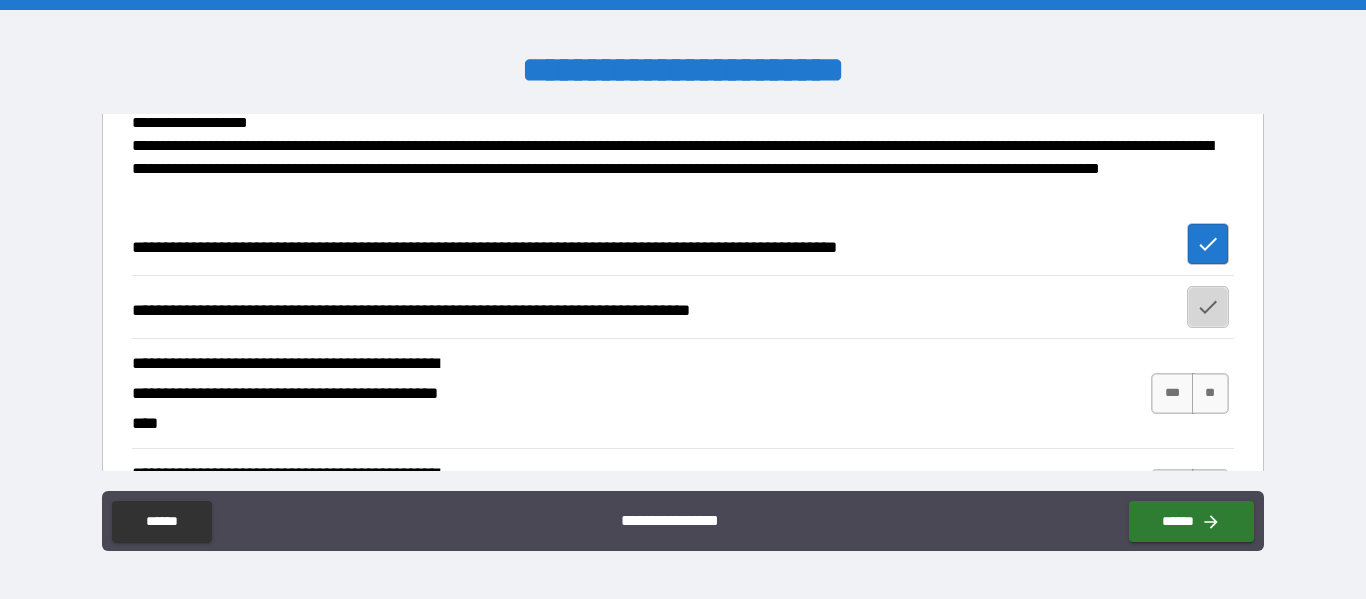click 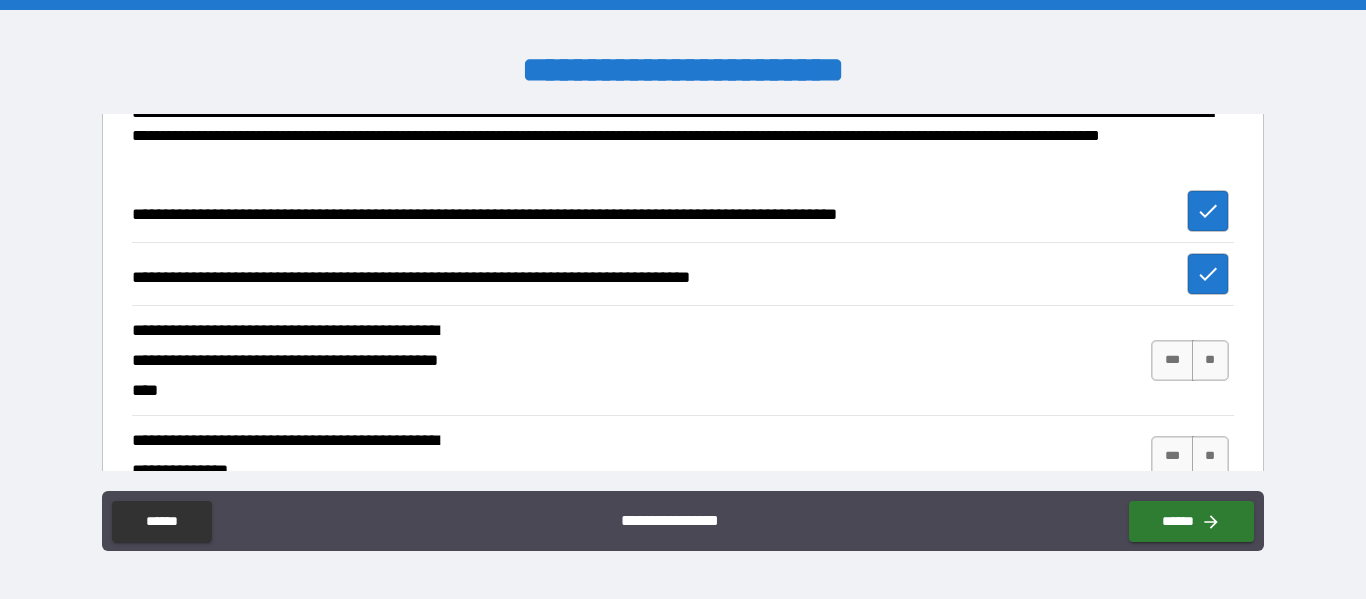 scroll, scrollTop: 616, scrollLeft: 0, axis: vertical 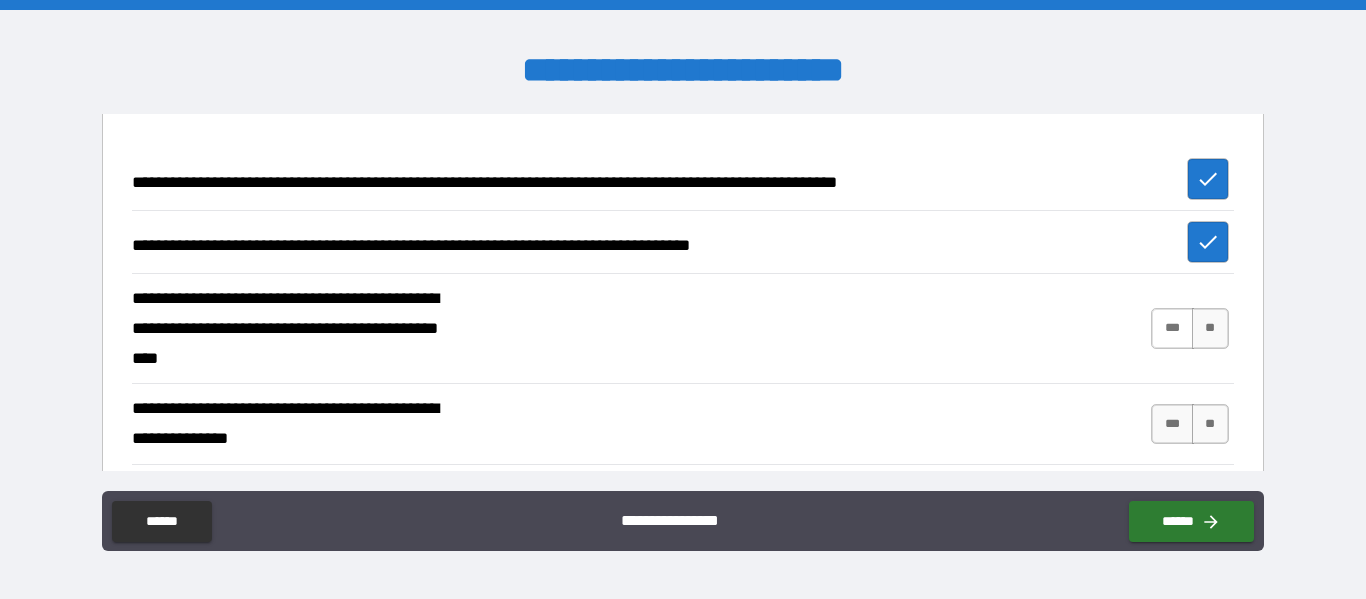 click on "***" at bounding box center (1172, 328) 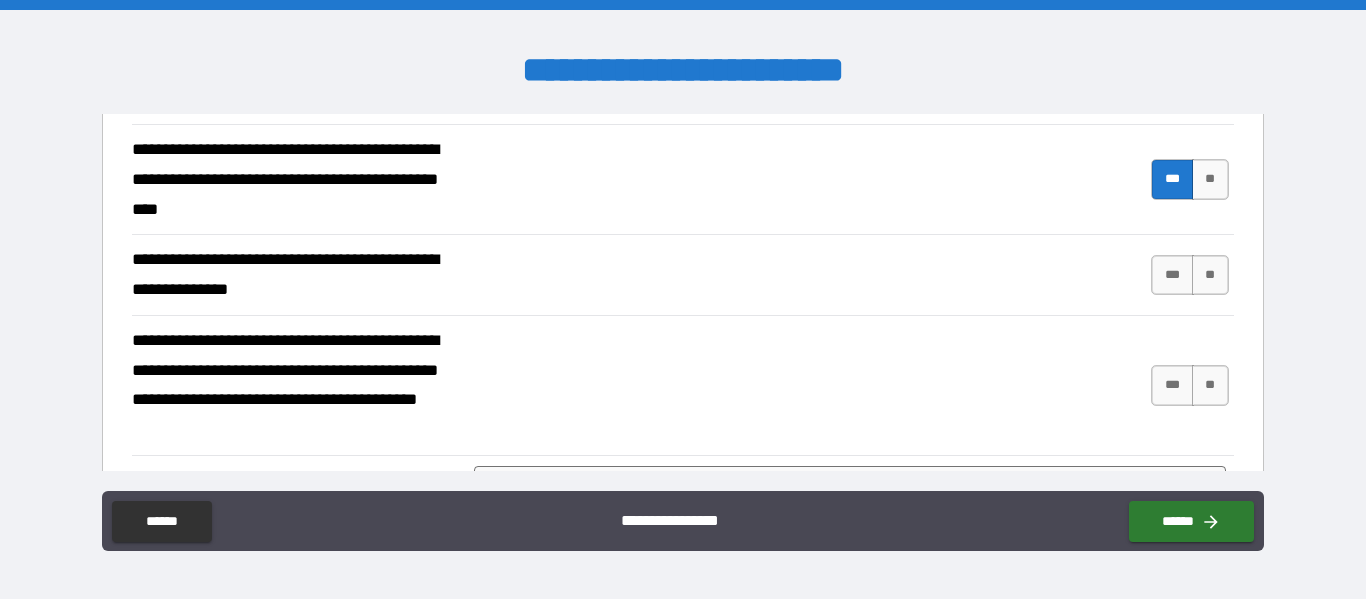 scroll, scrollTop: 778, scrollLeft: 0, axis: vertical 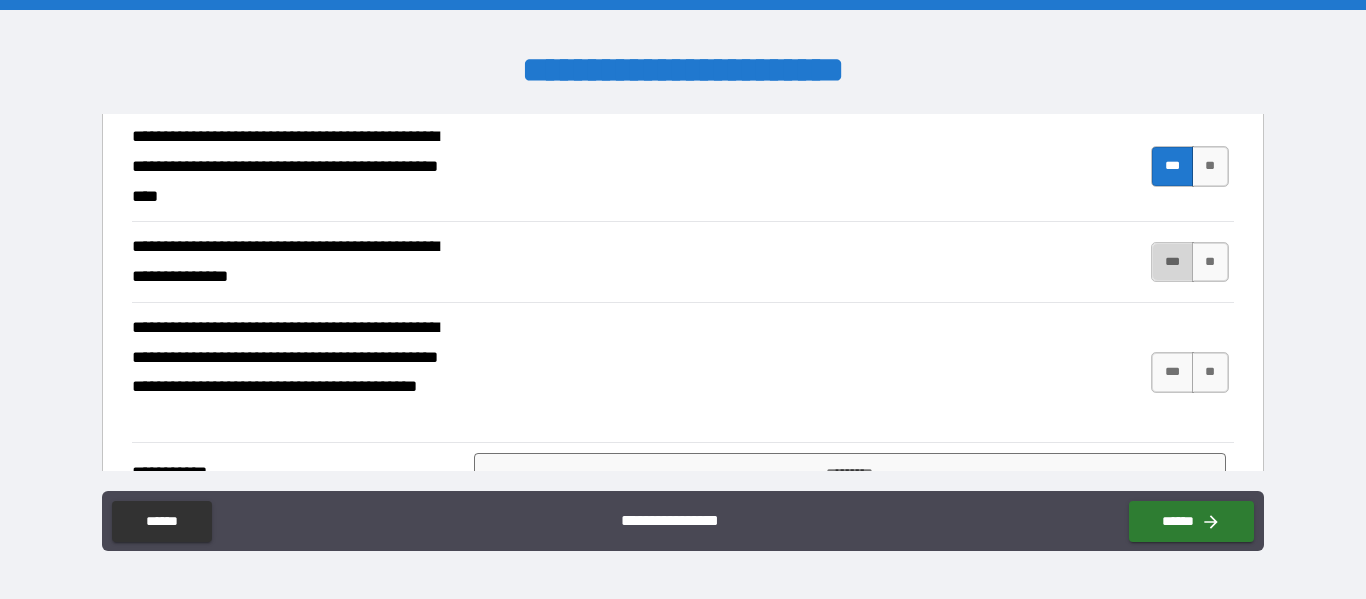 click on "***" at bounding box center [1172, 262] 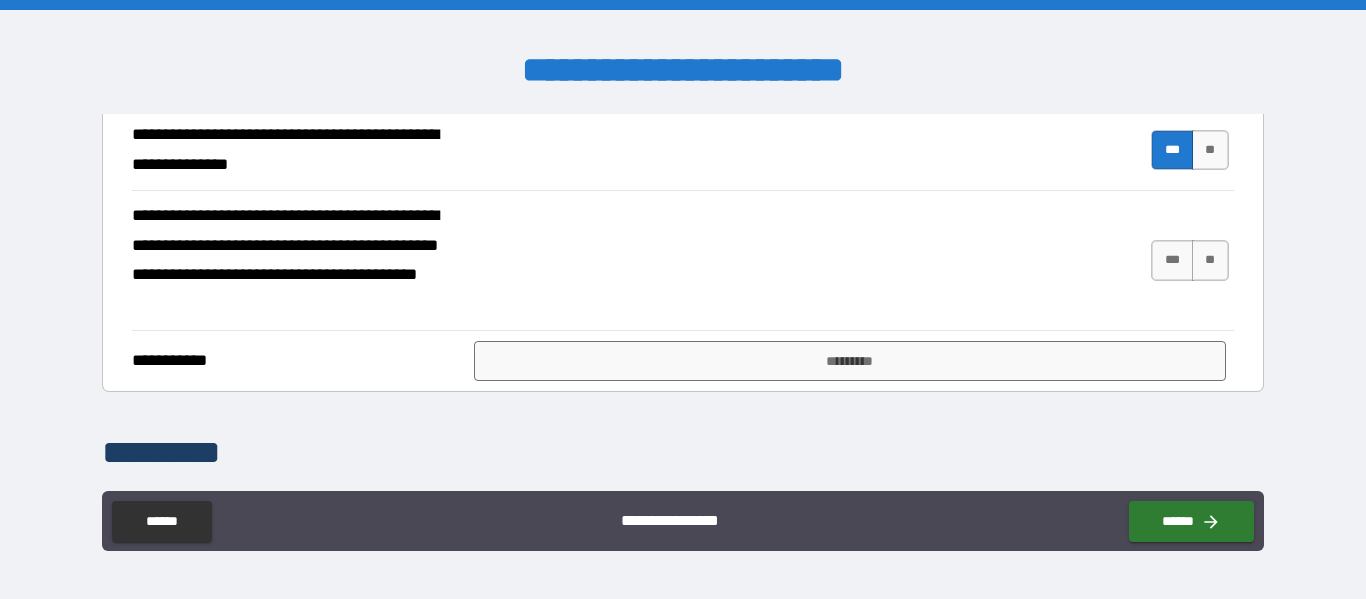 scroll, scrollTop: 892, scrollLeft: 0, axis: vertical 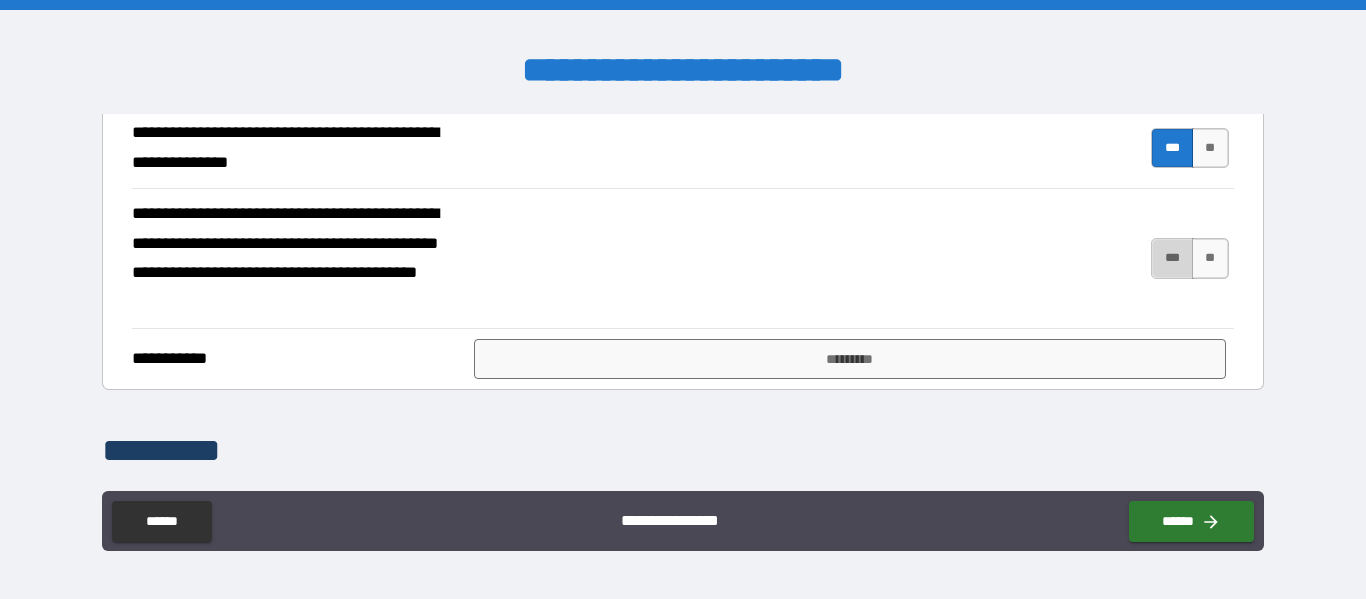 click on "***" at bounding box center (1172, 258) 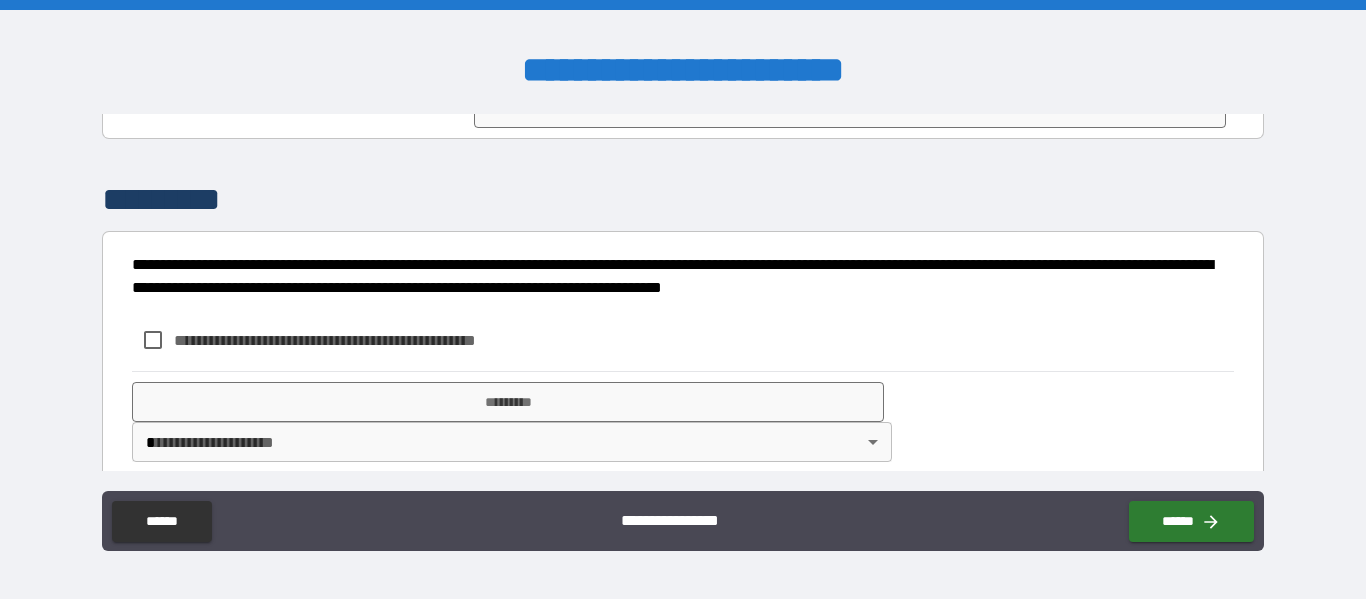 scroll, scrollTop: 1144, scrollLeft: 0, axis: vertical 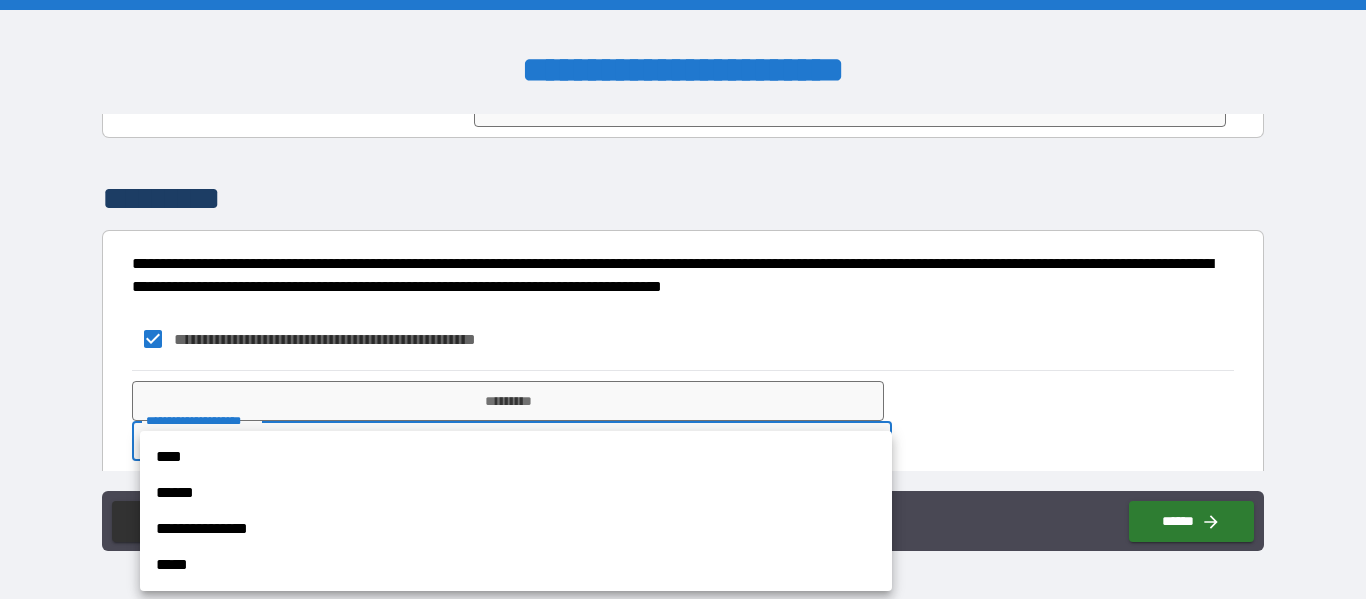 click on "**********" at bounding box center (683, 299) 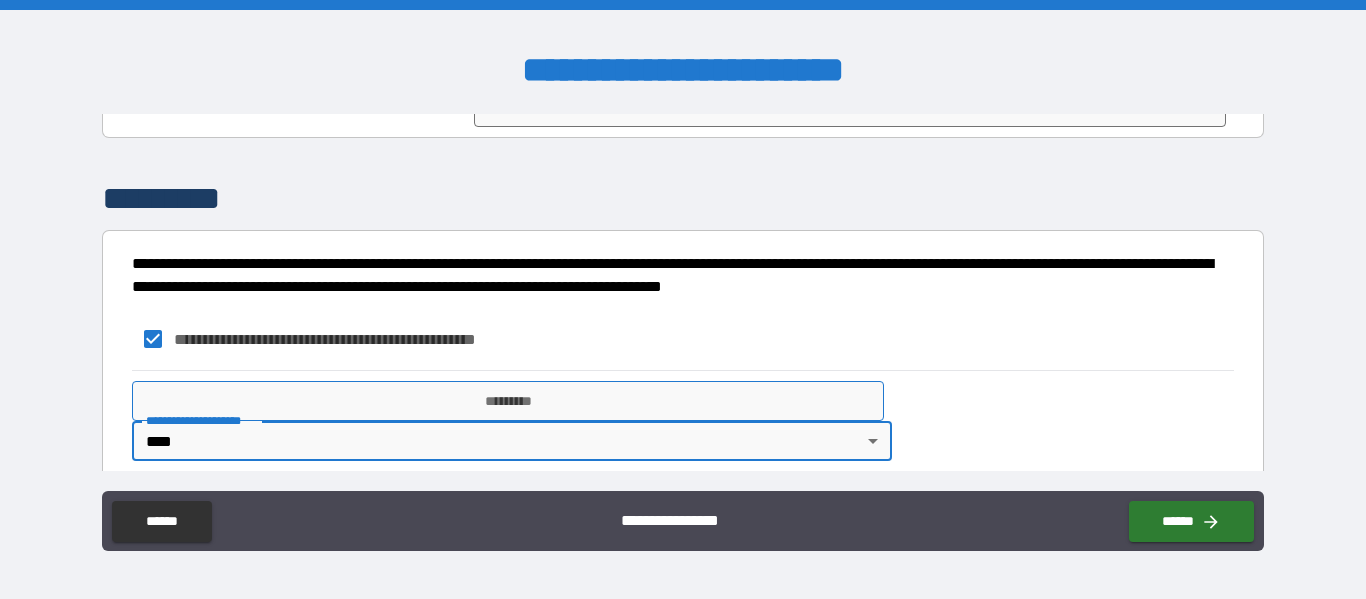 click on "*********" at bounding box center (508, 401) 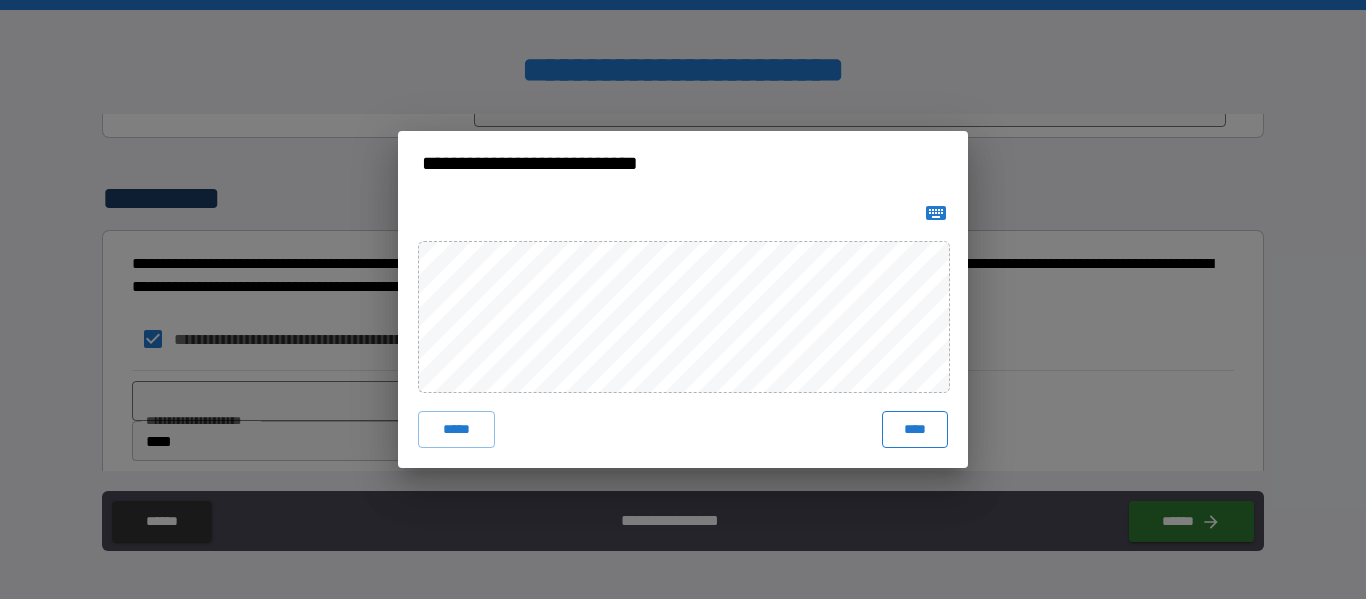 click on "****" at bounding box center [915, 429] 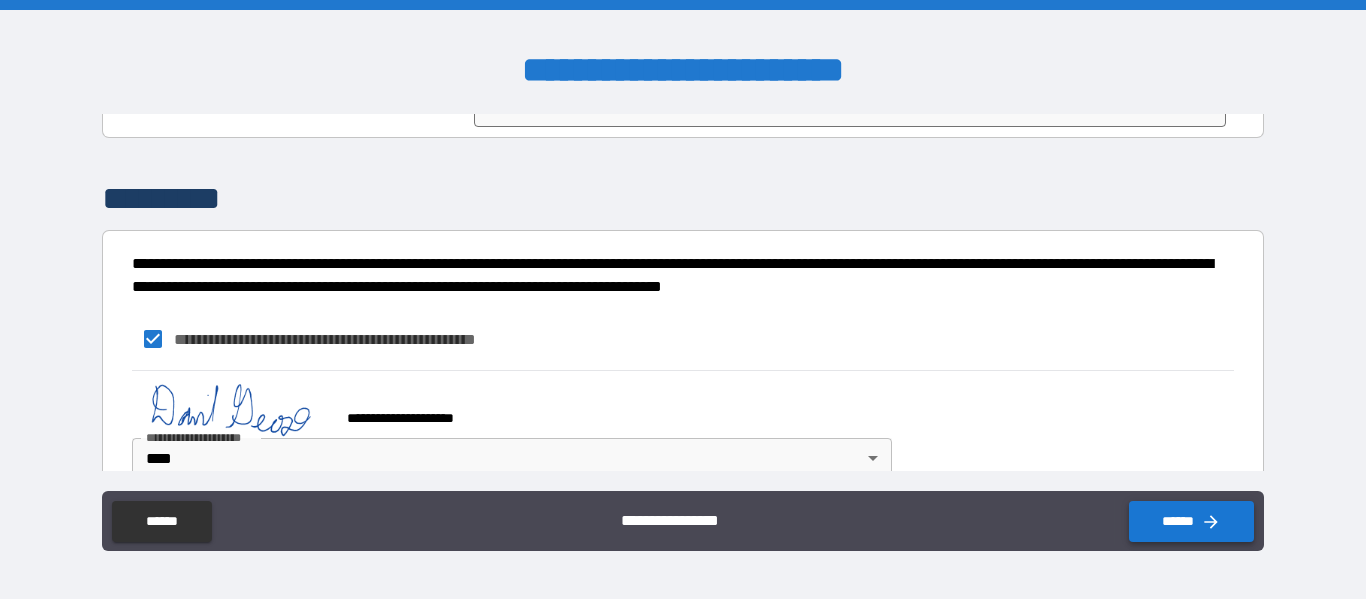 click on "******" at bounding box center [1191, 521] 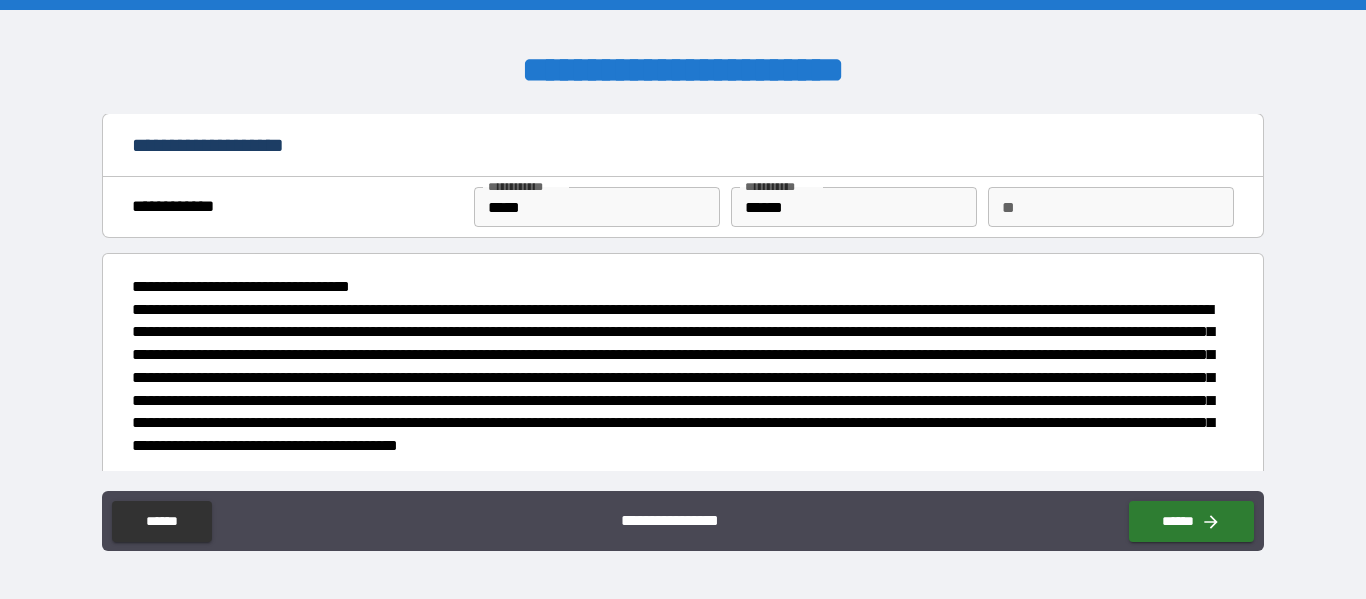 scroll, scrollTop: 0, scrollLeft: 0, axis: both 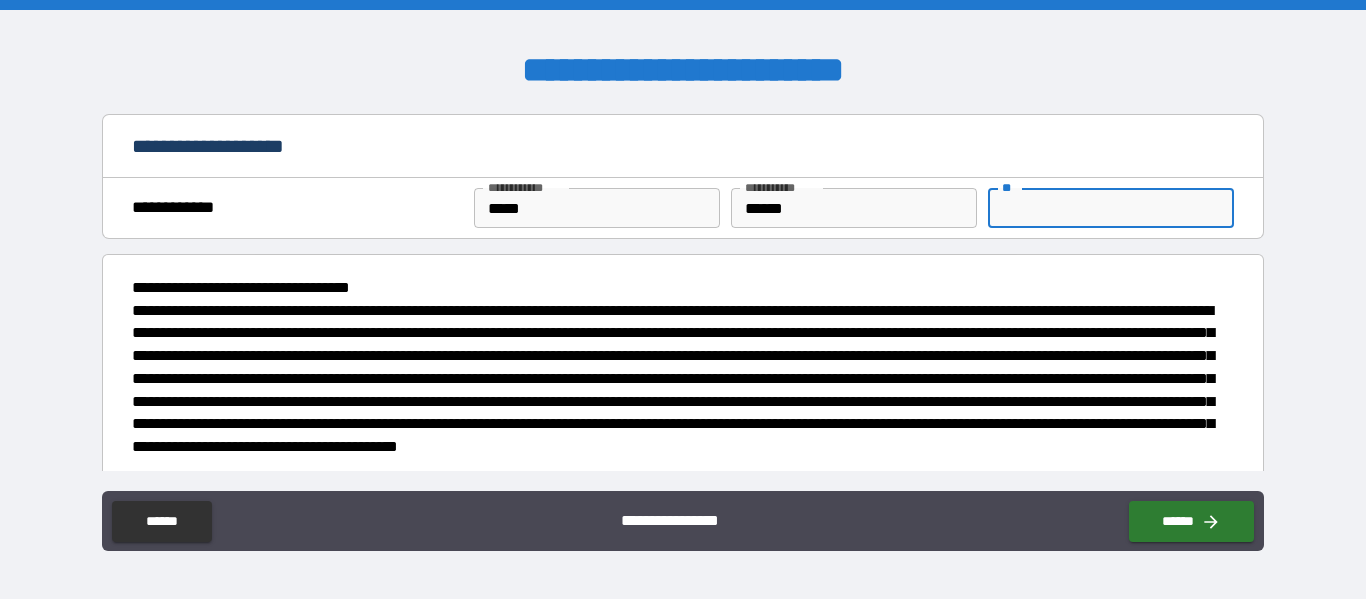 click on "**" at bounding box center (1111, 208) 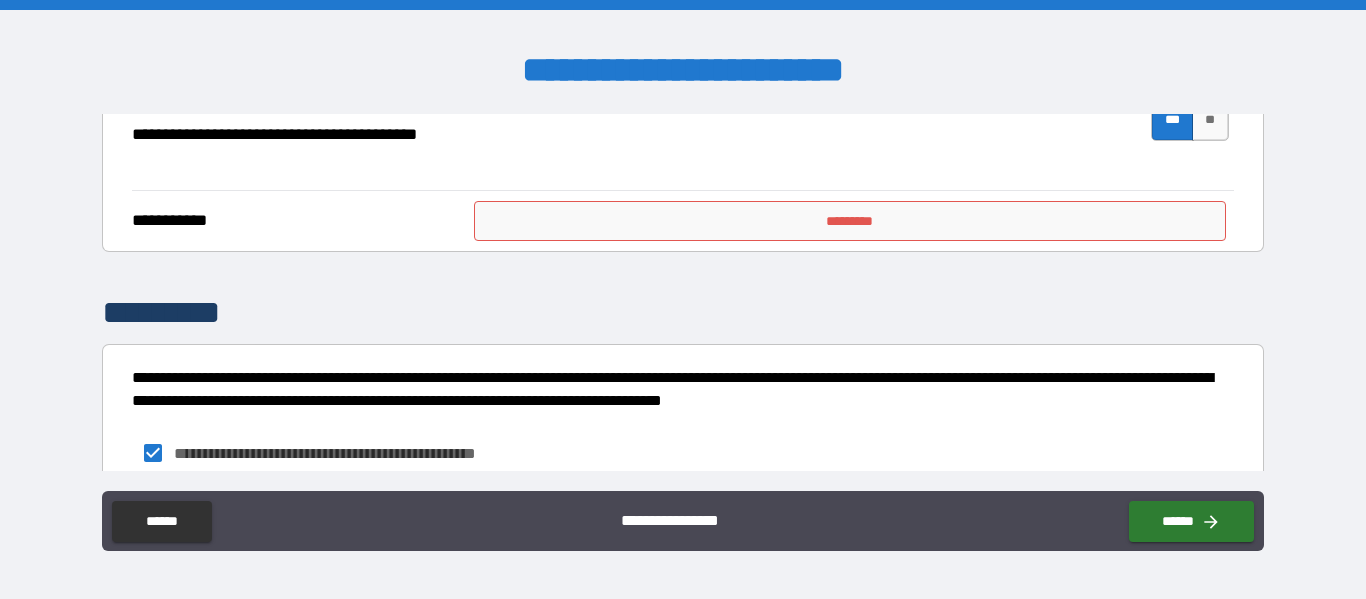 scroll, scrollTop: 1099, scrollLeft: 0, axis: vertical 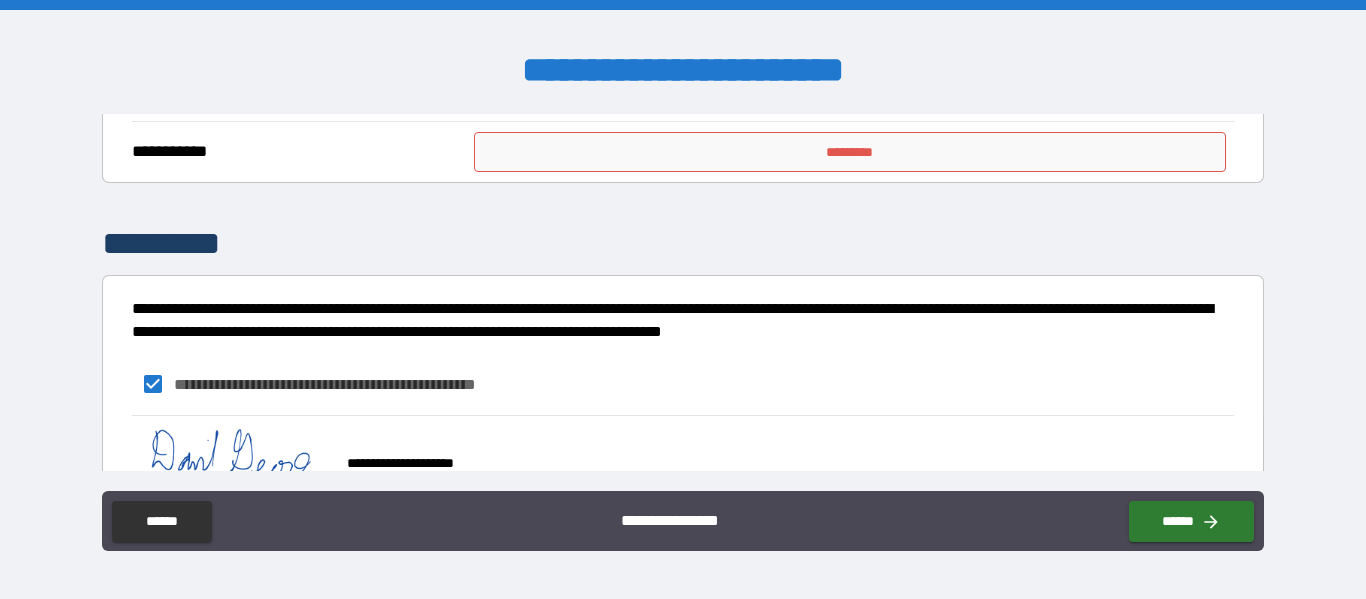 type on "*" 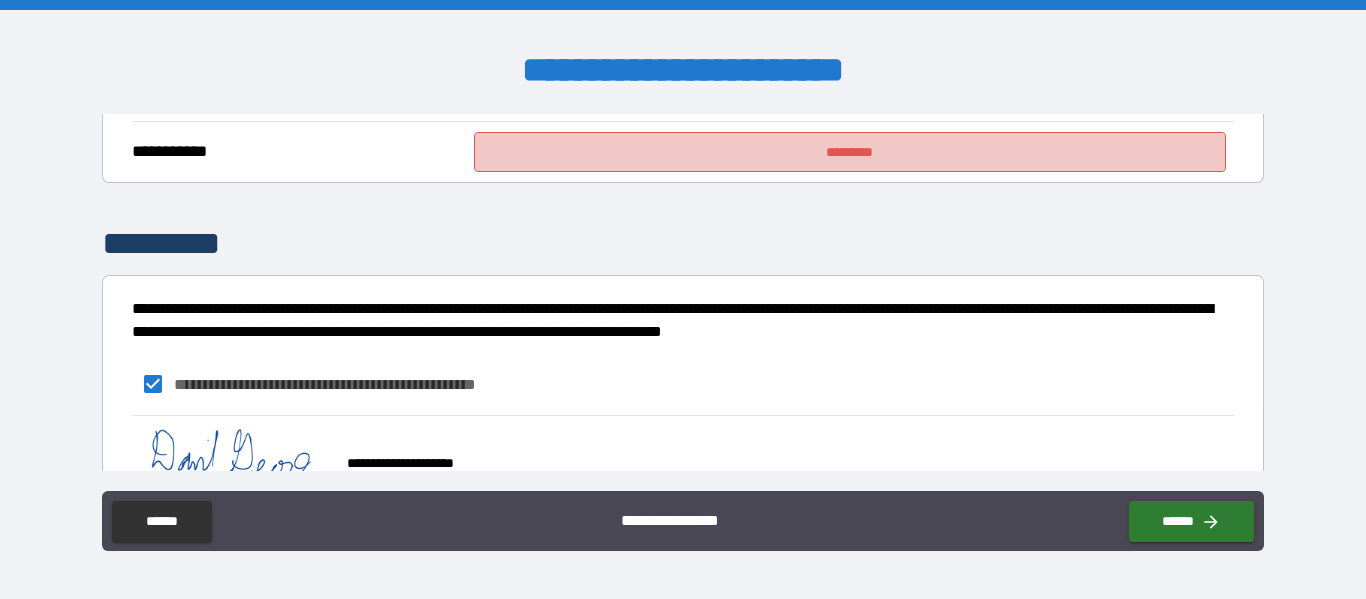 click on "*********" at bounding box center [850, 152] 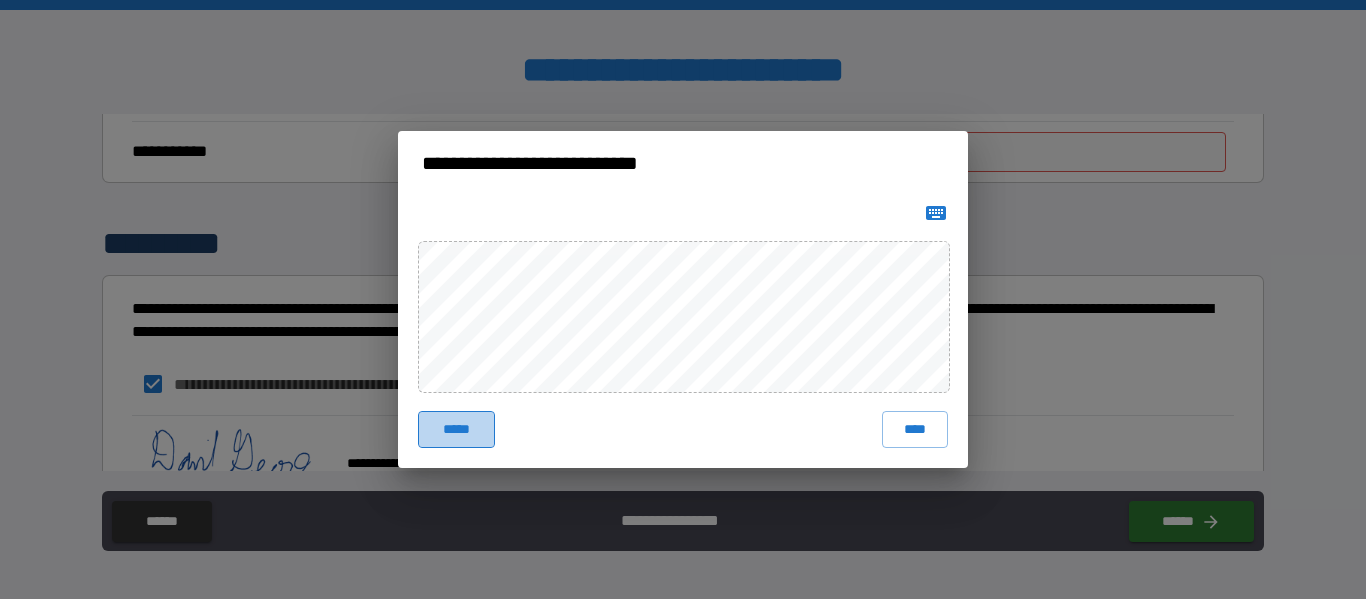 click on "*****" at bounding box center [456, 429] 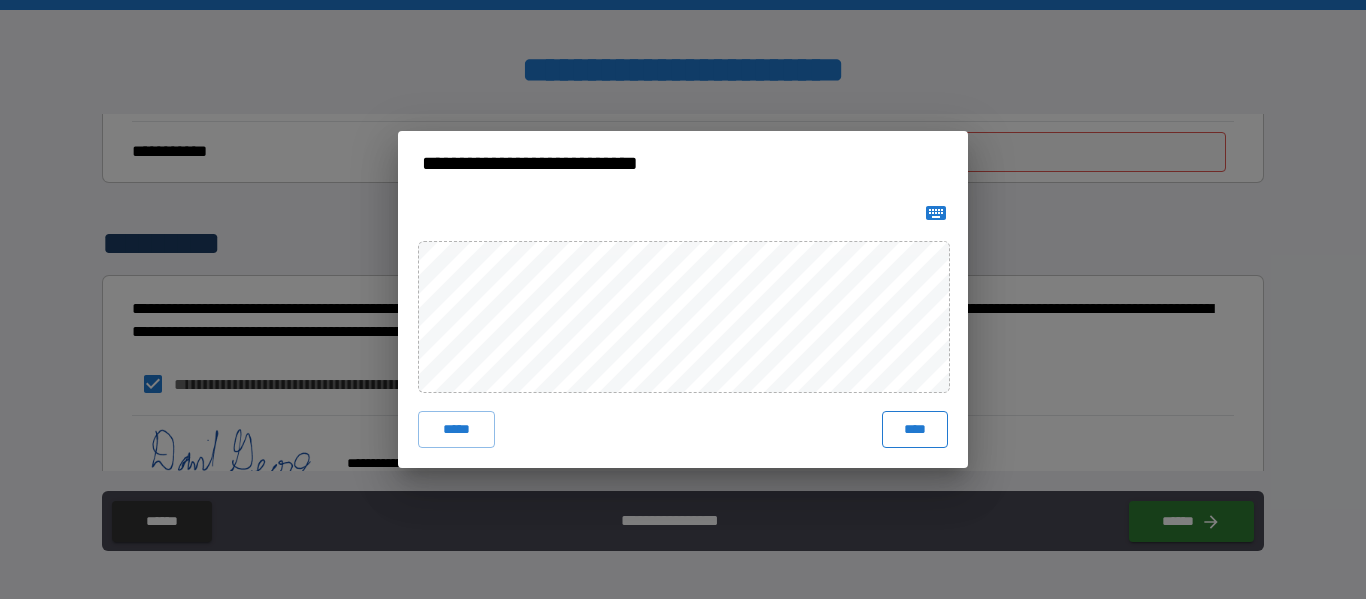 click on "****" at bounding box center (915, 429) 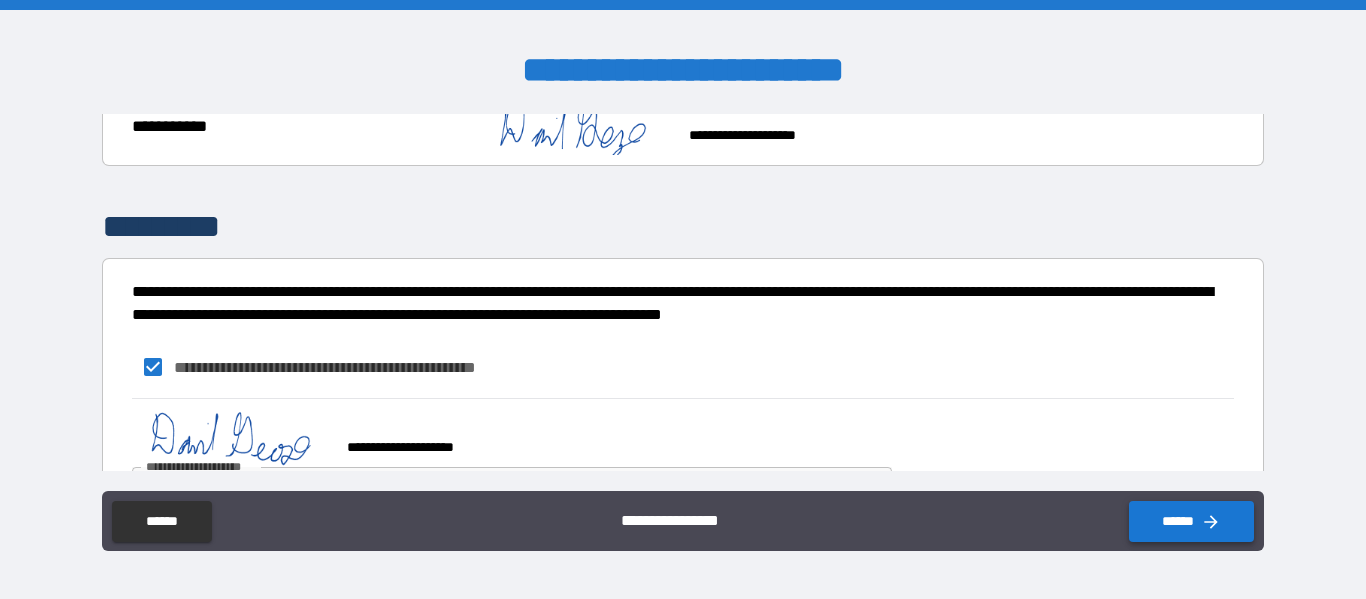 scroll, scrollTop: 1140, scrollLeft: 0, axis: vertical 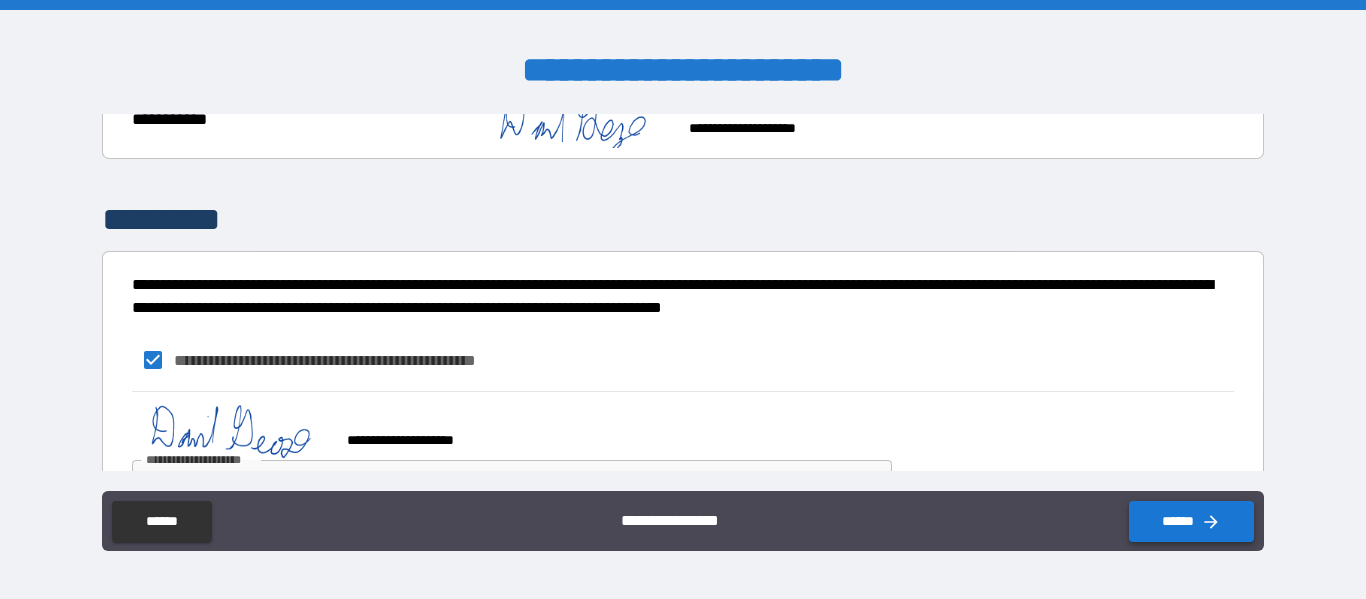 click on "******" at bounding box center (1191, 521) 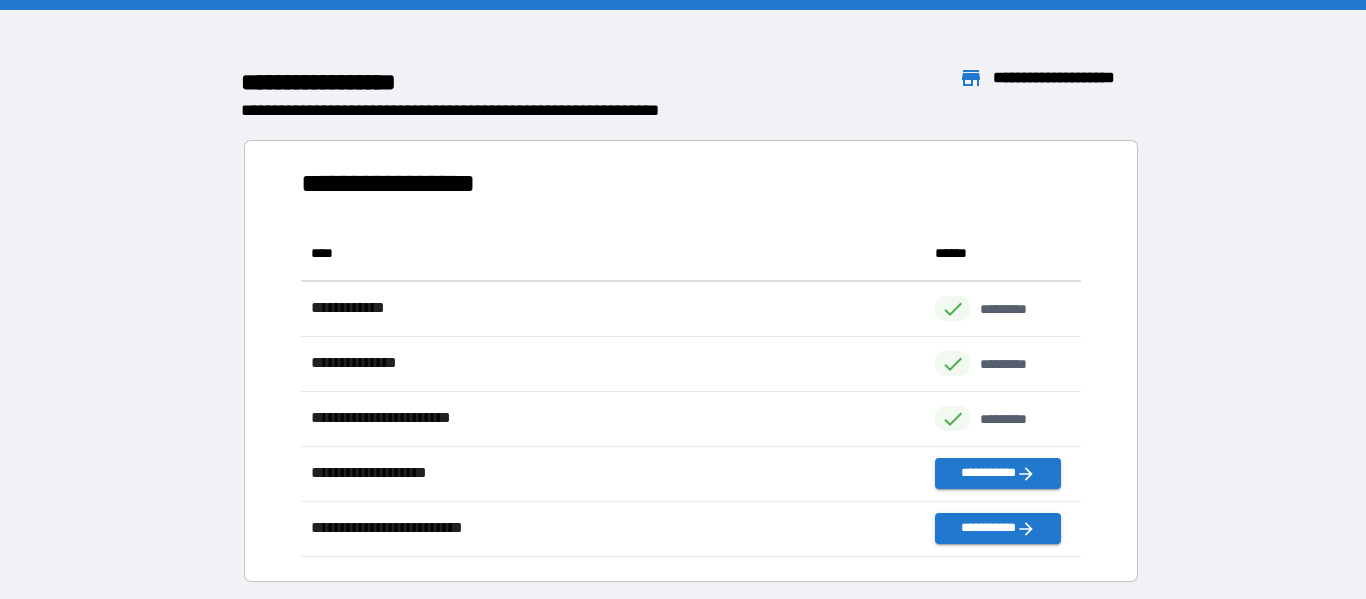 scroll, scrollTop: 1, scrollLeft: 1, axis: both 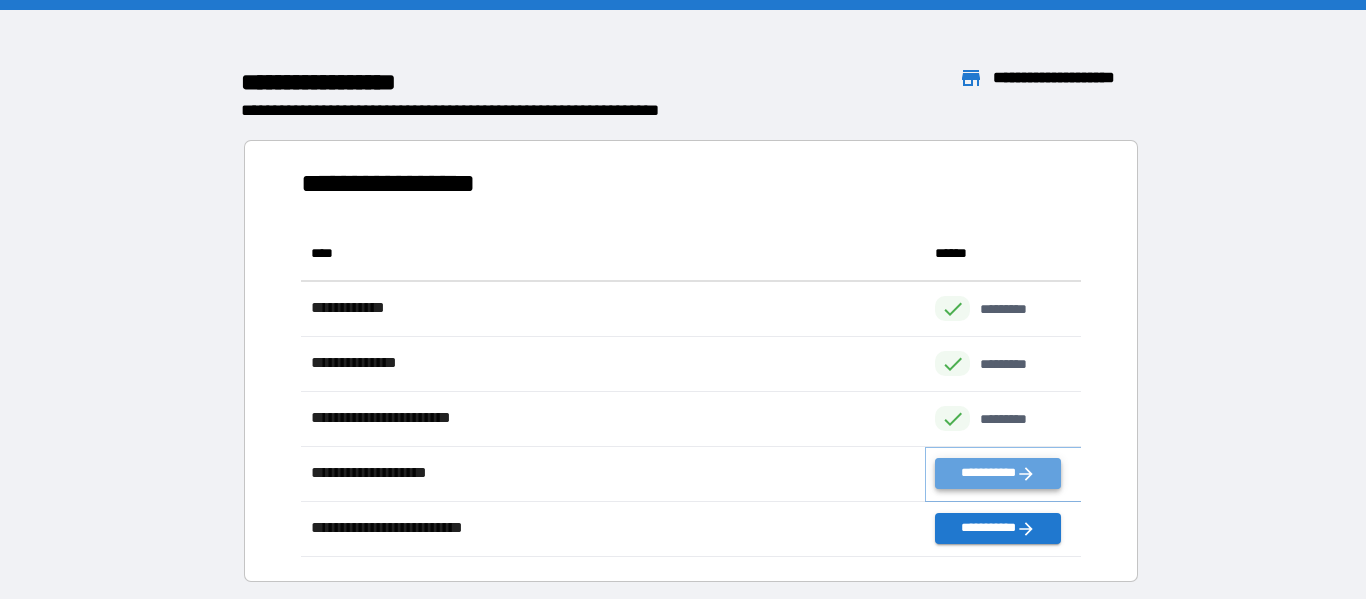 click on "**********" at bounding box center (997, 473) 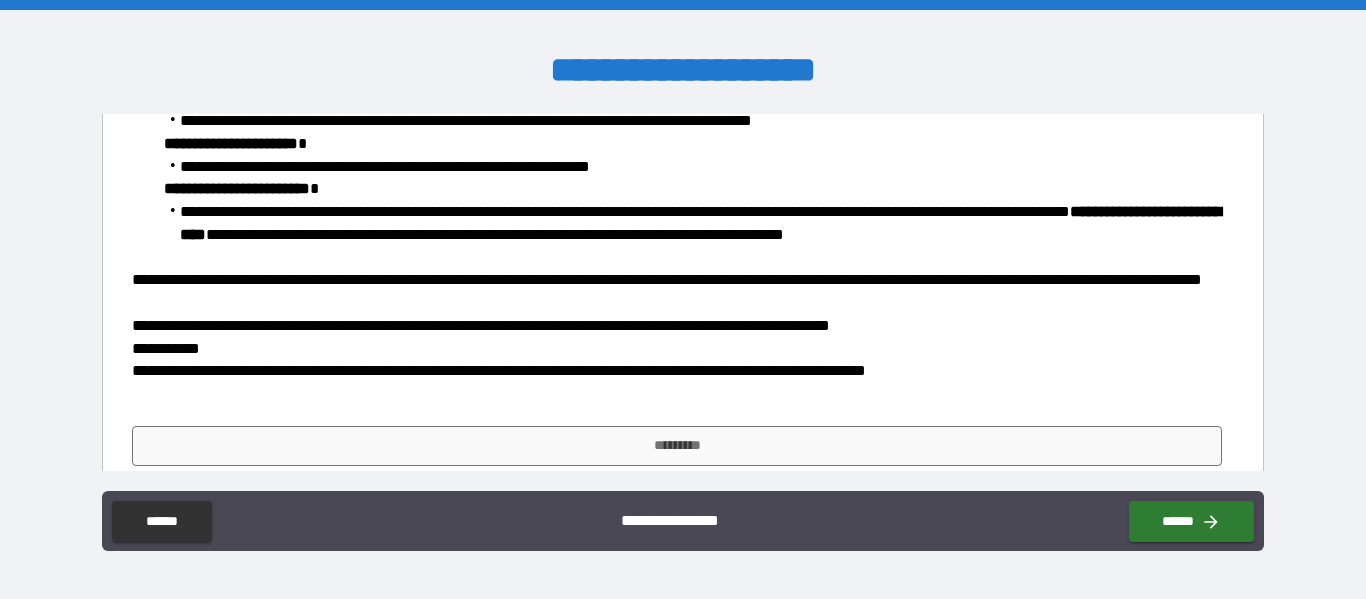 scroll, scrollTop: 410, scrollLeft: 0, axis: vertical 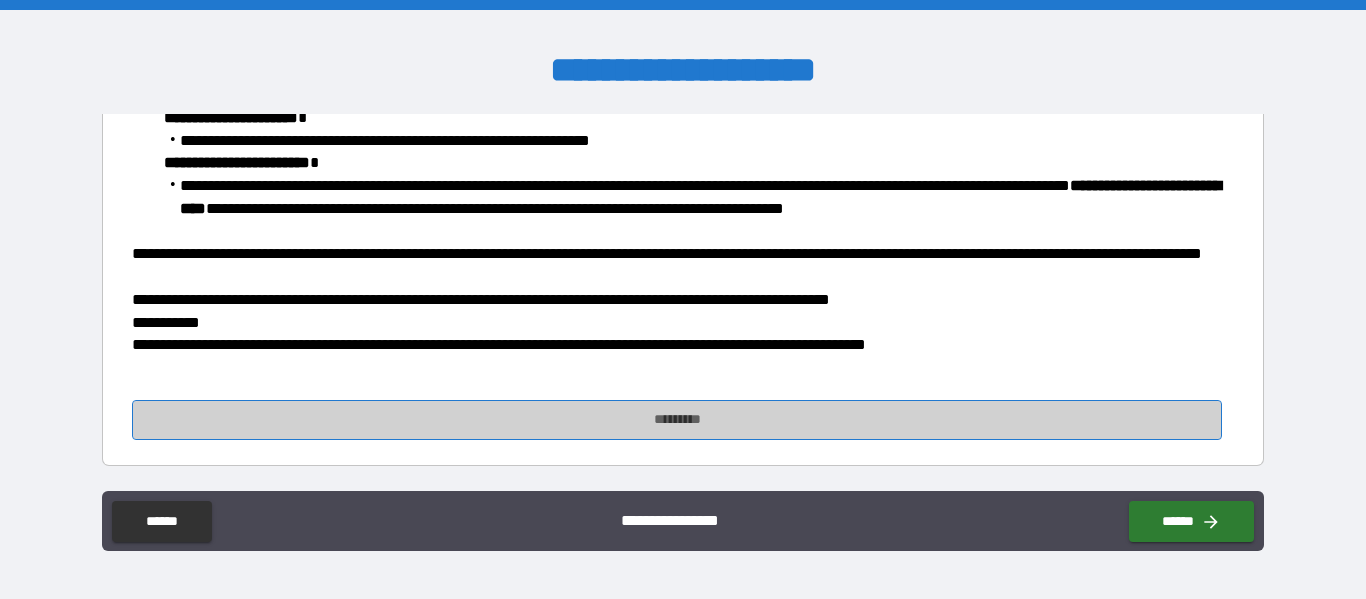 click on "*********" at bounding box center (677, 420) 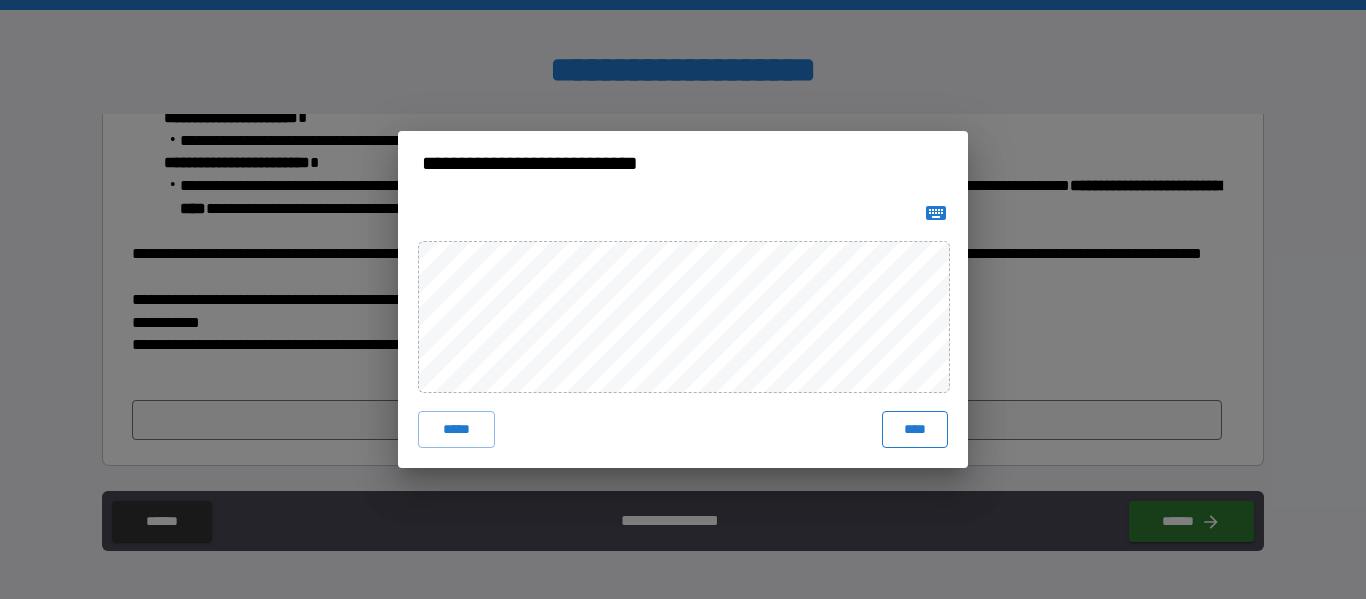 click on "****" at bounding box center [915, 429] 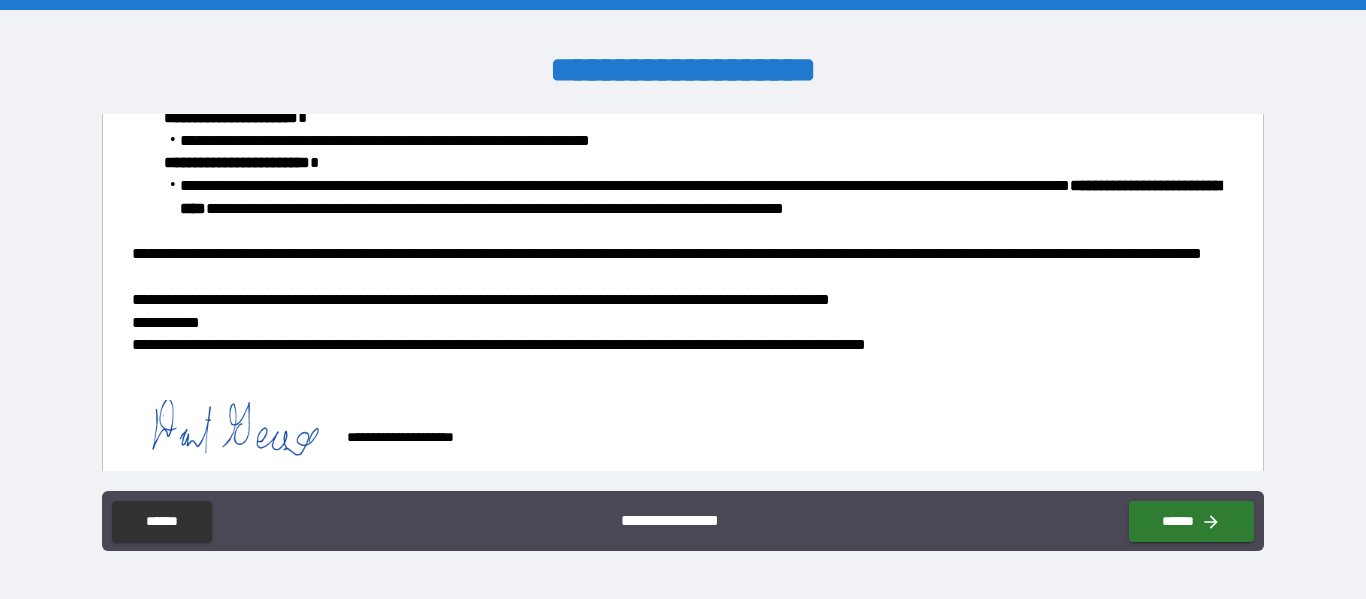 scroll, scrollTop: 427, scrollLeft: 0, axis: vertical 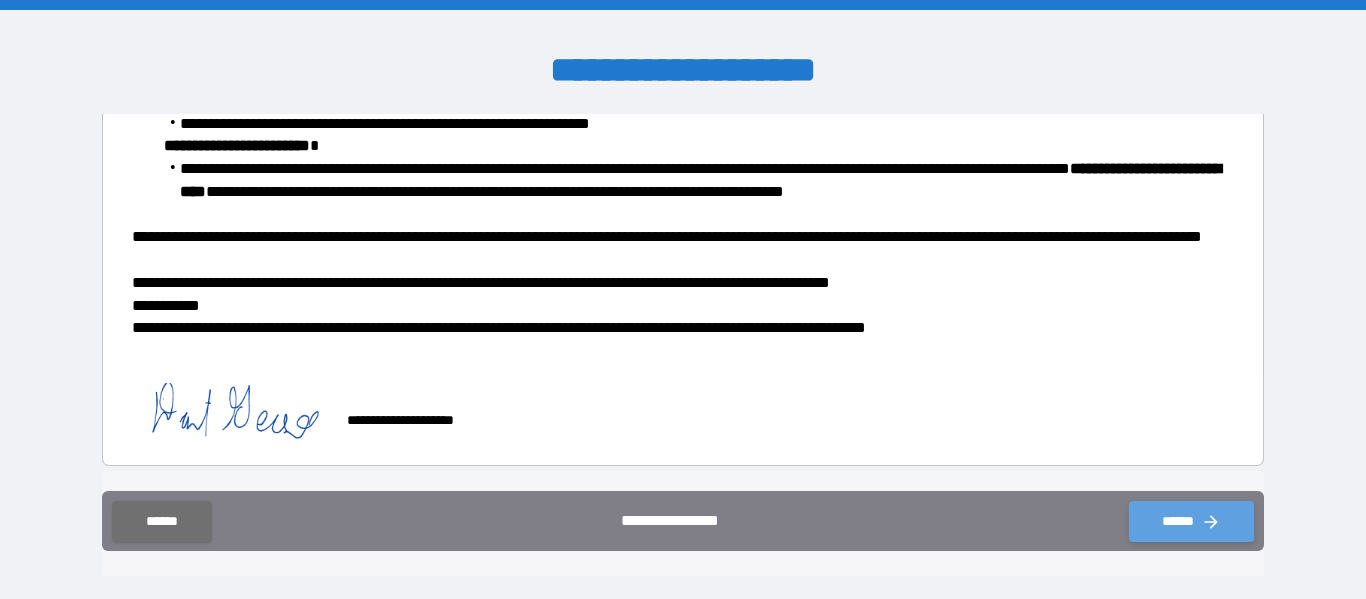 click on "******" at bounding box center (1191, 521) 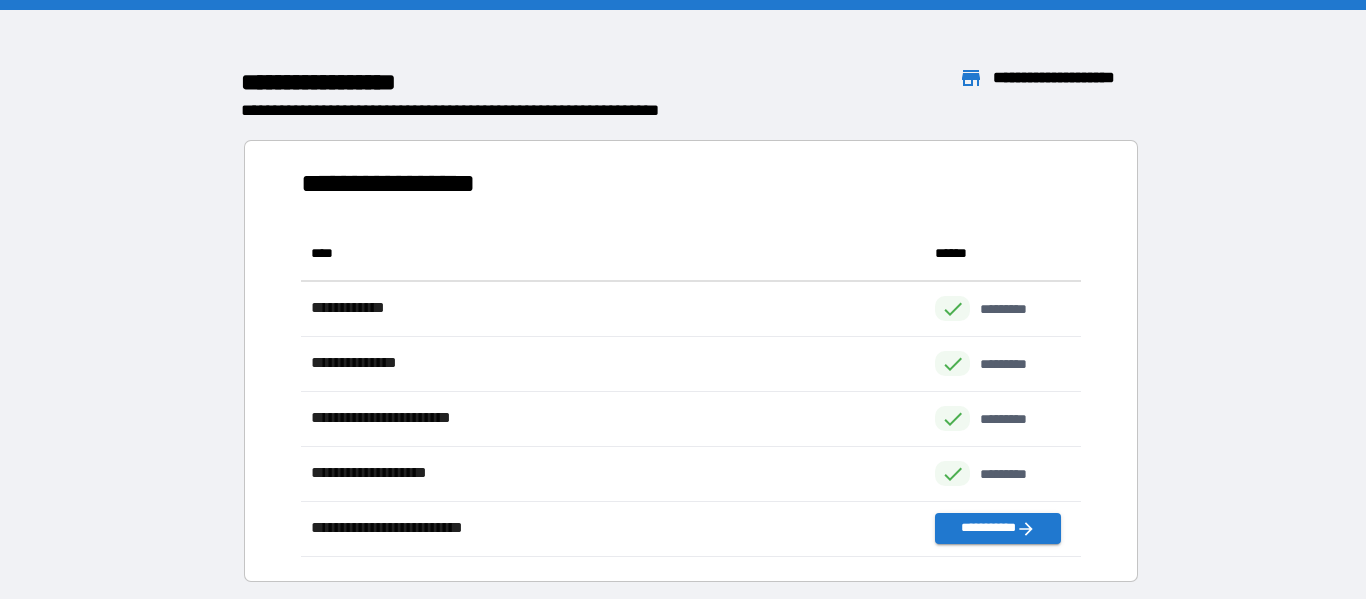 scroll, scrollTop: 1, scrollLeft: 1, axis: both 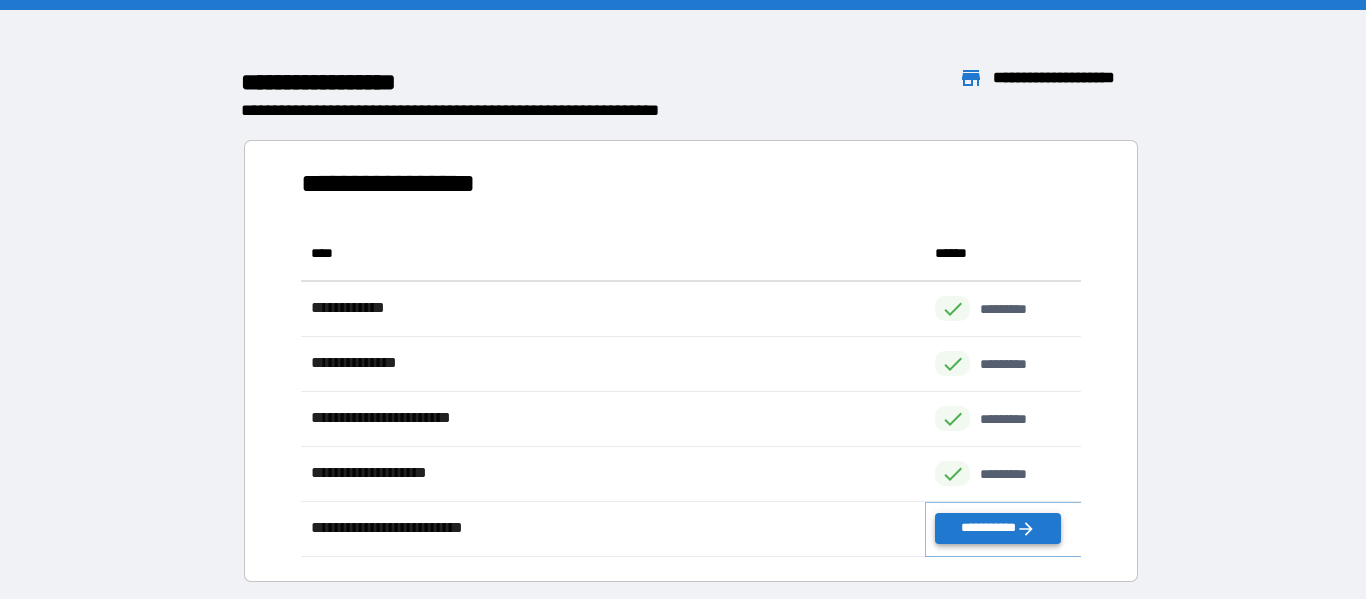 click on "**********" at bounding box center [997, 528] 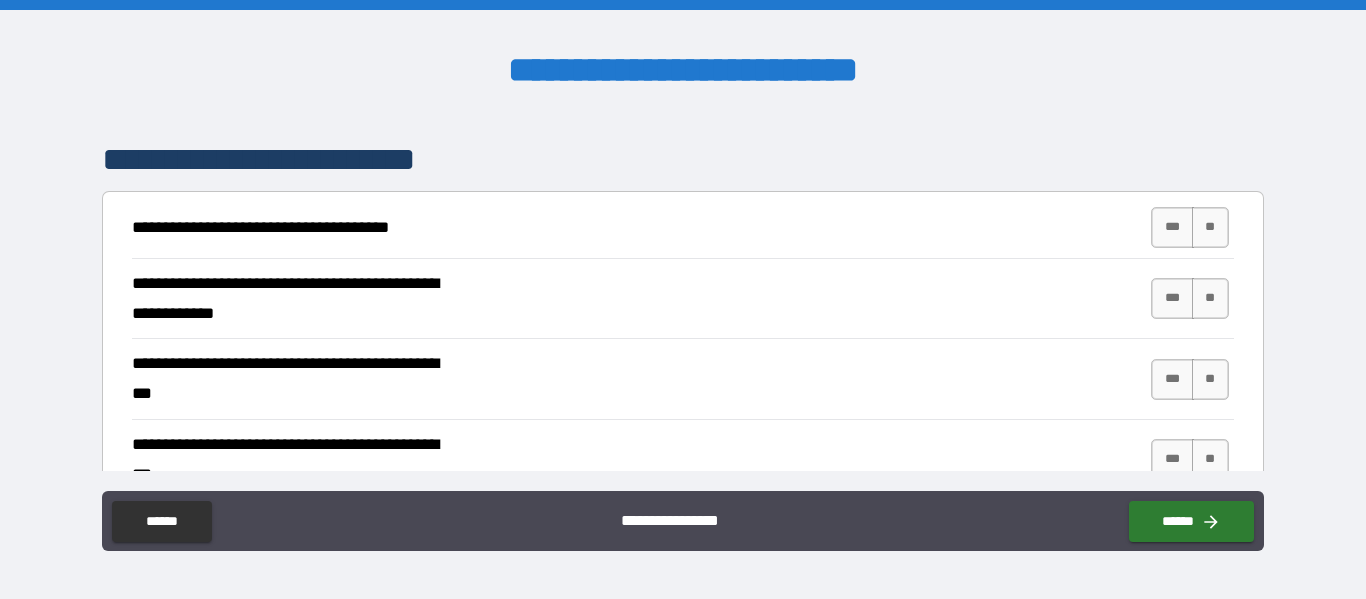 scroll, scrollTop: 366, scrollLeft: 0, axis: vertical 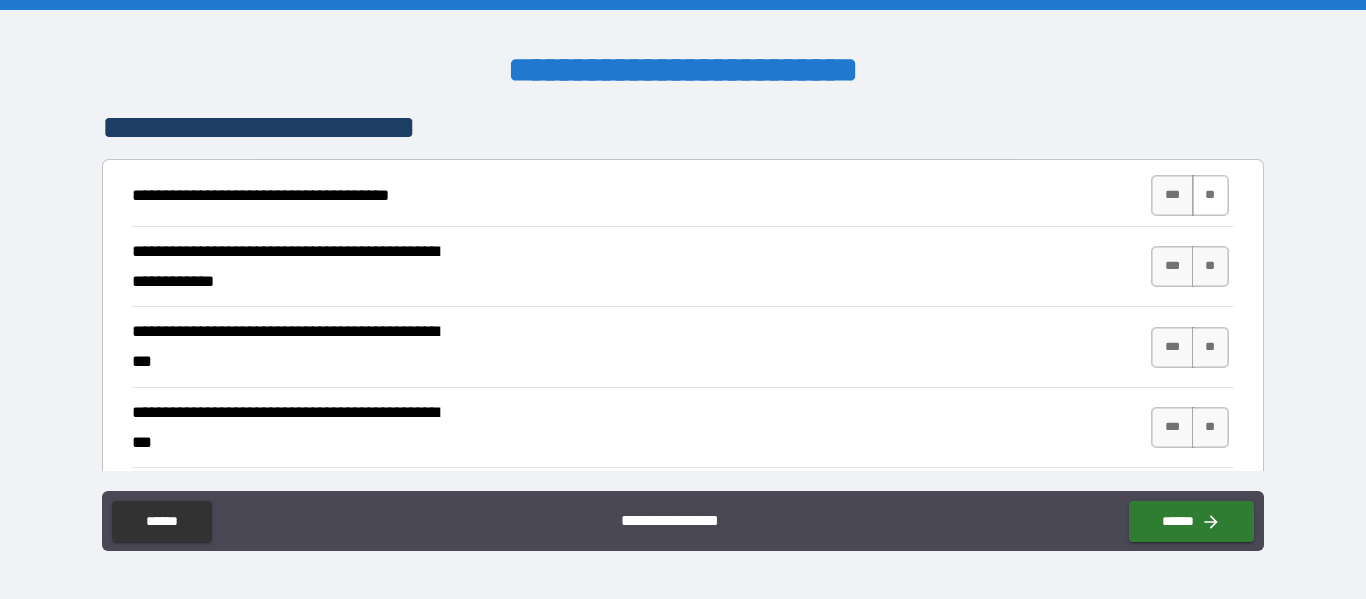 click on "**" at bounding box center [1210, 195] 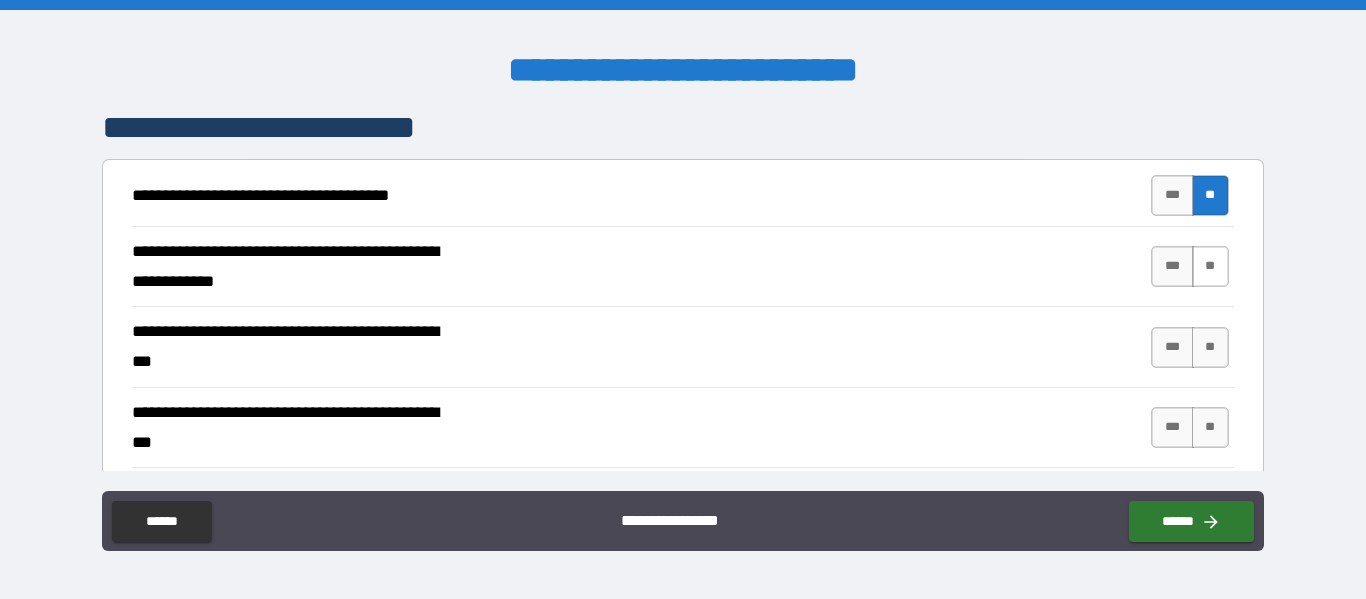 click on "**" at bounding box center (1210, 266) 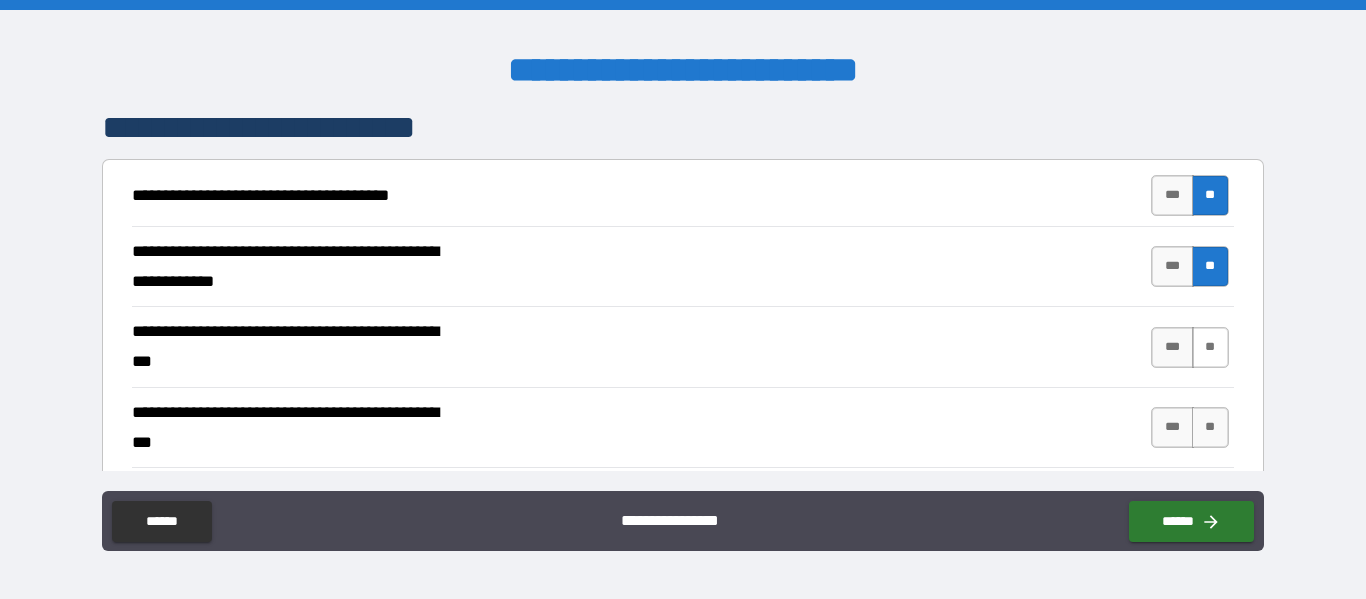 click on "**" at bounding box center [1210, 347] 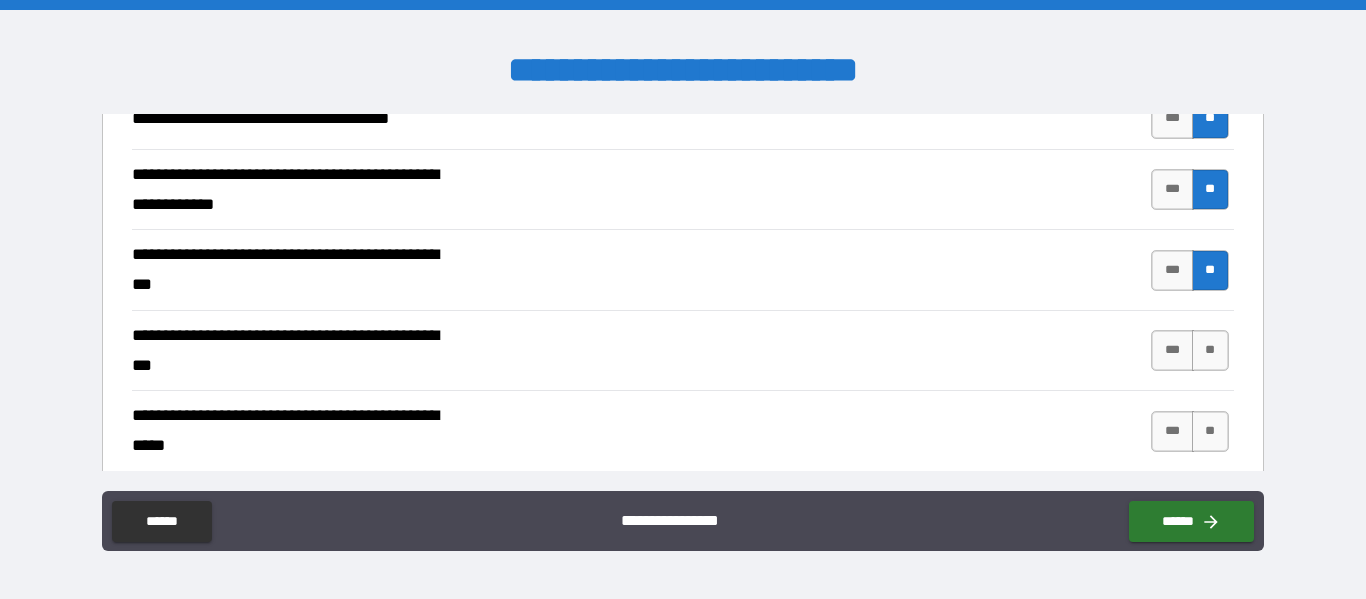 scroll, scrollTop: 472, scrollLeft: 0, axis: vertical 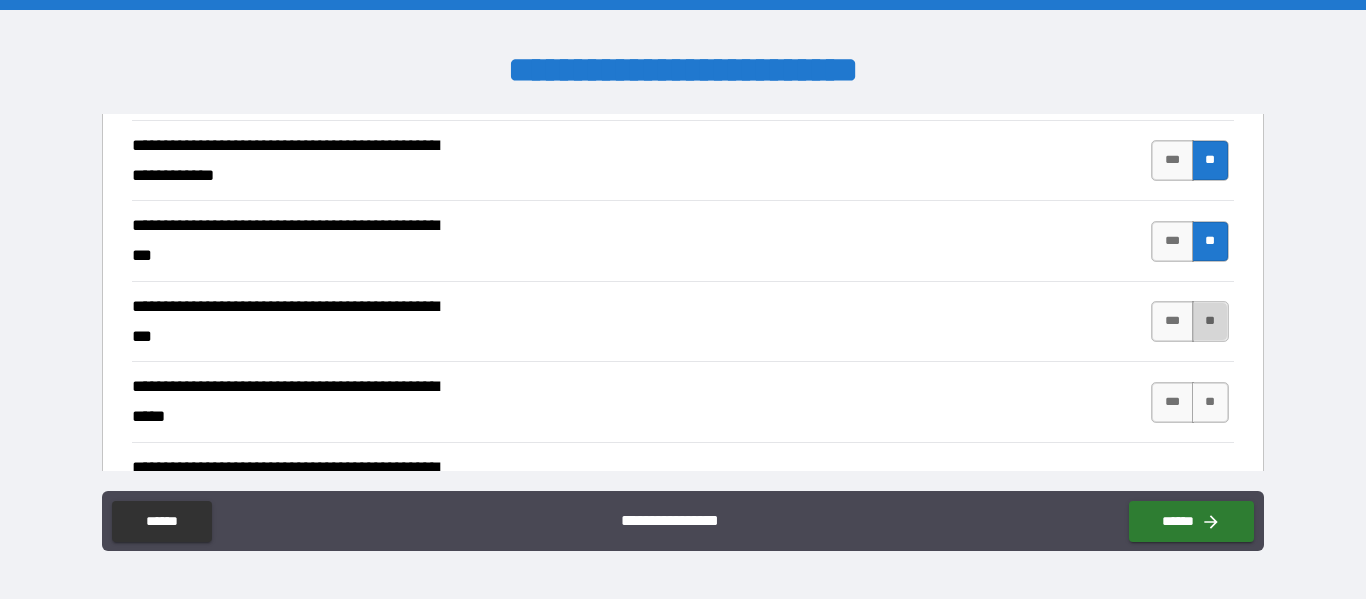 click on "**" at bounding box center (1210, 321) 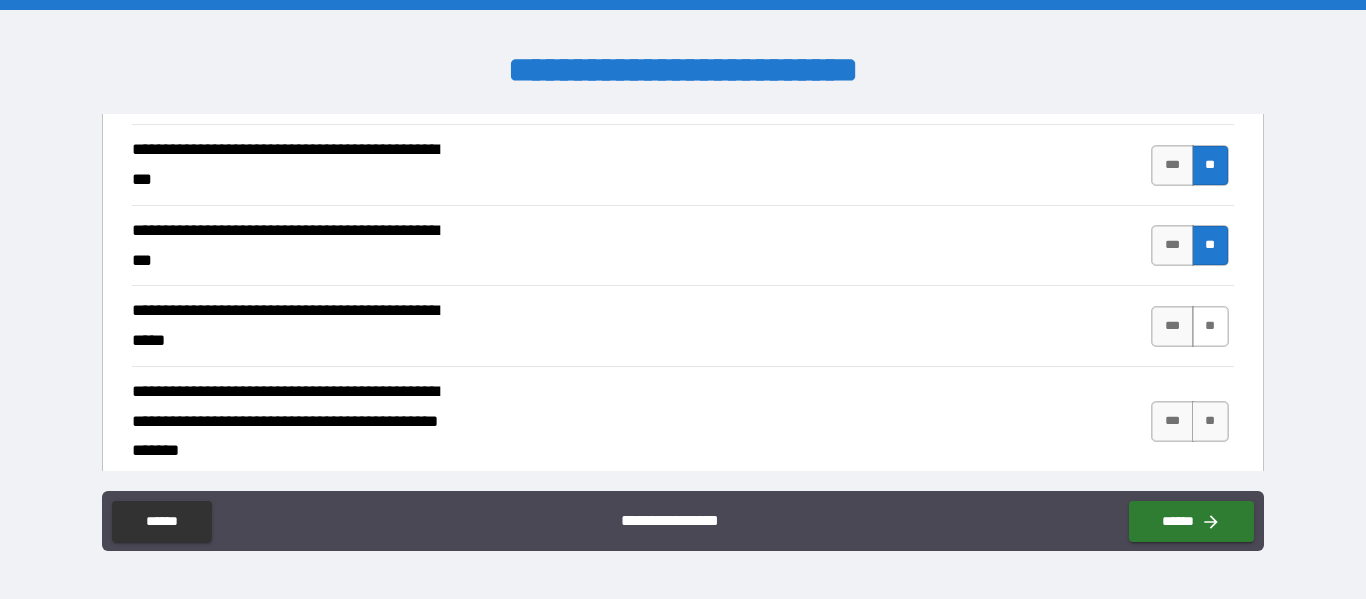 scroll, scrollTop: 549, scrollLeft: 0, axis: vertical 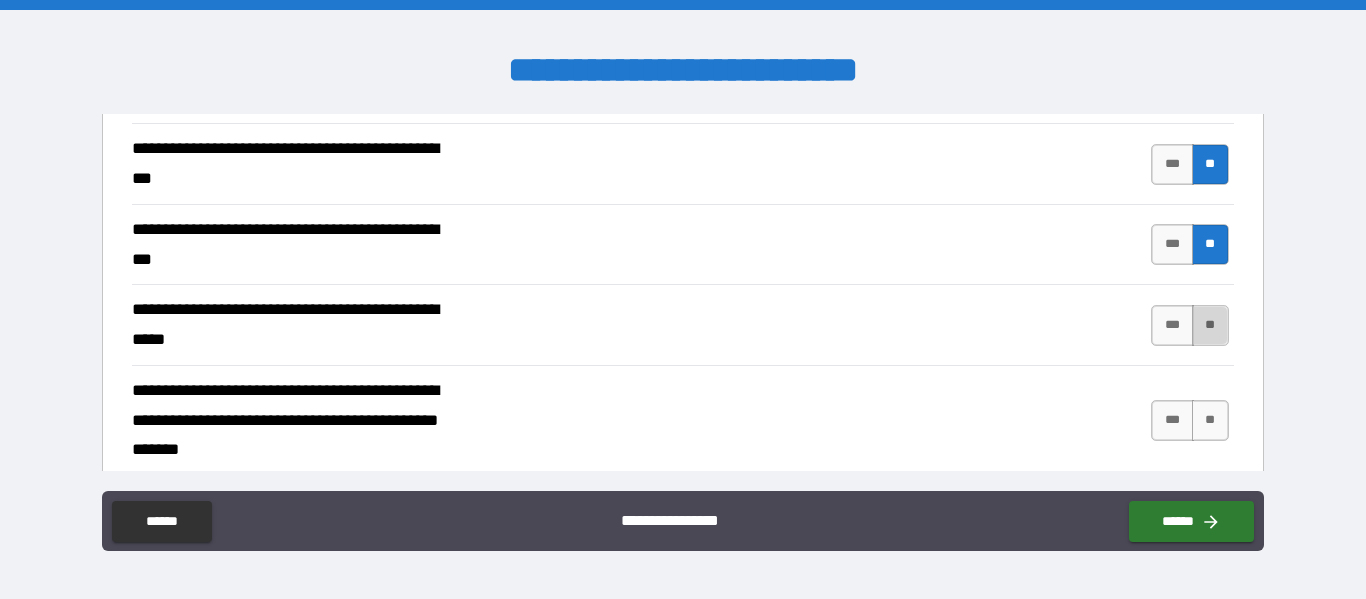 click on "**" at bounding box center [1210, 325] 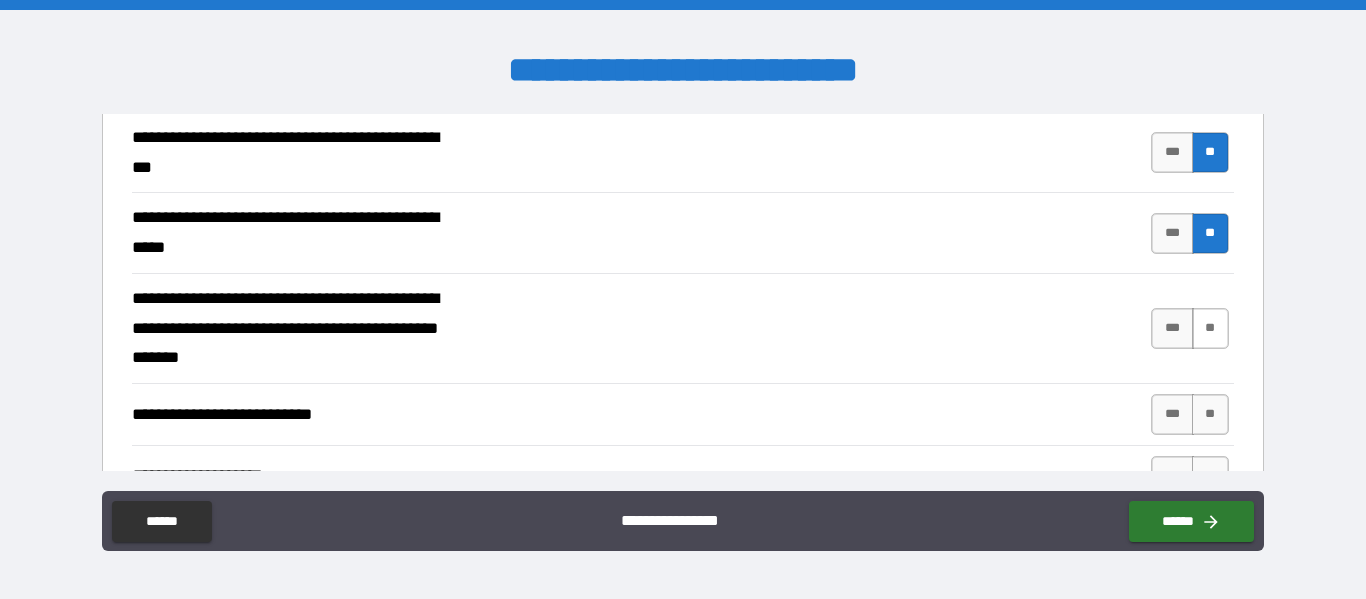 scroll, scrollTop: 657, scrollLeft: 0, axis: vertical 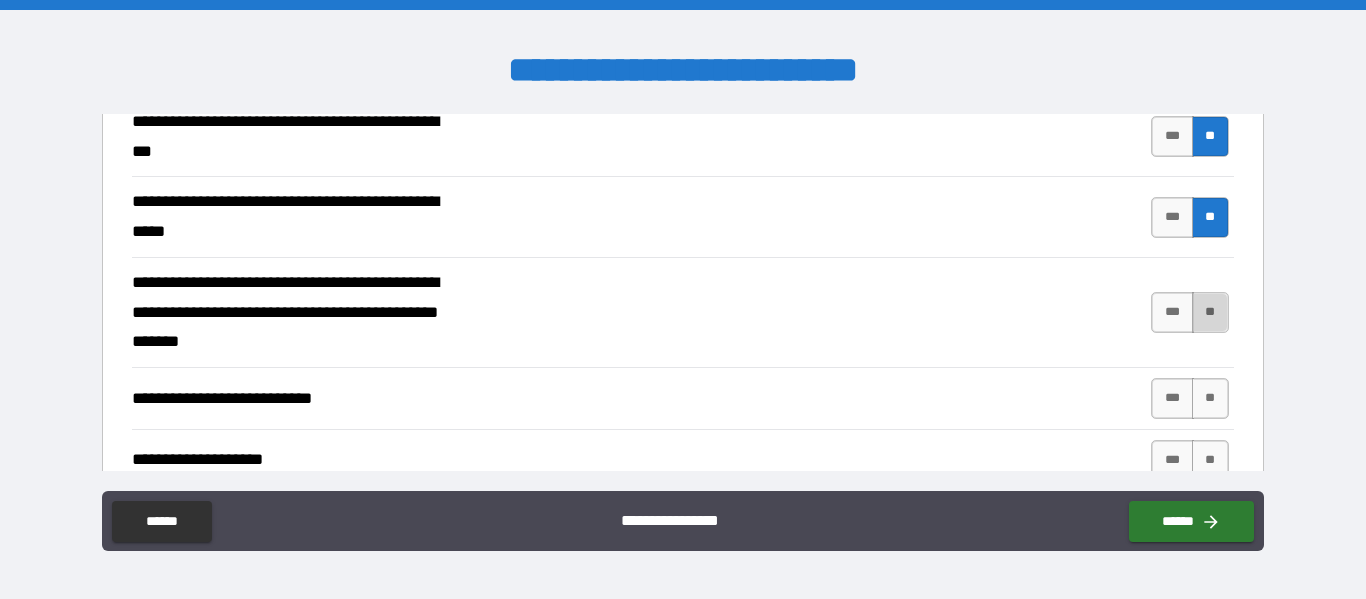 click on "**" at bounding box center (1210, 312) 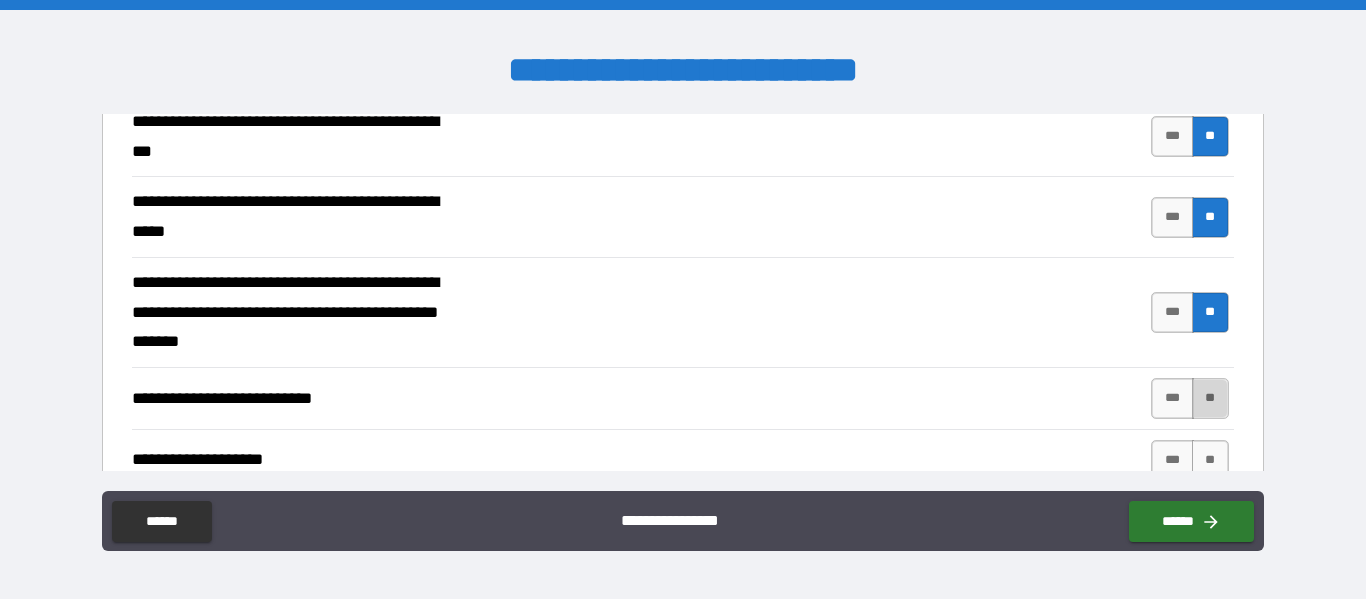 click on "**" at bounding box center [1210, 398] 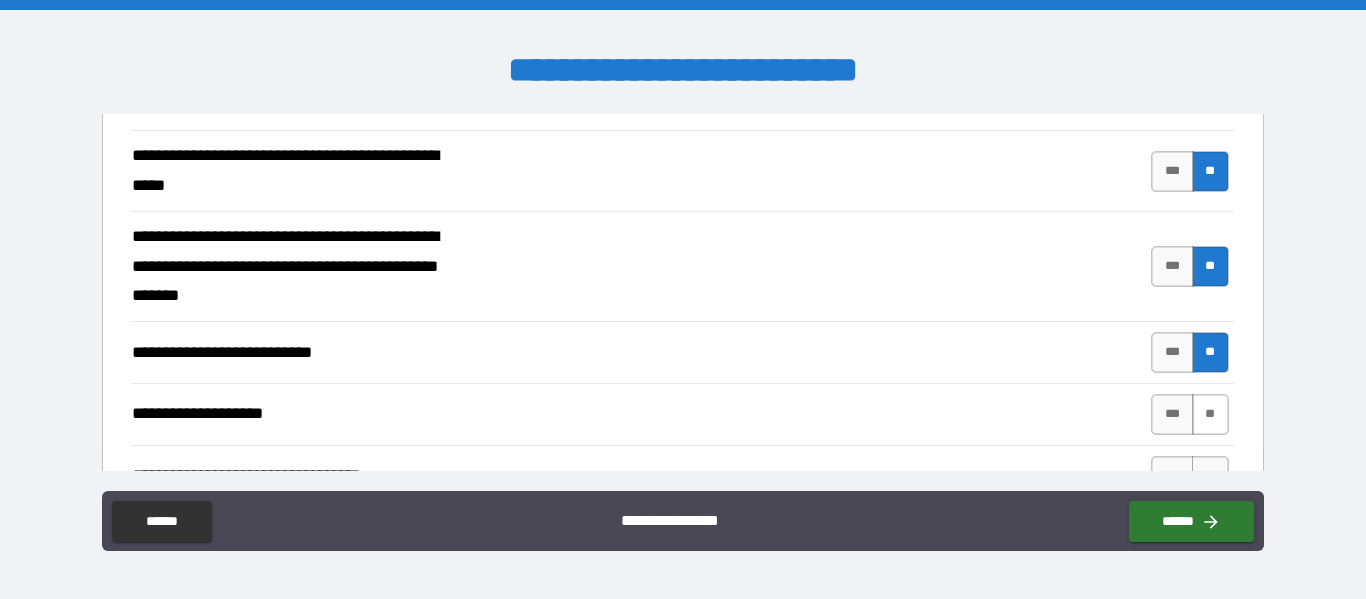 scroll, scrollTop: 720, scrollLeft: 0, axis: vertical 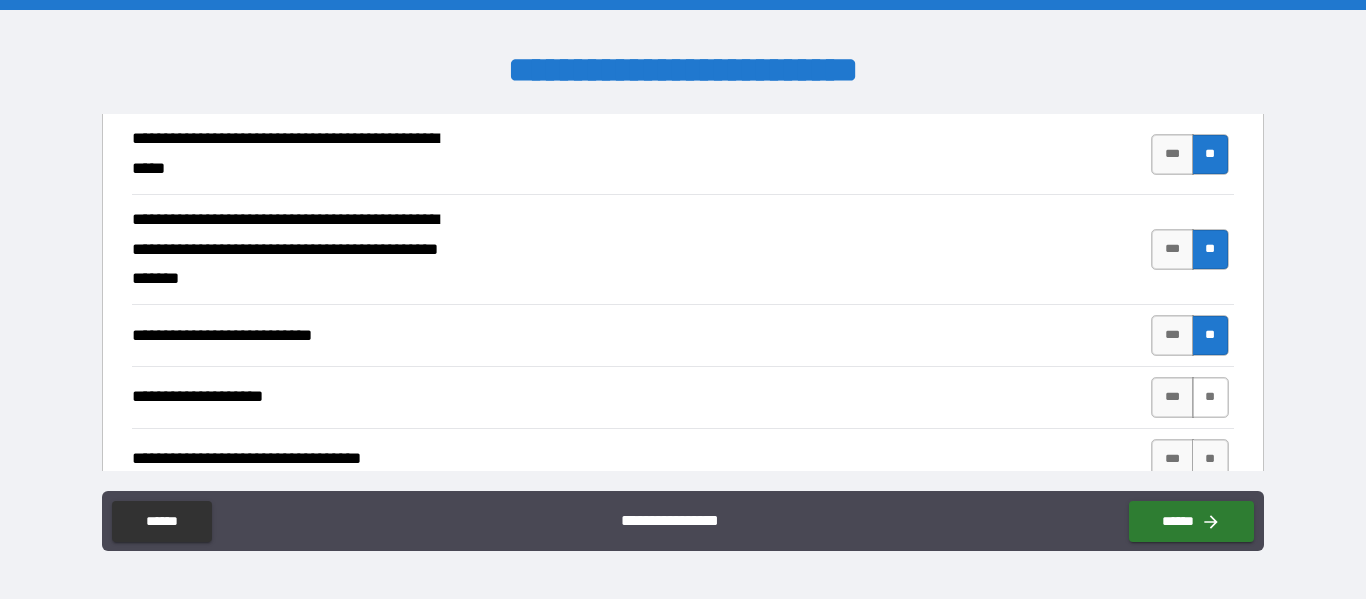 click on "**" at bounding box center (1210, 397) 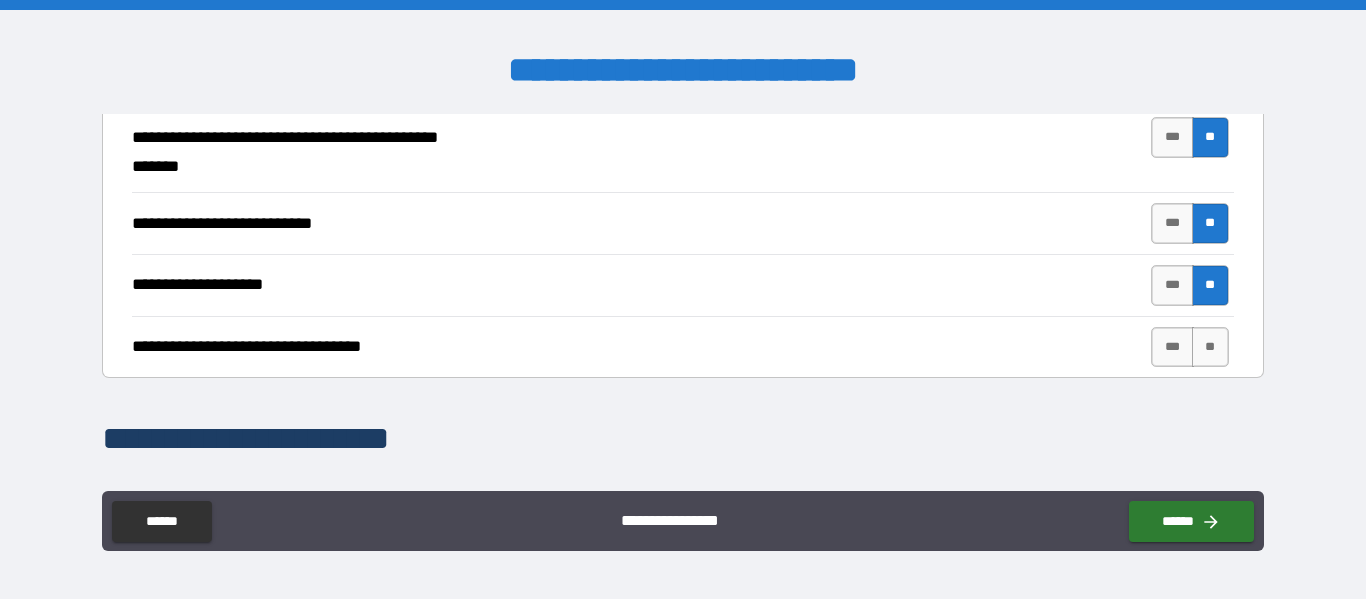 scroll, scrollTop: 833, scrollLeft: 0, axis: vertical 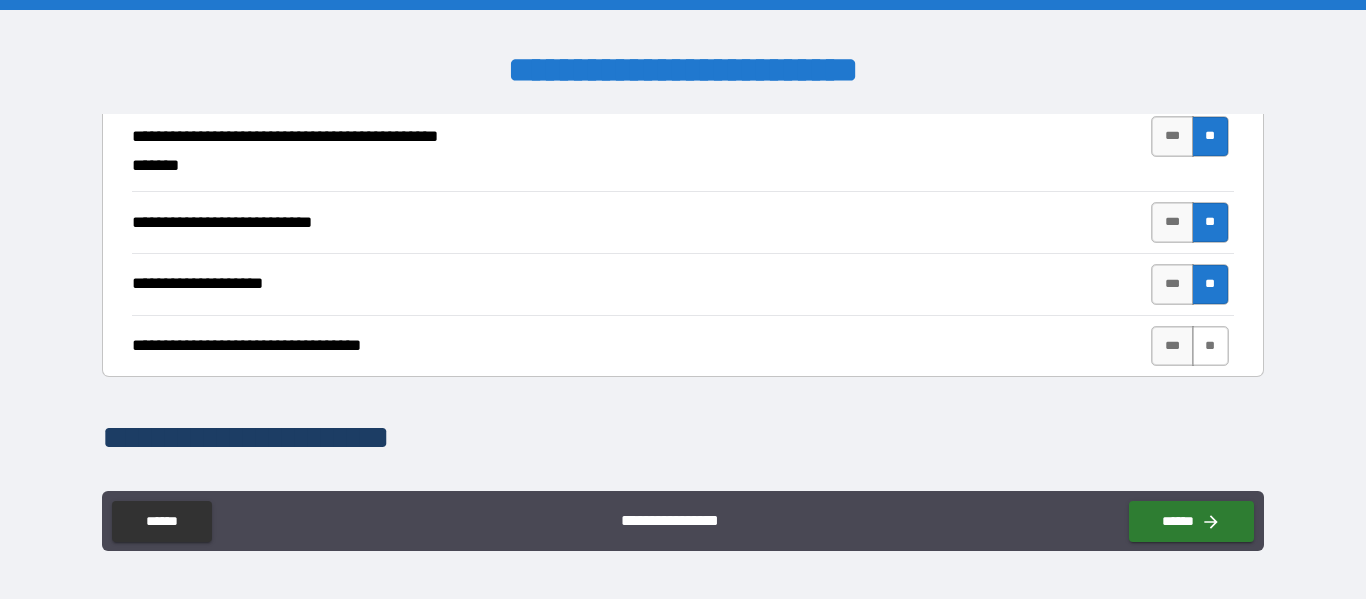 click on "**" at bounding box center [1210, 346] 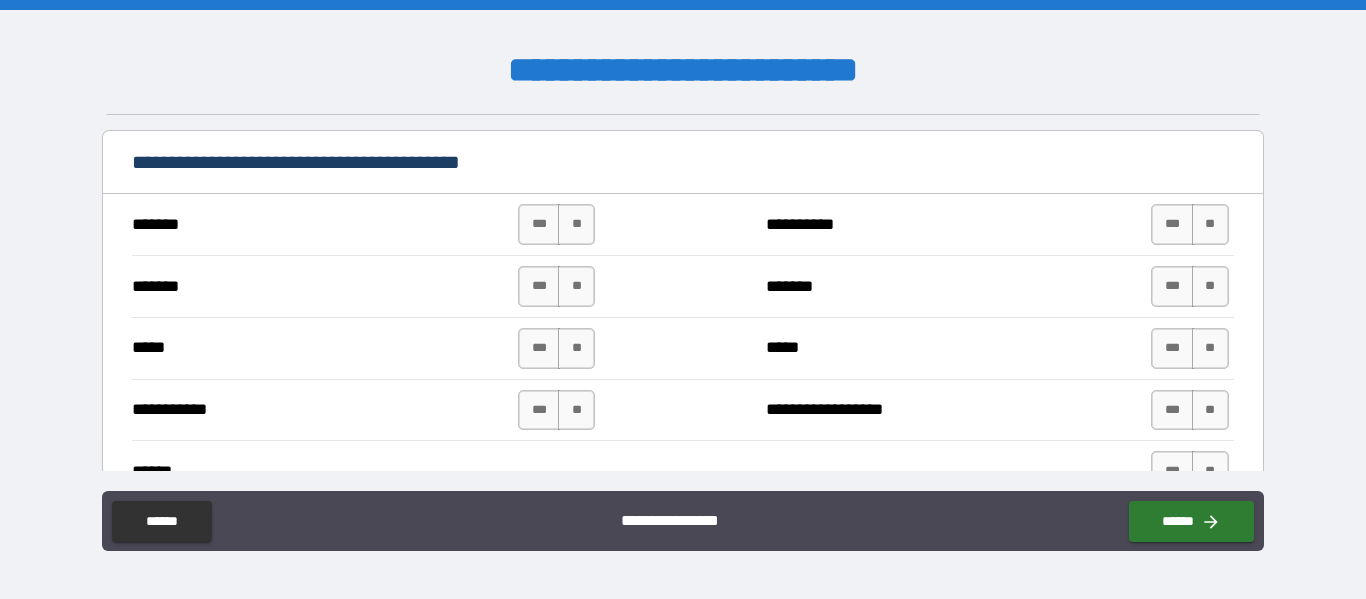 scroll, scrollTop: 1457, scrollLeft: 0, axis: vertical 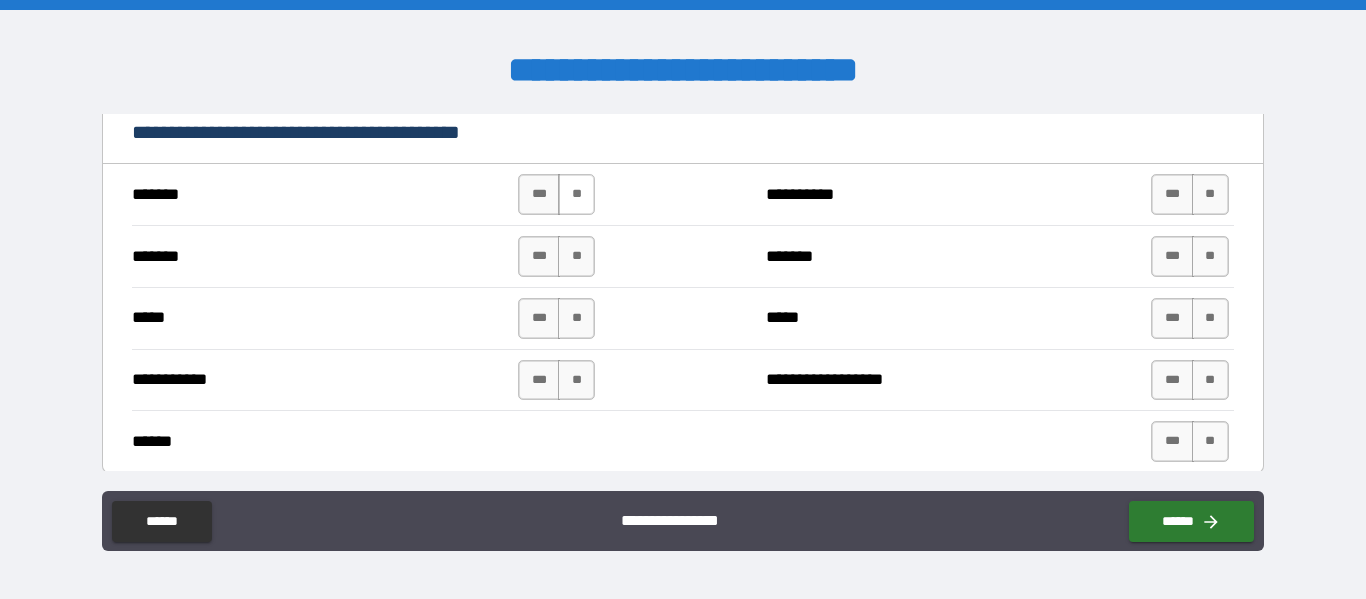 click on "**" at bounding box center (576, 194) 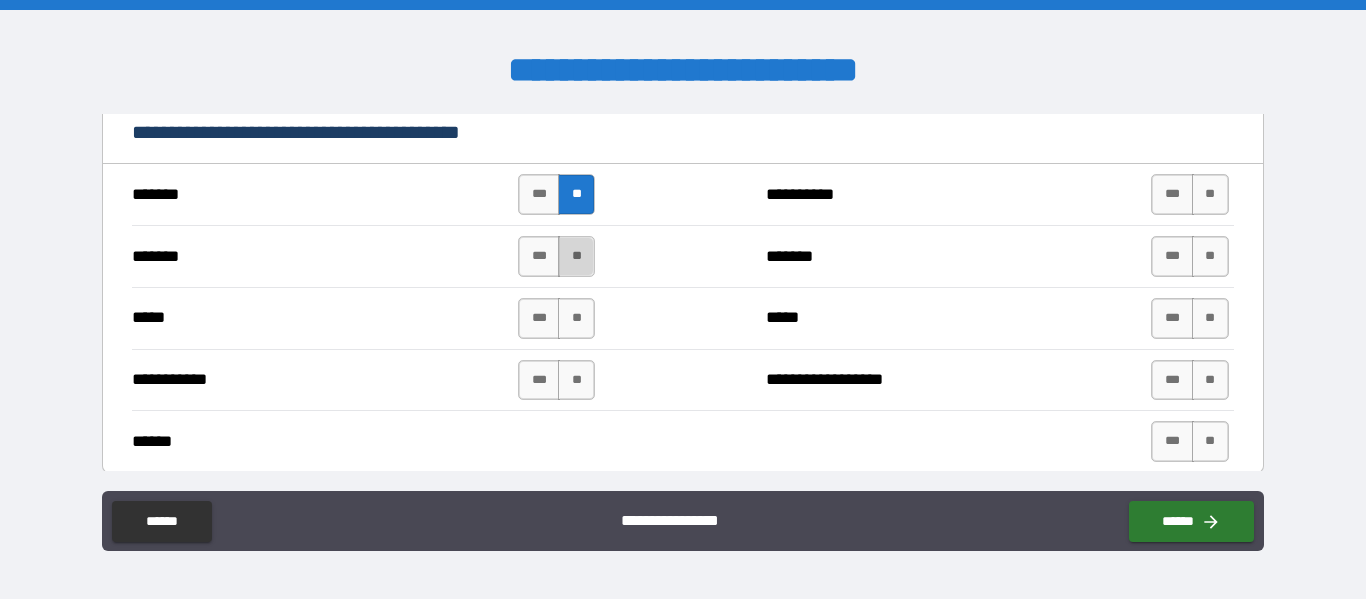 click on "**" at bounding box center [576, 256] 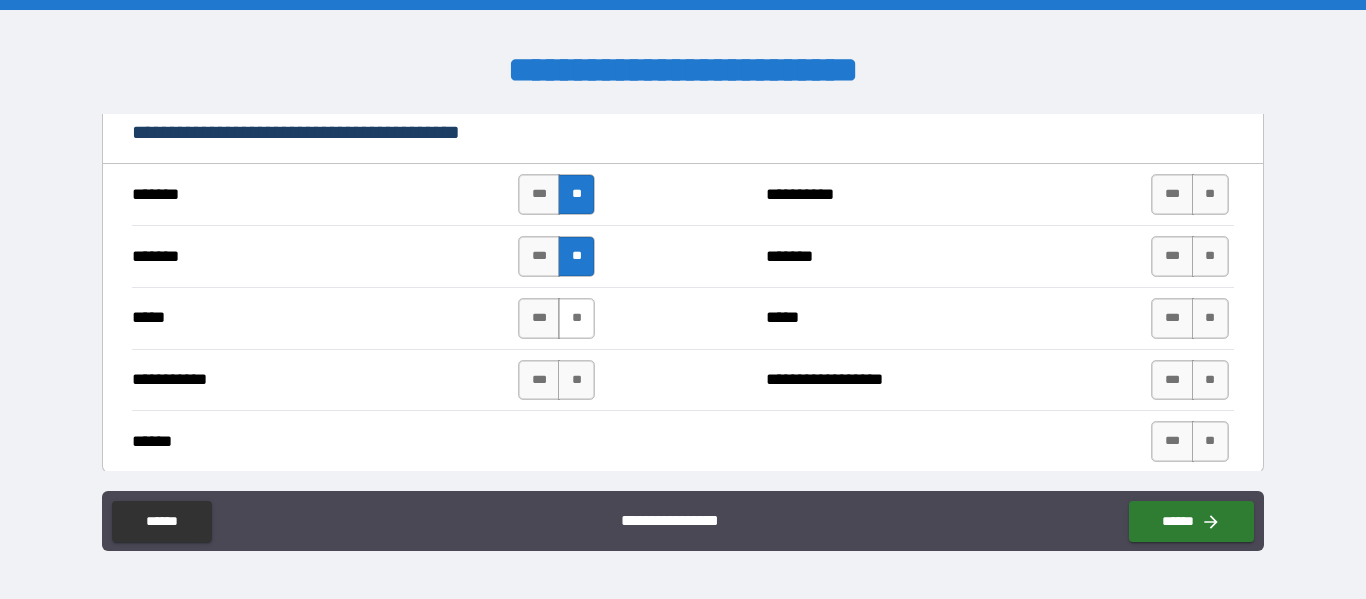 click on "**" at bounding box center [576, 318] 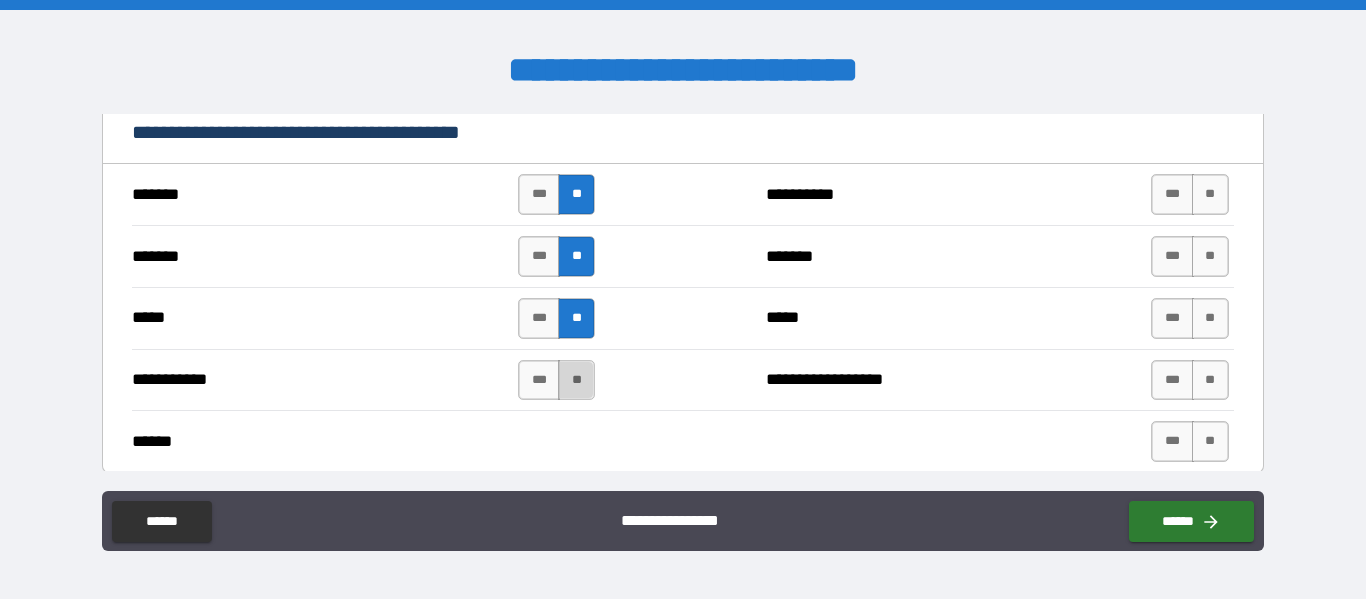 click on "**" at bounding box center [576, 380] 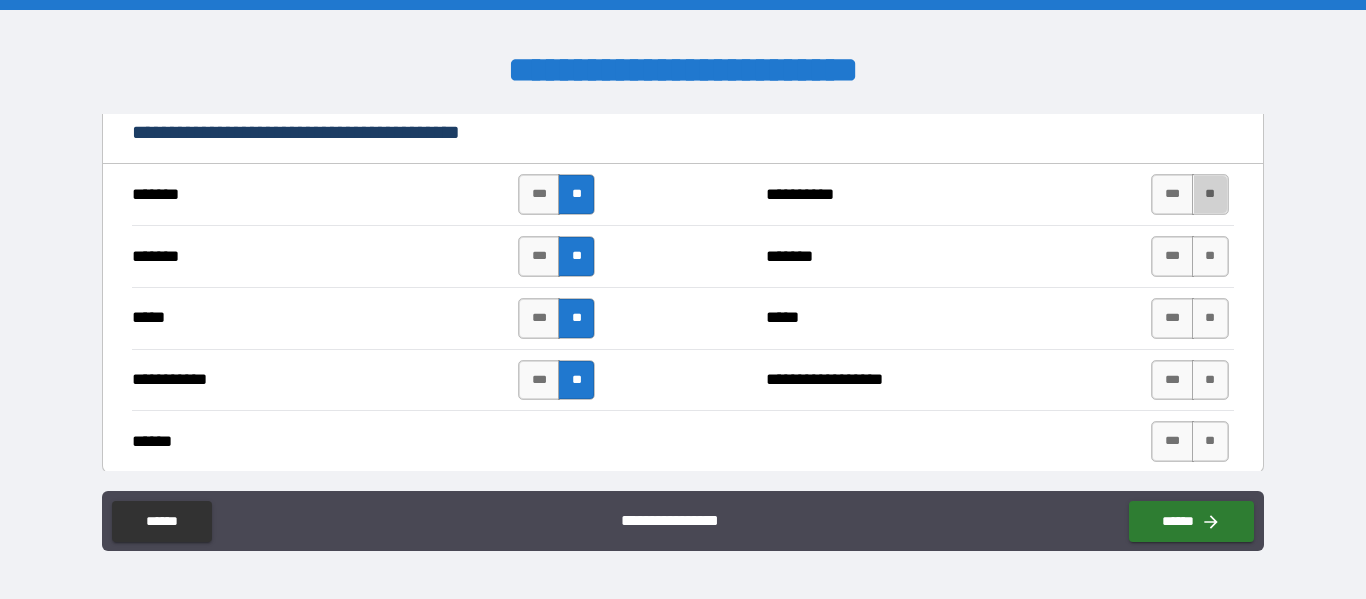drag, startPoint x: 1207, startPoint y: 189, endPoint x: 1218, endPoint y: 249, distance: 61 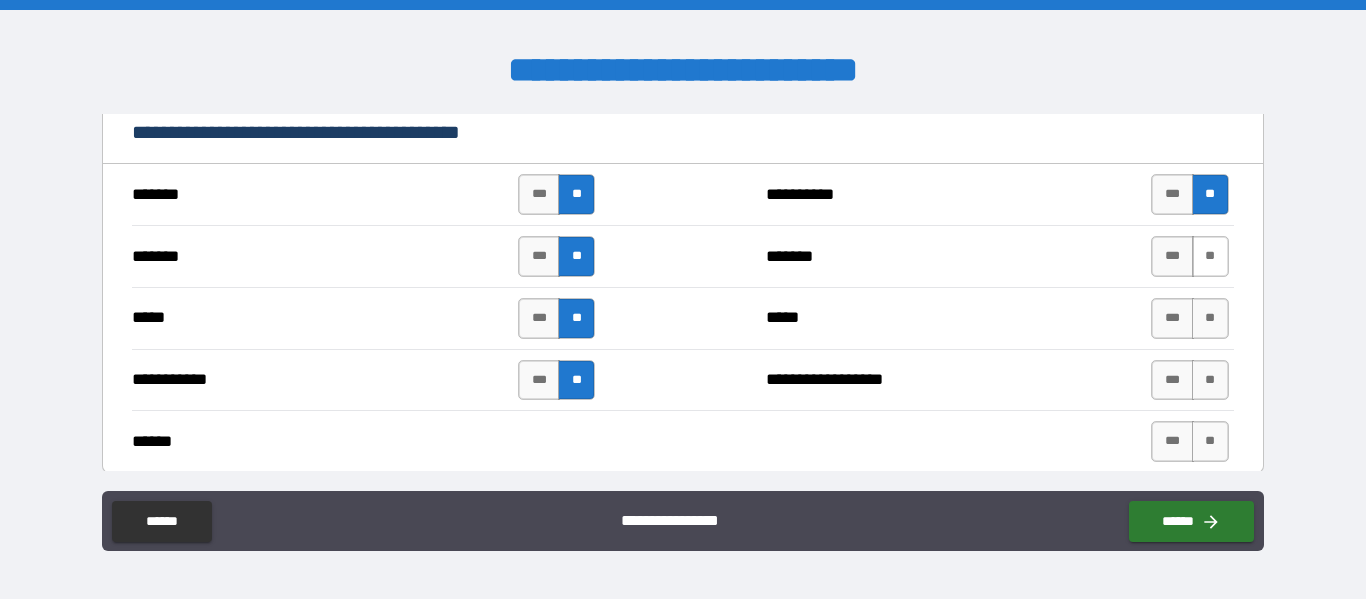 click on "**" at bounding box center (1210, 256) 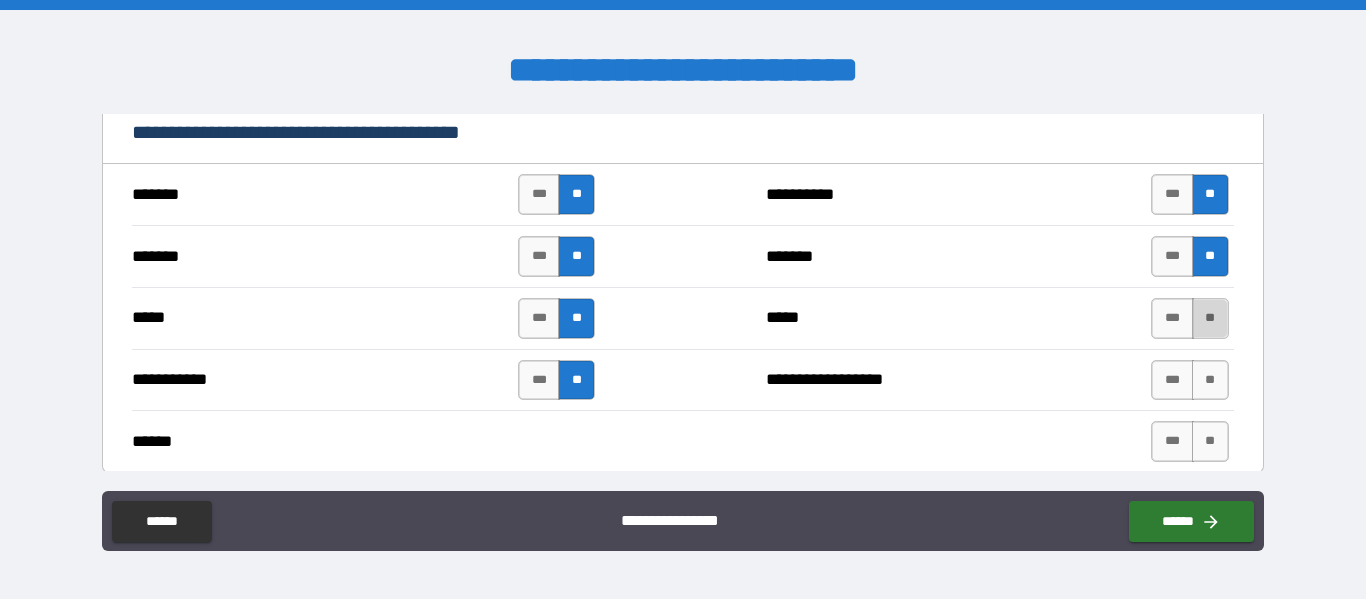 click on "**" at bounding box center [1210, 318] 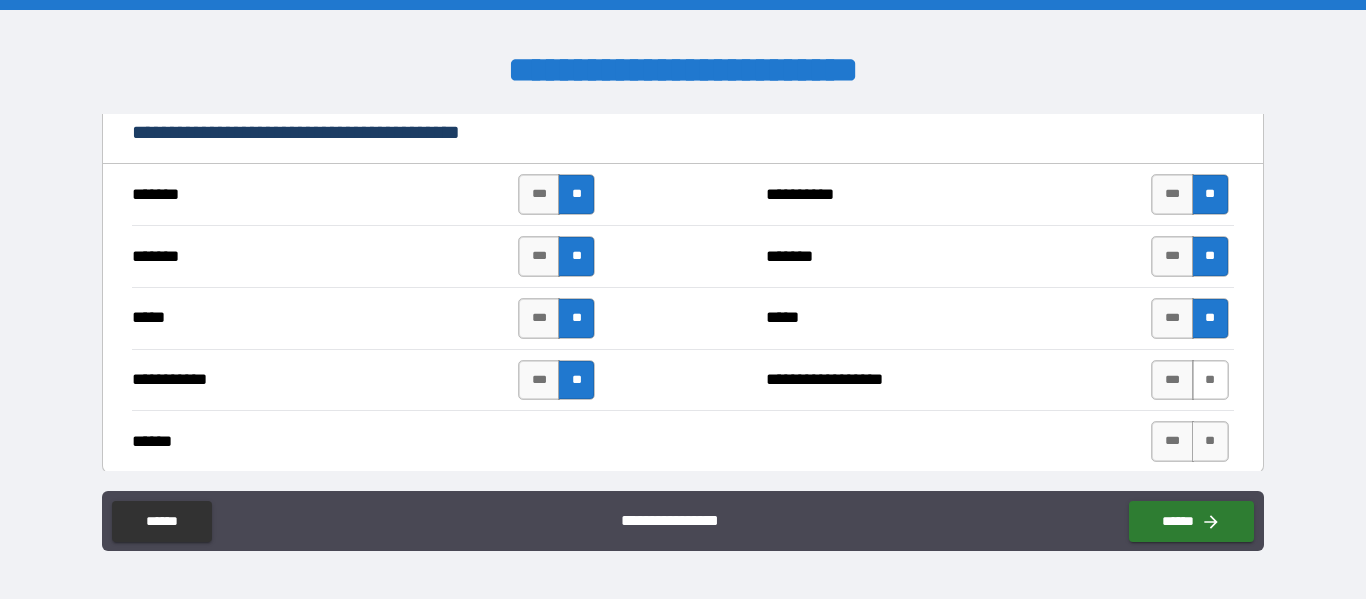 drag, startPoint x: 1201, startPoint y: 376, endPoint x: 1199, endPoint y: 389, distance: 13.152946 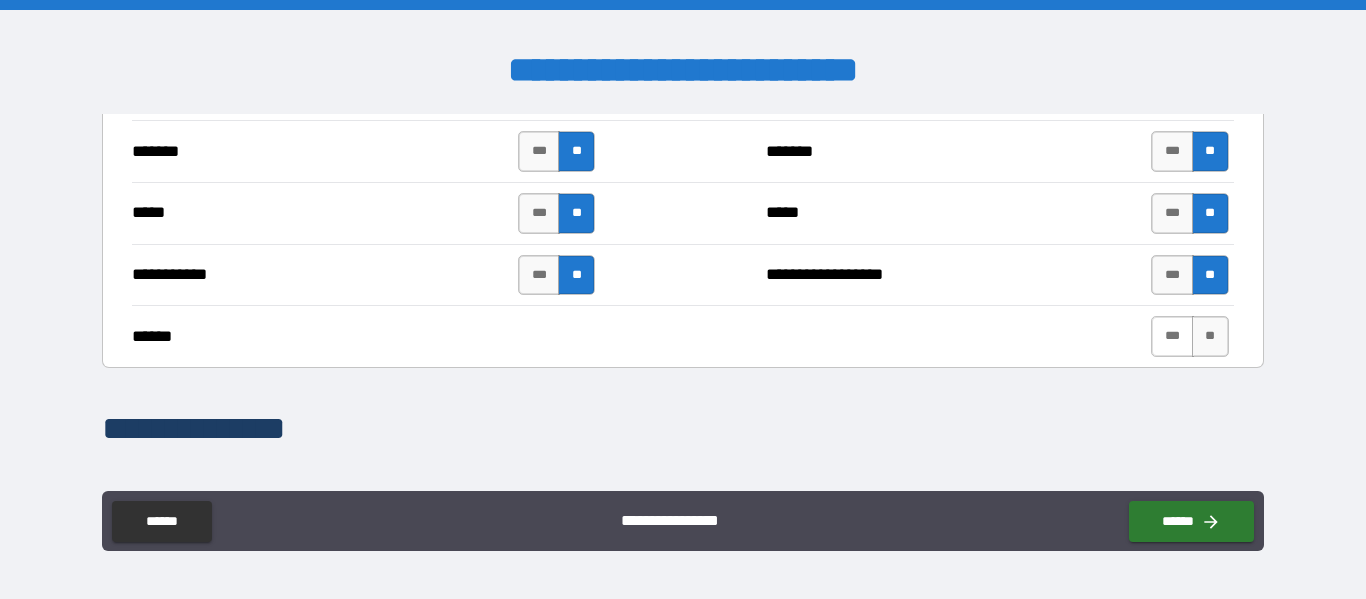 scroll, scrollTop: 1570, scrollLeft: 0, axis: vertical 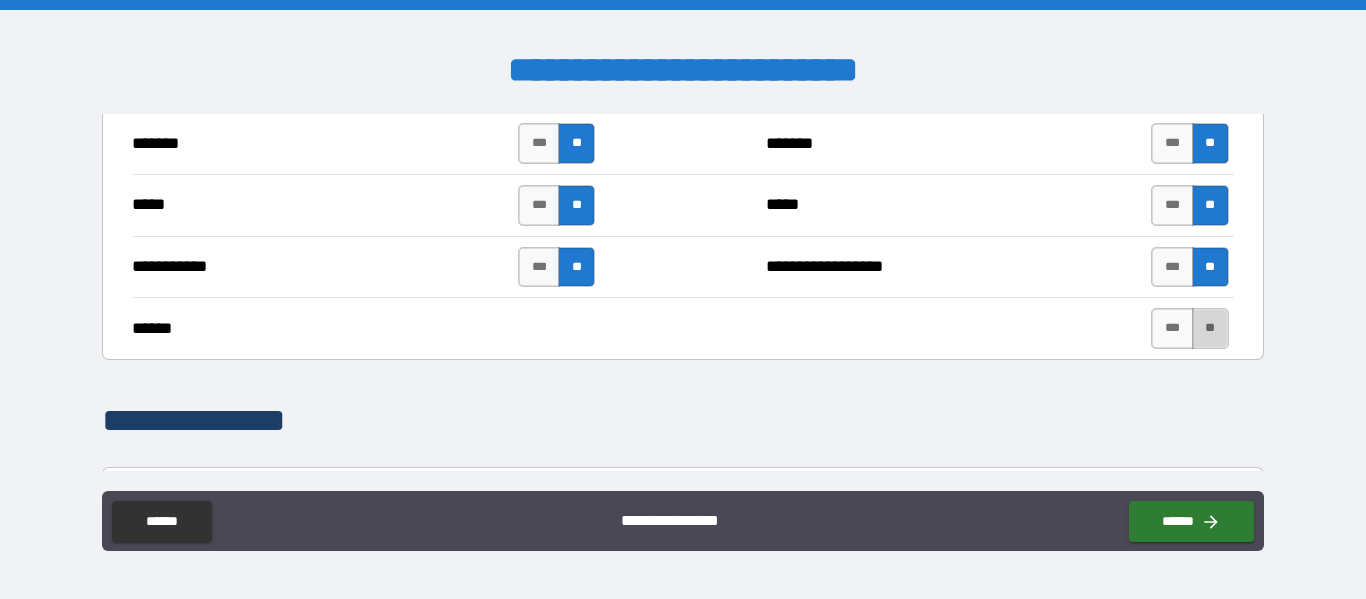 click on "**" at bounding box center [1210, 328] 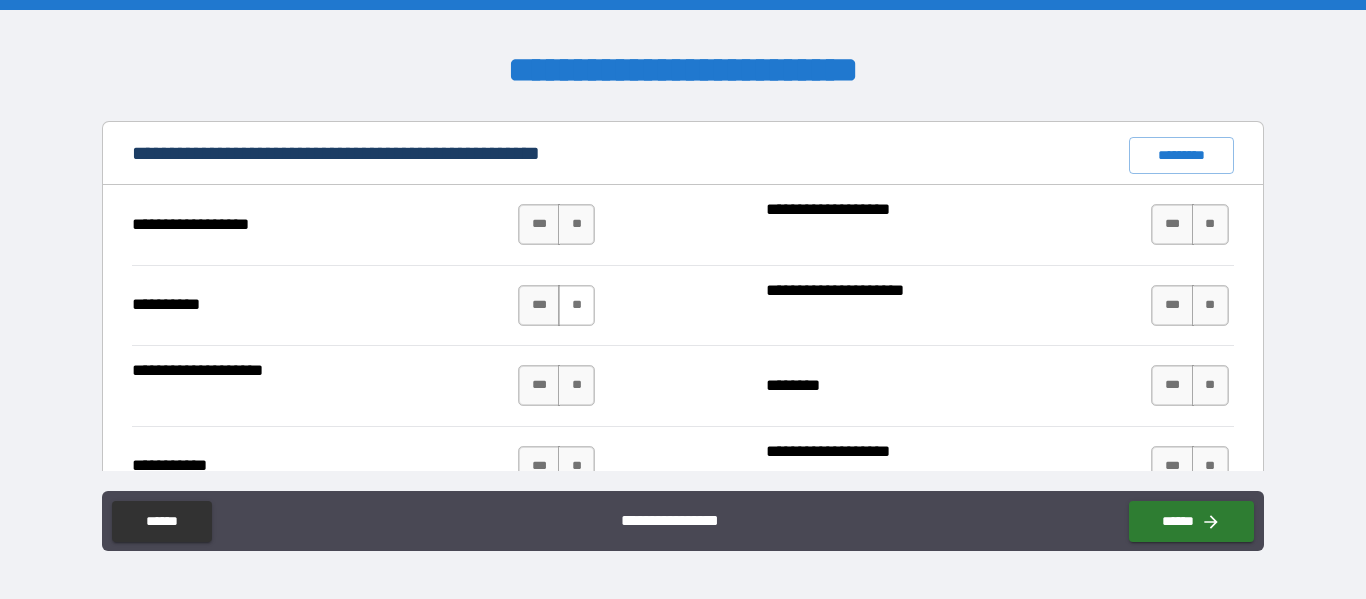 scroll, scrollTop: 1917, scrollLeft: 0, axis: vertical 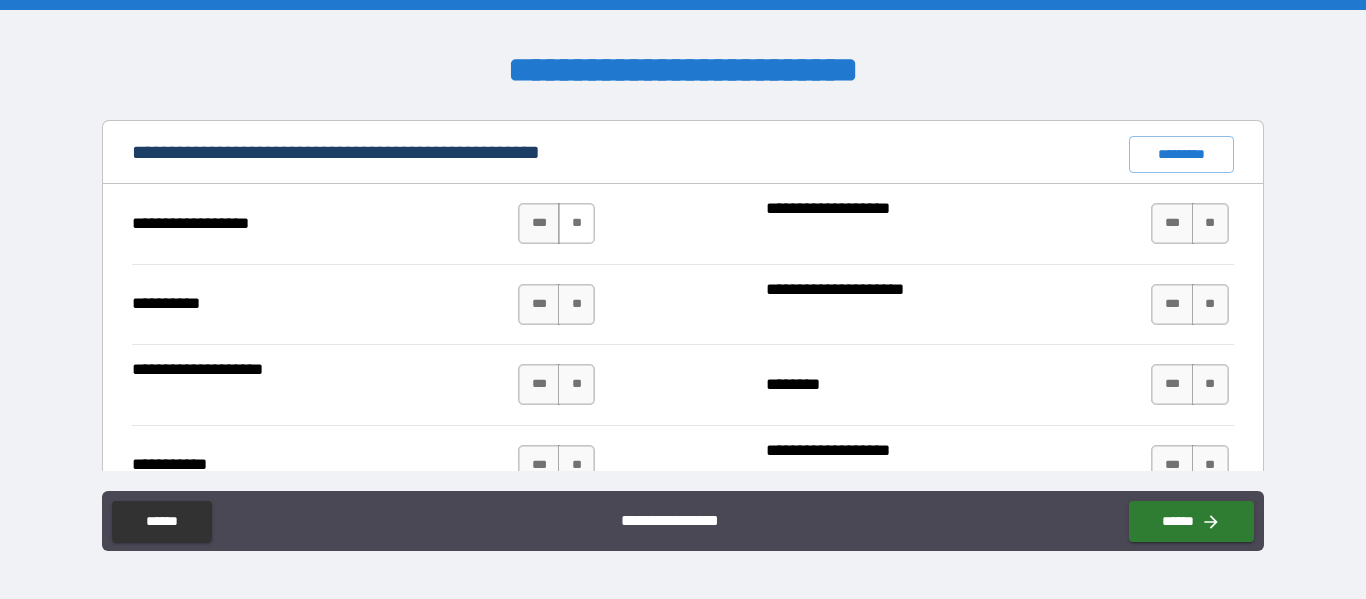 click on "**" at bounding box center [576, 223] 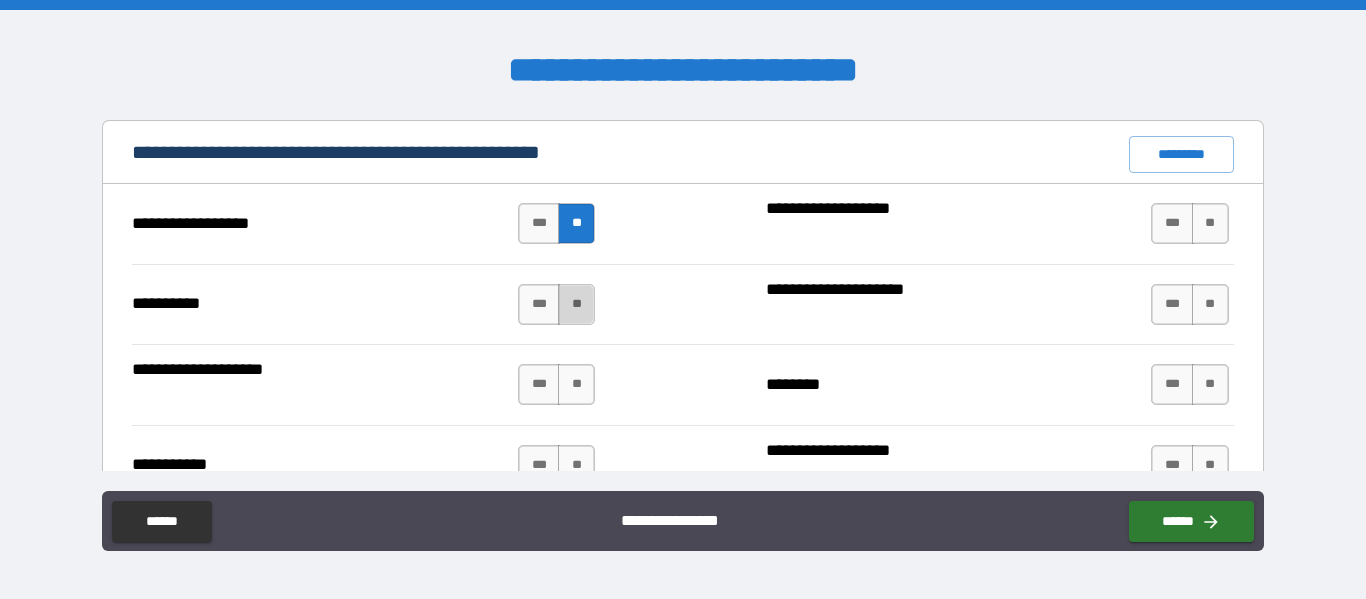 click on "**" at bounding box center [576, 304] 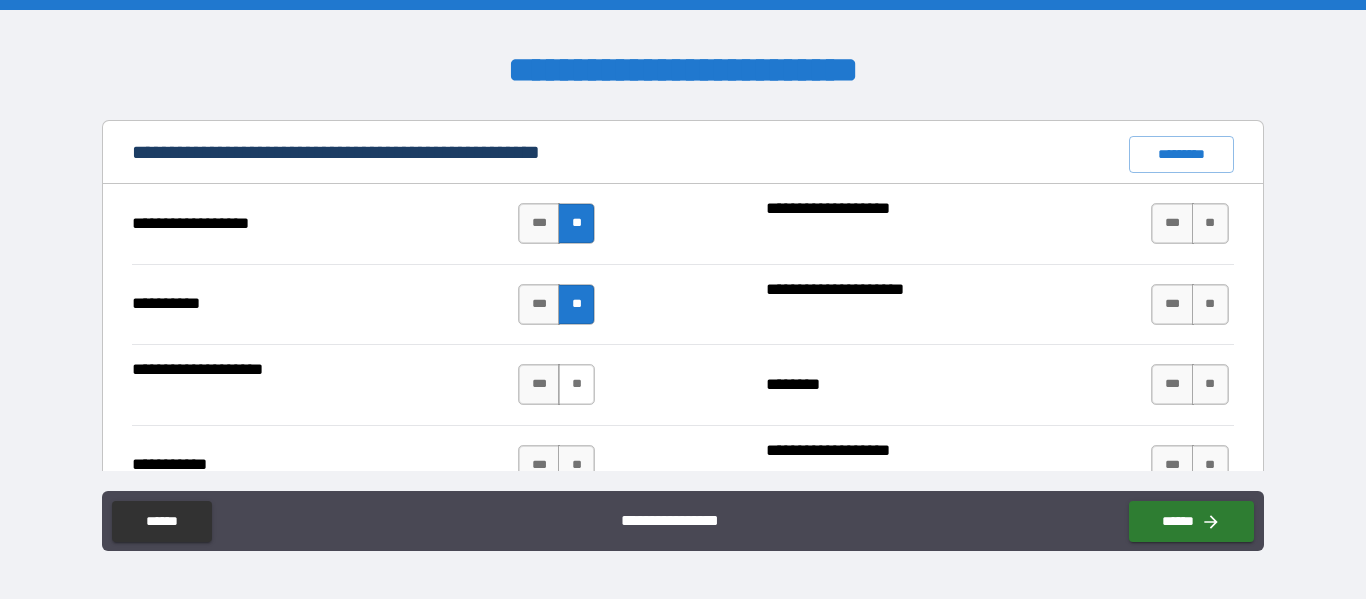 click on "**" at bounding box center (576, 384) 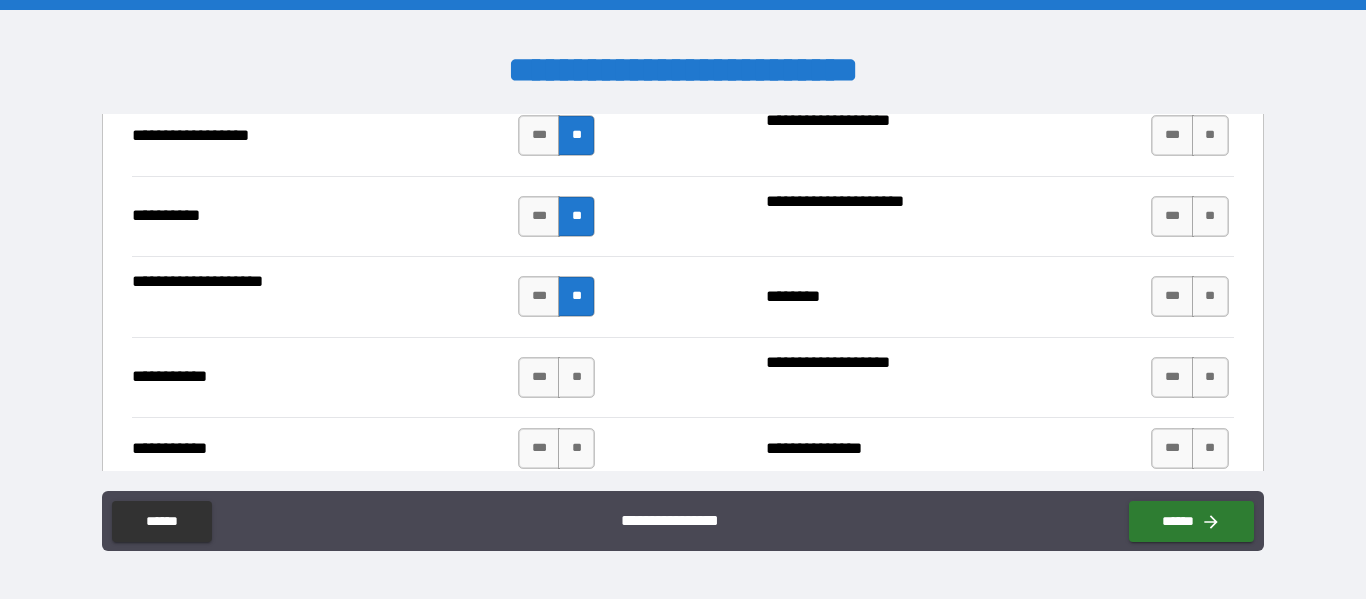 scroll, scrollTop: 2016, scrollLeft: 0, axis: vertical 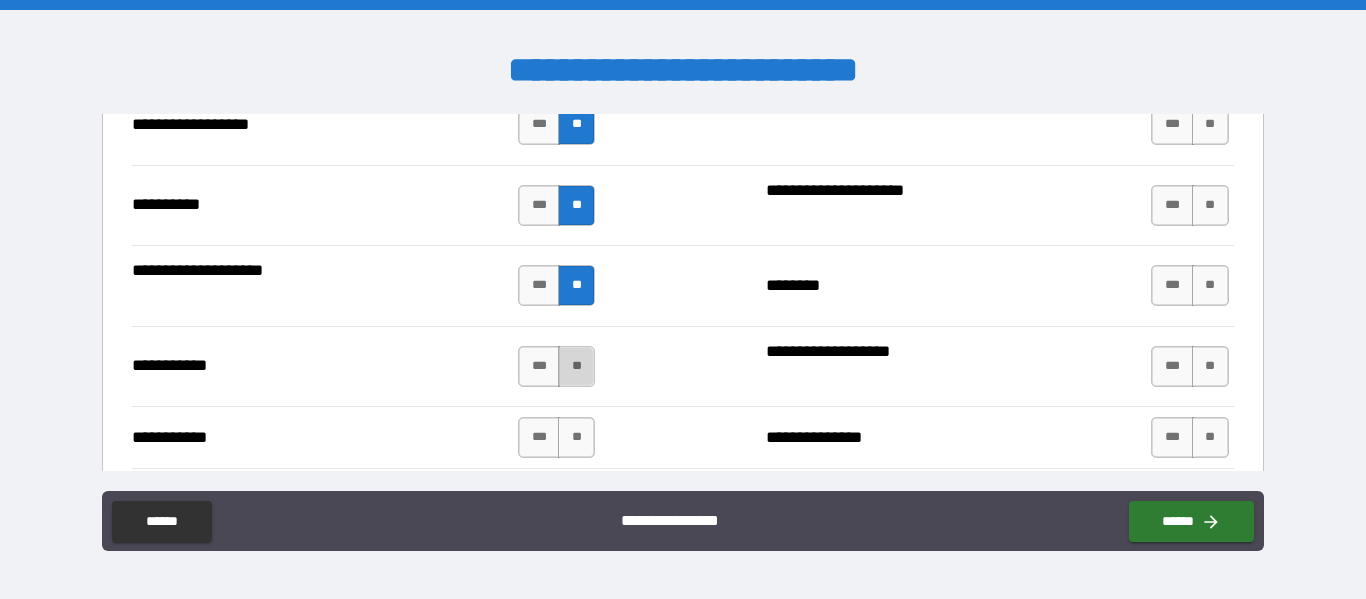 click on "**" at bounding box center [576, 366] 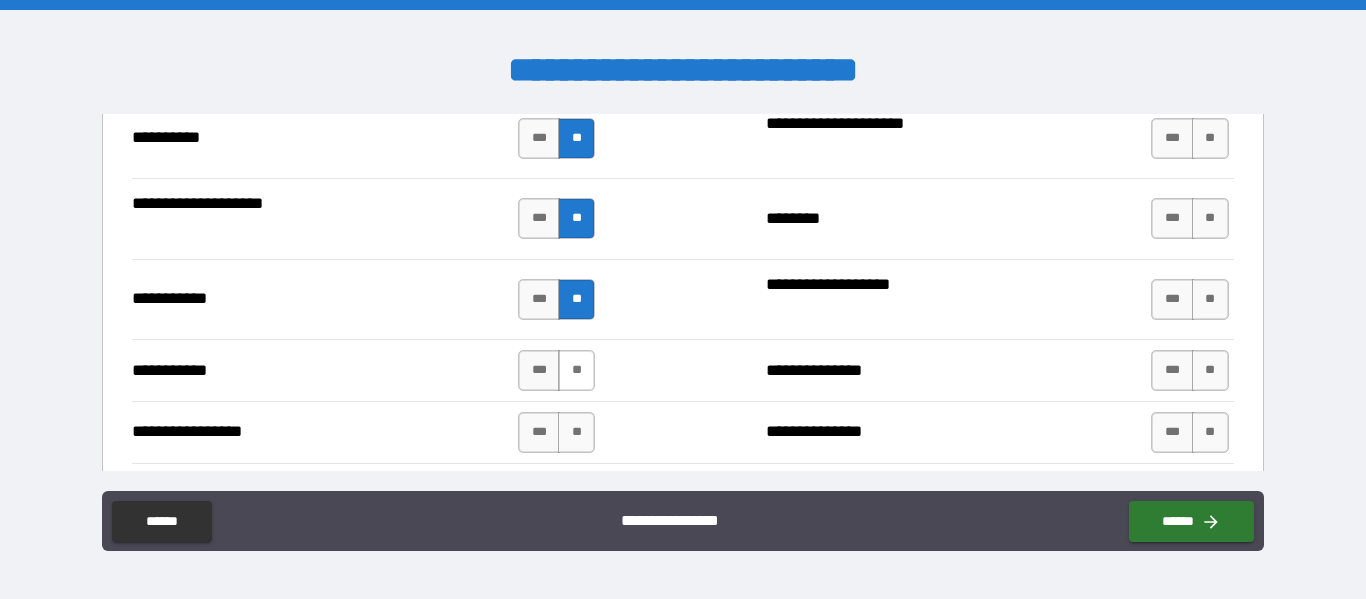 scroll, scrollTop: 2089, scrollLeft: 0, axis: vertical 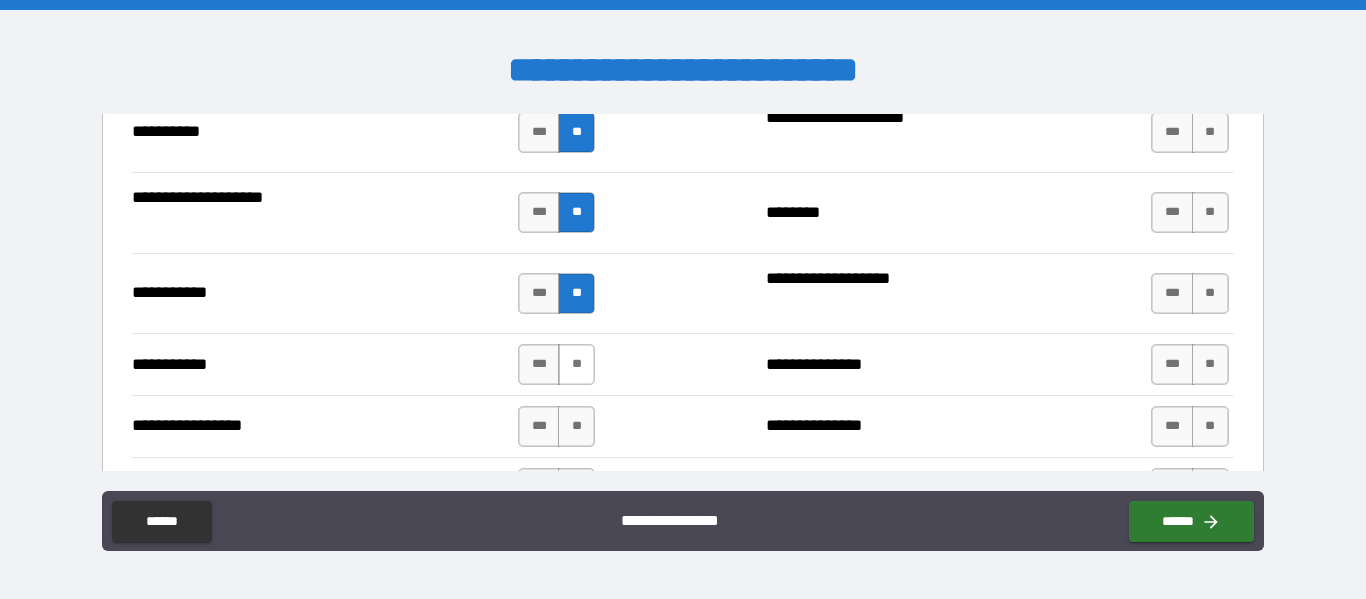 click on "**" at bounding box center [576, 364] 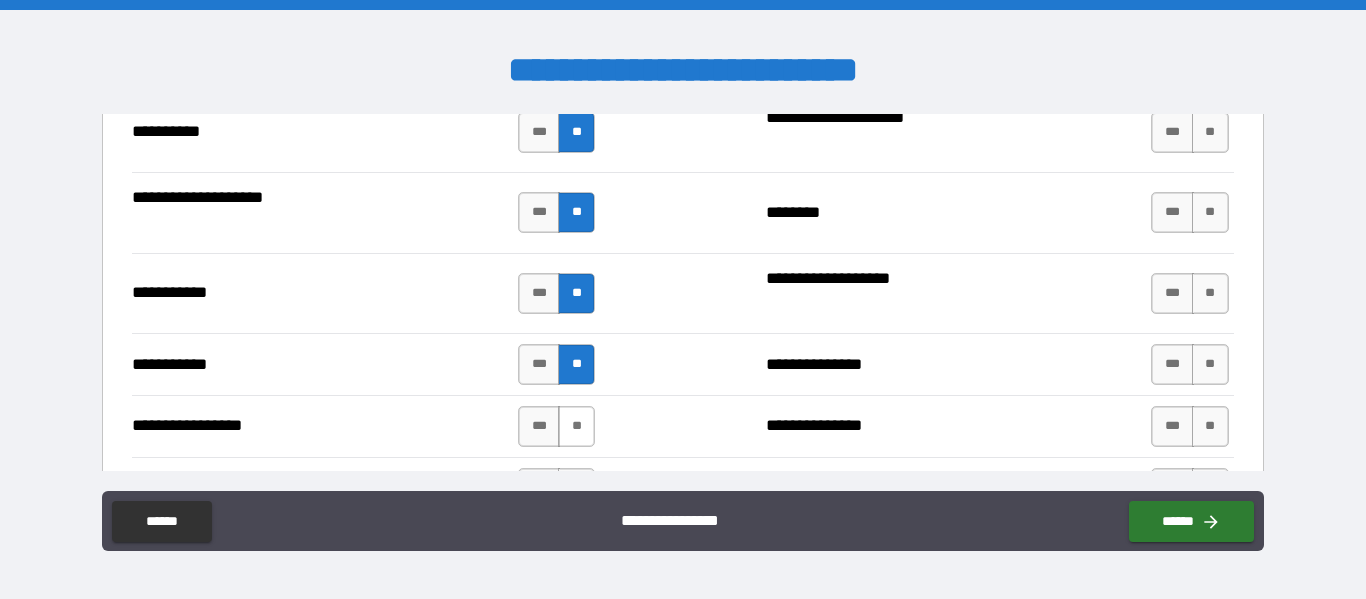 click on "**" at bounding box center [576, 426] 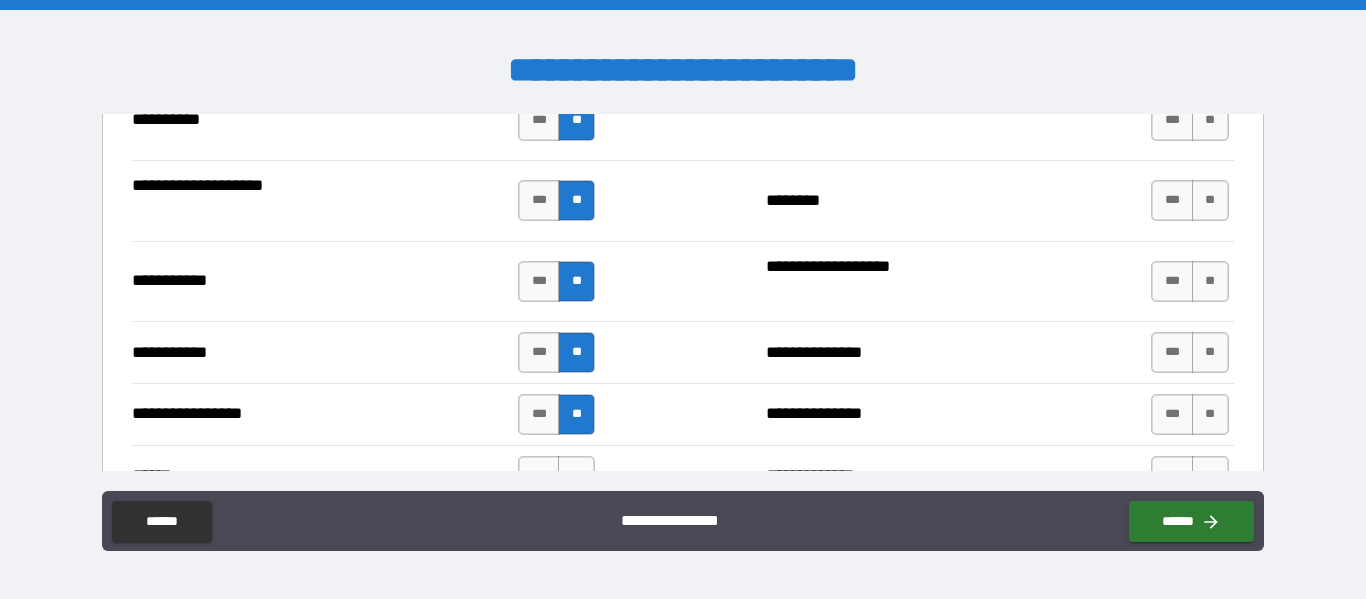 scroll, scrollTop: 2199, scrollLeft: 0, axis: vertical 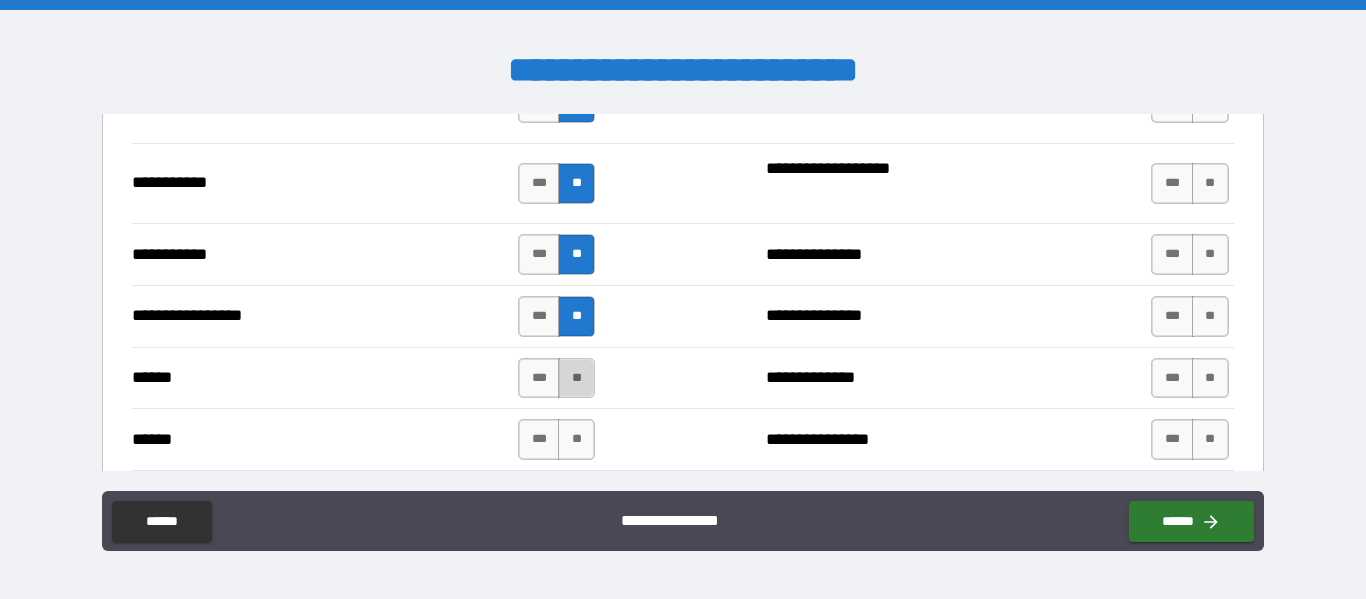 click on "**" at bounding box center (576, 378) 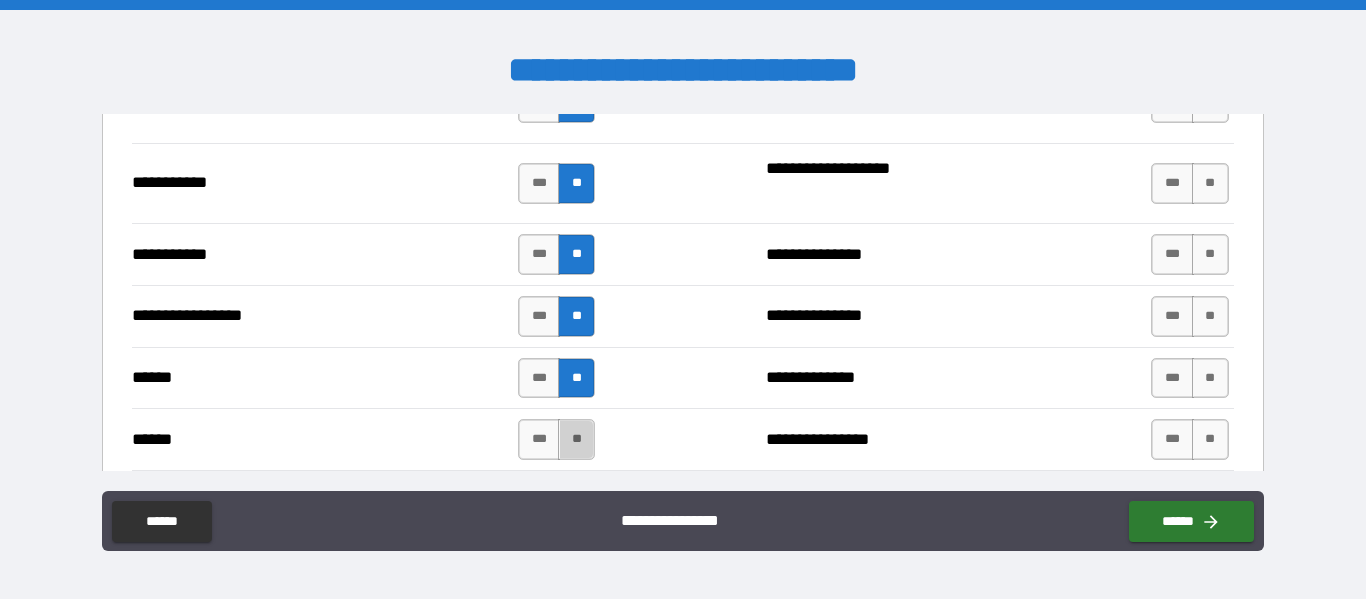 drag, startPoint x: 578, startPoint y: 440, endPoint x: 668, endPoint y: 389, distance: 103.44564 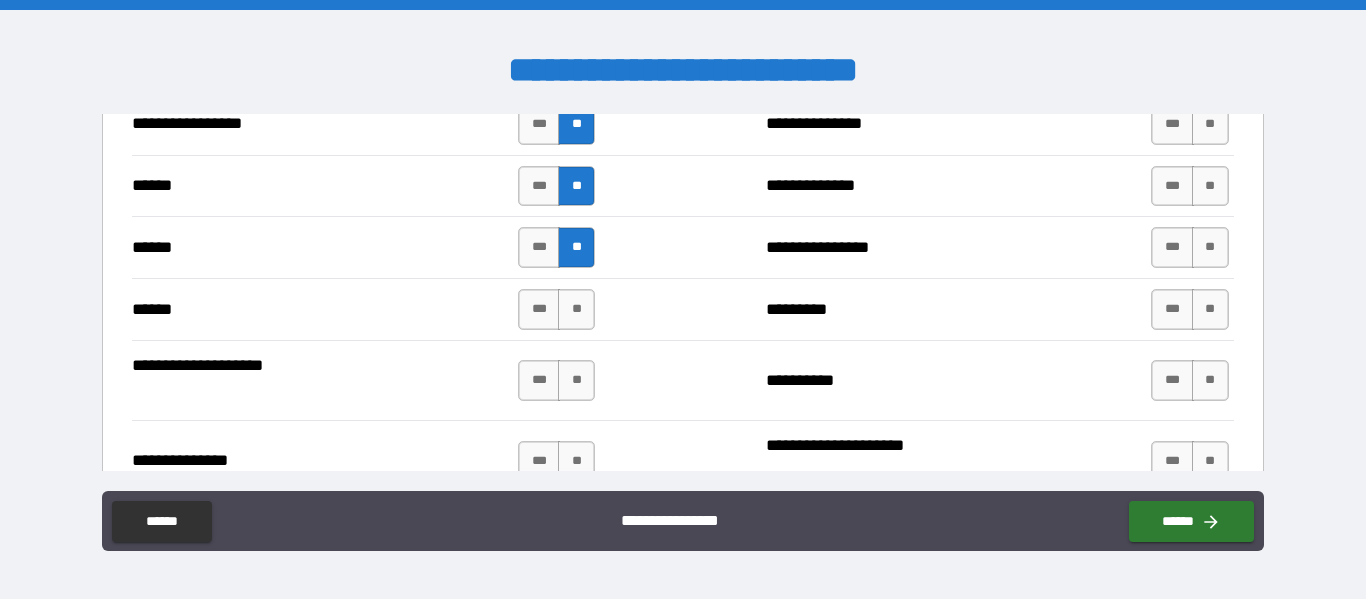 scroll, scrollTop: 2422, scrollLeft: 0, axis: vertical 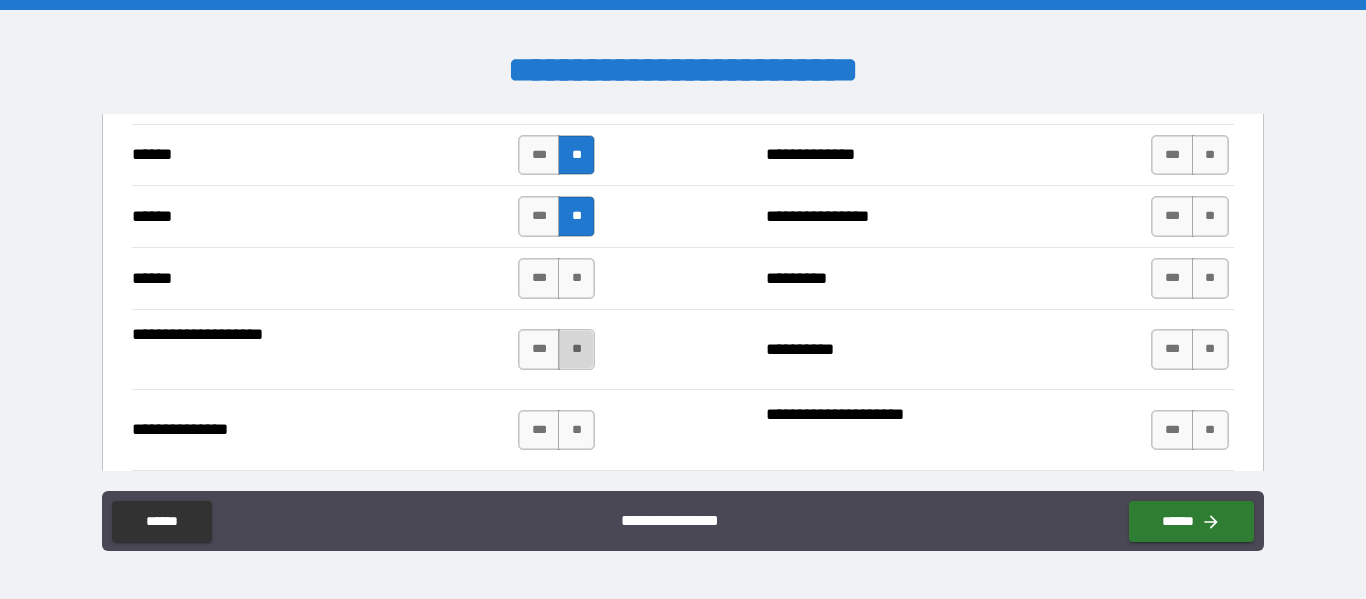 click on "**" at bounding box center (576, 349) 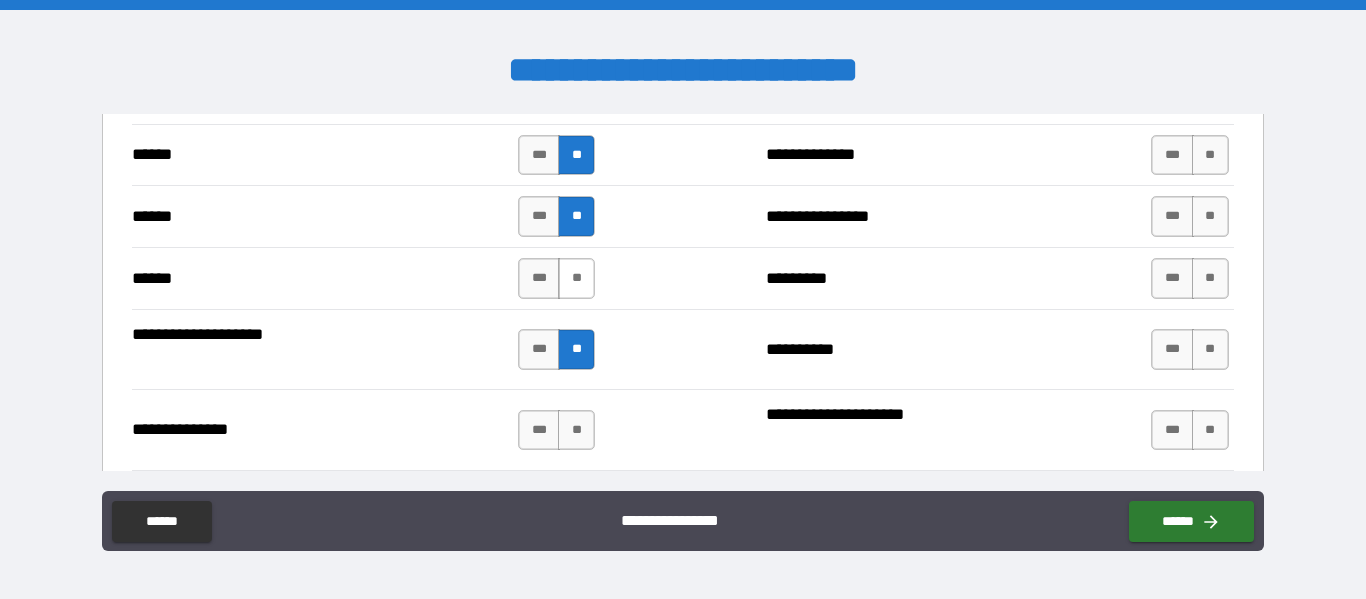 click on "**" at bounding box center (576, 278) 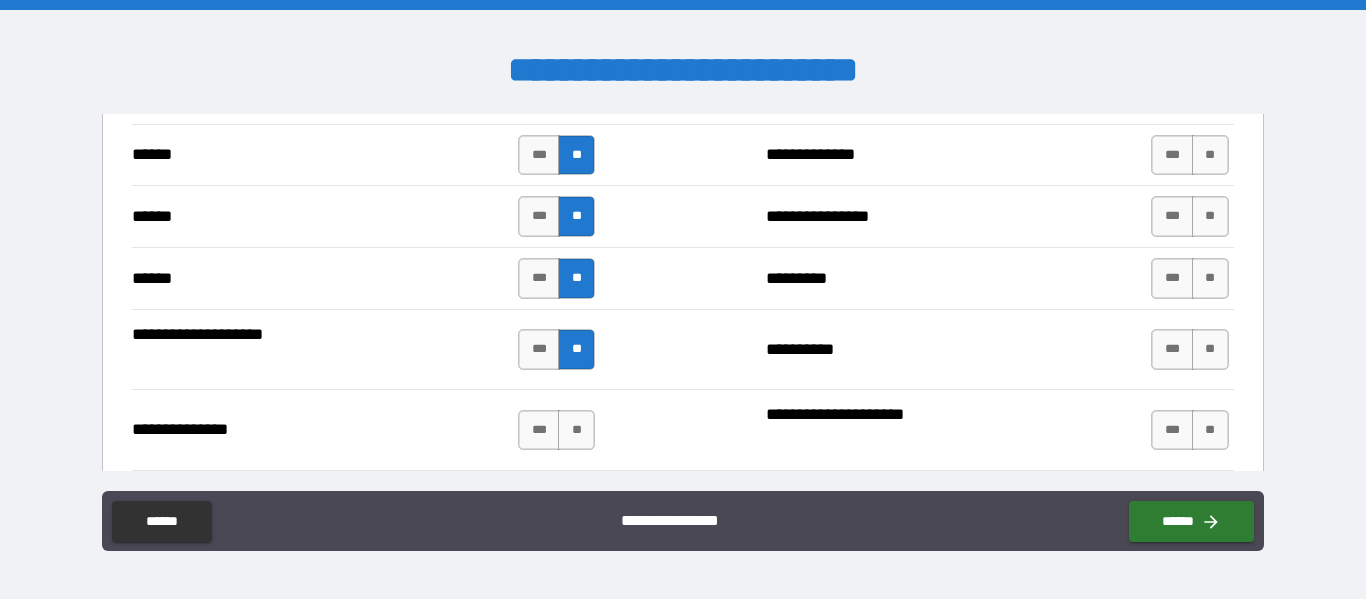 drag, startPoint x: 578, startPoint y: 432, endPoint x: 603, endPoint y: 415, distance: 30.232433 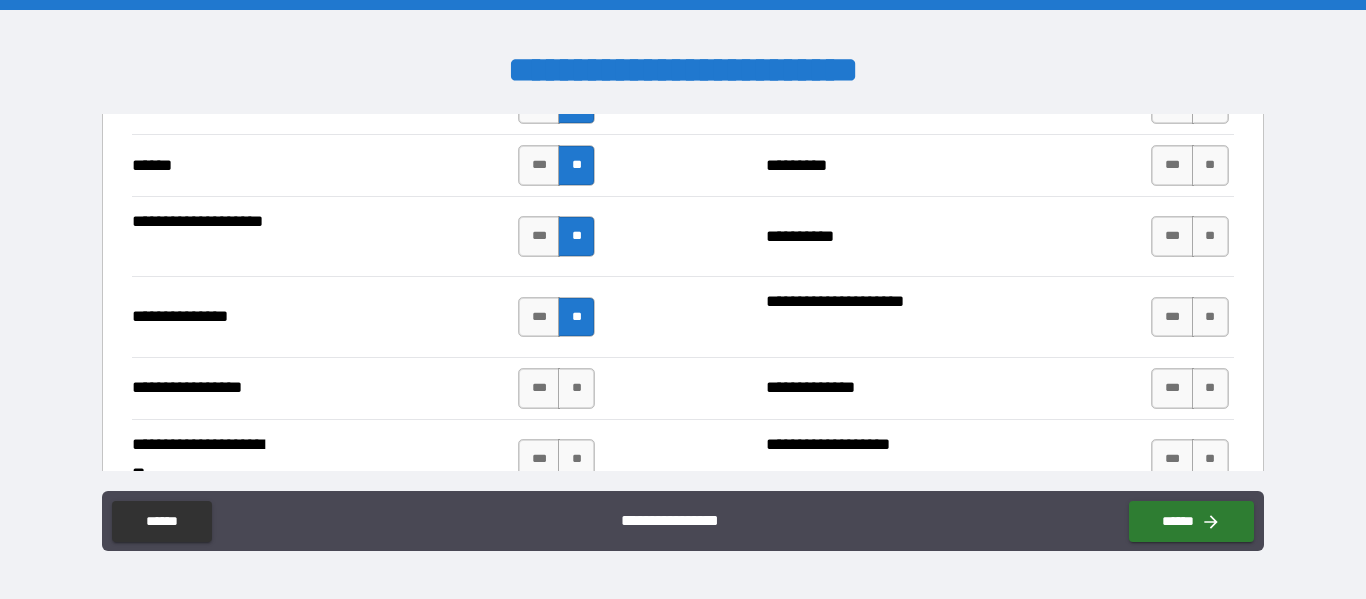 scroll, scrollTop: 2573, scrollLeft: 0, axis: vertical 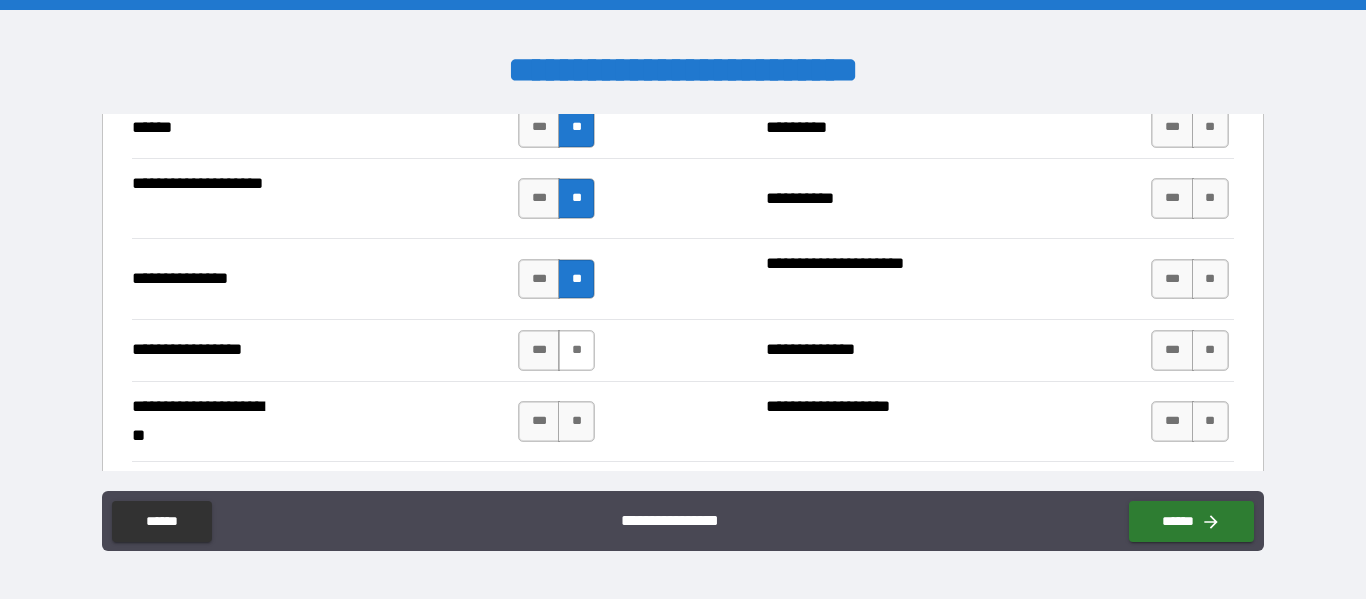 click on "**" at bounding box center [576, 350] 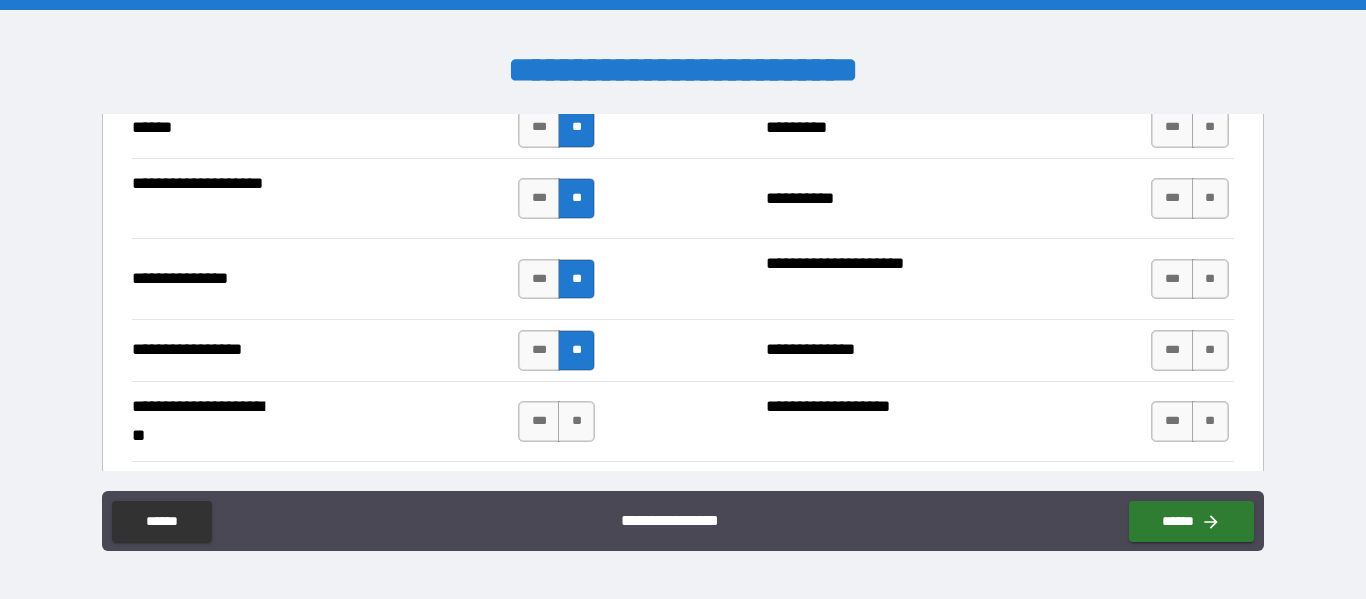 drag, startPoint x: 569, startPoint y: 433, endPoint x: 716, endPoint y: 374, distance: 158.39824 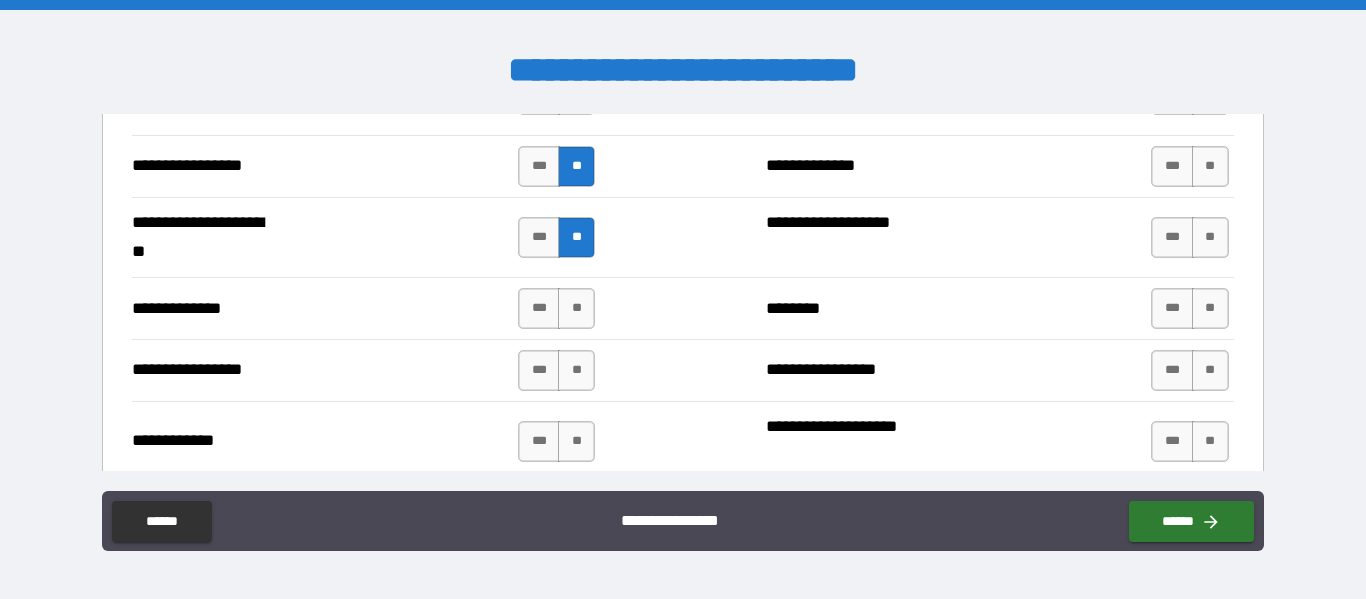 scroll, scrollTop: 2879, scrollLeft: 0, axis: vertical 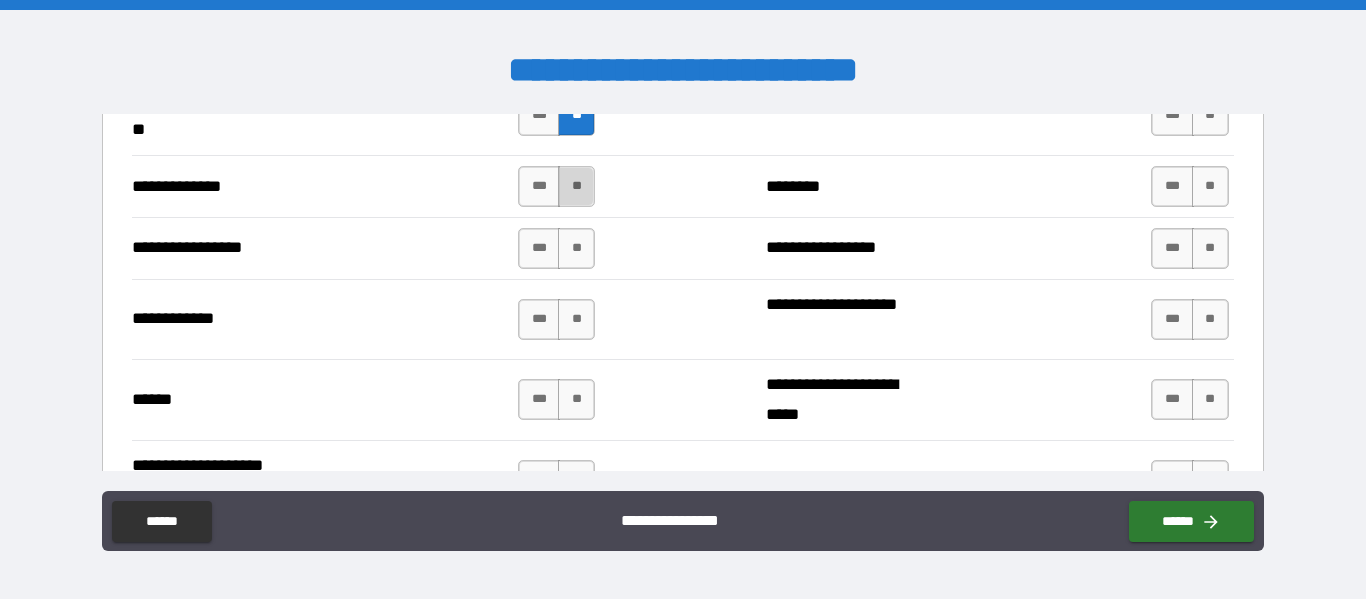 click on "**" at bounding box center [576, 186] 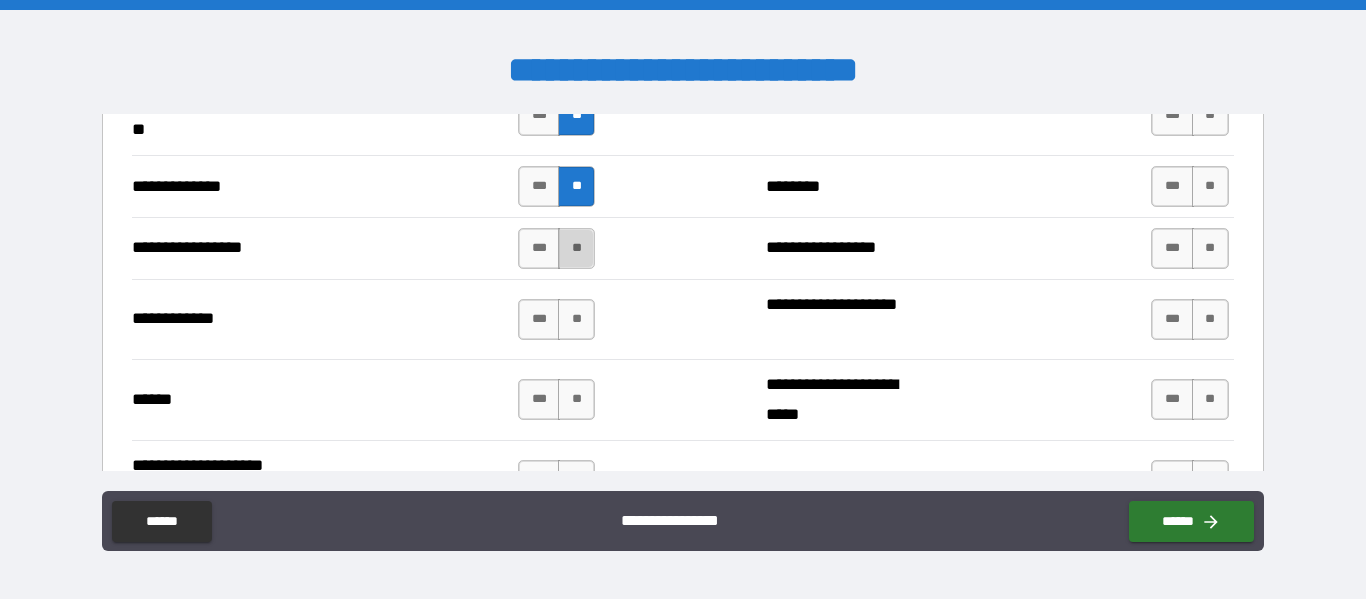 click on "**" at bounding box center (576, 248) 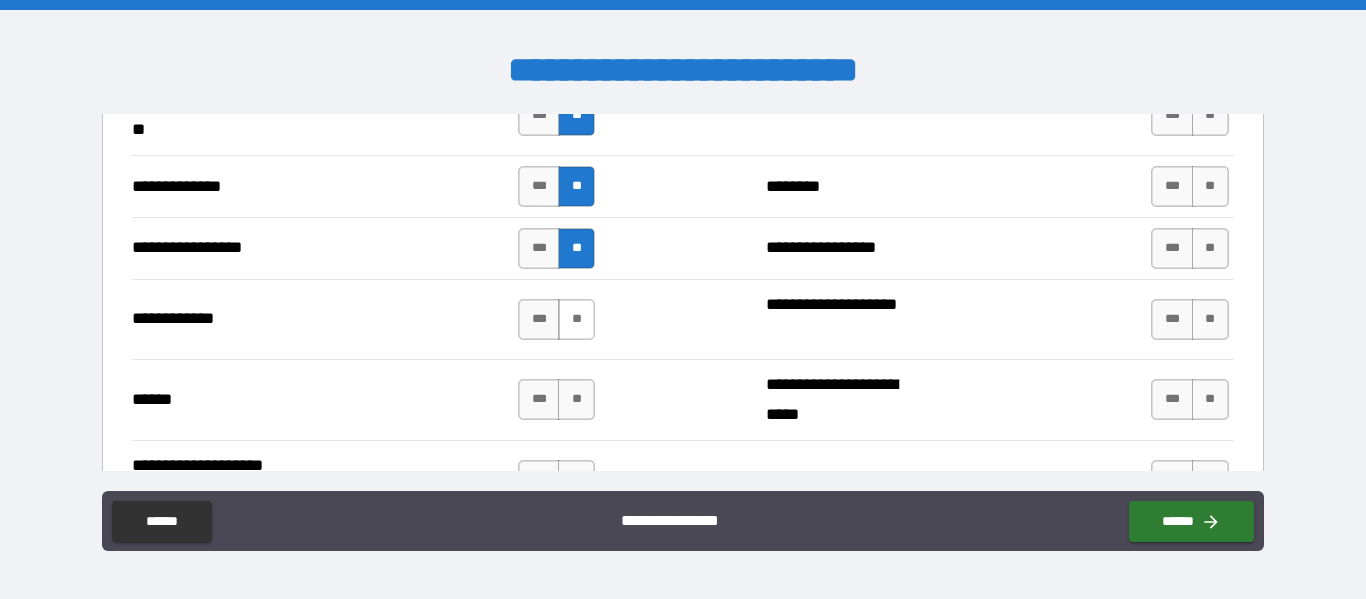 click on "**" at bounding box center (576, 319) 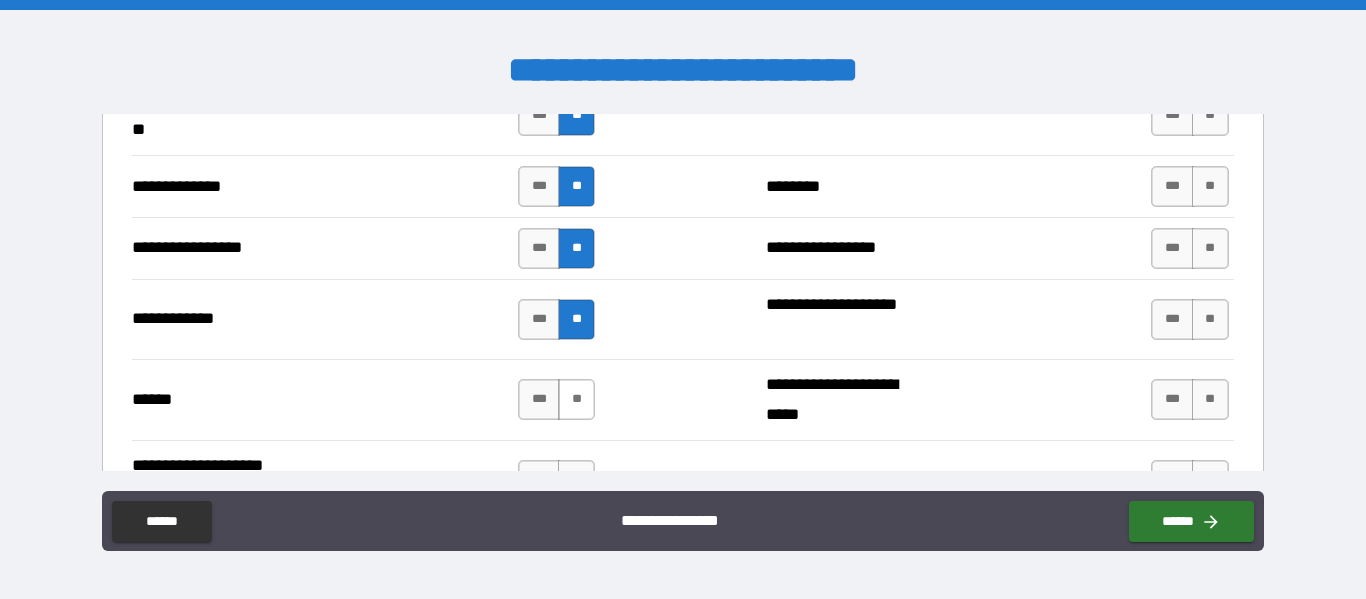 click on "**" at bounding box center (576, 399) 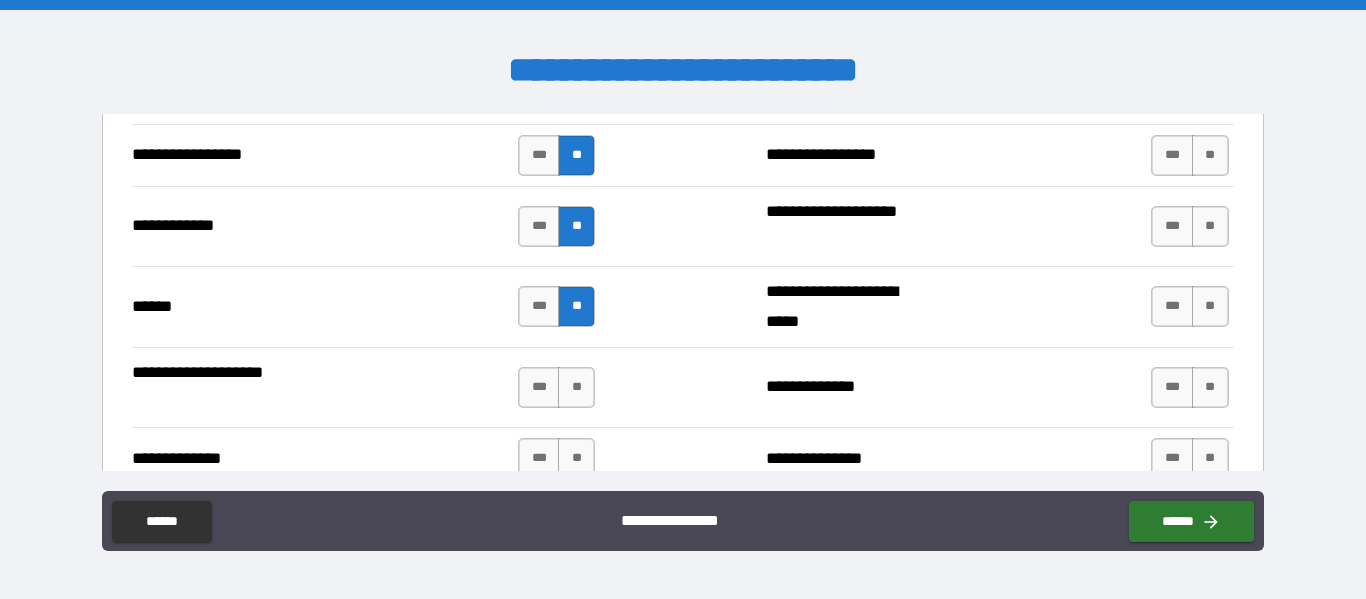 scroll, scrollTop: 2974, scrollLeft: 0, axis: vertical 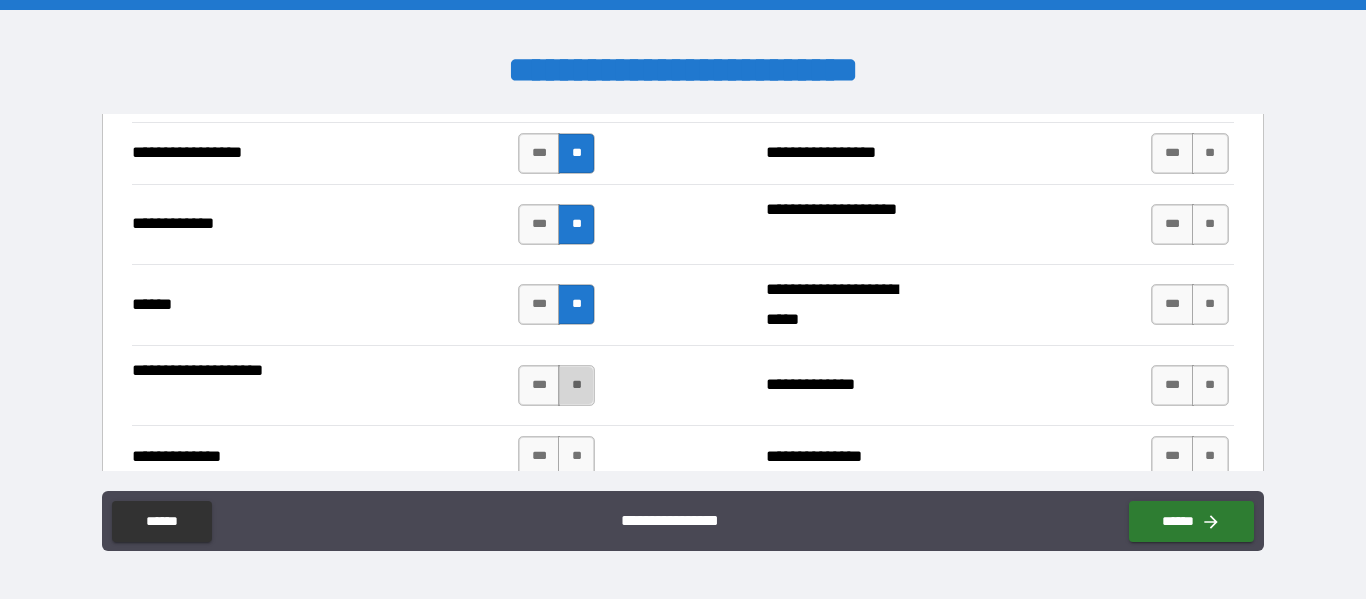 click on "**" at bounding box center (576, 385) 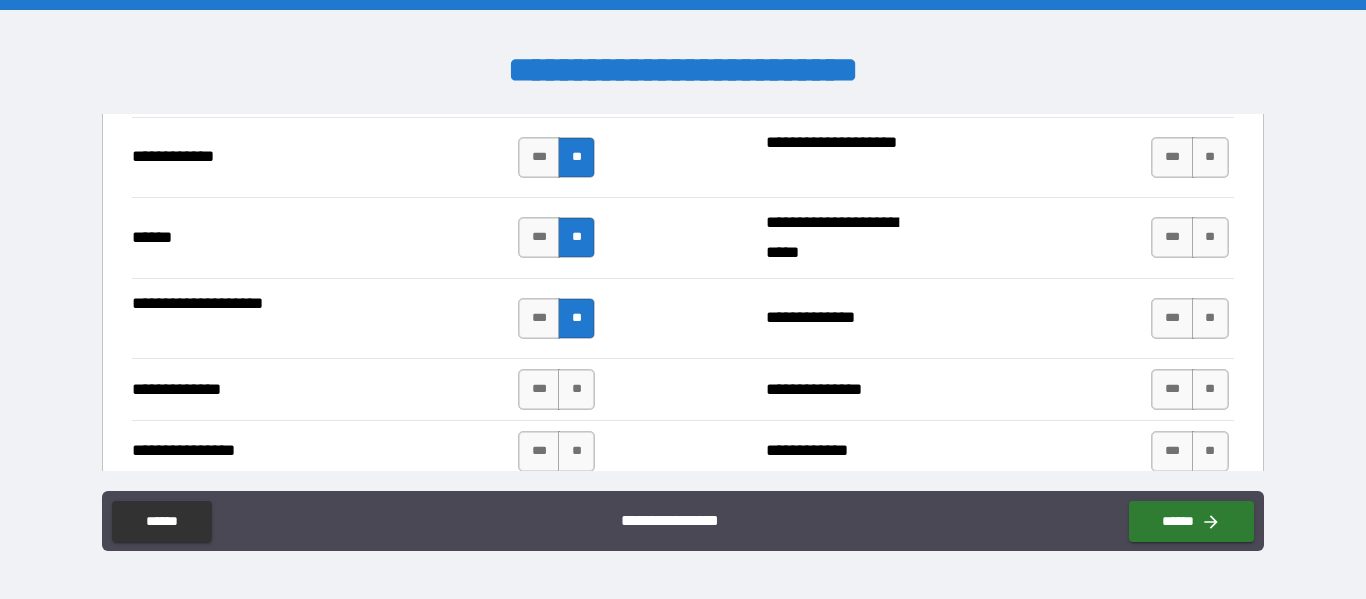 scroll, scrollTop: 3093, scrollLeft: 0, axis: vertical 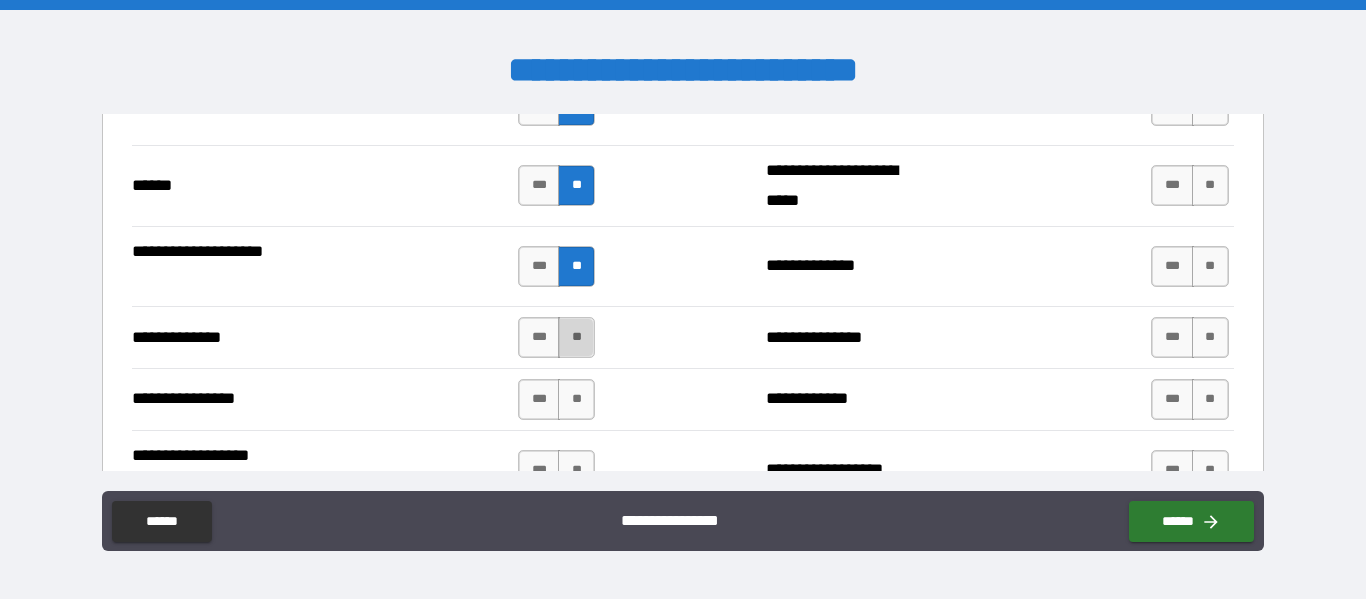 click on "**" at bounding box center [576, 337] 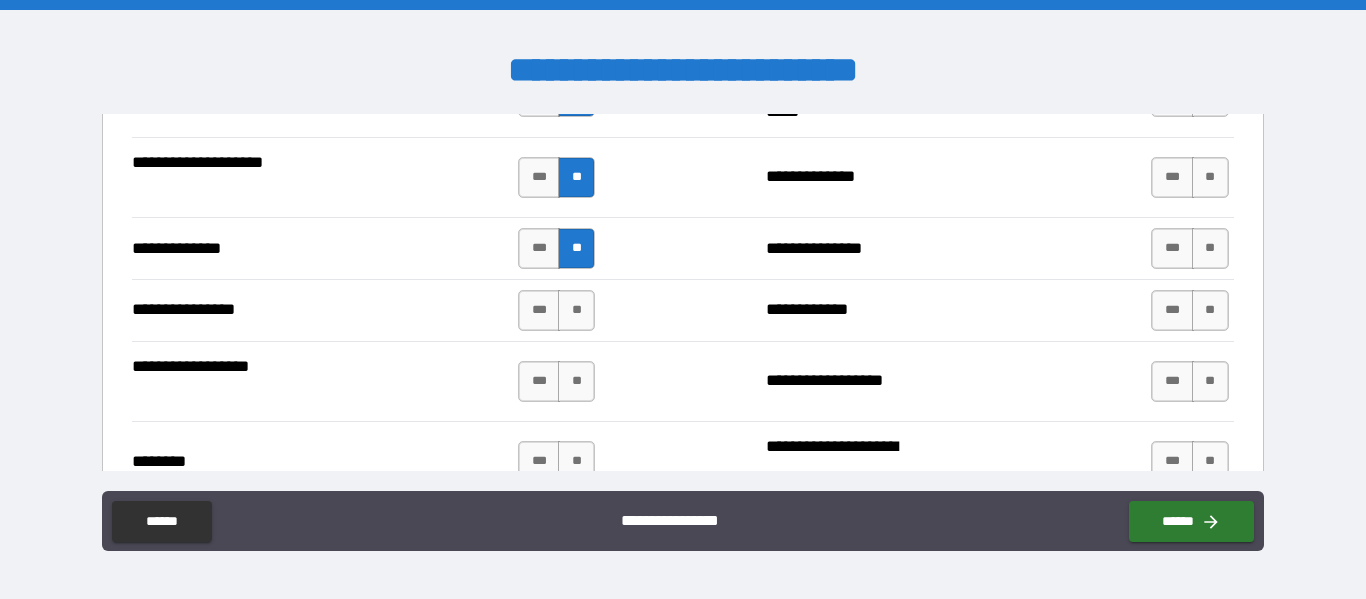scroll, scrollTop: 3189, scrollLeft: 0, axis: vertical 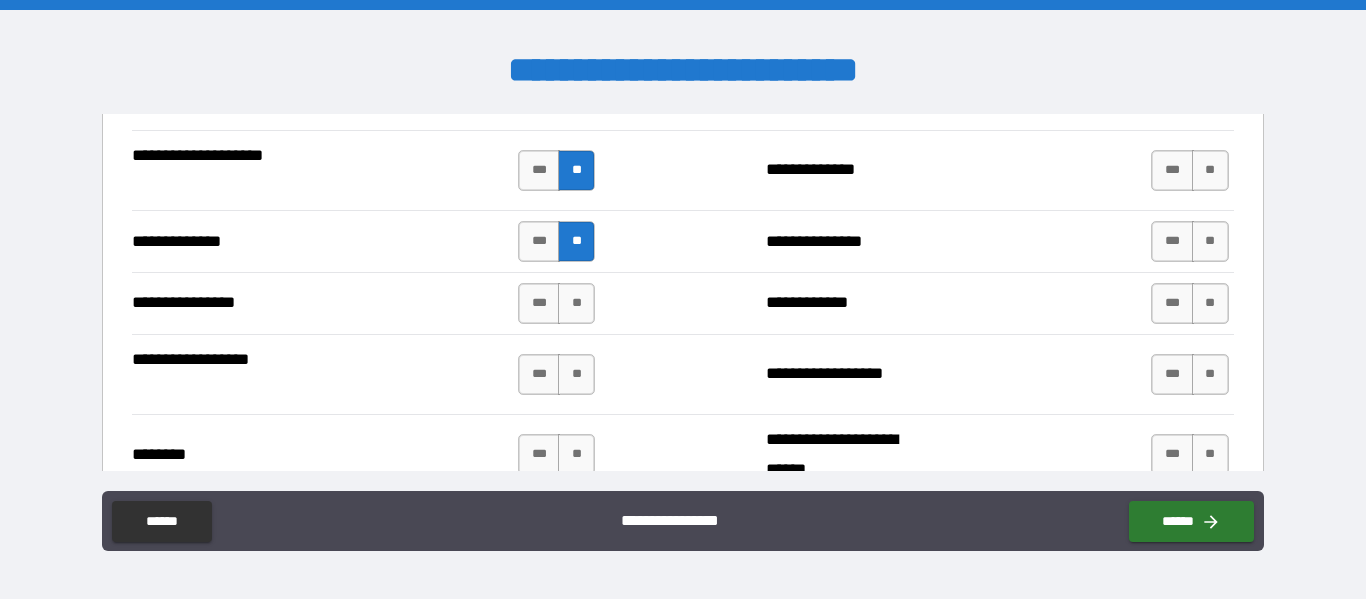 drag, startPoint x: 577, startPoint y: 303, endPoint x: 594, endPoint y: 379, distance: 77.87811 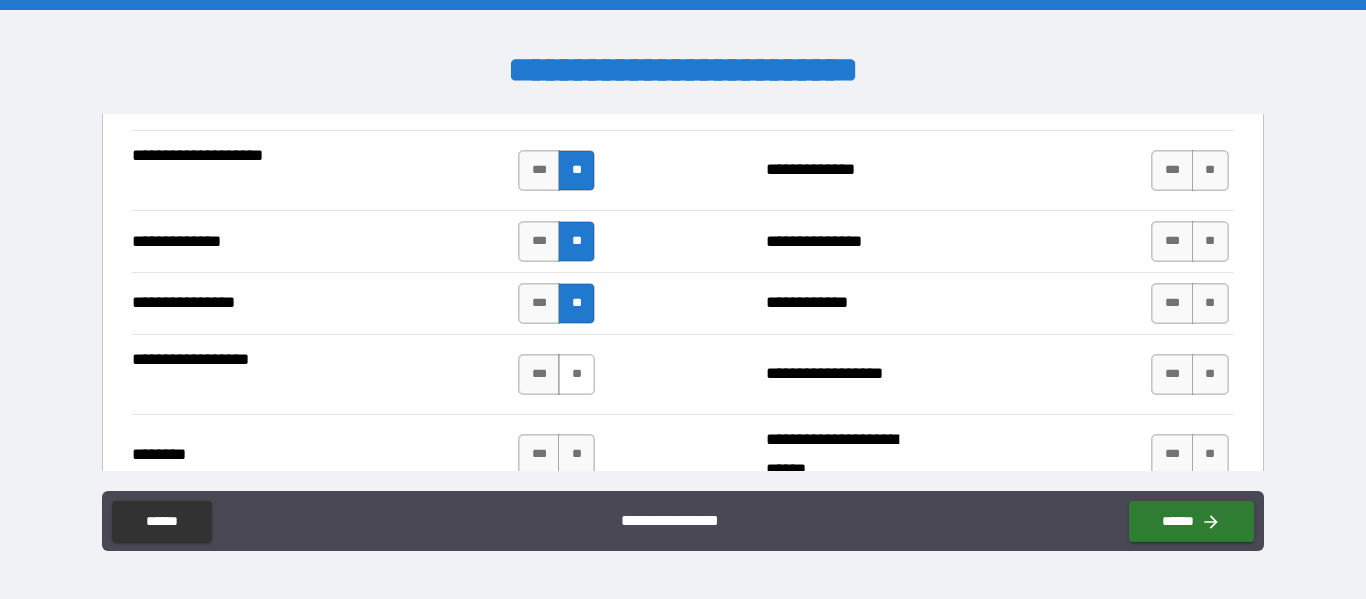 click on "**" at bounding box center [576, 374] 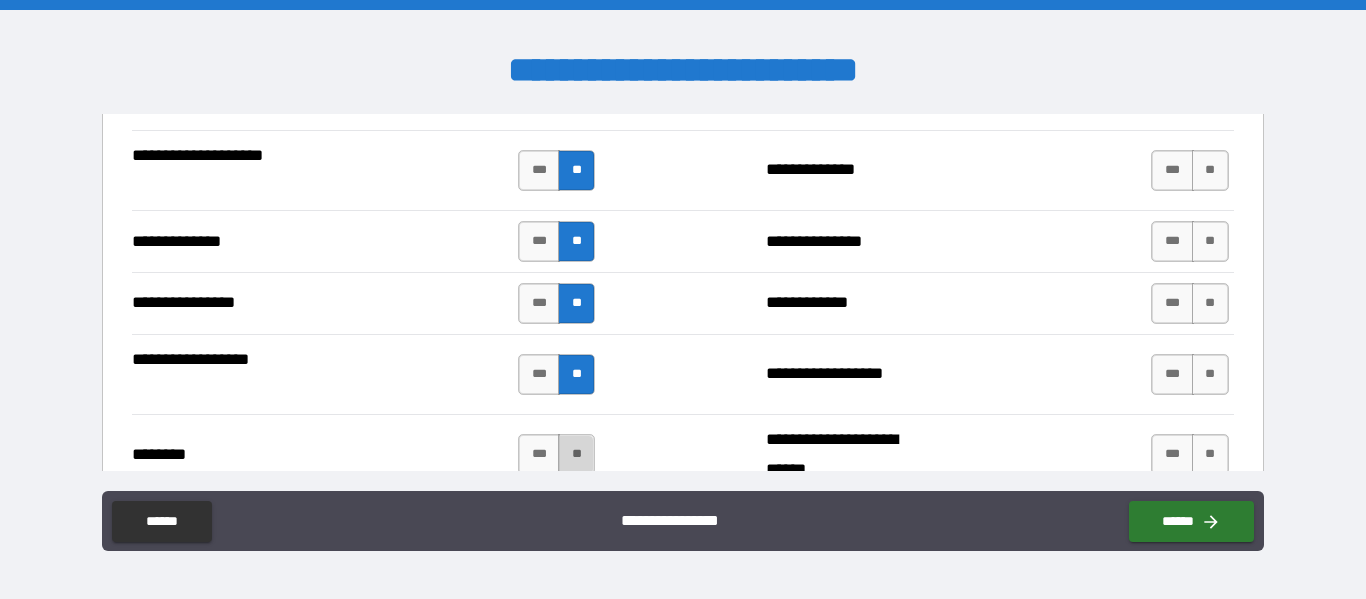 click on "**" at bounding box center (576, 454) 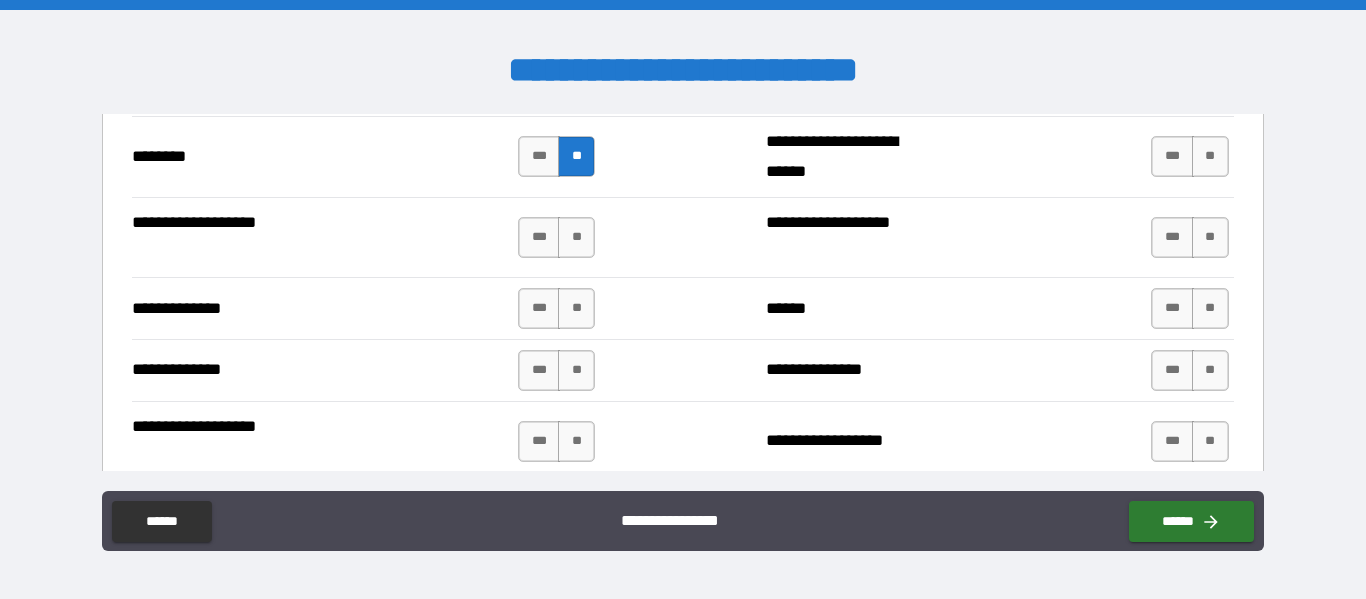 scroll, scrollTop: 3505, scrollLeft: 0, axis: vertical 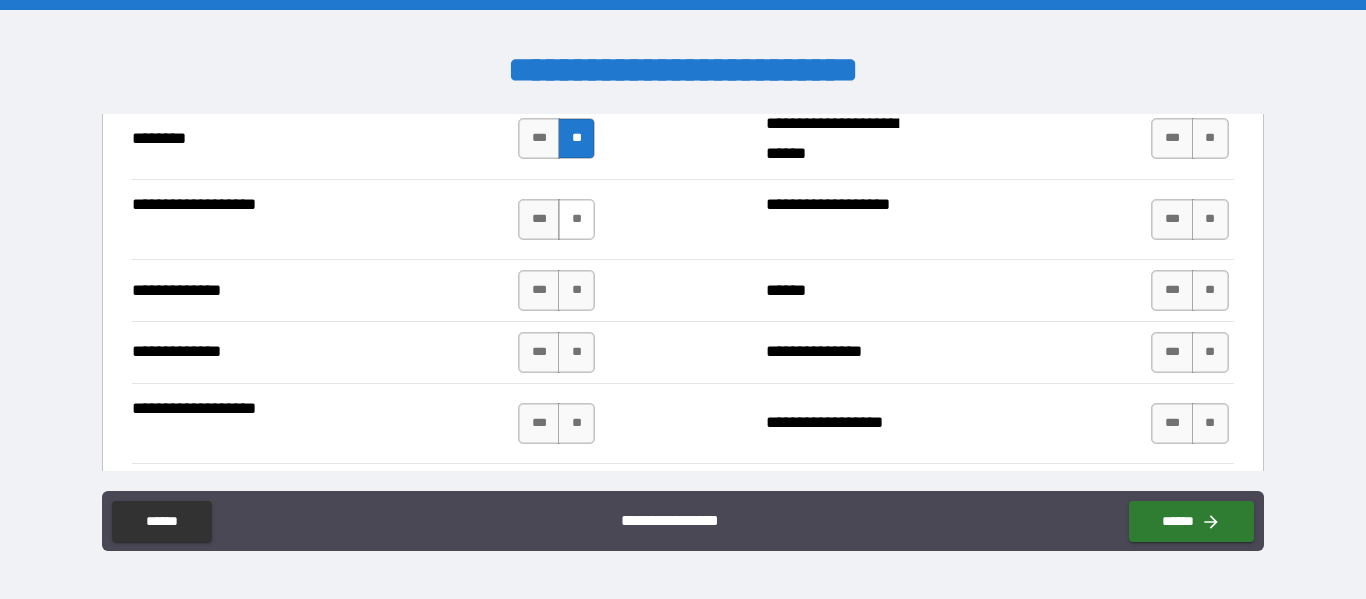 click on "**" at bounding box center (576, 219) 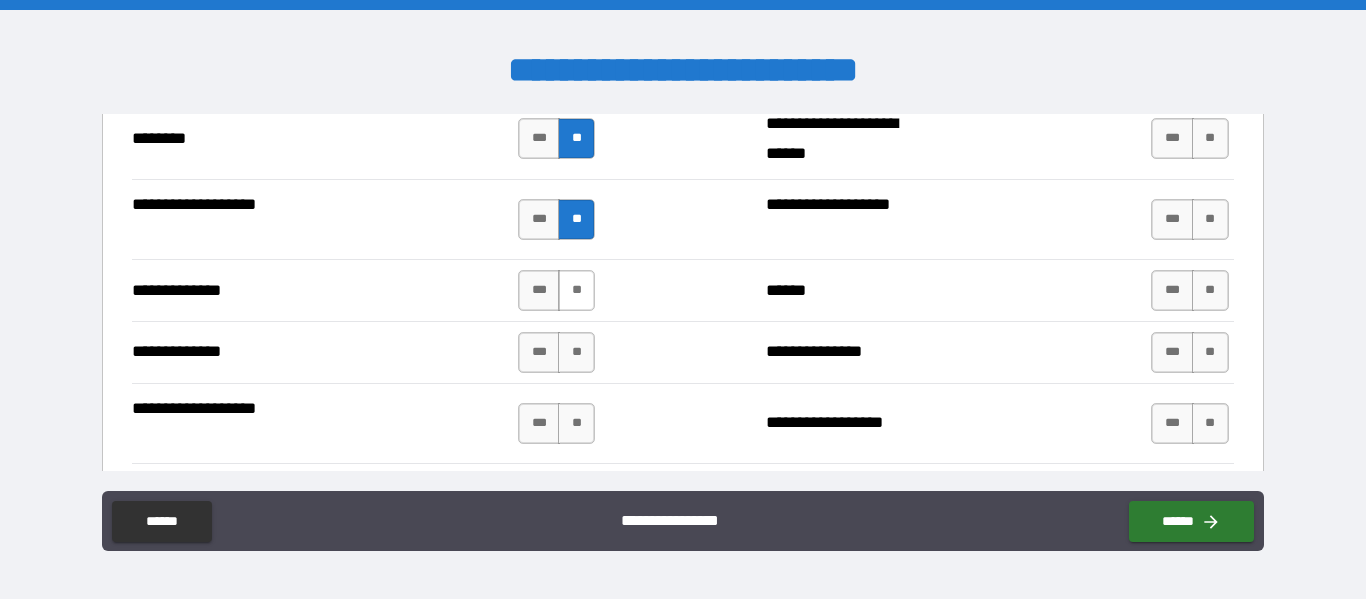 click on "**" at bounding box center (576, 290) 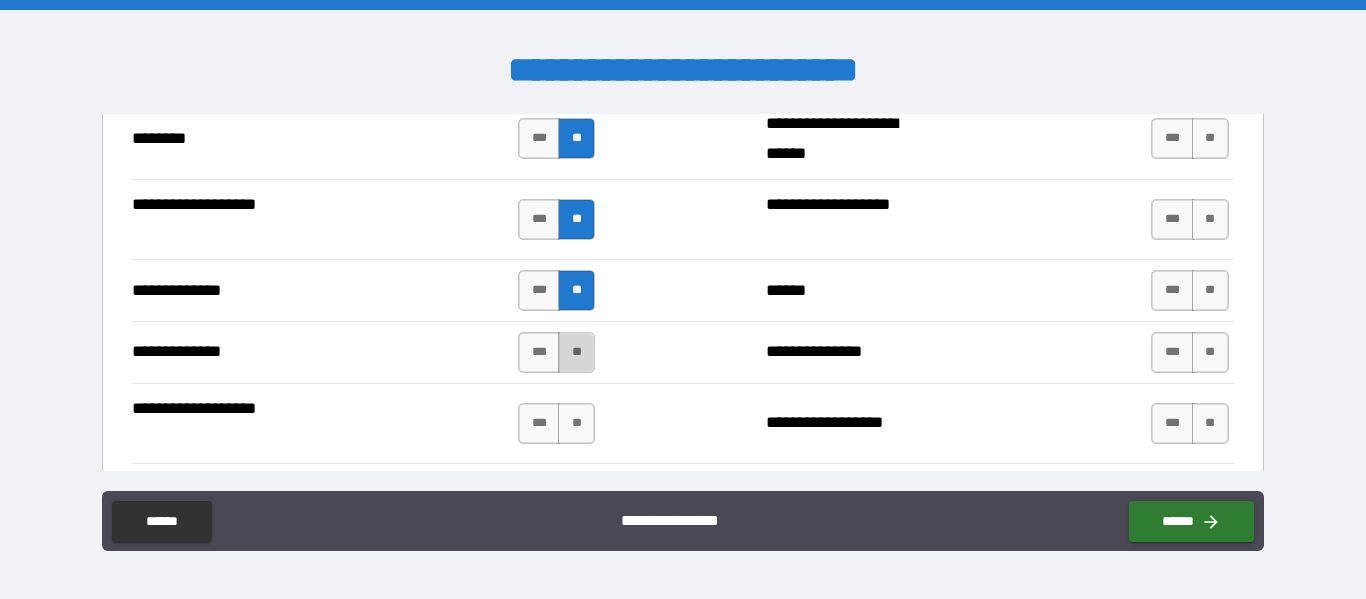 click on "**" at bounding box center [576, 352] 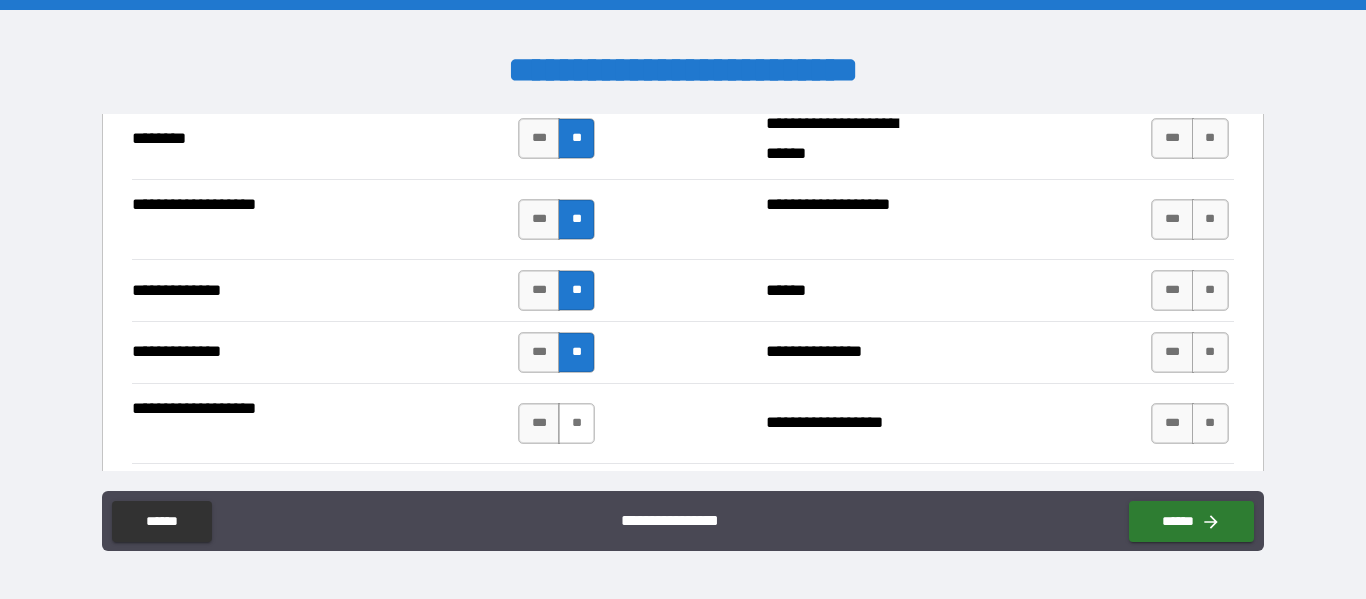 click on "**" at bounding box center [576, 423] 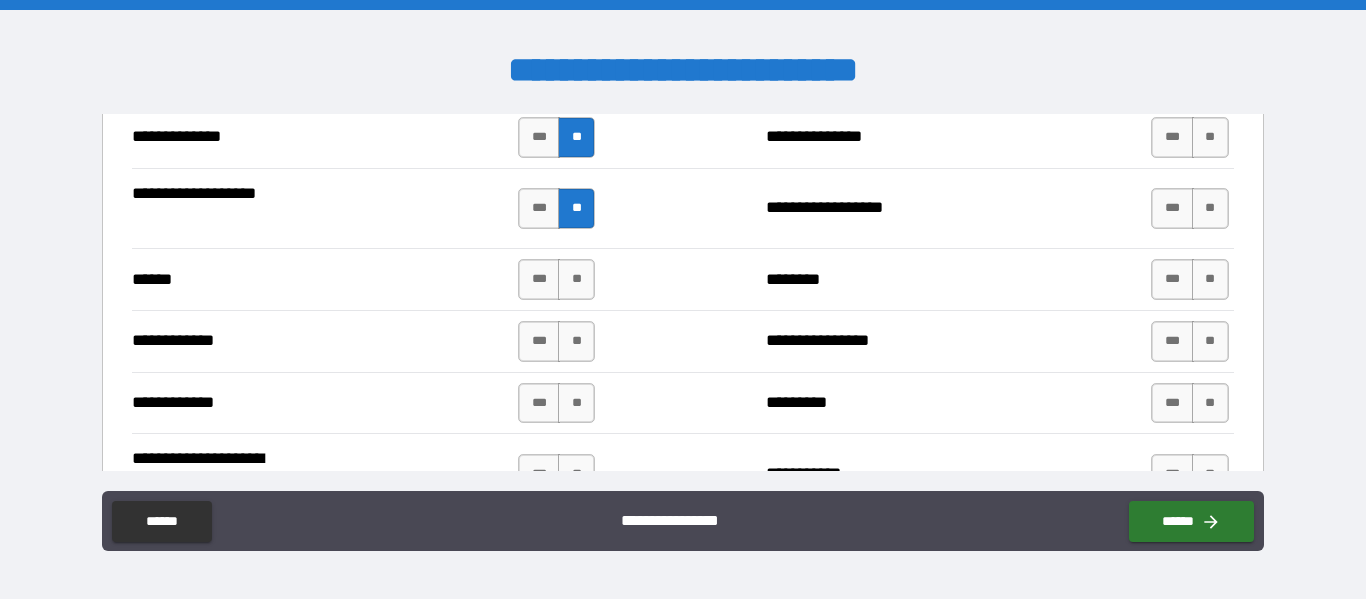 scroll, scrollTop: 3766, scrollLeft: 0, axis: vertical 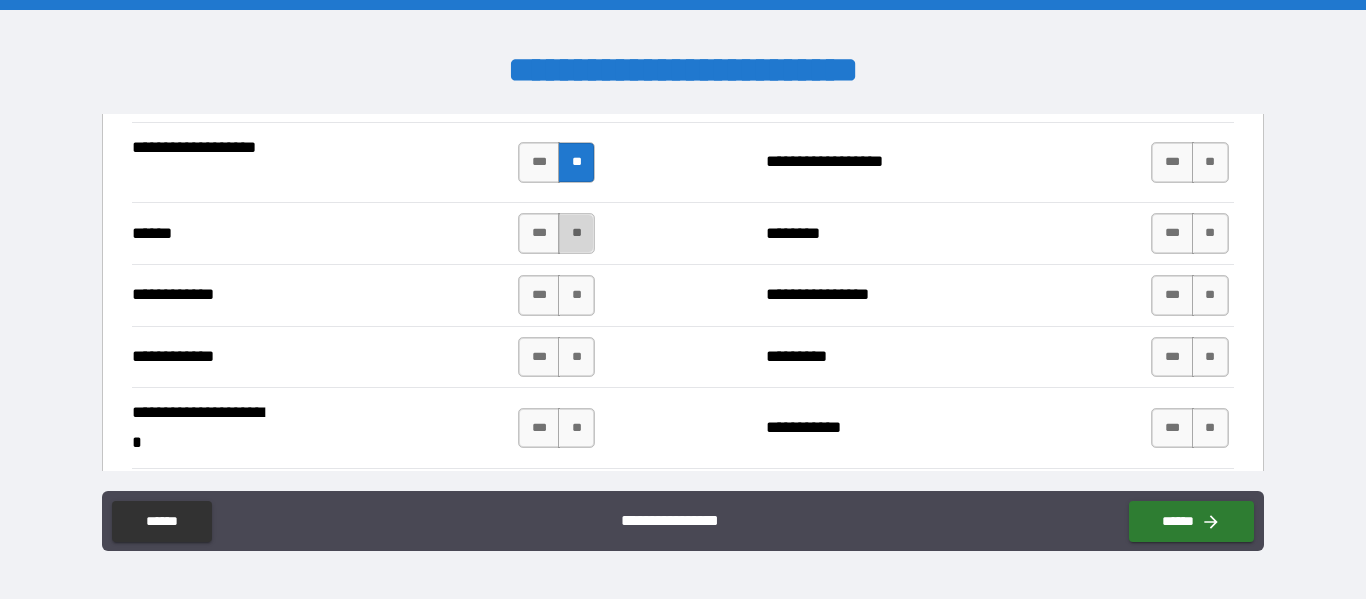 click on "**" at bounding box center (576, 233) 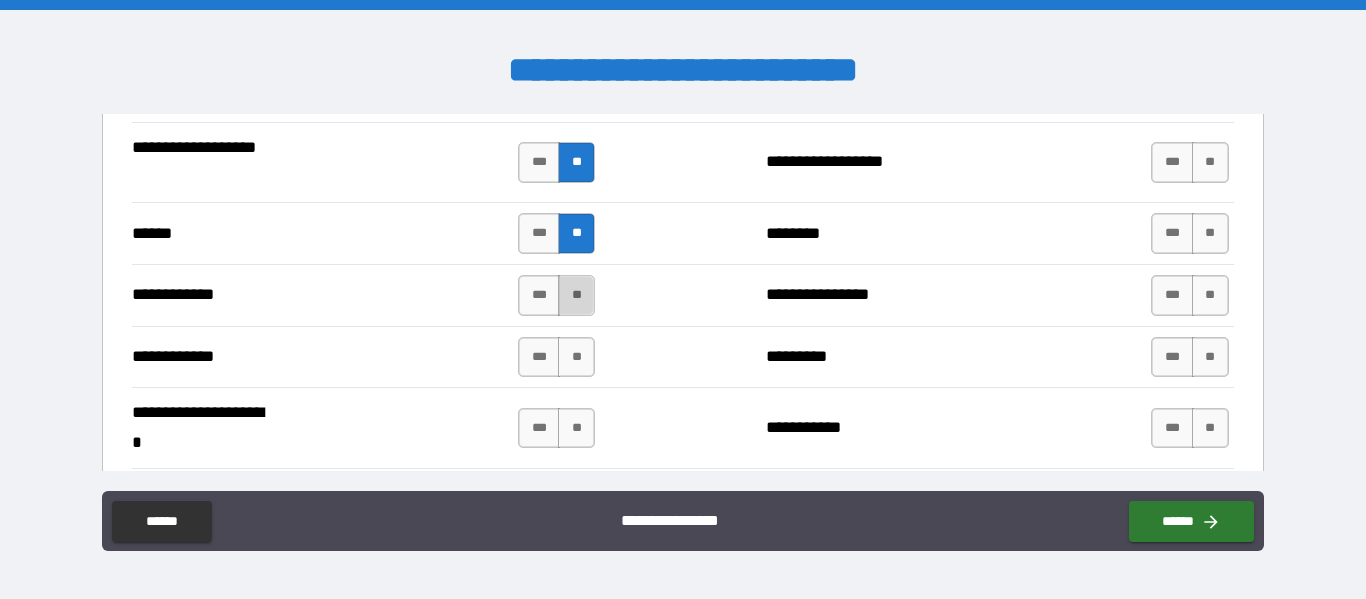 click on "**" at bounding box center (576, 295) 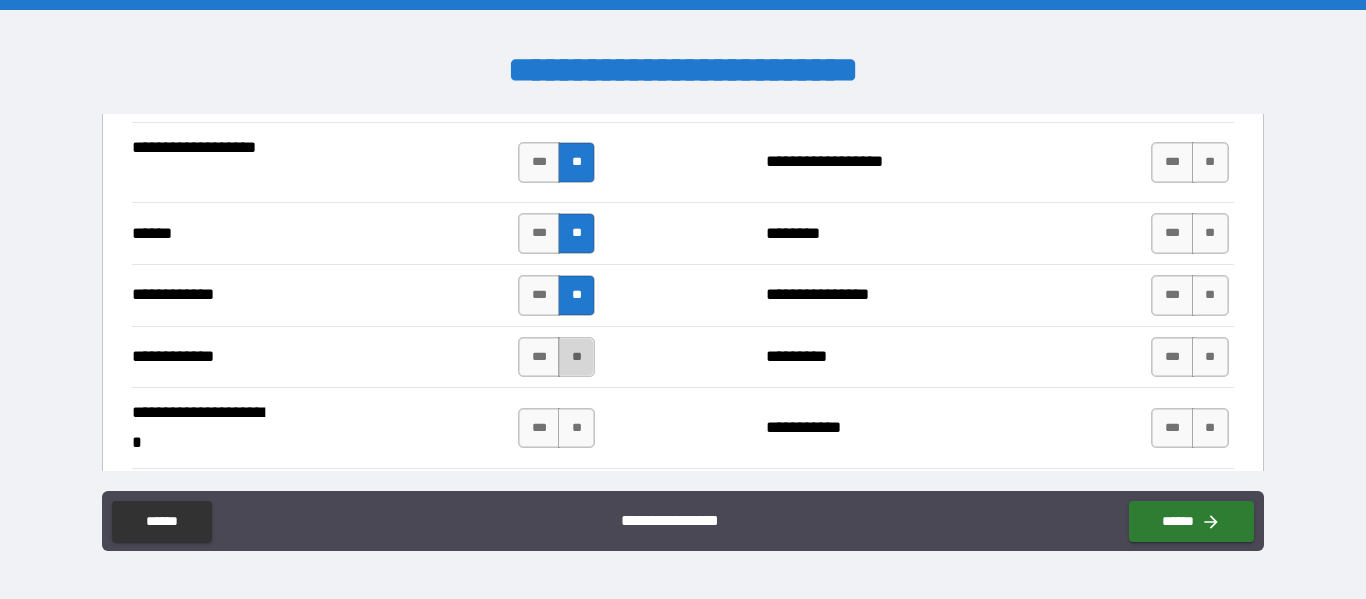 click on "**" at bounding box center [576, 357] 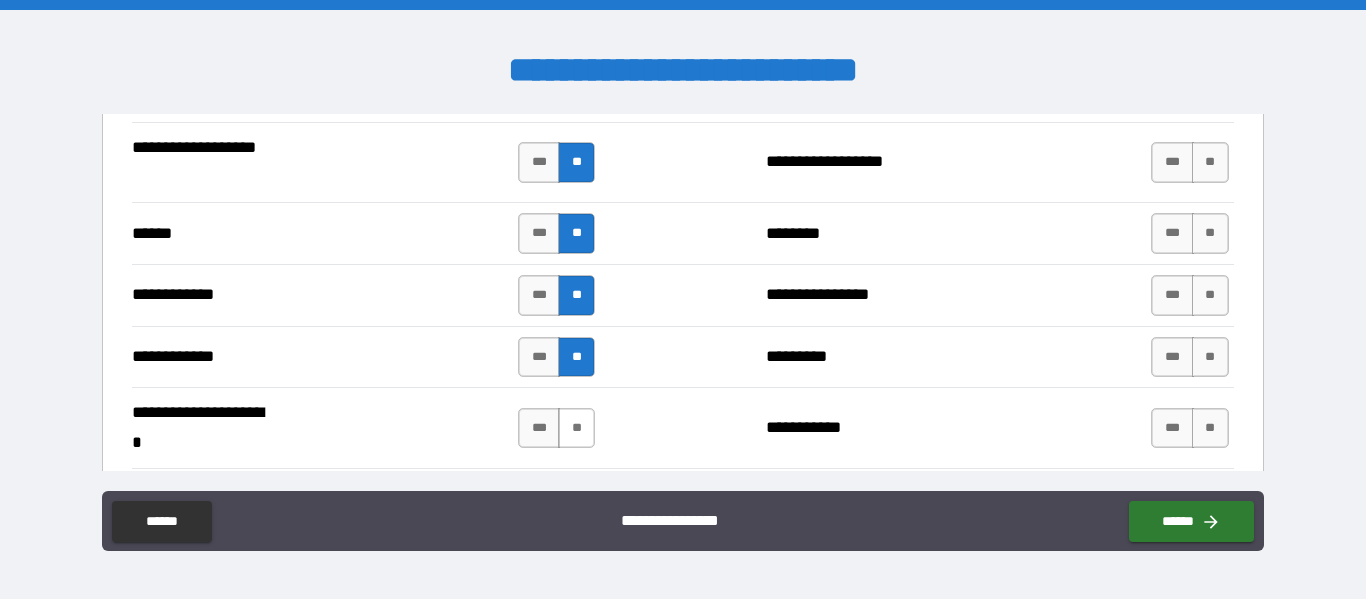 click on "**" at bounding box center (576, 428) 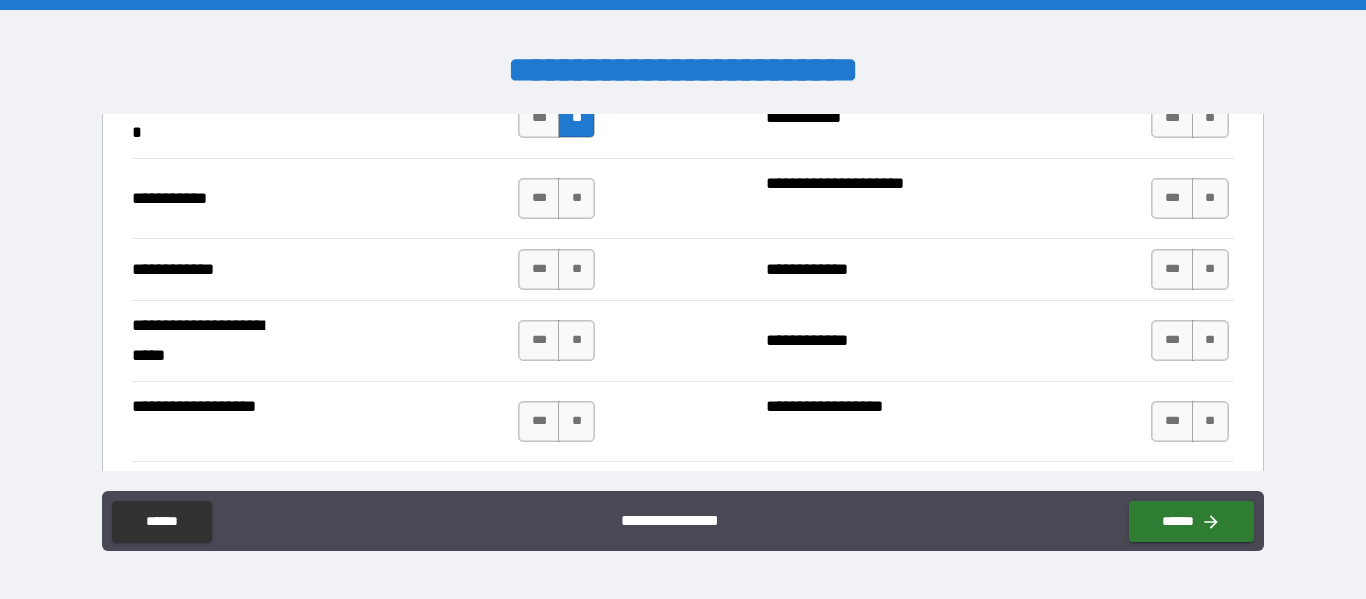 scroll, scrollTop: 4077, scrollLeft: 0, axis: vertical 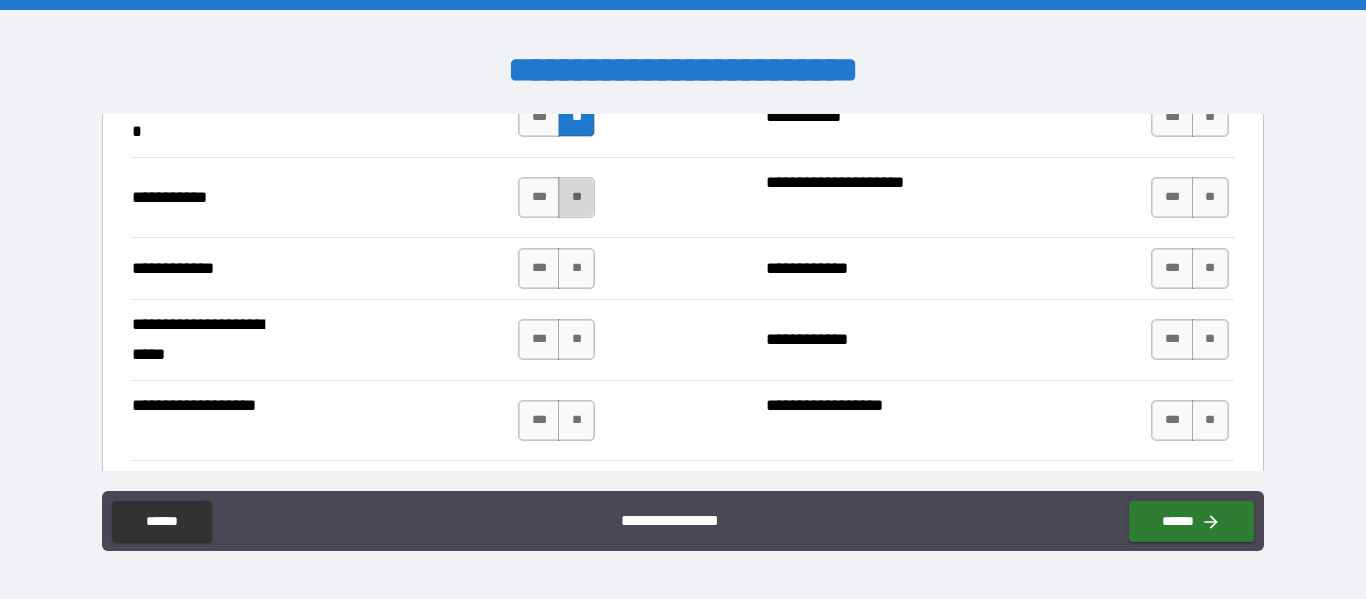 click on "**" at bounding box center [576, 197] 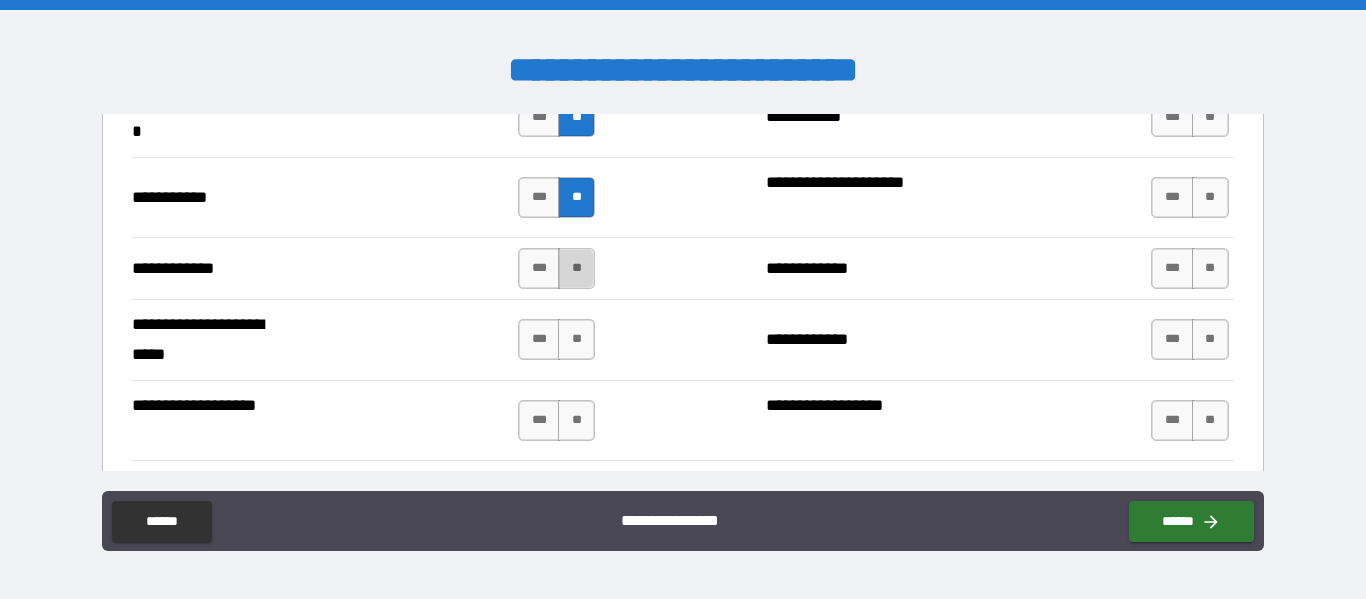 click on "**" at bounding box center (576, 268) 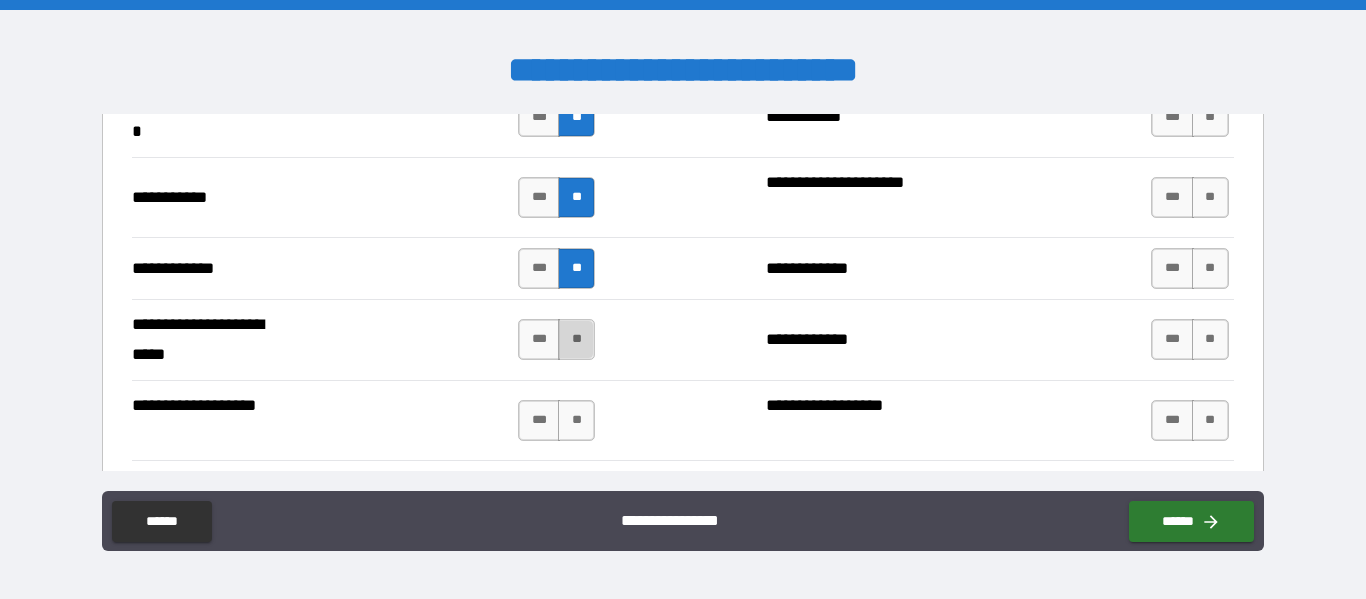 click on "**" at bounding box center [576, 339] 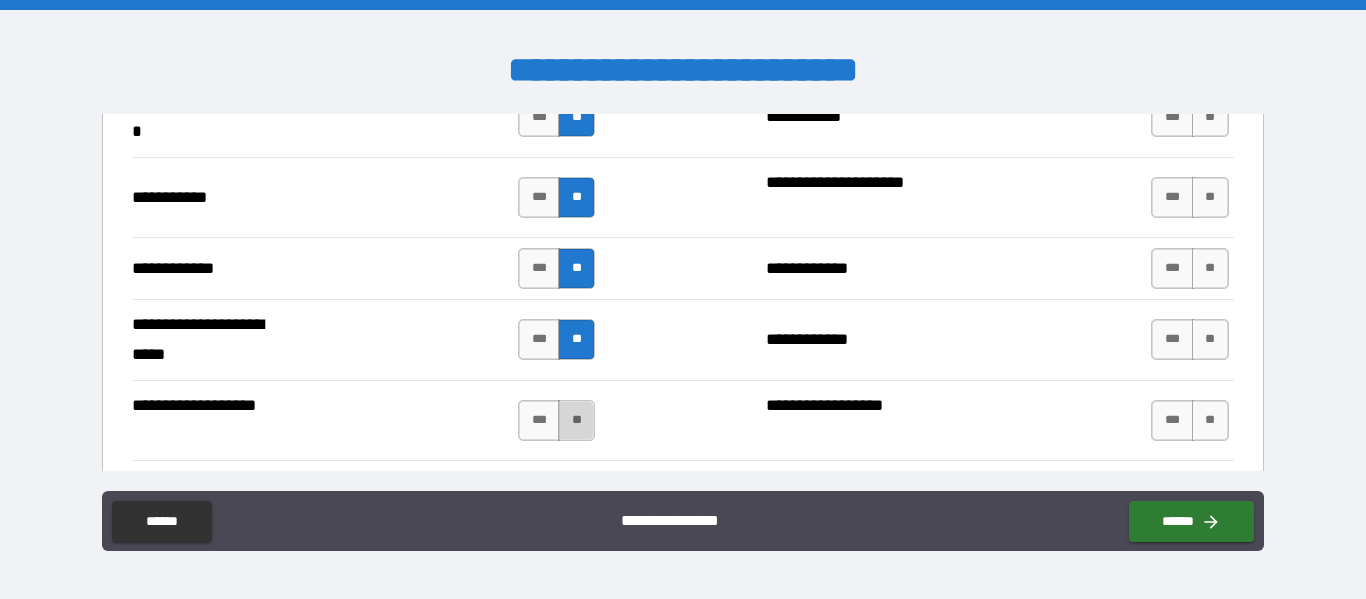click on "**" at bounding box center (576, 420) 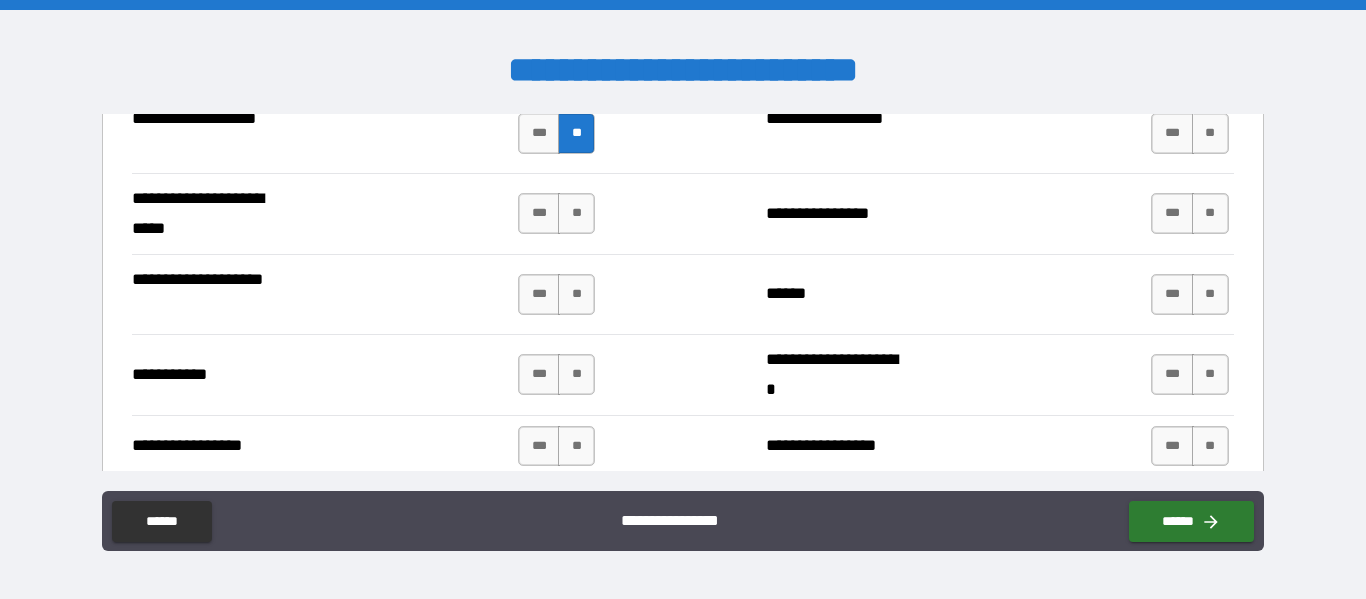 scroll, scrollTop: 4374, scrollLeft: 0, axis: vertical 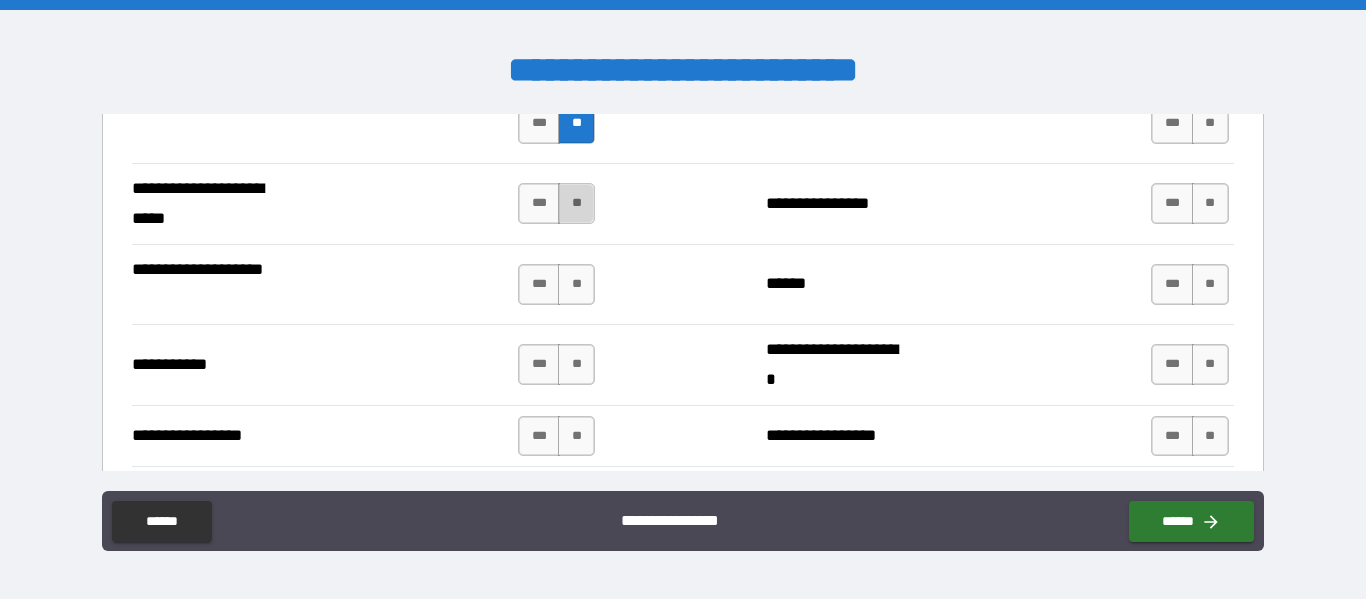 click on "**" at bounding box center [576, 203] 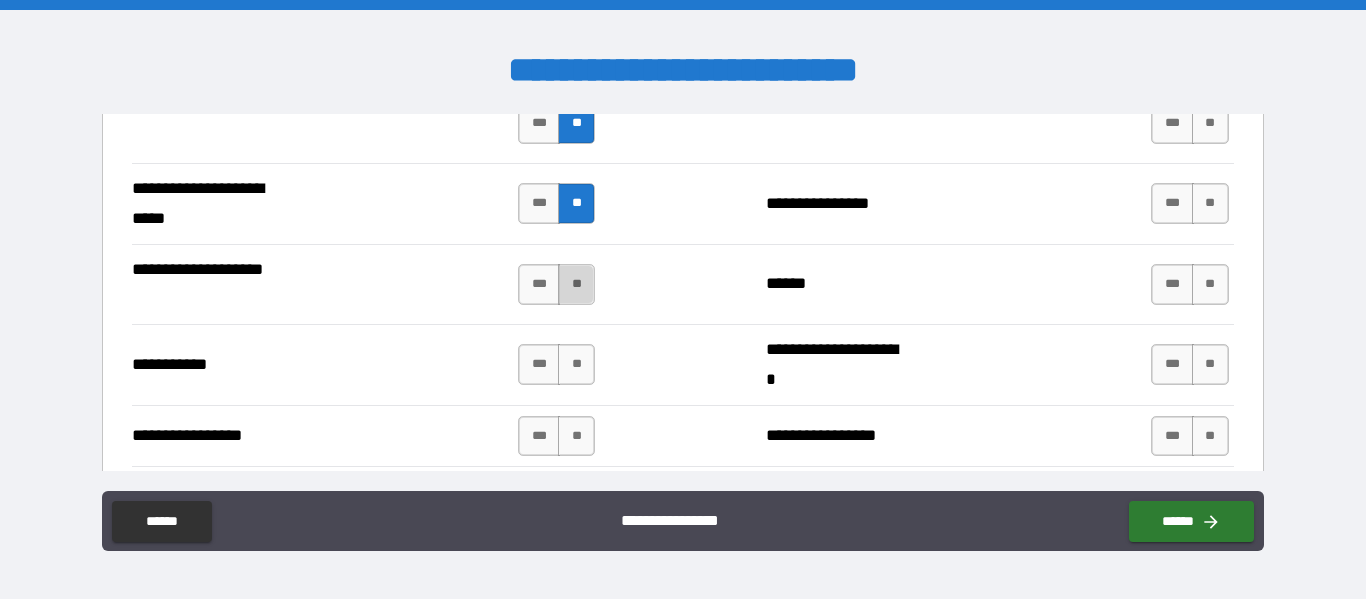 click on "**" at bounding box center [576, 284] 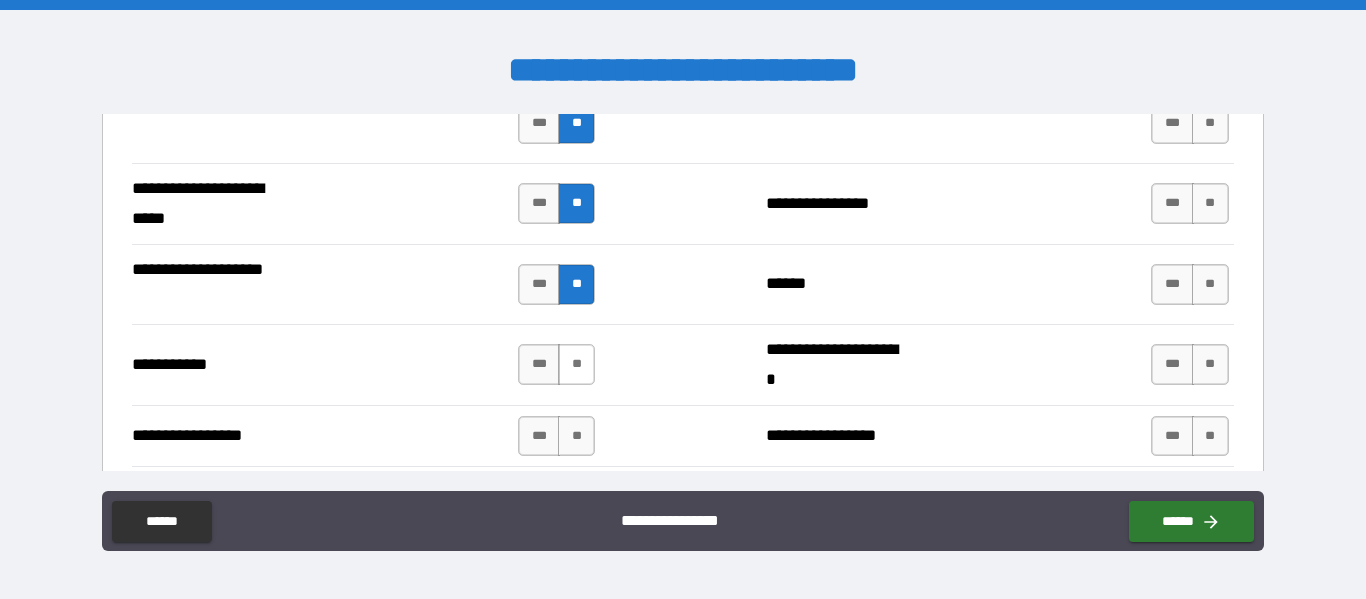 click on "**" at bounding box center (576, 364) 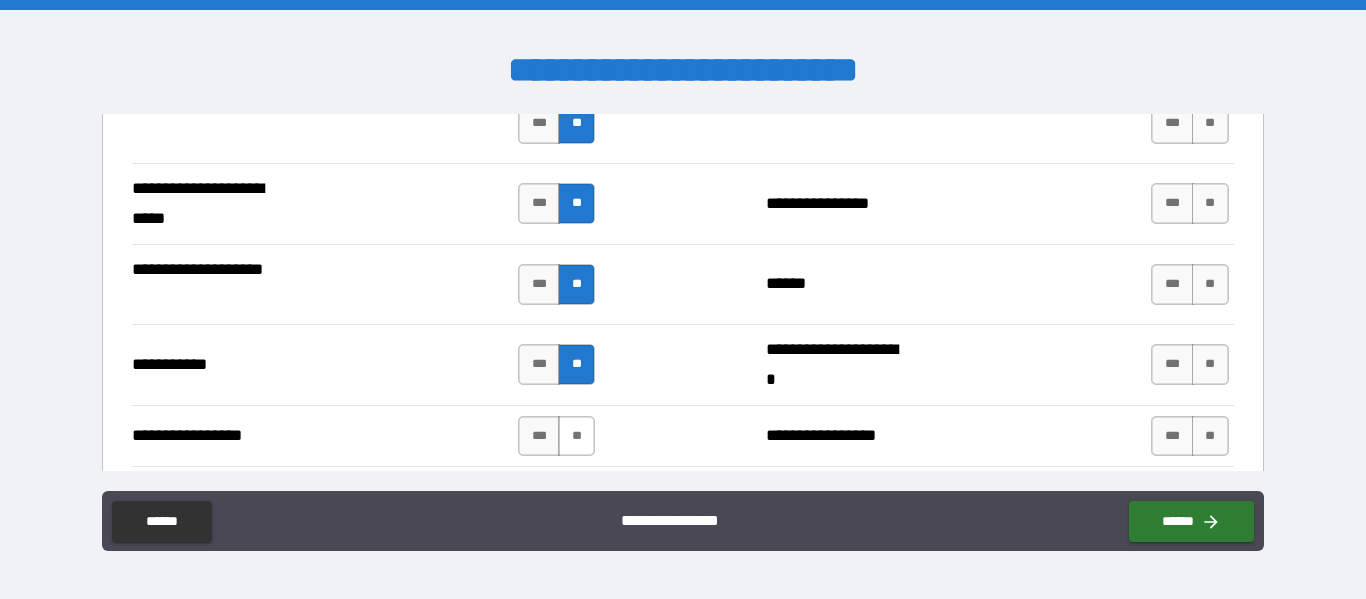 click on "**" at bounding box center [576, 436] 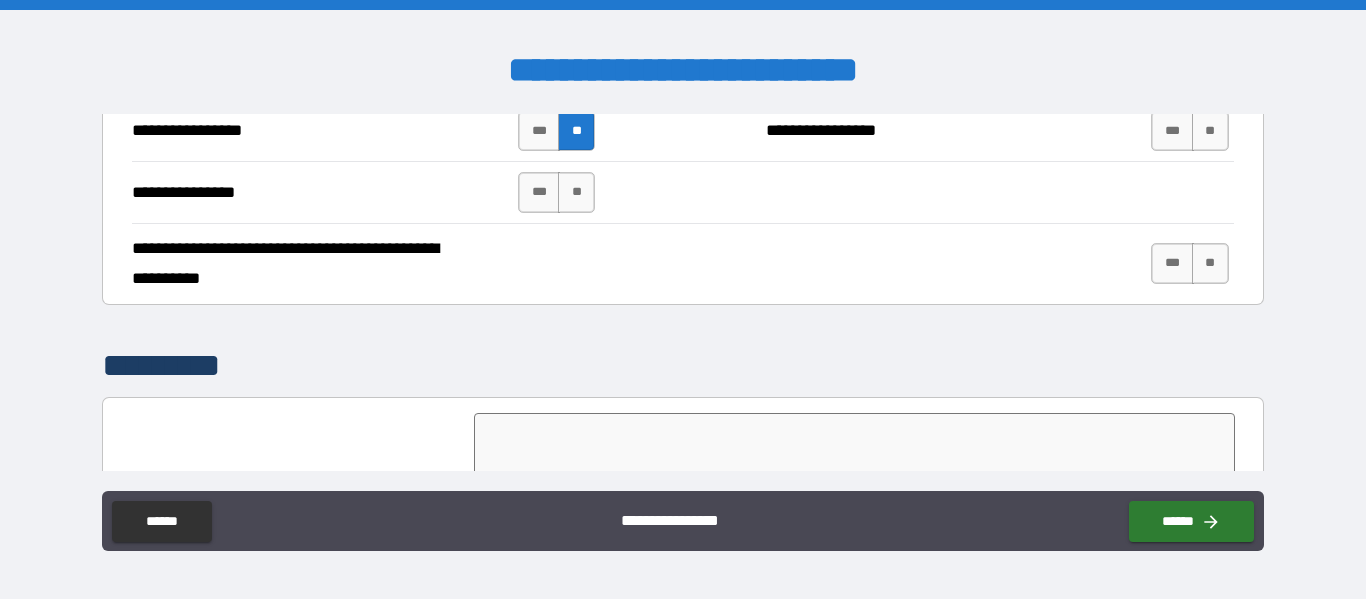 scroll, scrollTop: 4680, scrollLeft: 0, axis: vertical 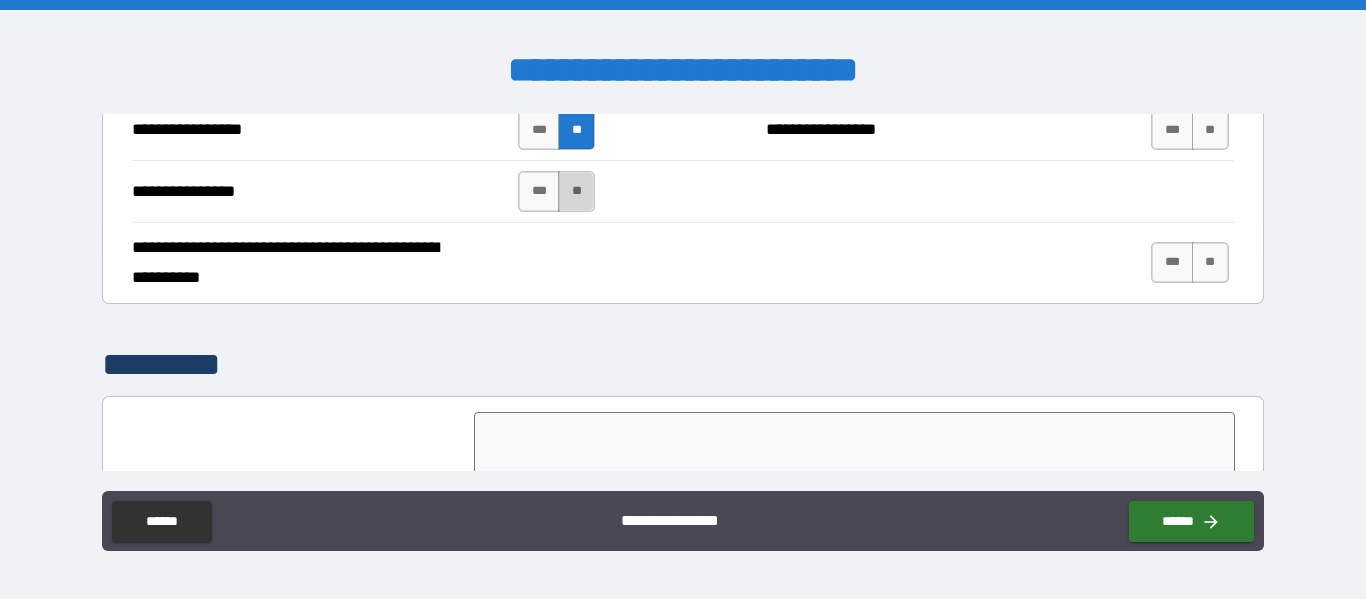 click on "**" at bounding box center [576, 191] 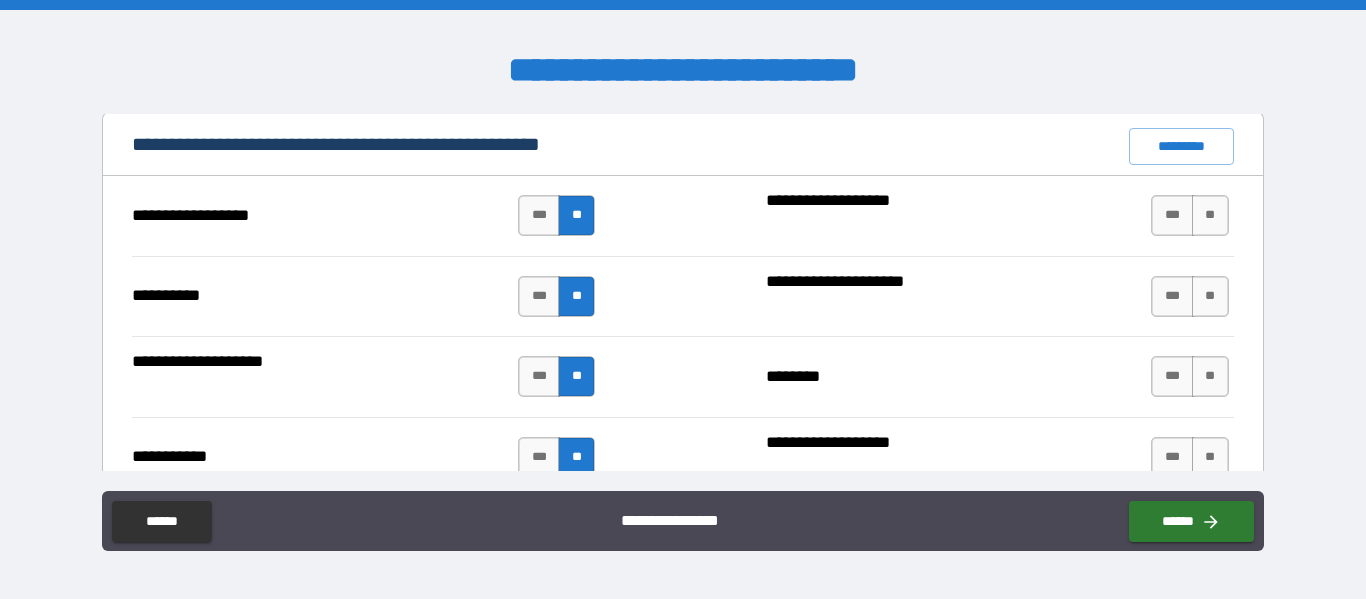scroll, scrollTop: 1922, scrollLeft: 0, axis: vertical 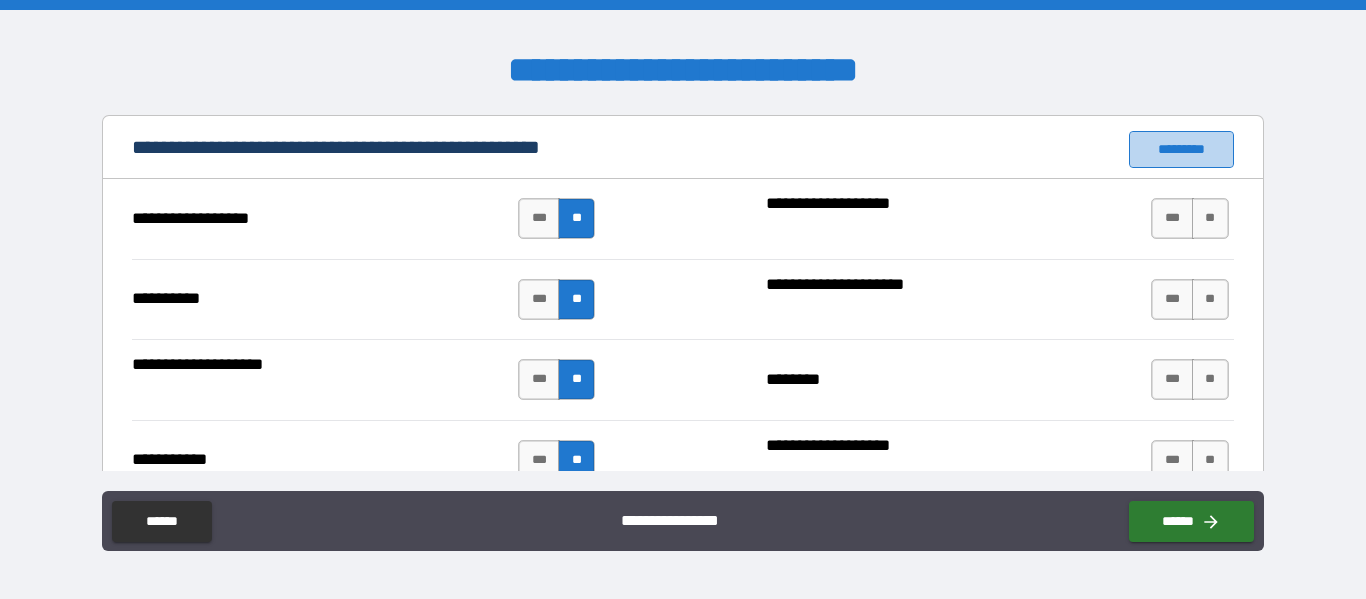 click on "*********" at bounding box center (1181, 149) 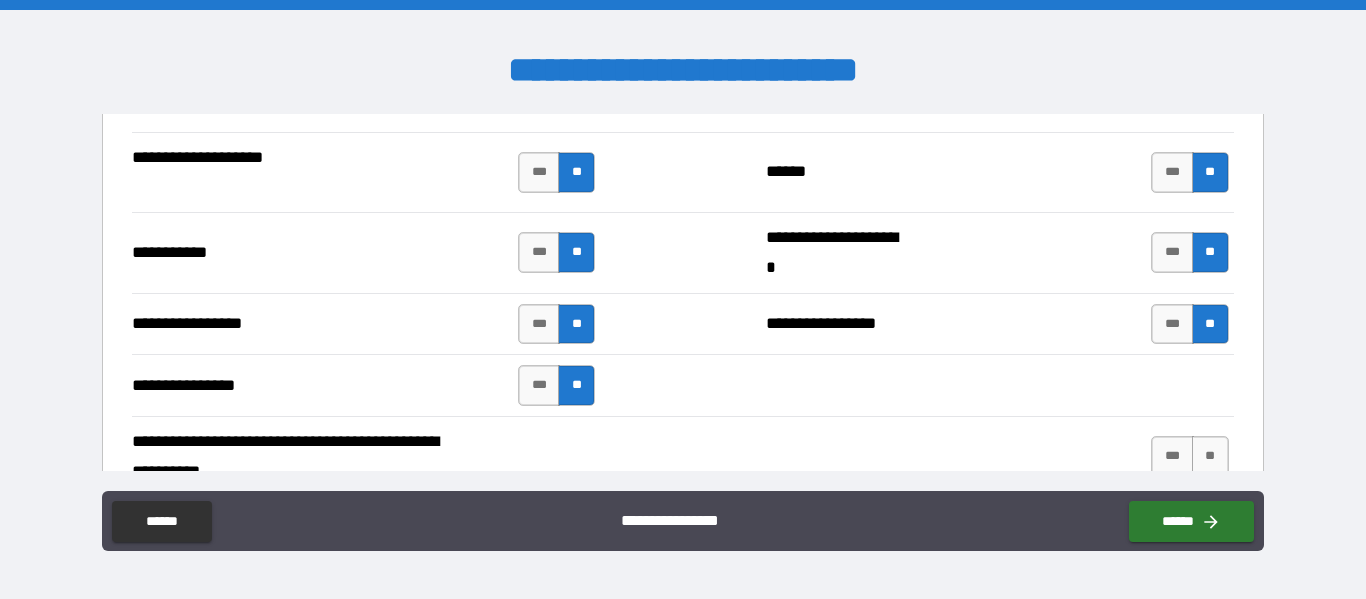 scroll, scrollTop: 4547, scrollLeft: 0, axis: vertical 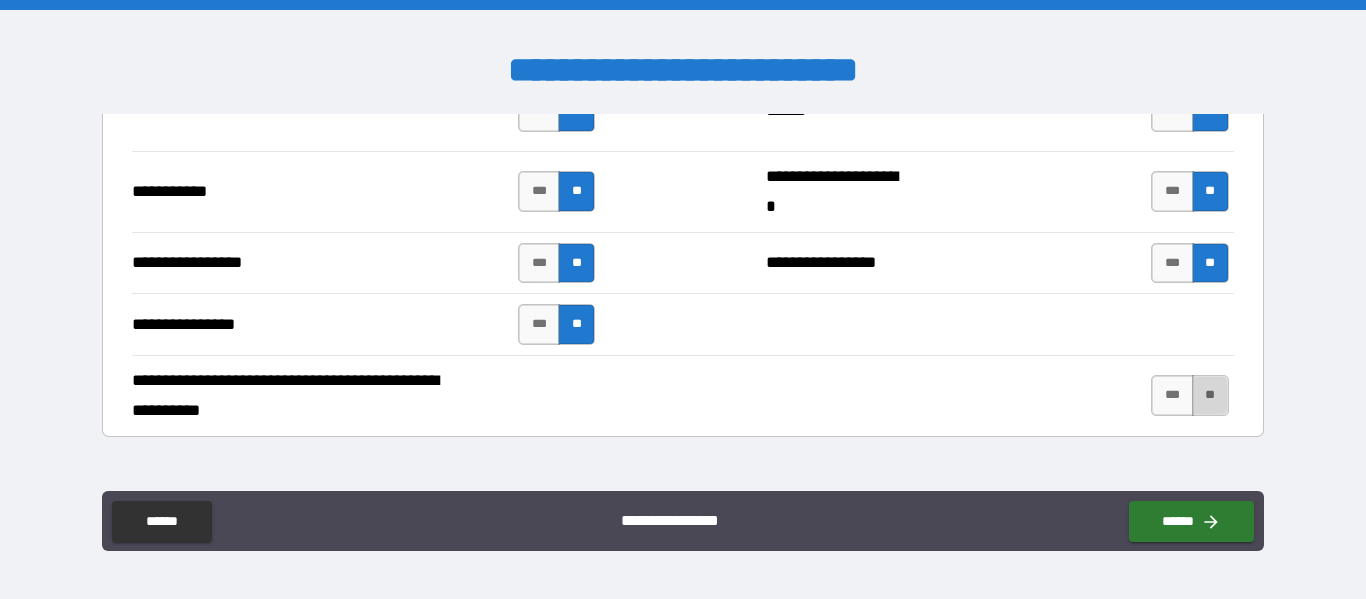 click on "**" at bounding box center (1210, 395) 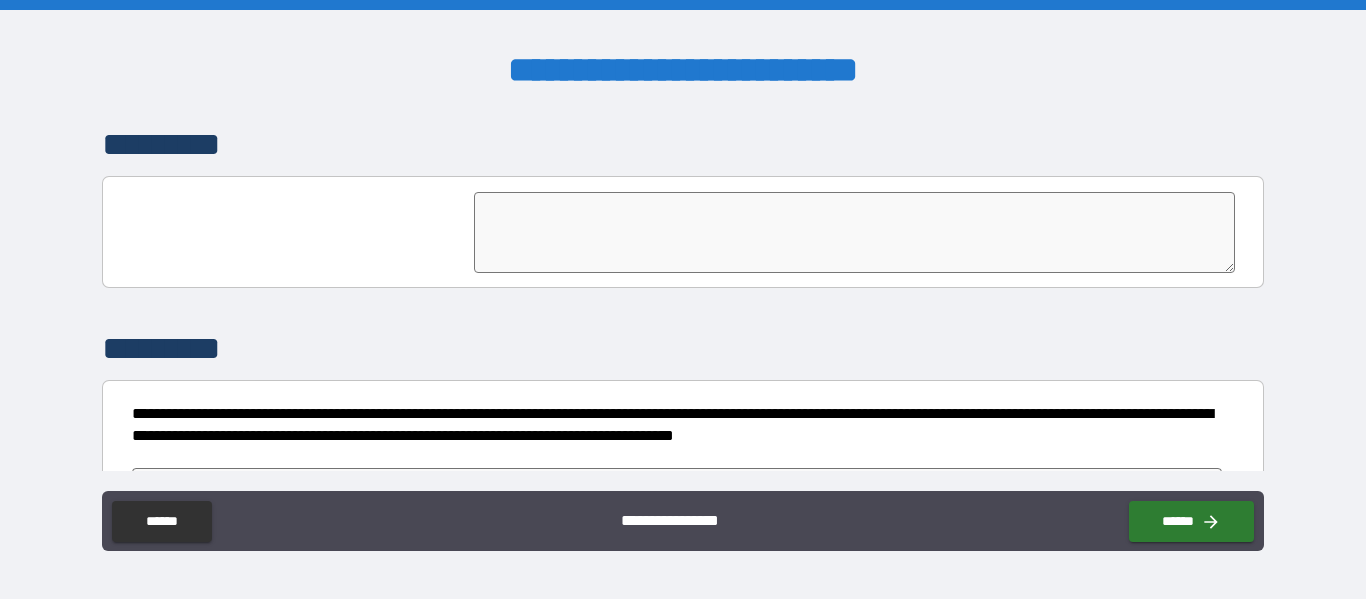 scroll, scrollTop: 4904, scrollLeft: 0, axis: vertical 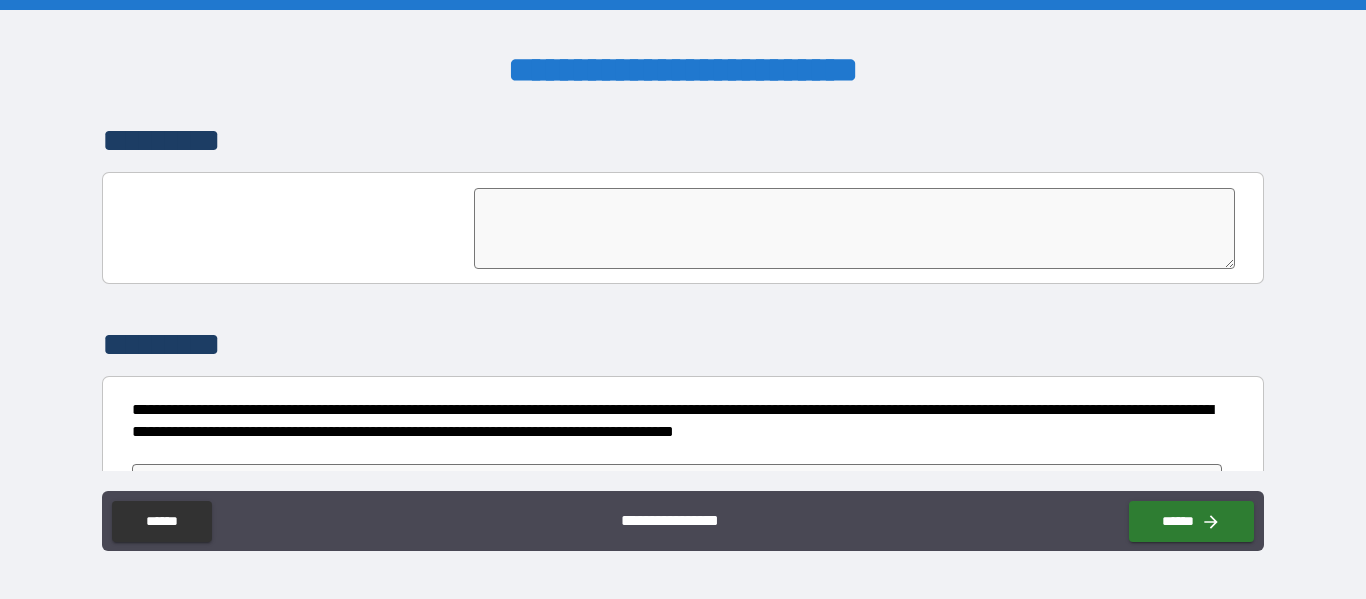 click at bounding box center [854, 228] 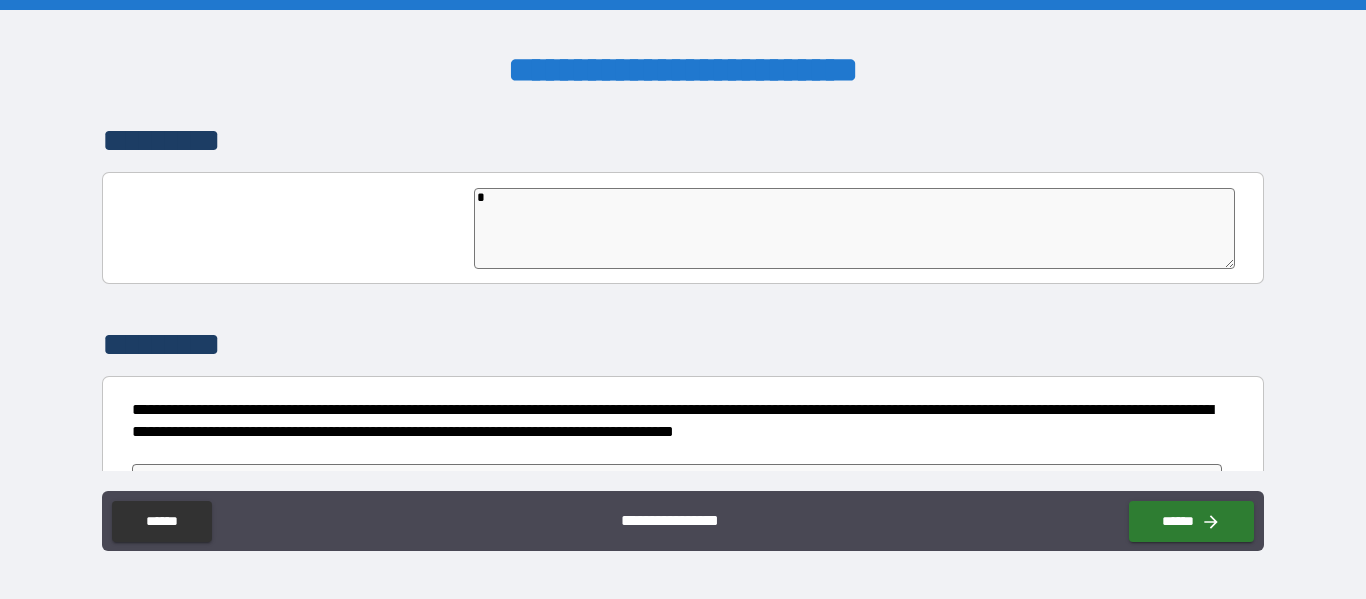 type on "*" 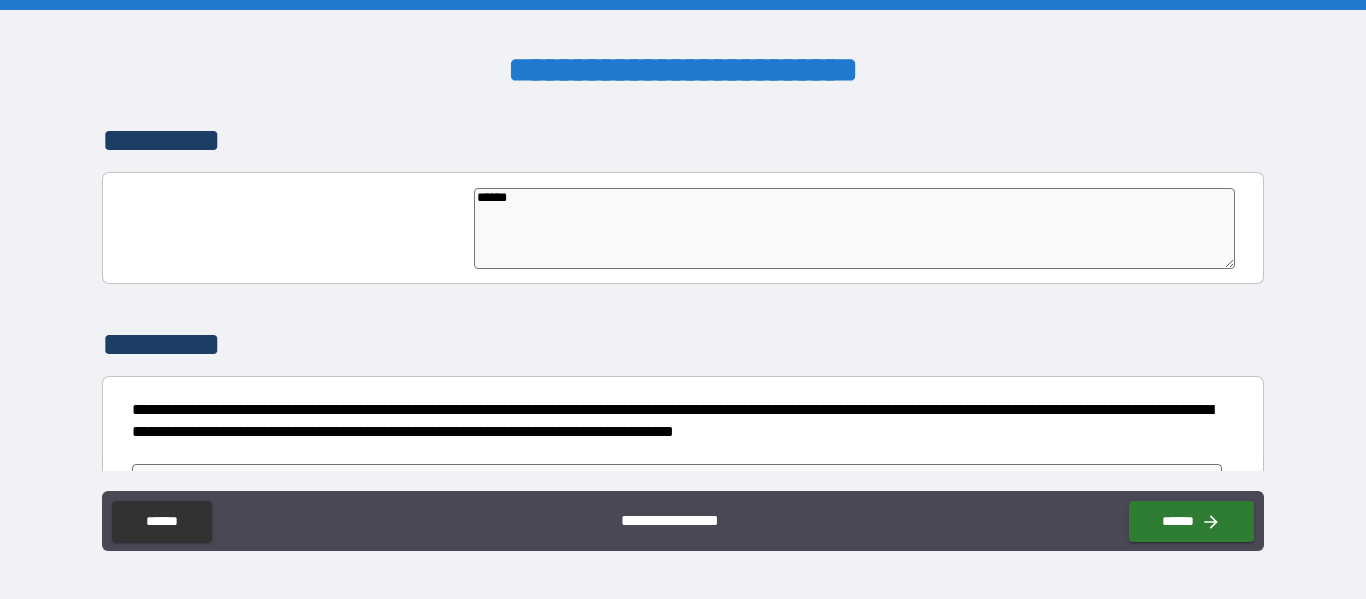 type on "*******" 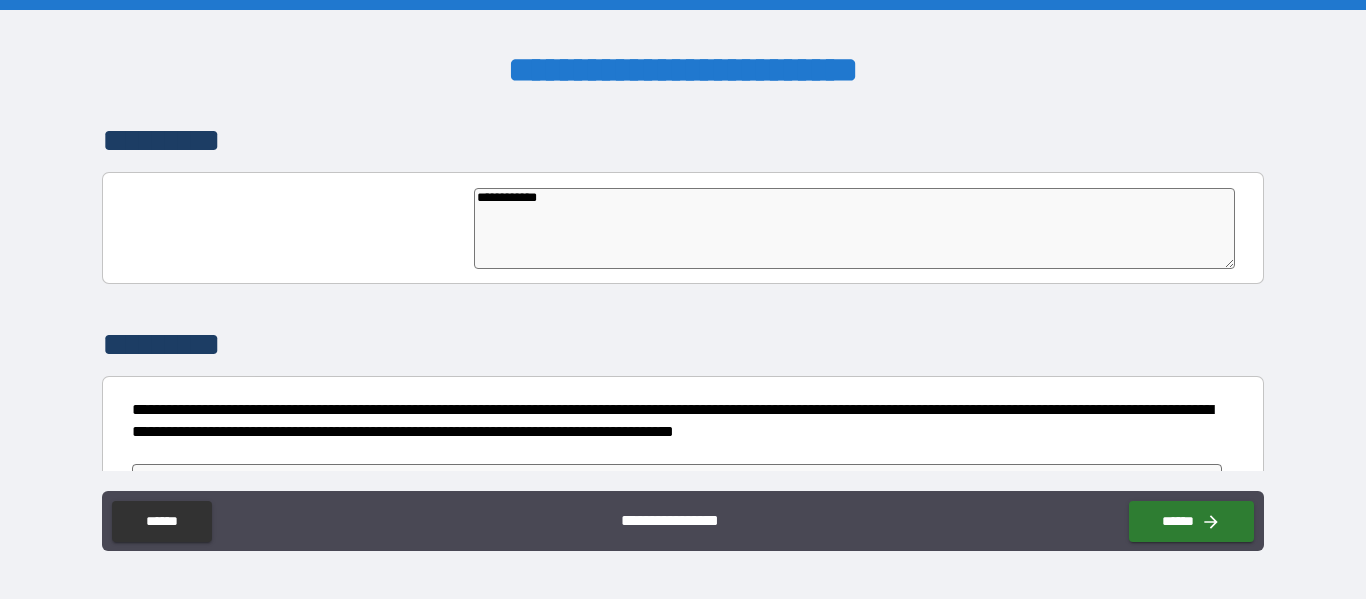 type on "**********" 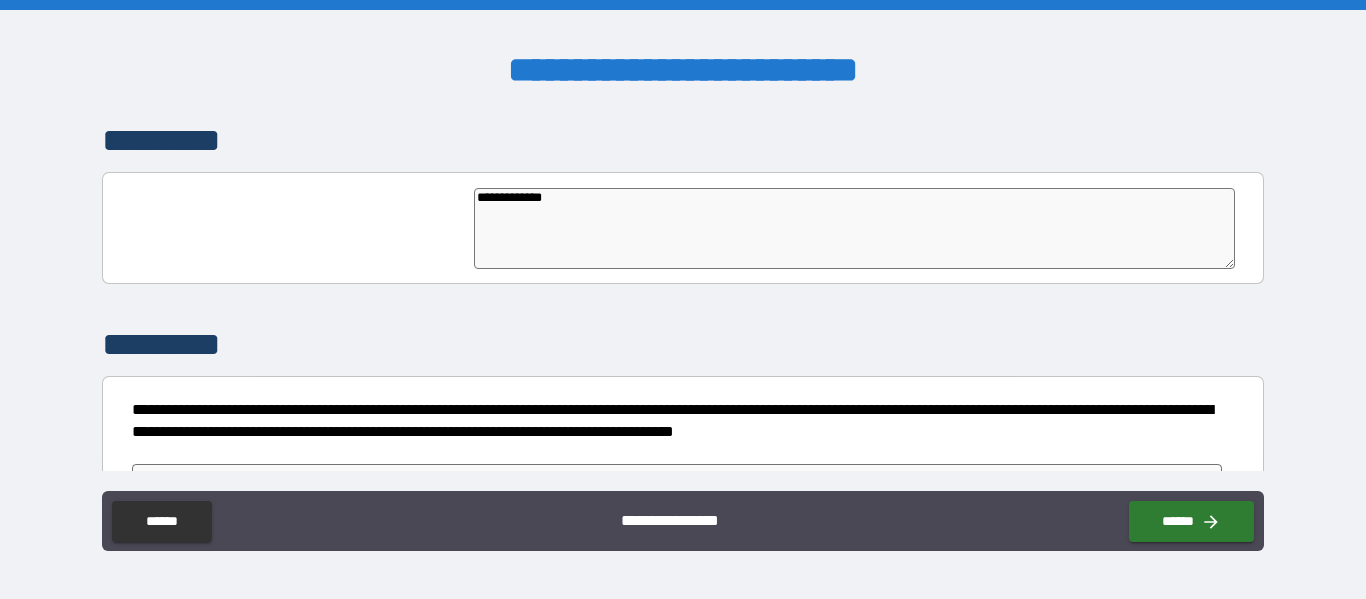 type on "*" 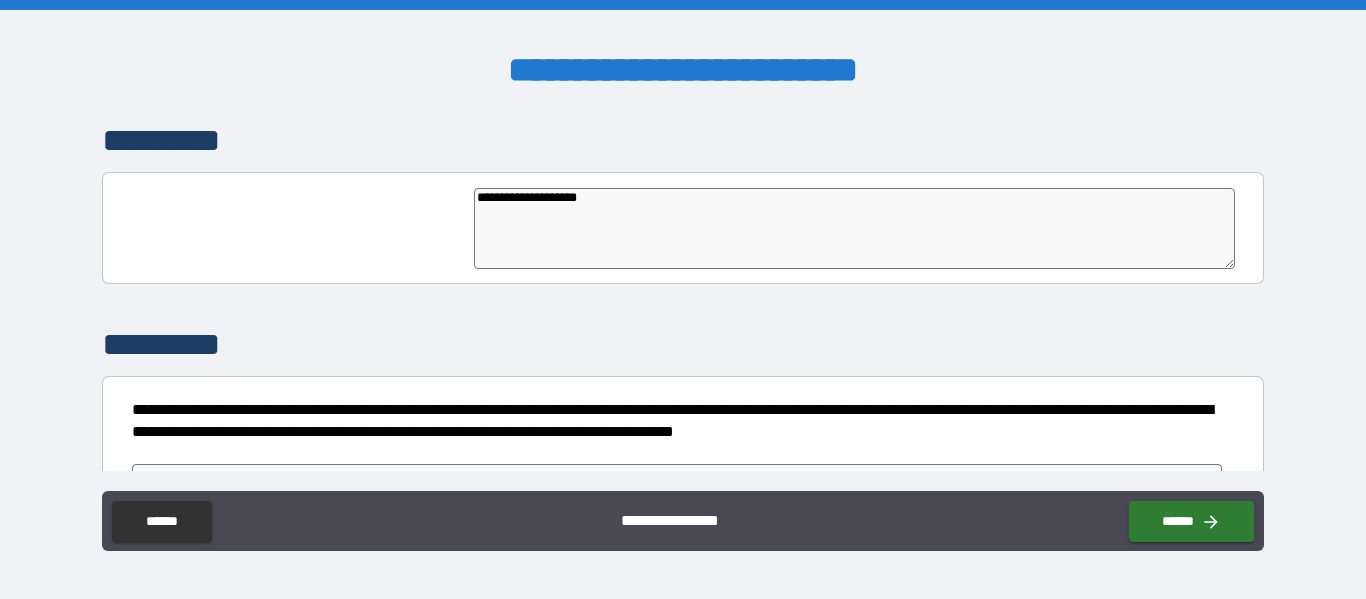 type on "**********" 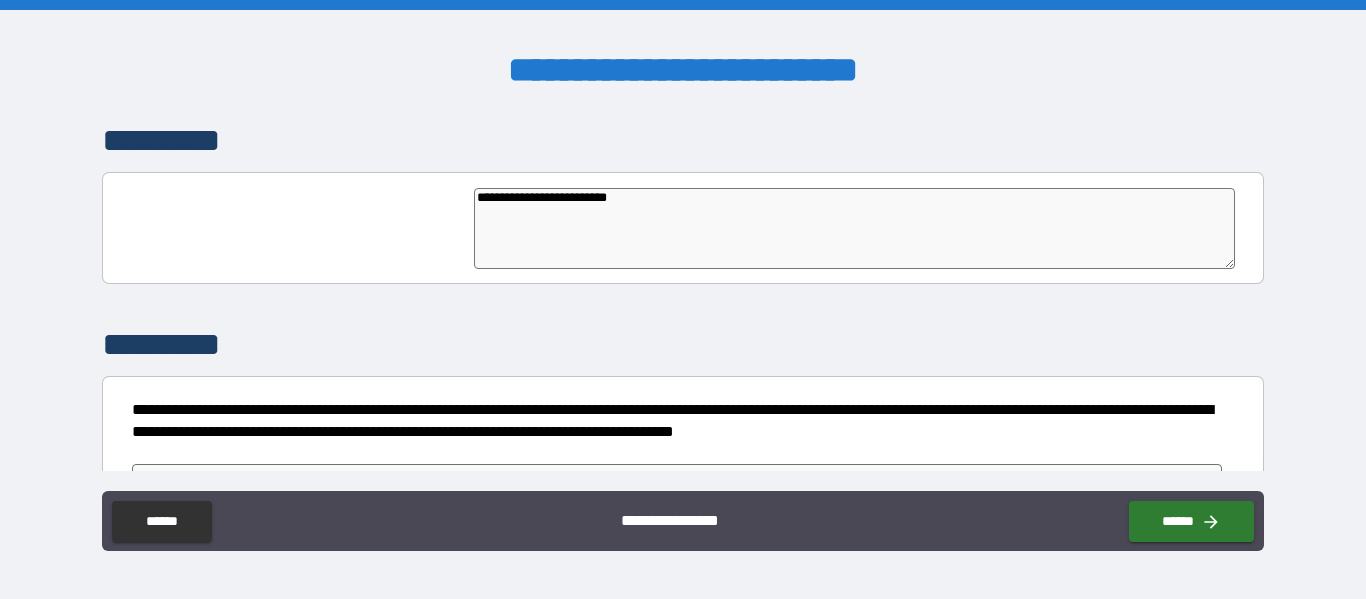 type on "**********" 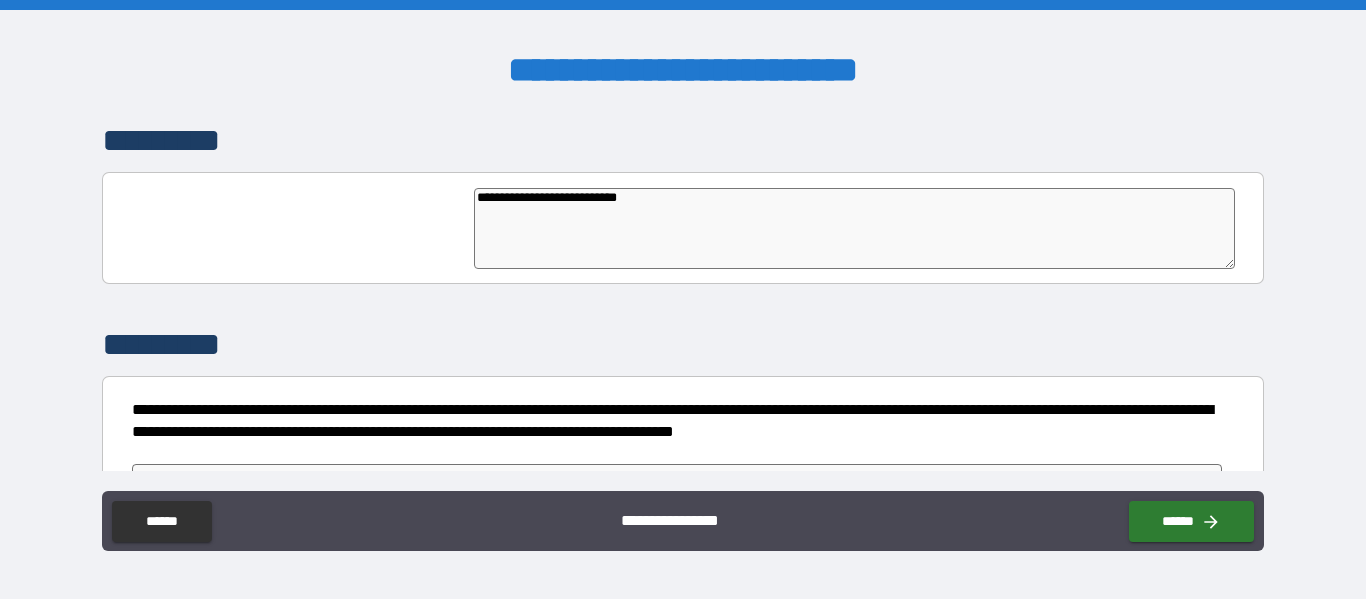 type on "**********" 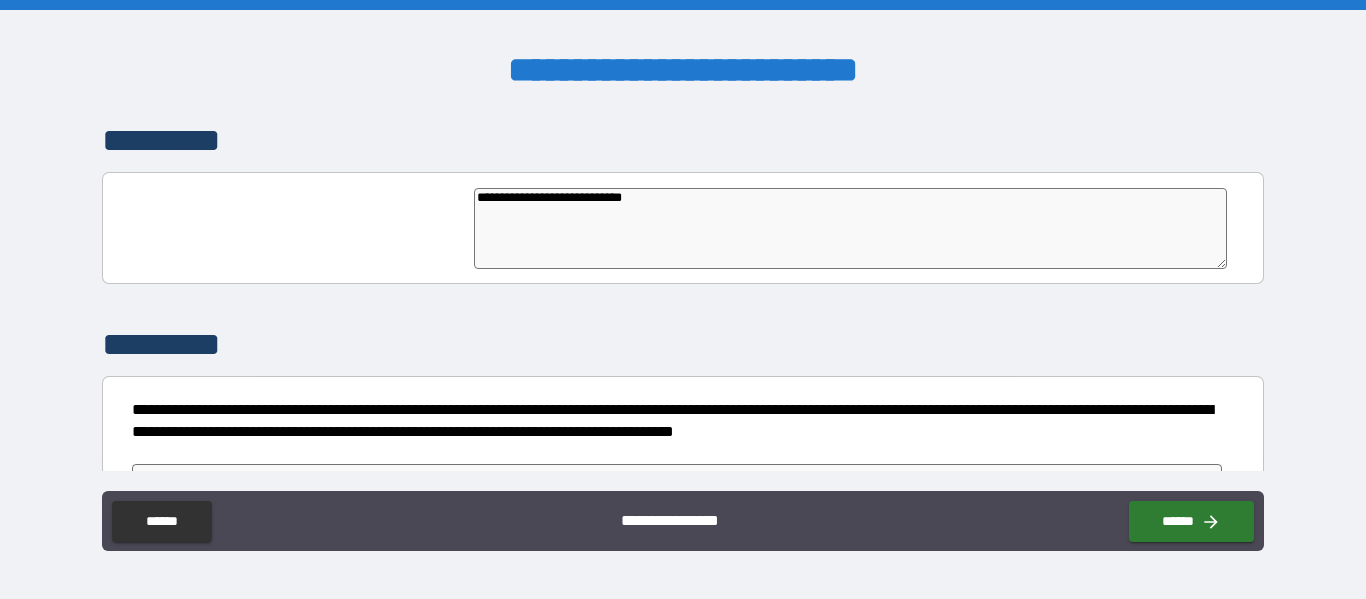 type on "**********" 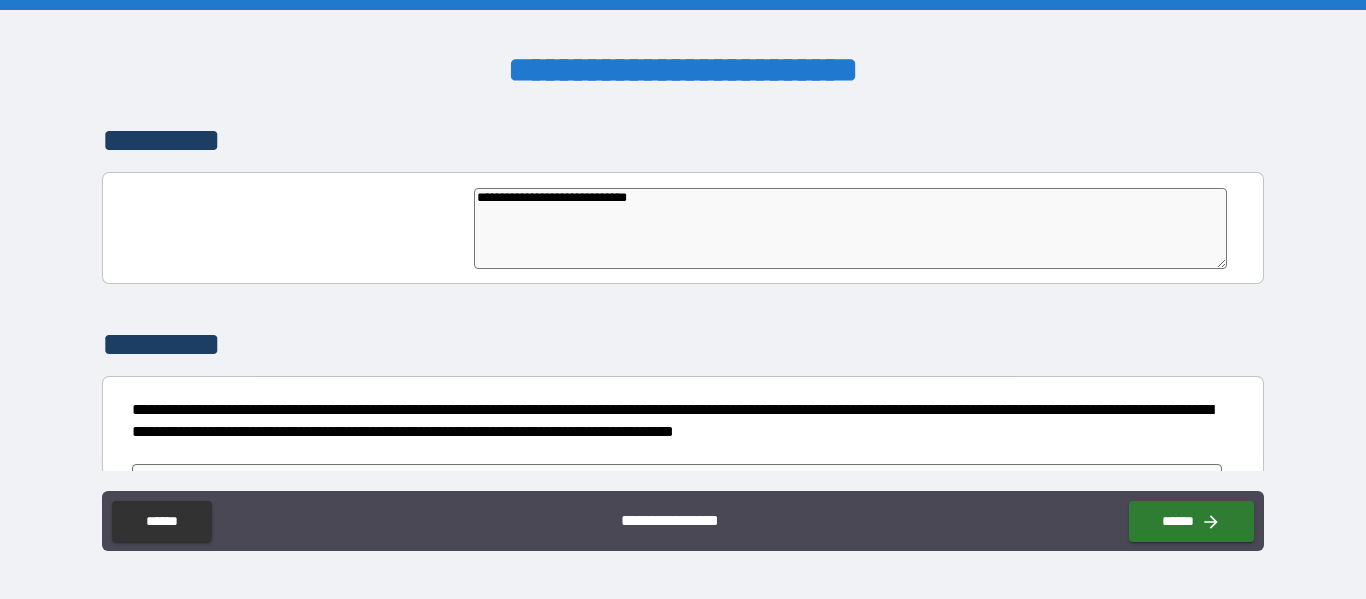 type on "**********" 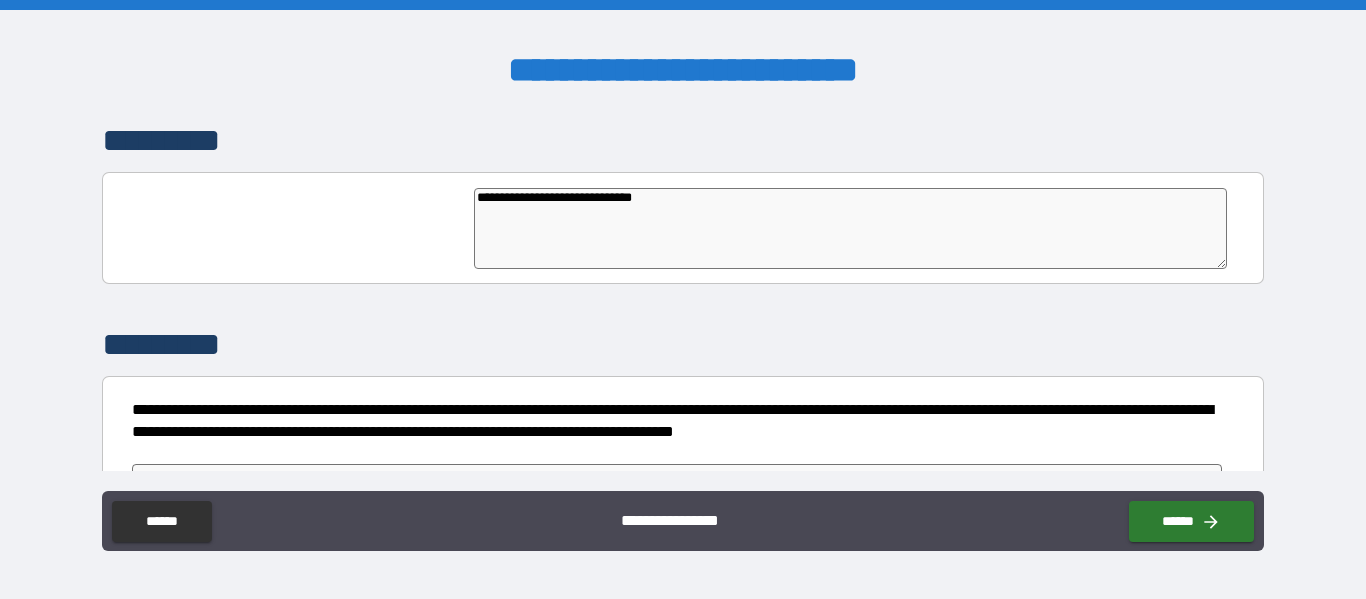 type on "*" 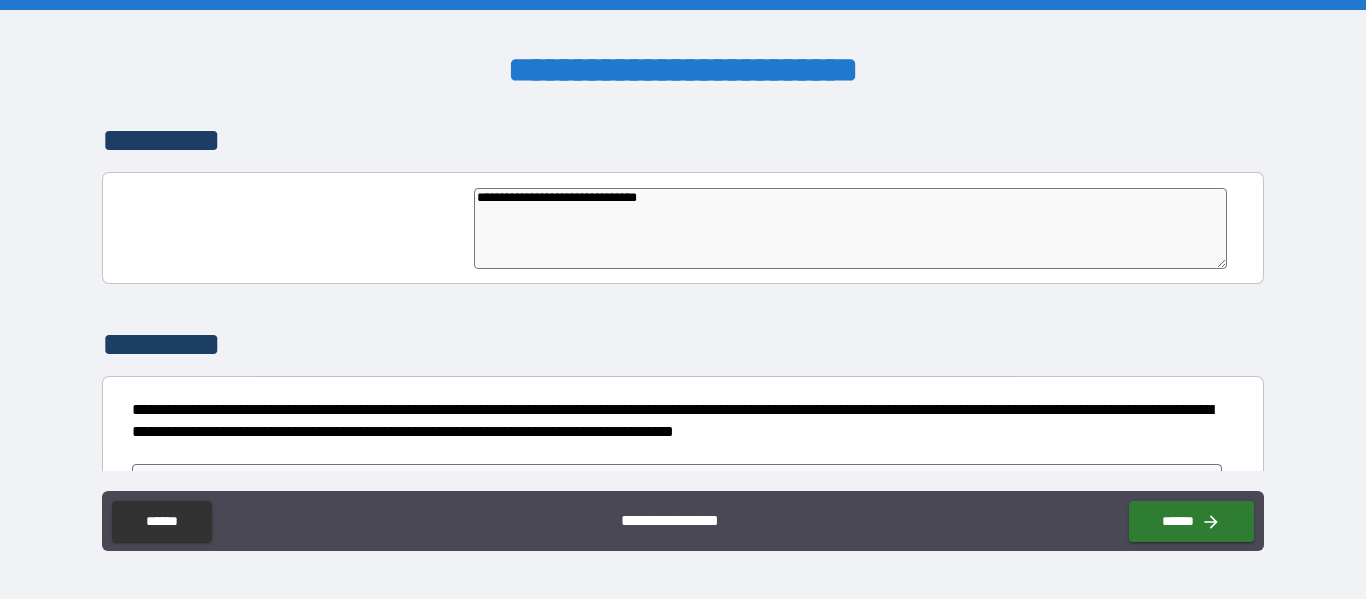 type on "**********" 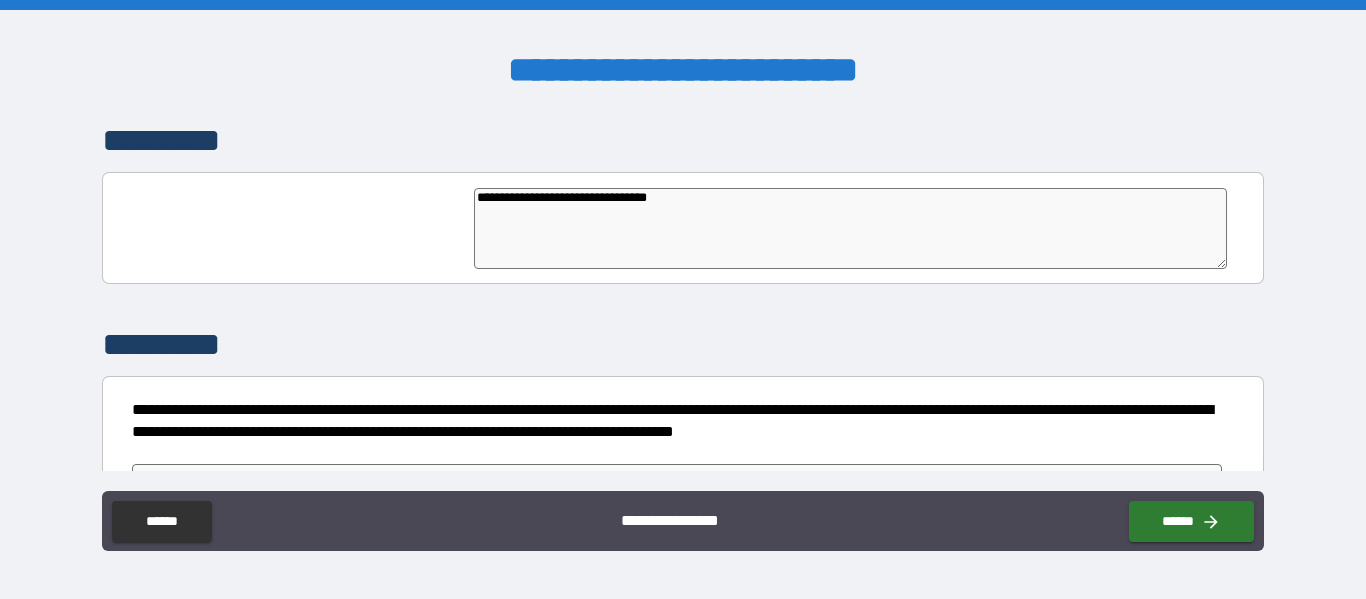 type on "**********" 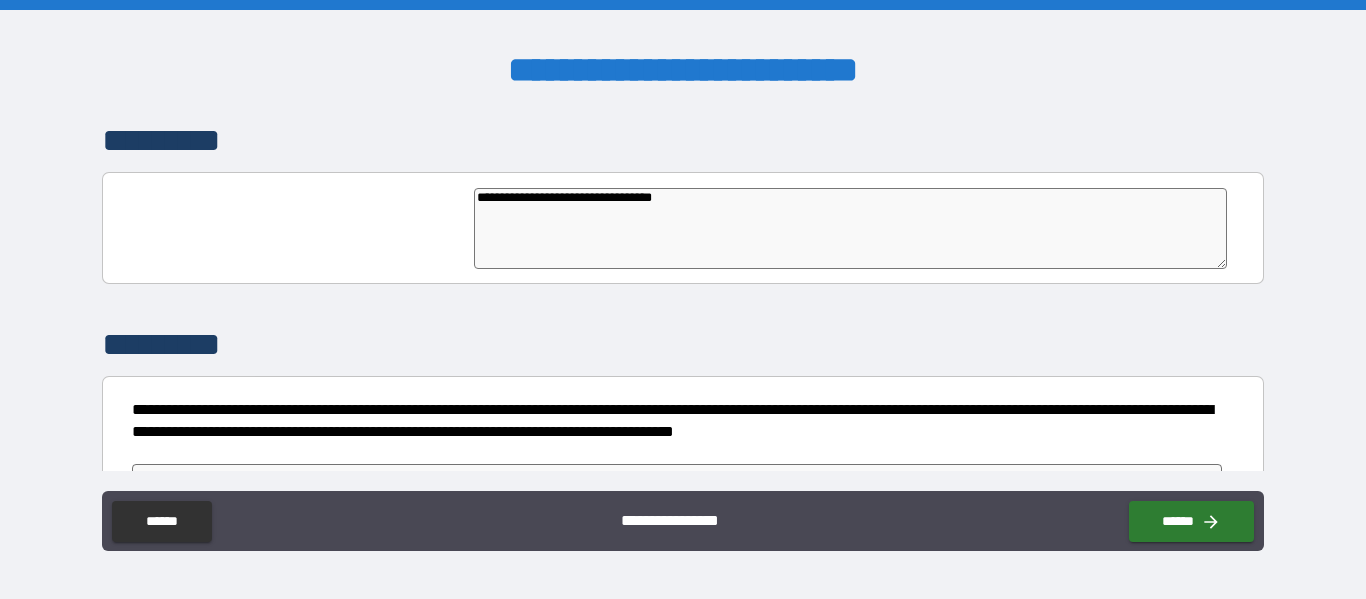 type on "*" 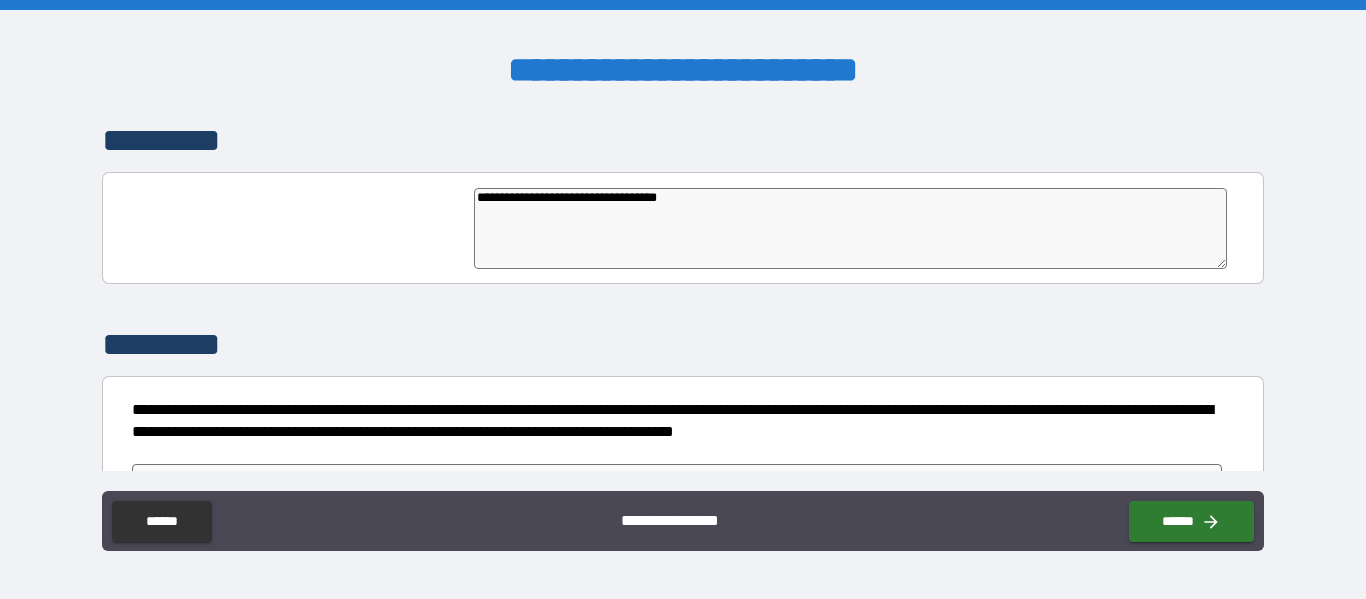 type on "**********" 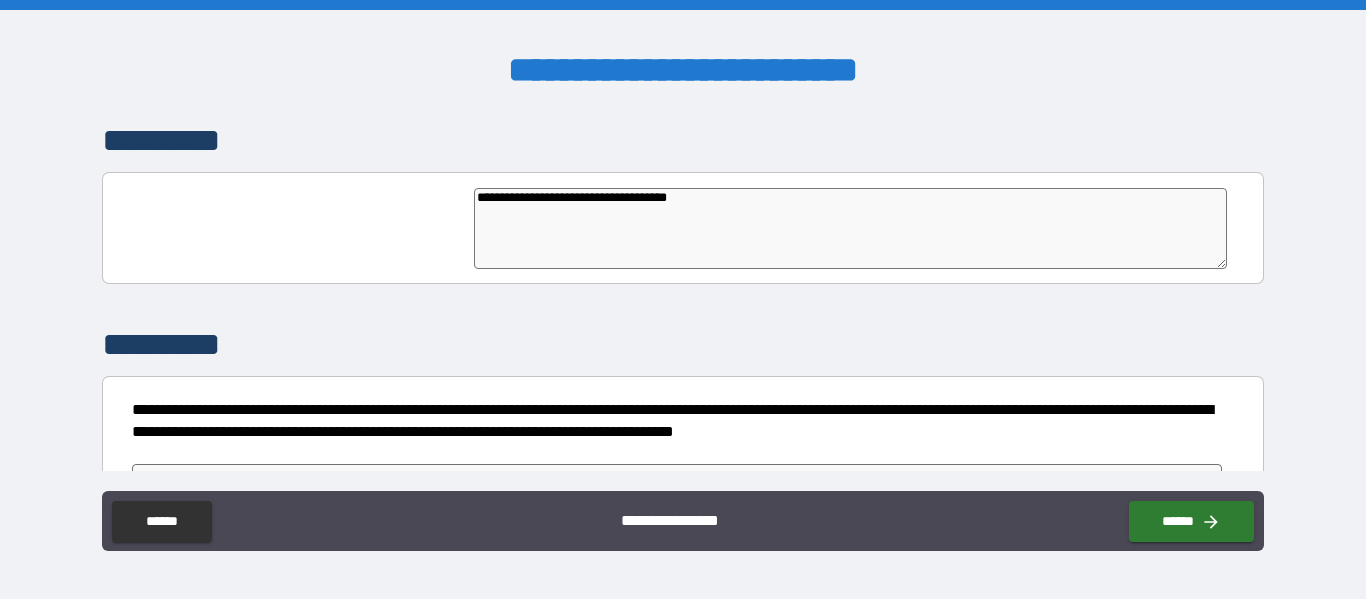 type on "**********" 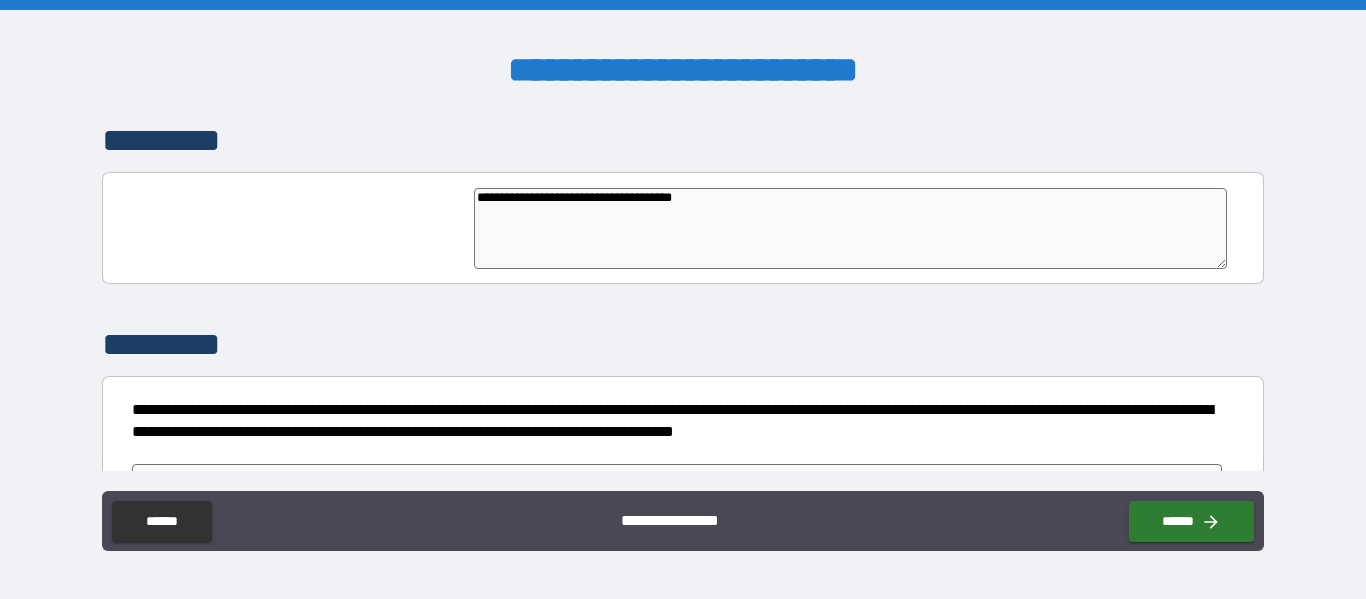 type on "*" 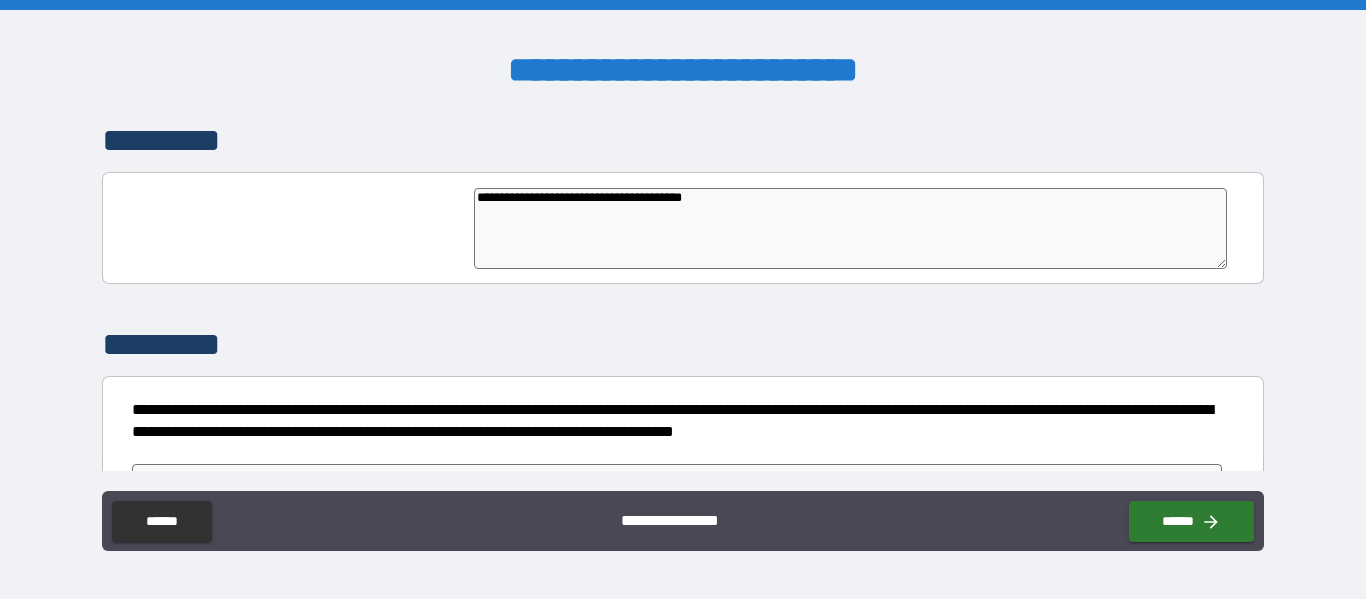 type on "**********" 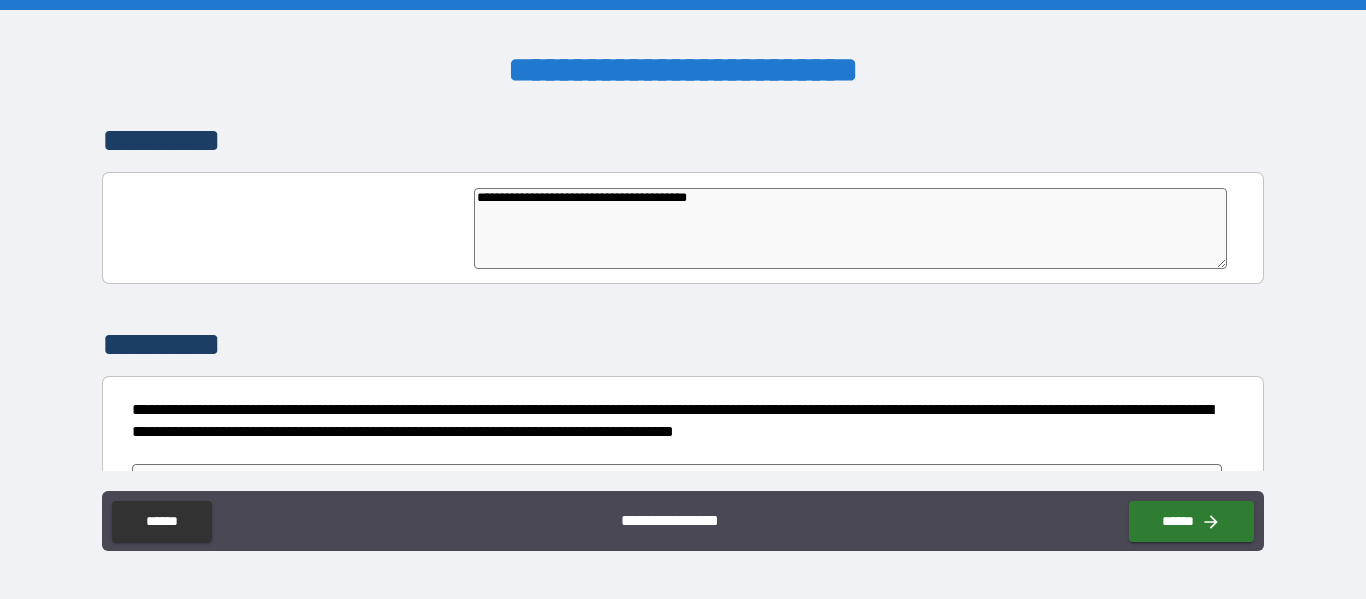 type on "*" 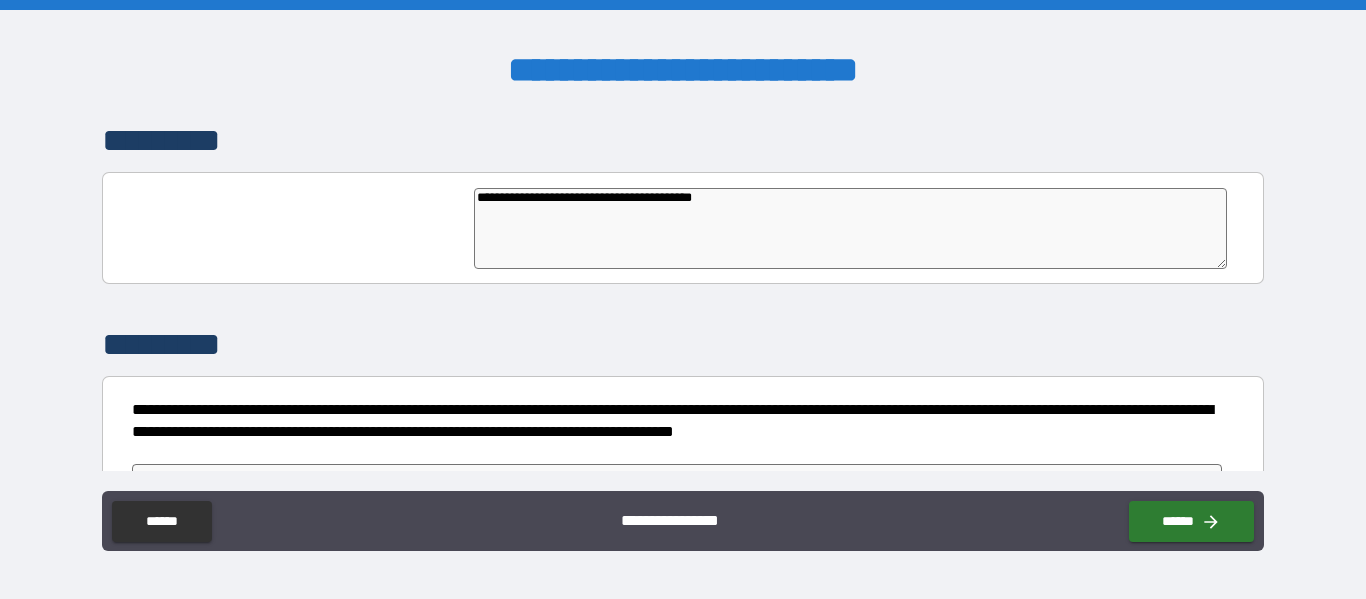 type on "**********" 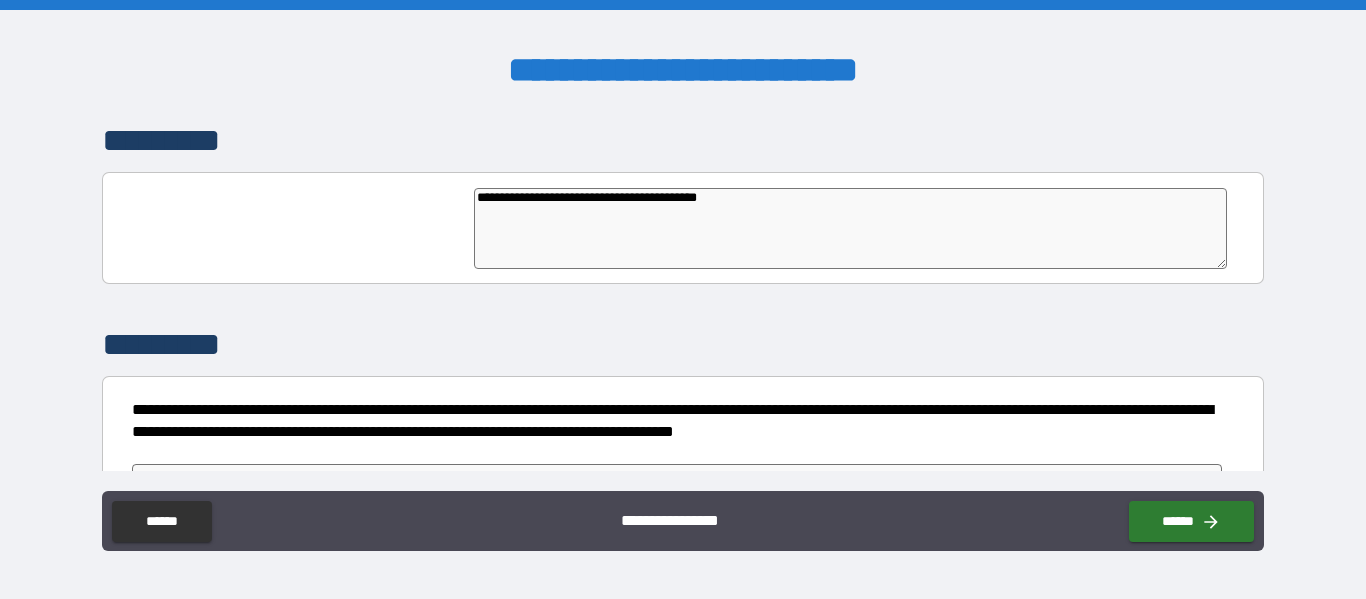type on "**********" 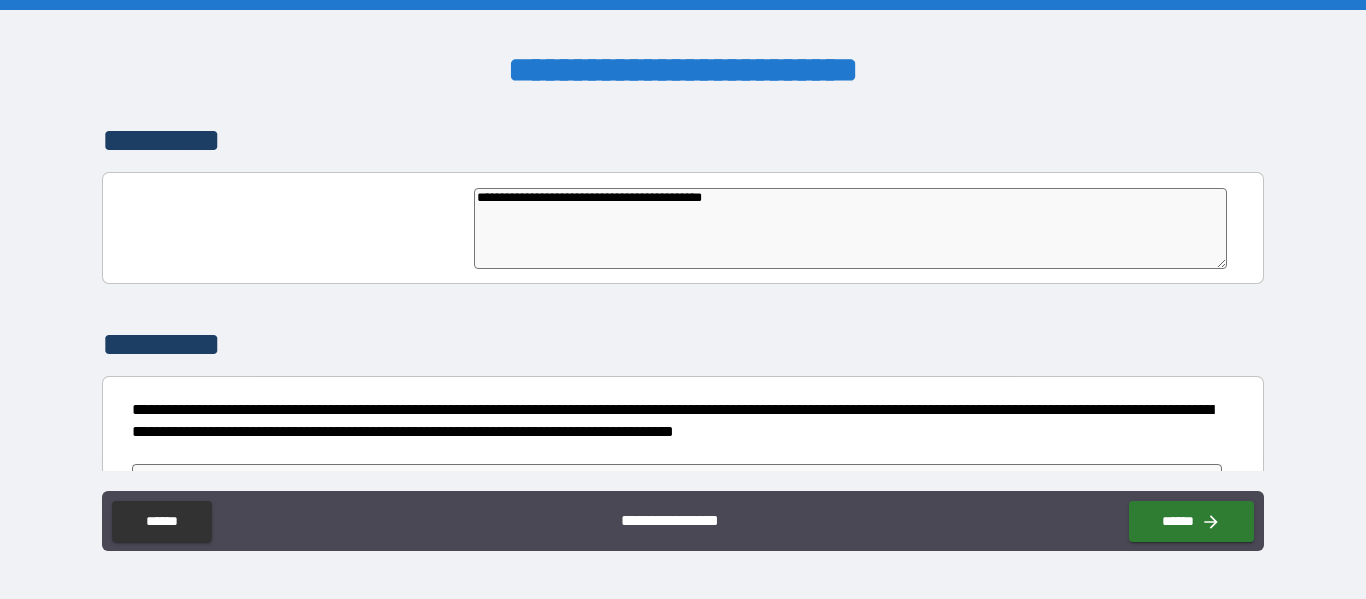 type on "*" 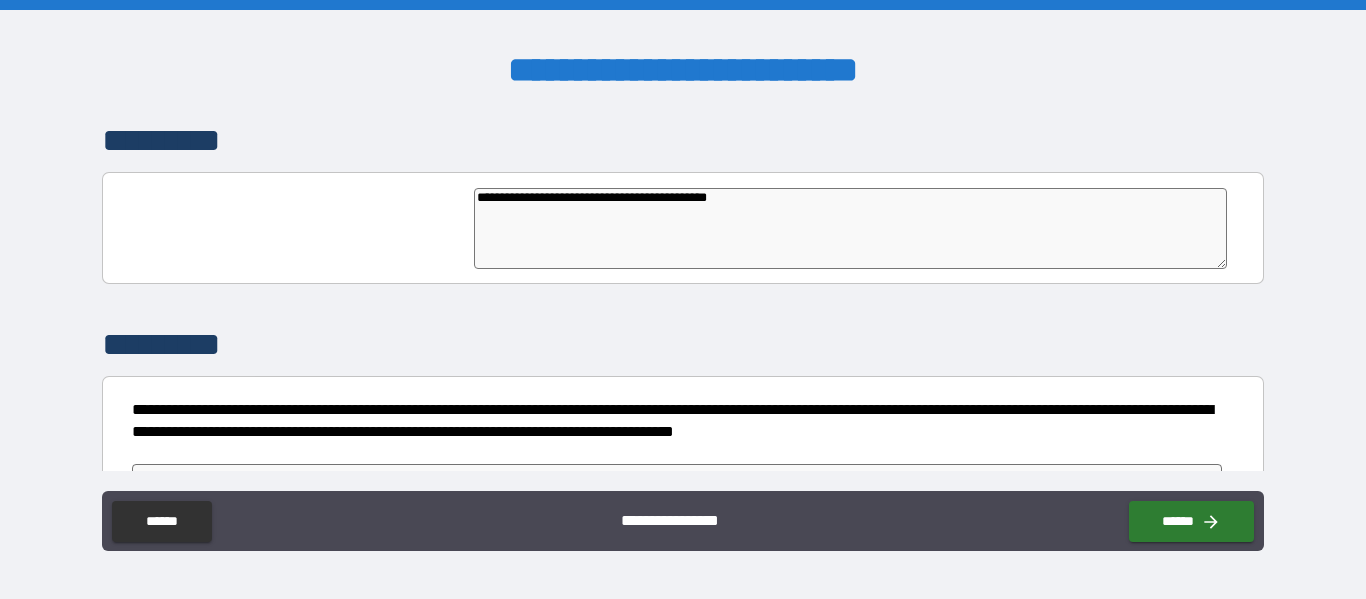 type on "**********" 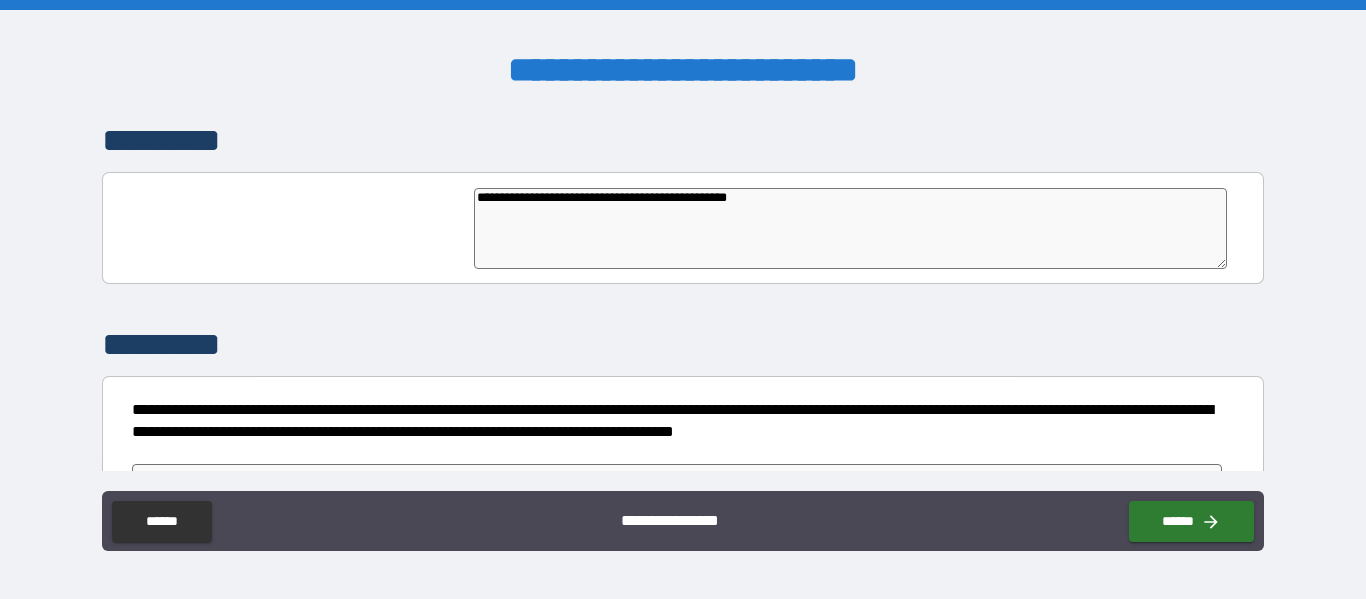 type on "**********" 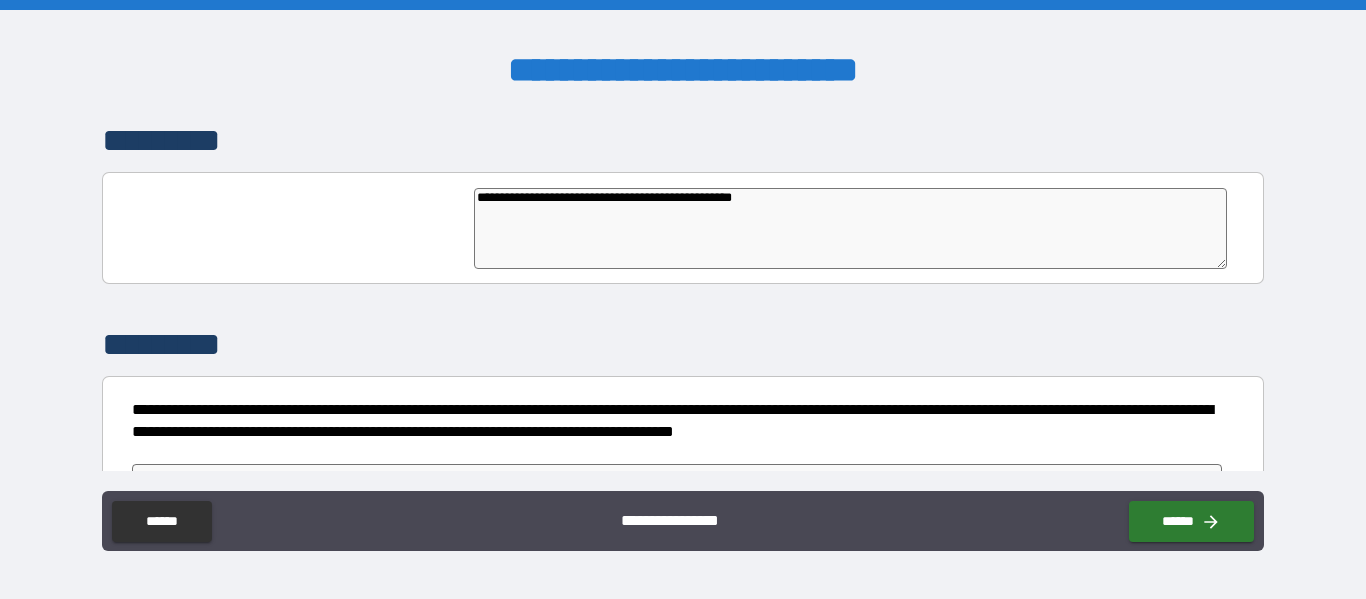 type on "*" 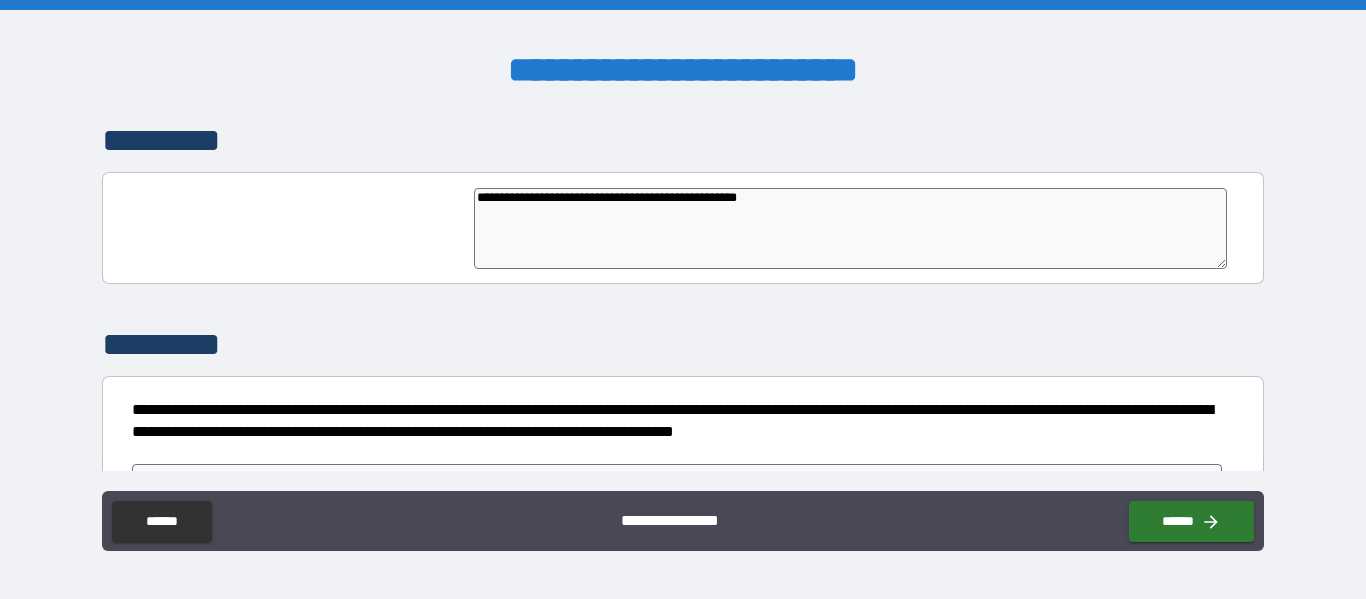 type on "**********" 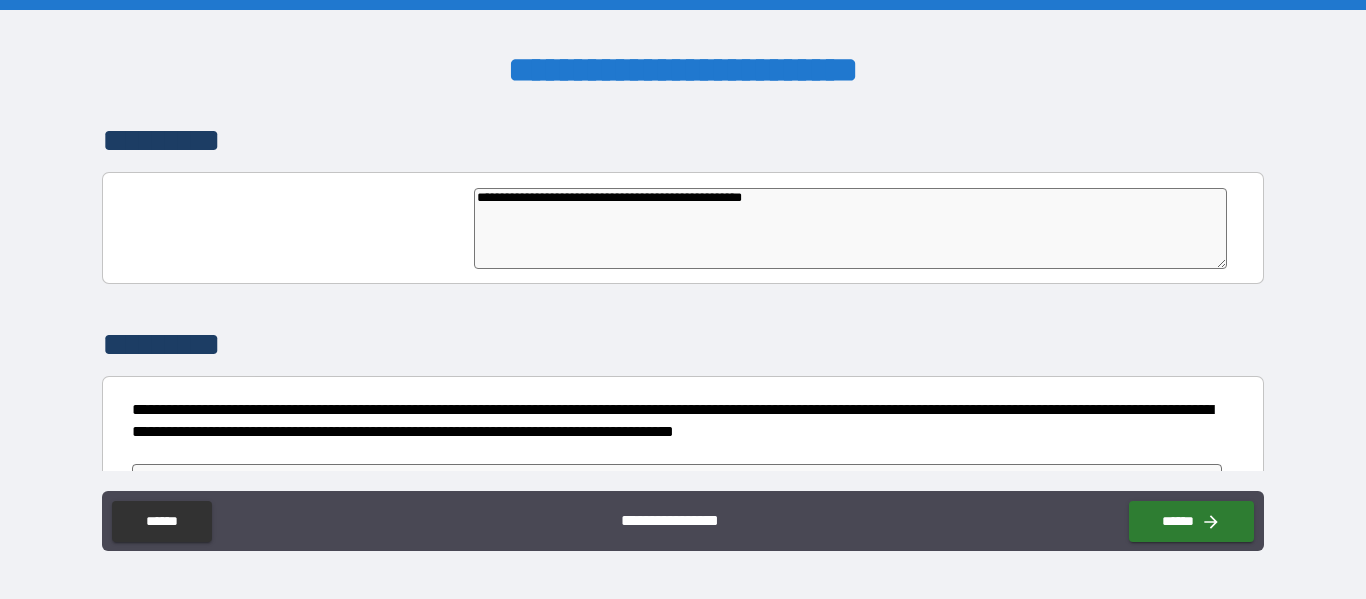 type on "*" 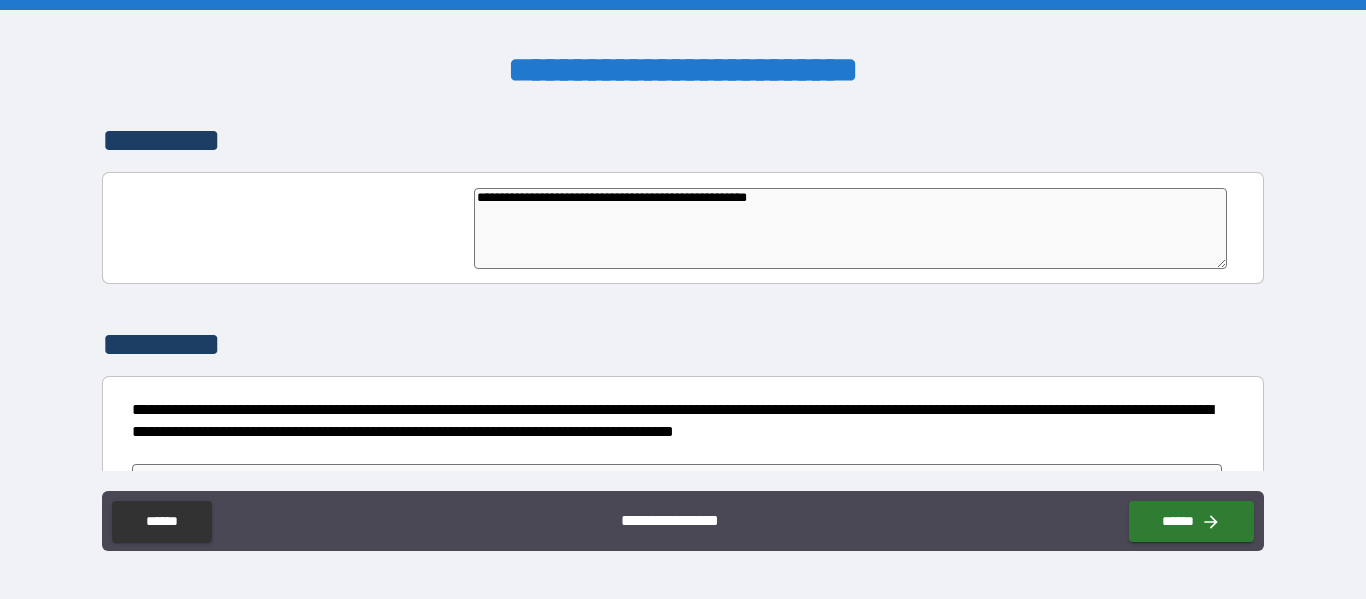type on "**********" 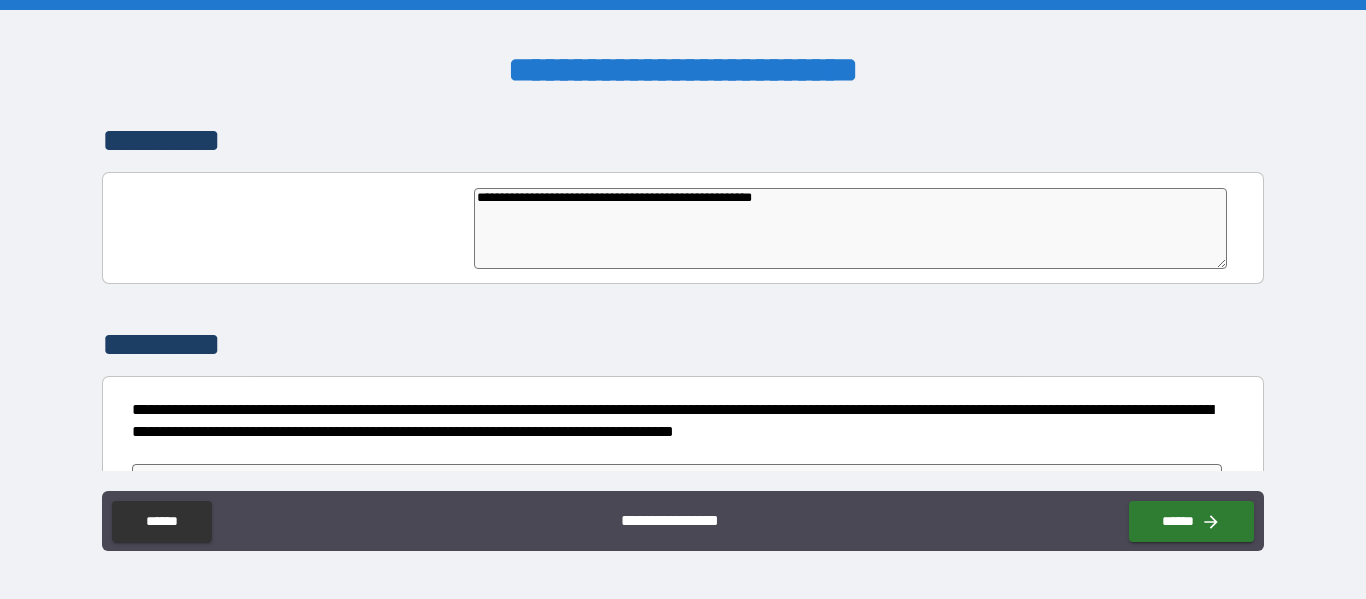 type on "*" 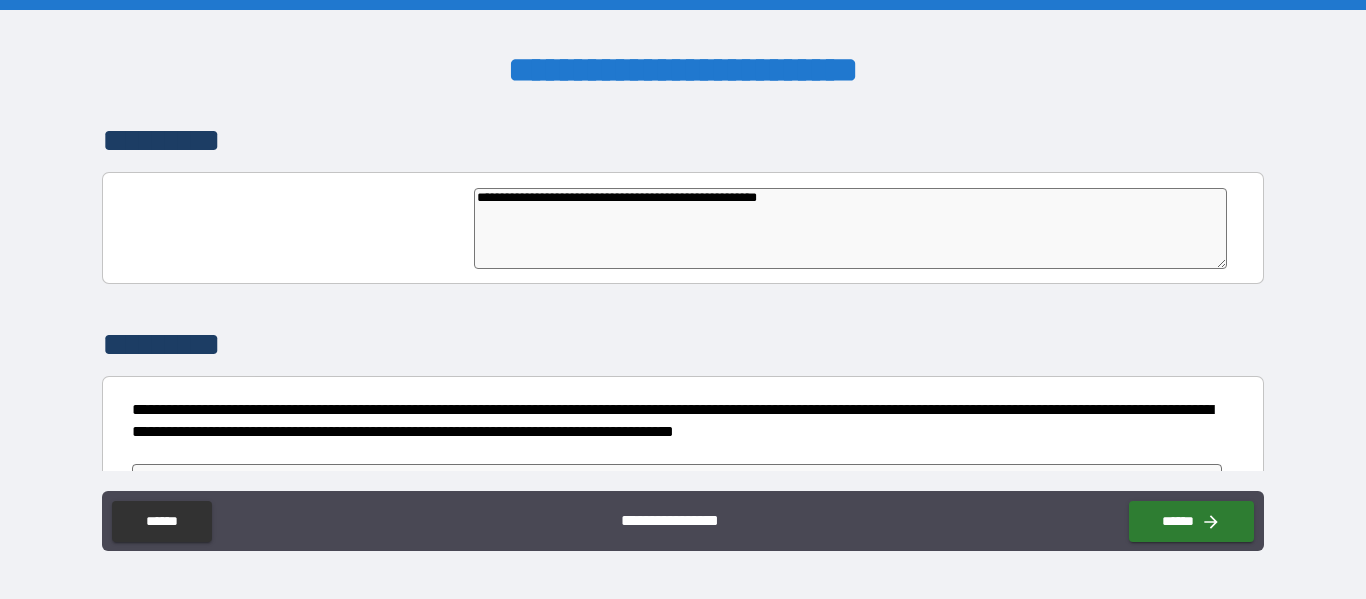 type on "**********" 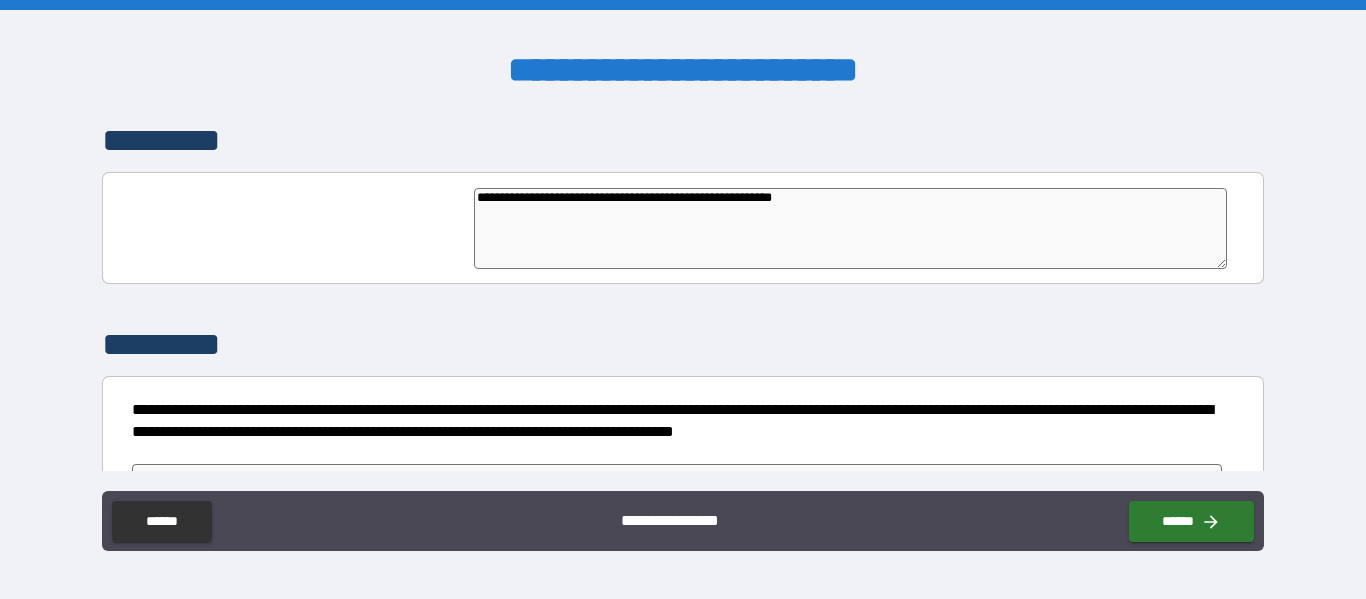 type on "**********" 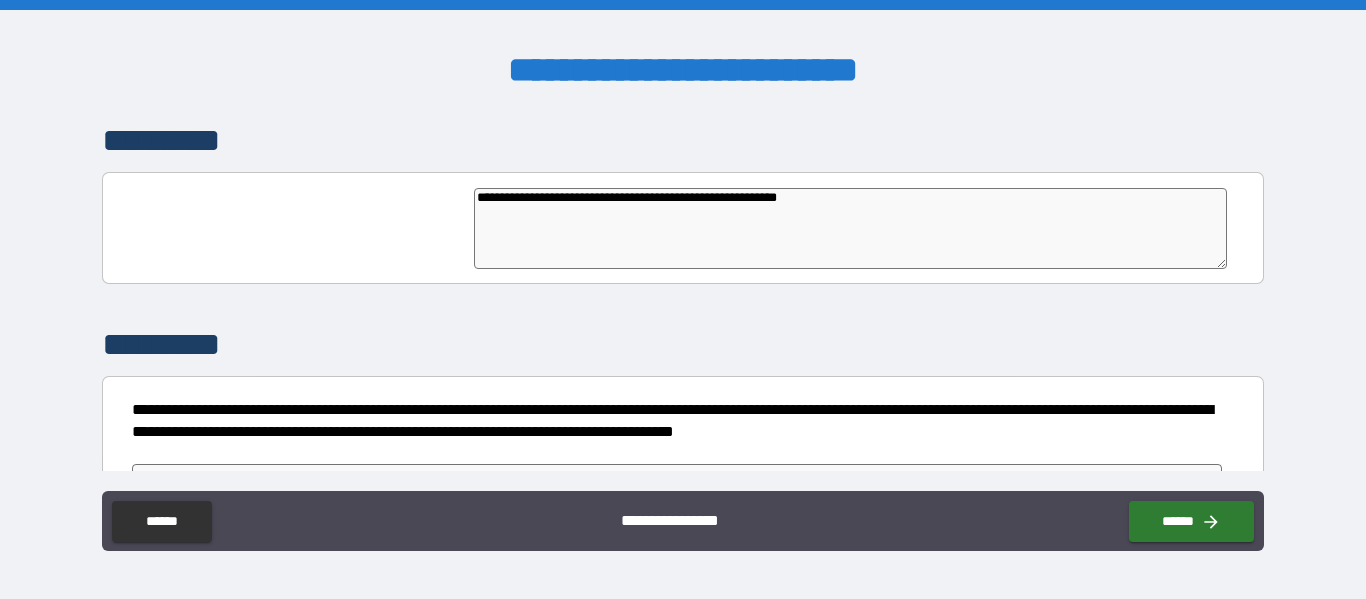 type on "*" 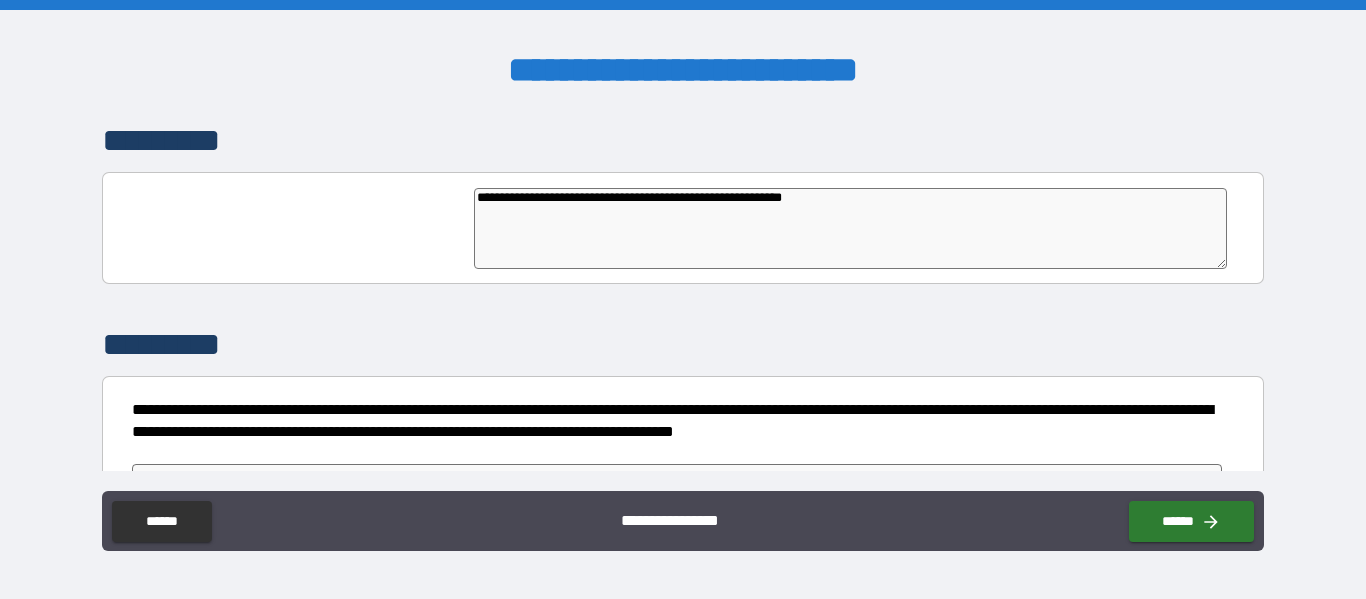 type on "**********" 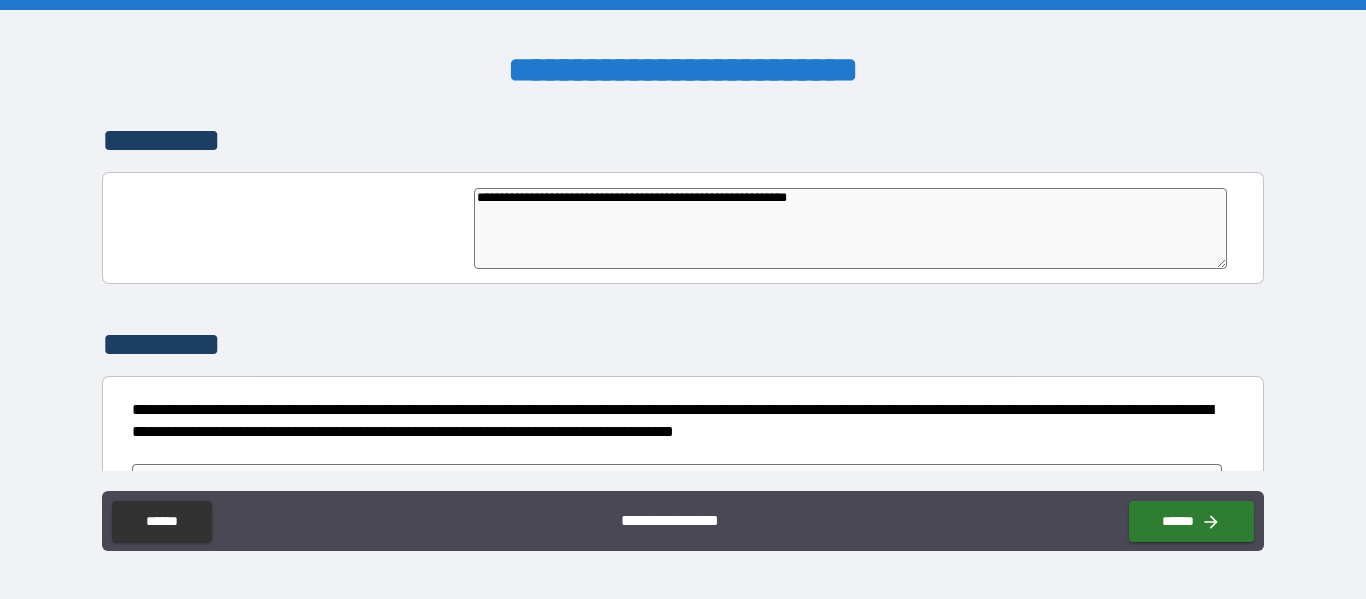 type on "*" 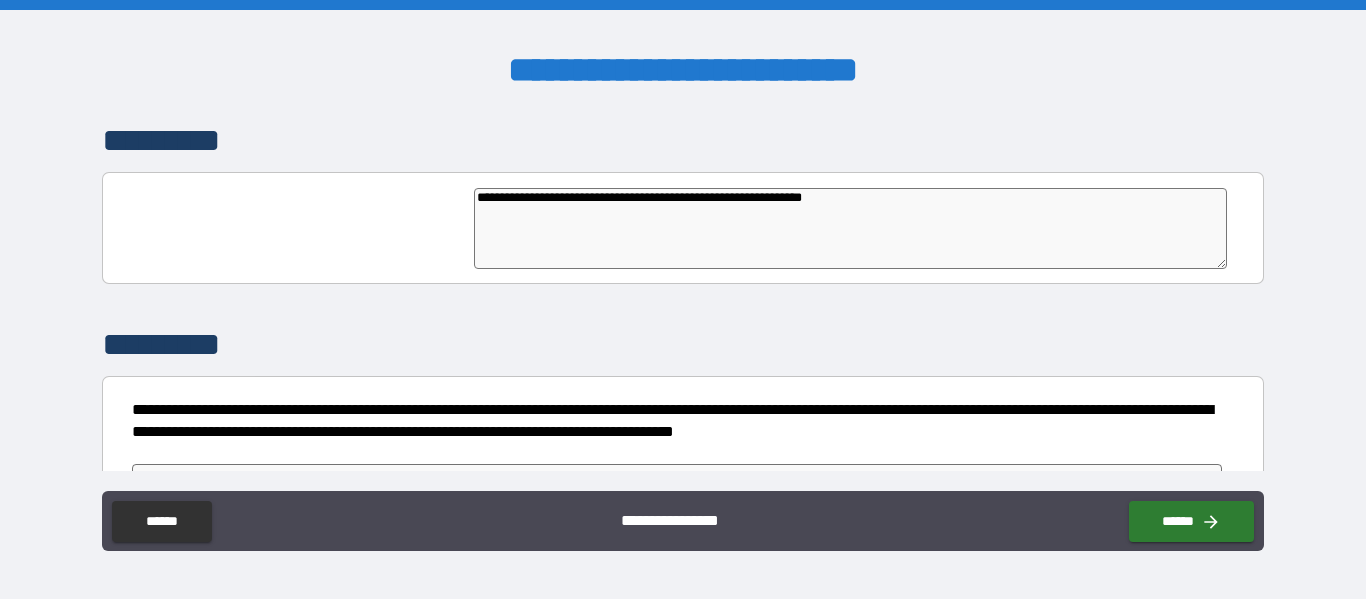 type on "**********" 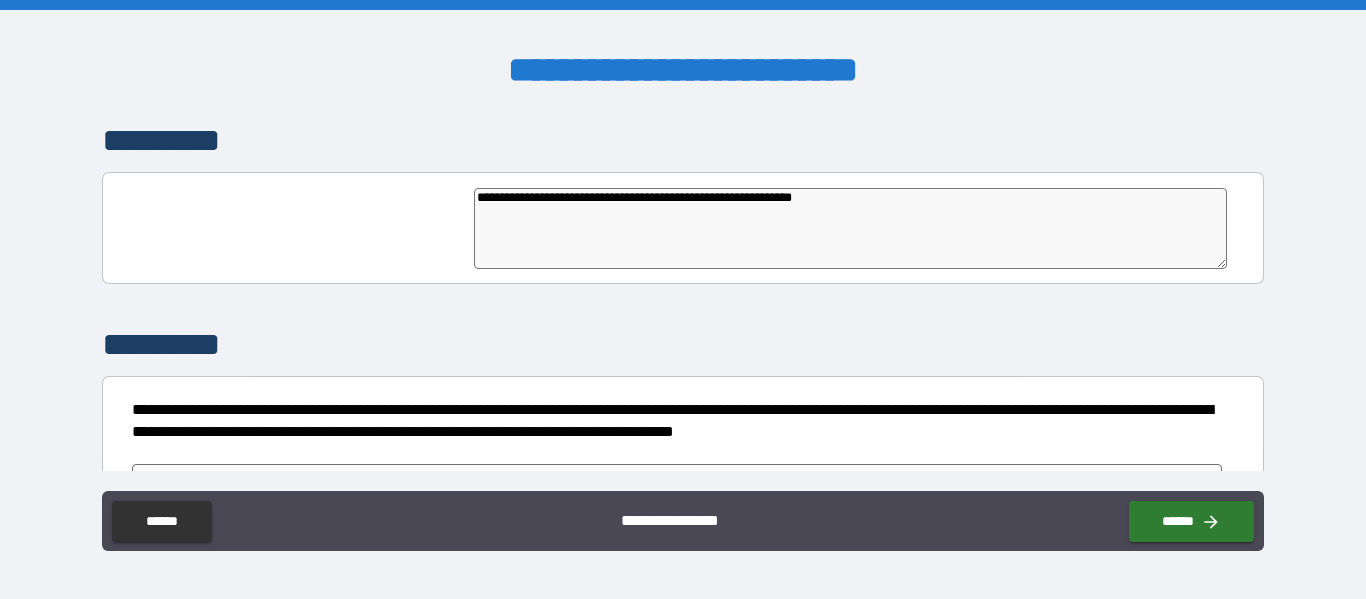 type on "**********" 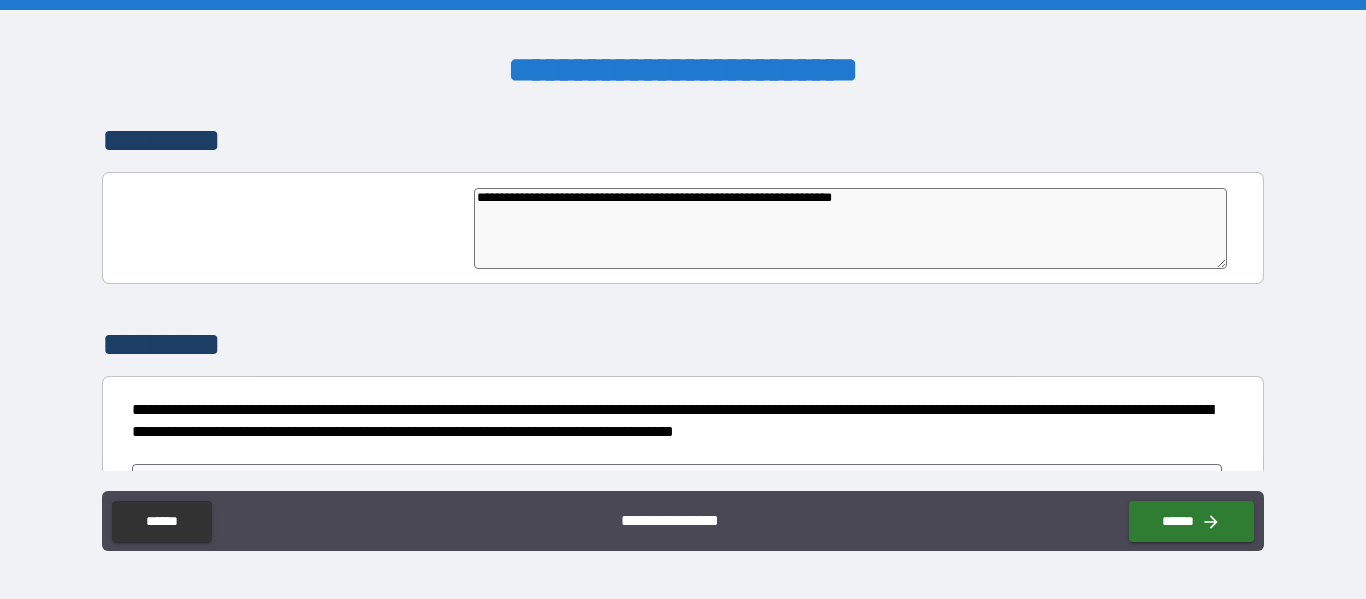 type on "*" 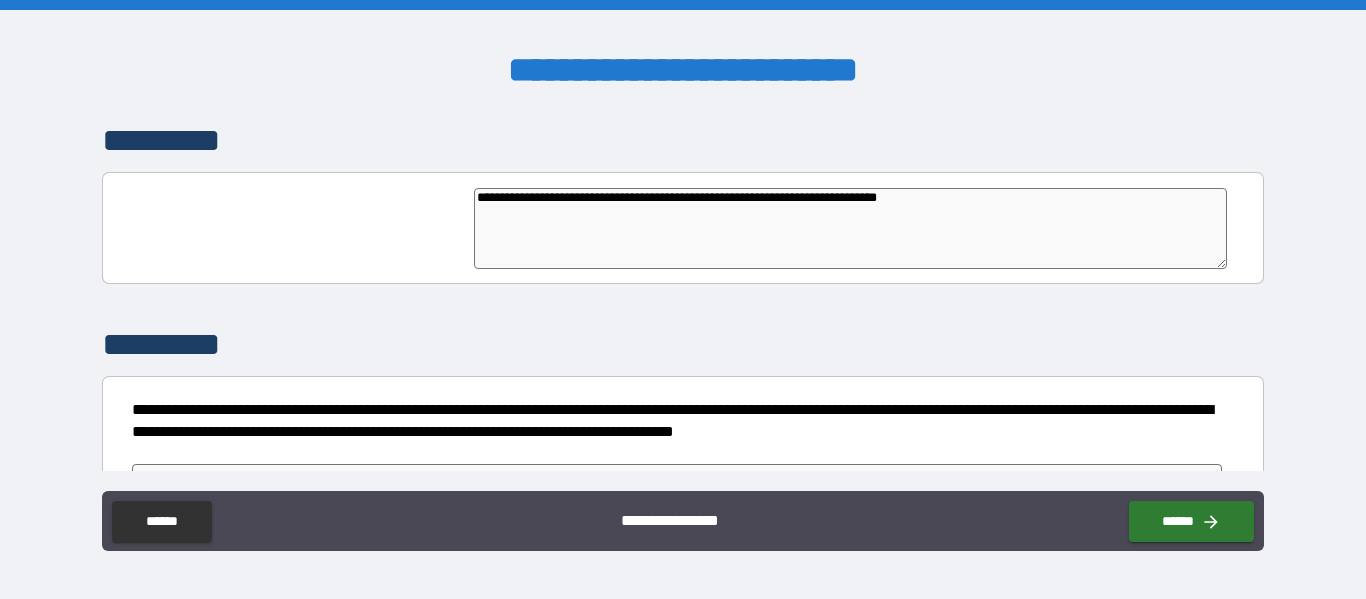 type on "**********" 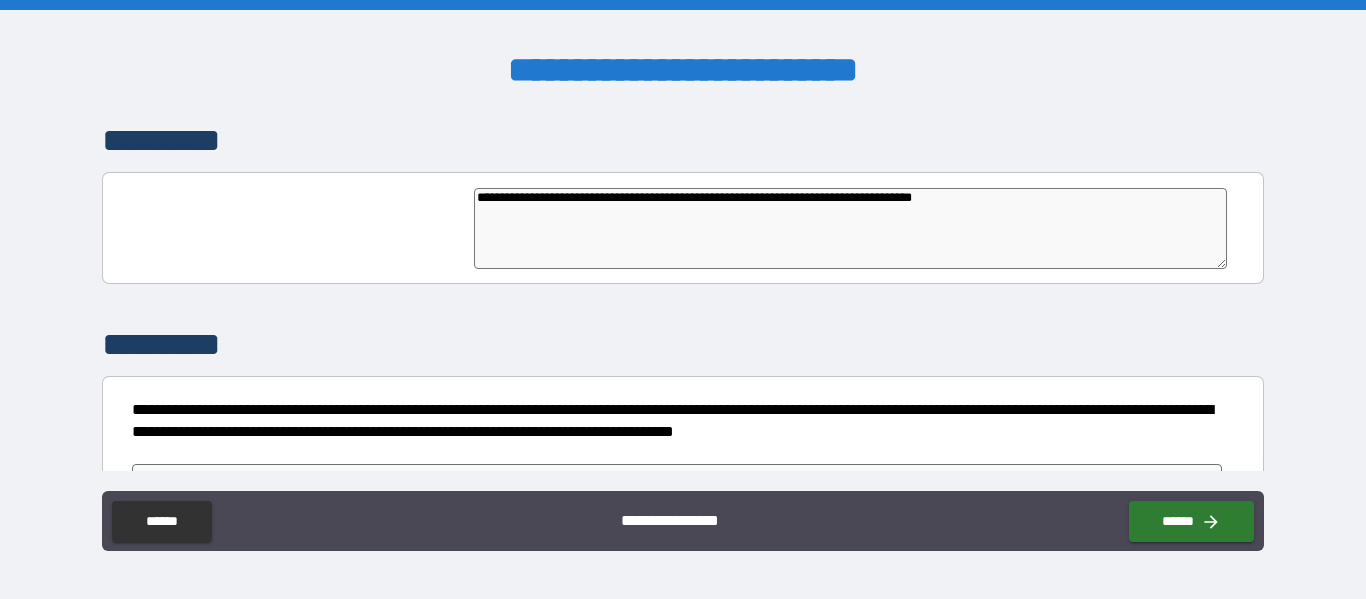 type on "**********" 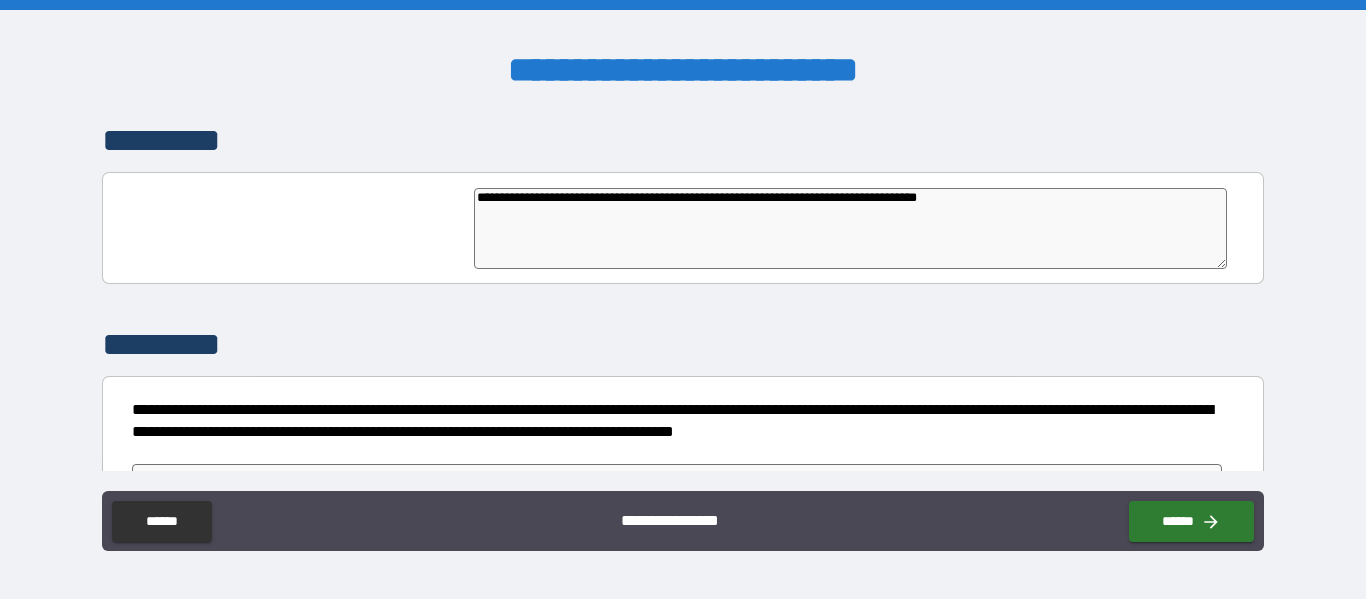 type on "*" 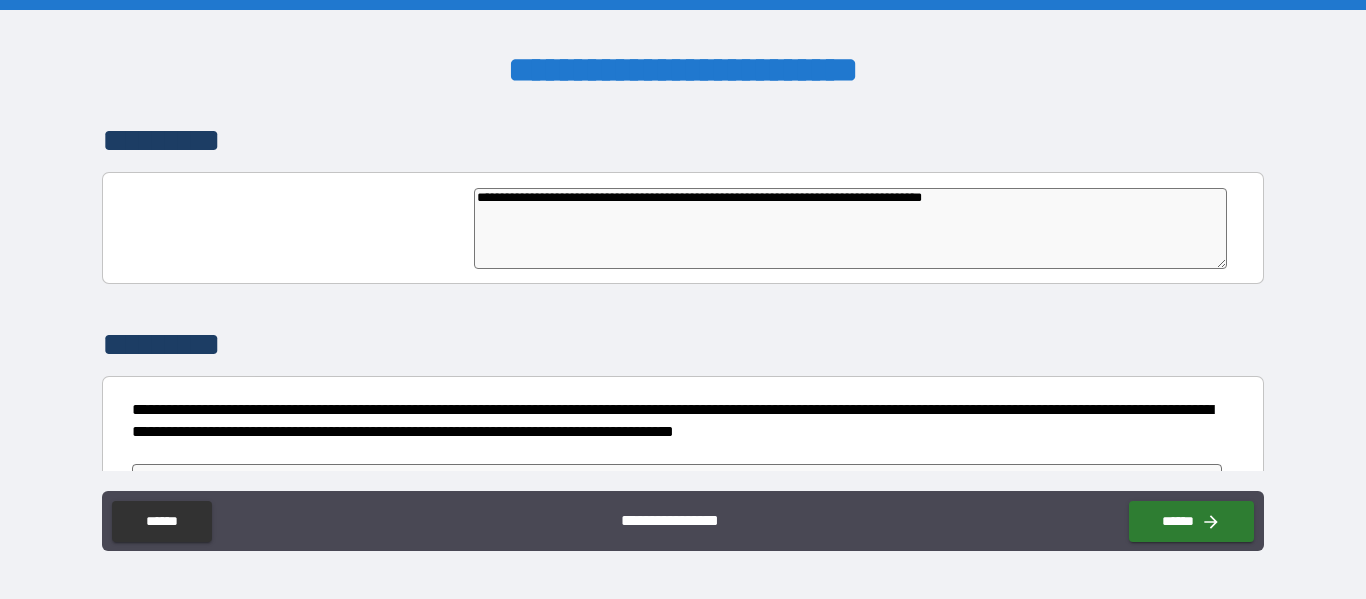 type on "*" 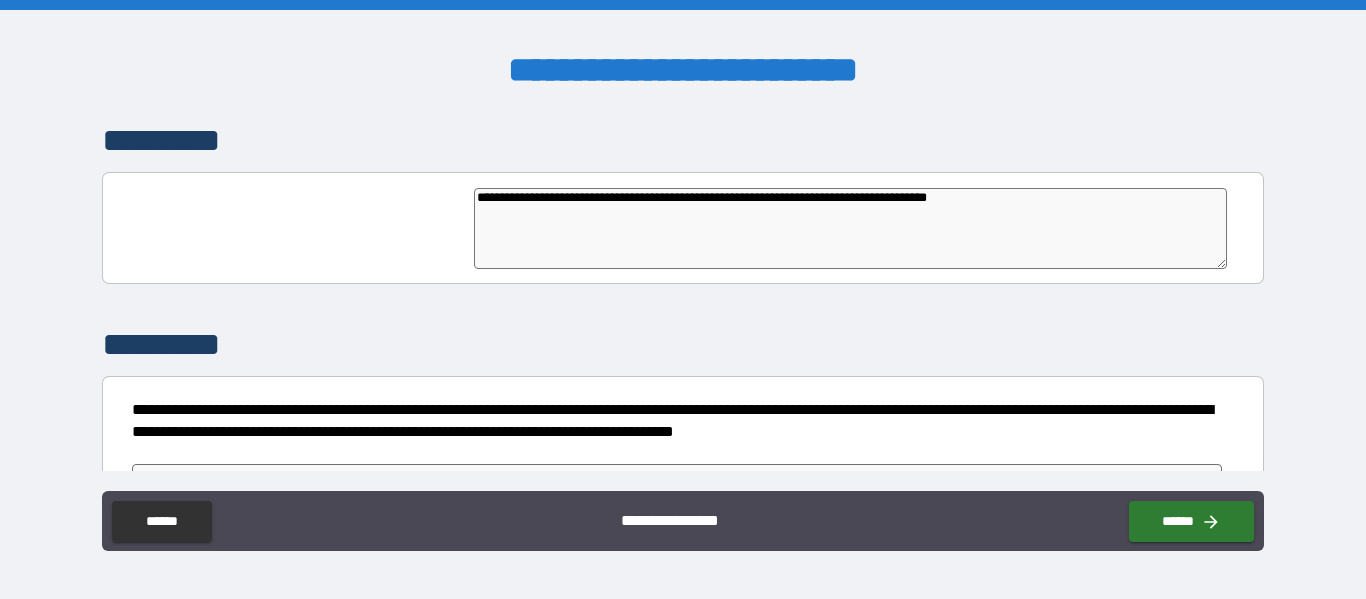 type on "*" 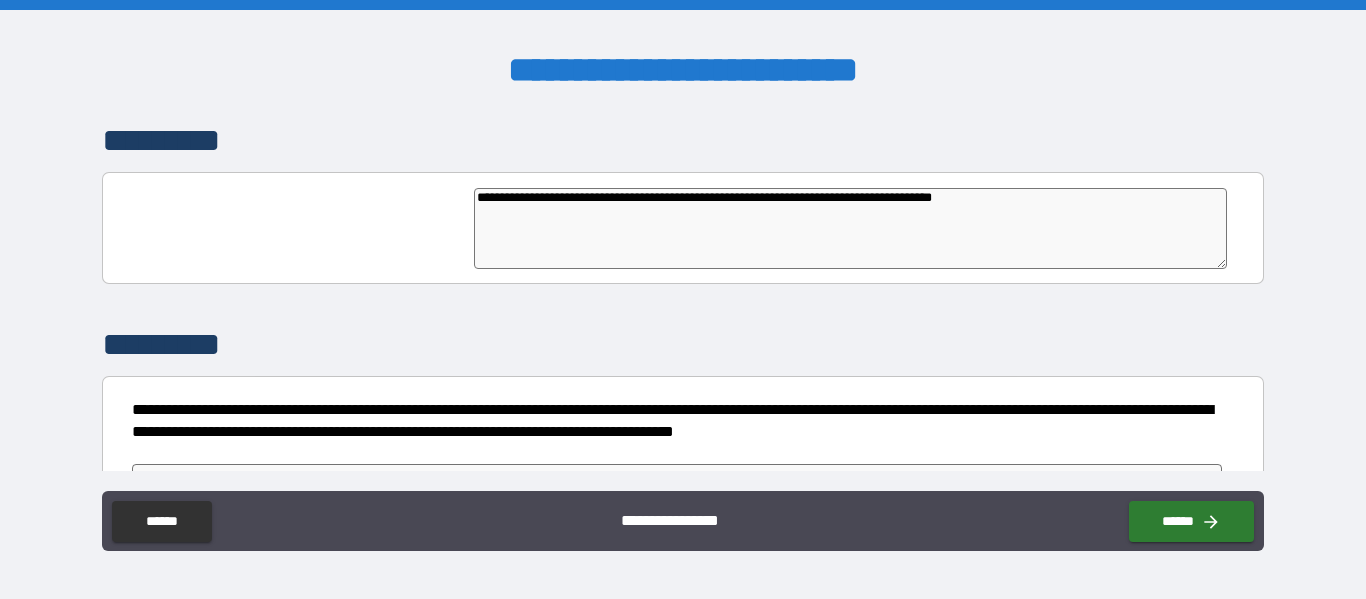 type on "**********" 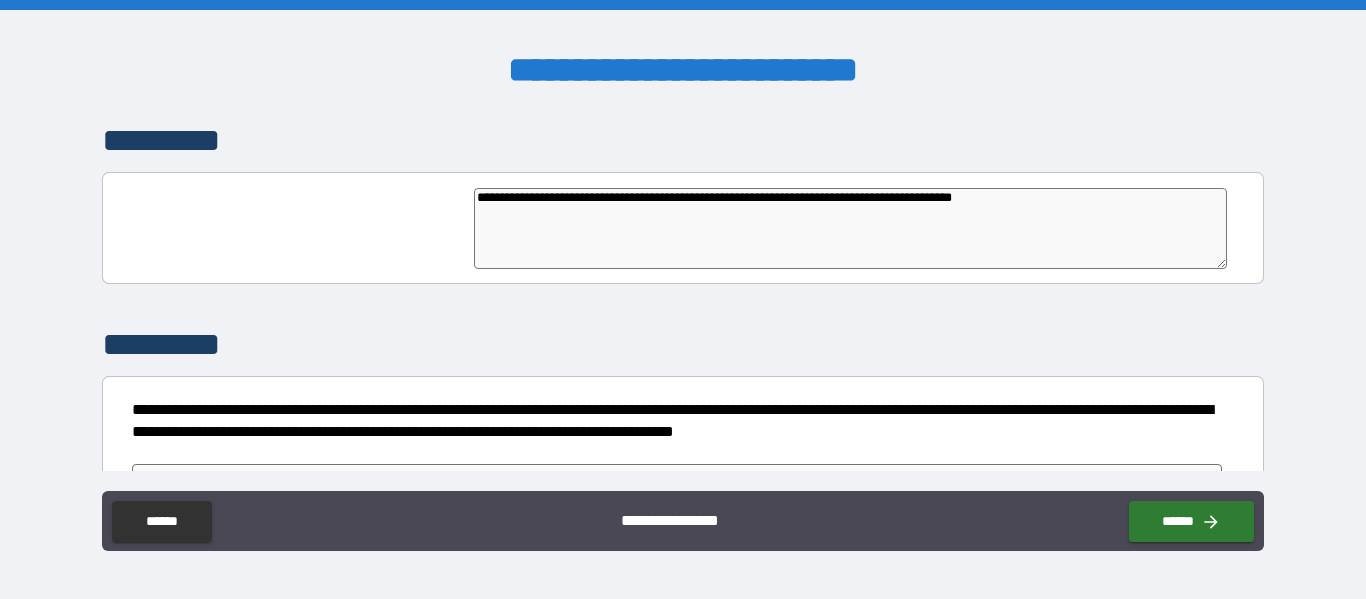 type on "**********" 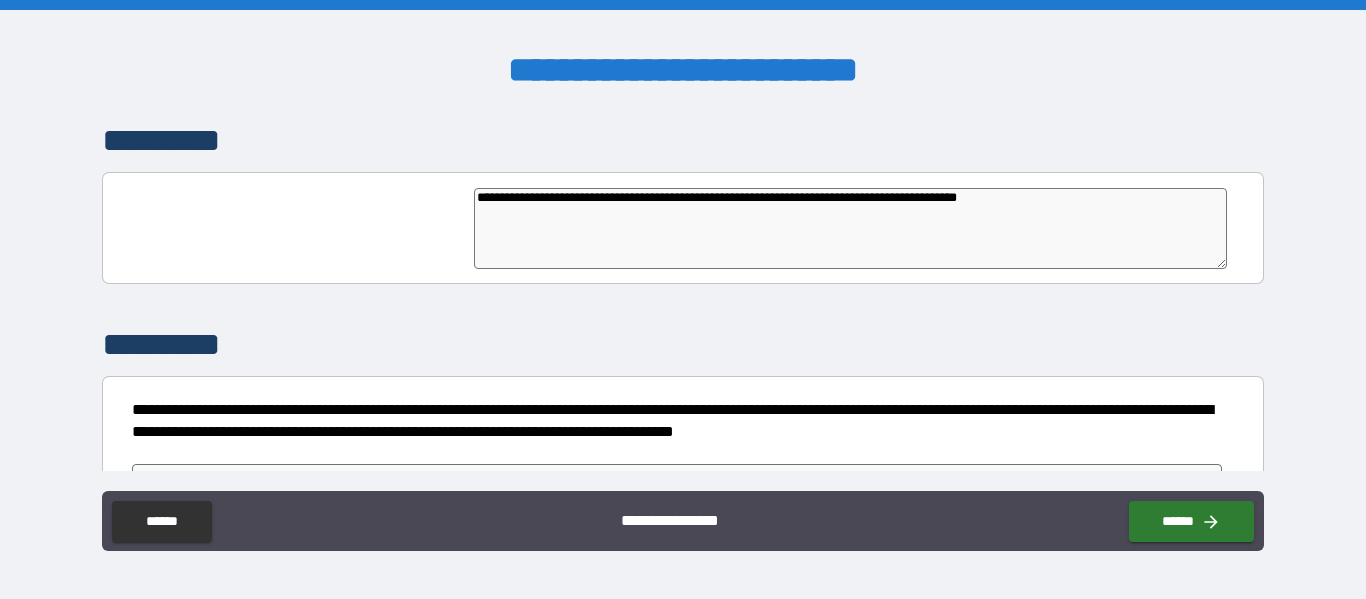 type on "*" 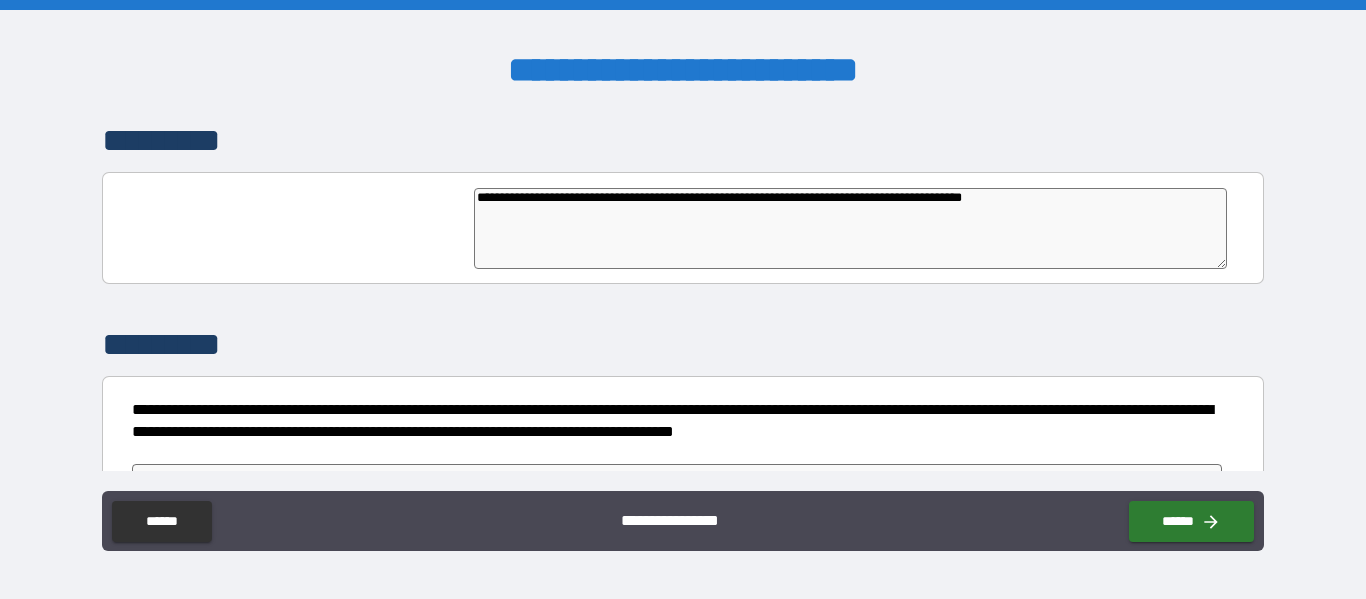 type on "*" 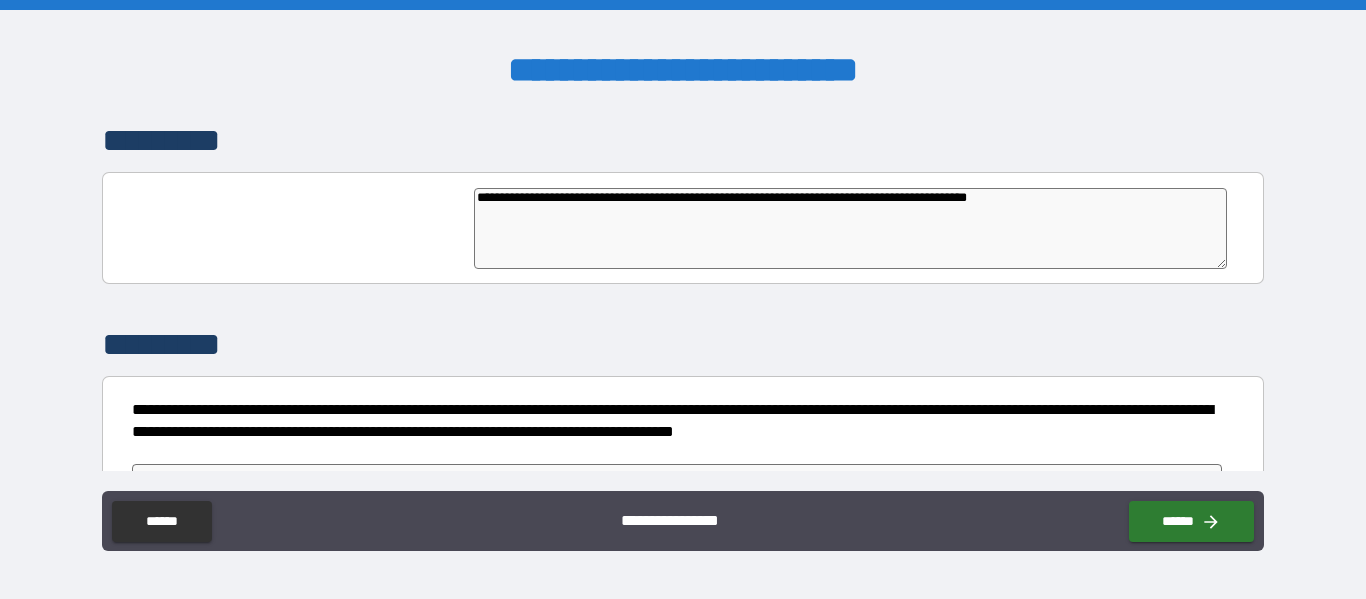type on "**********" 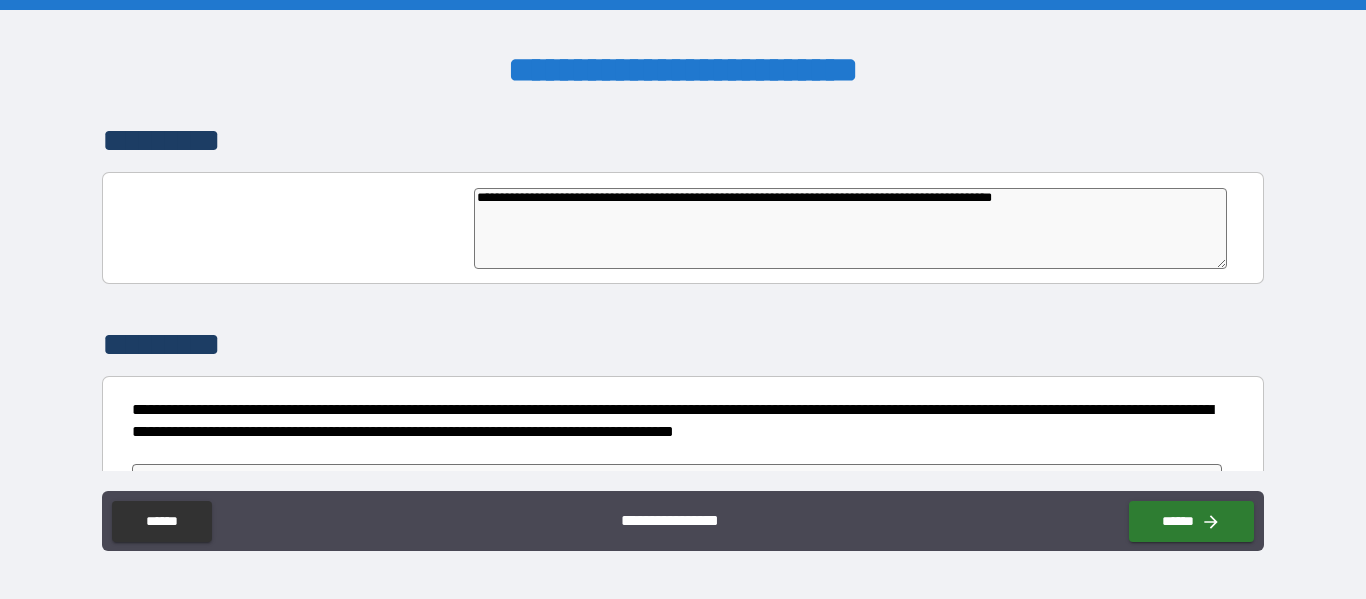 type on "**********" 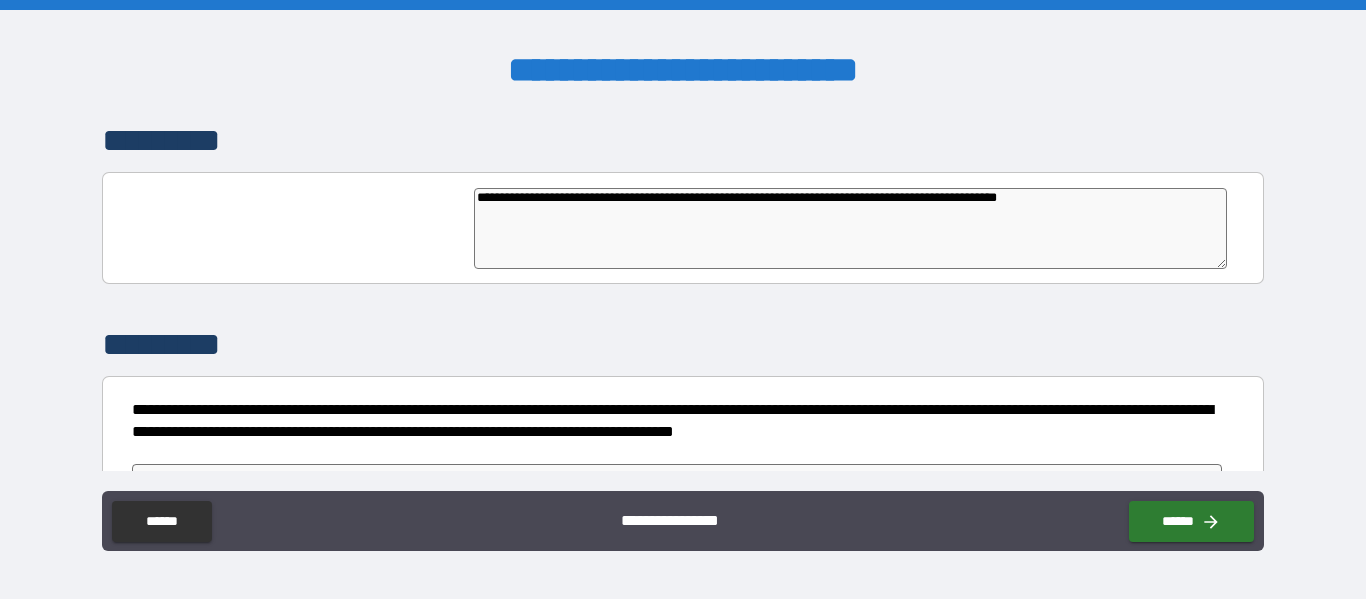 type on "*" 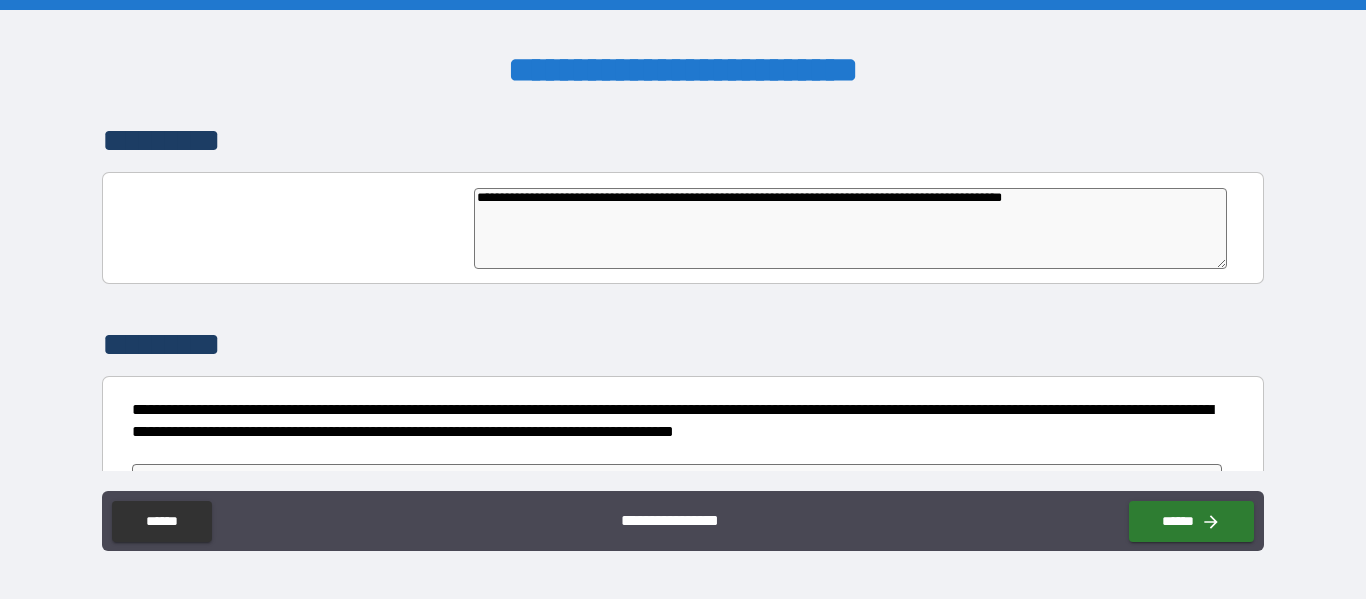 type on "**********" 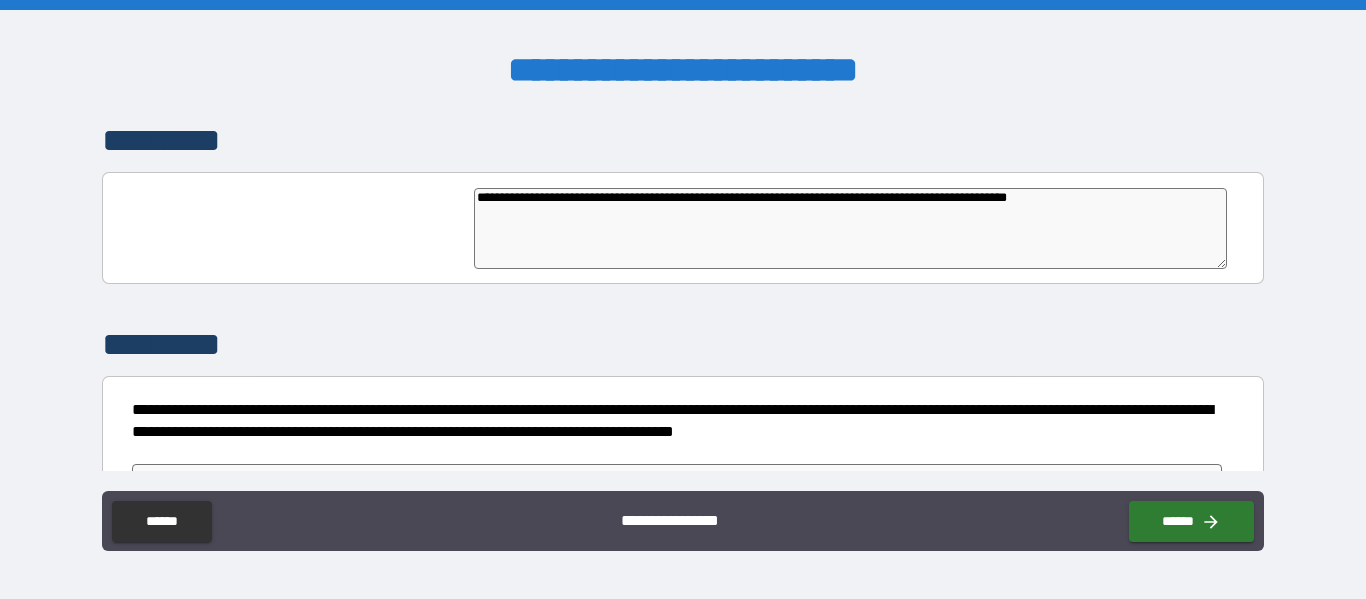 type on "*" 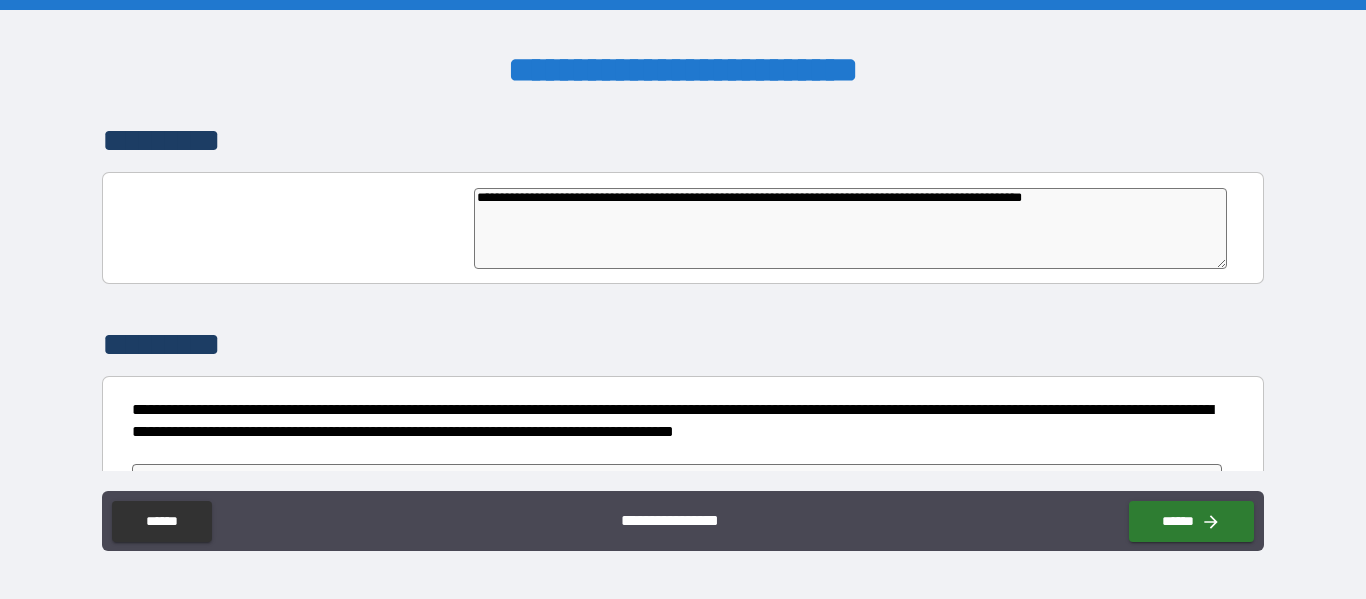 type on "**********" 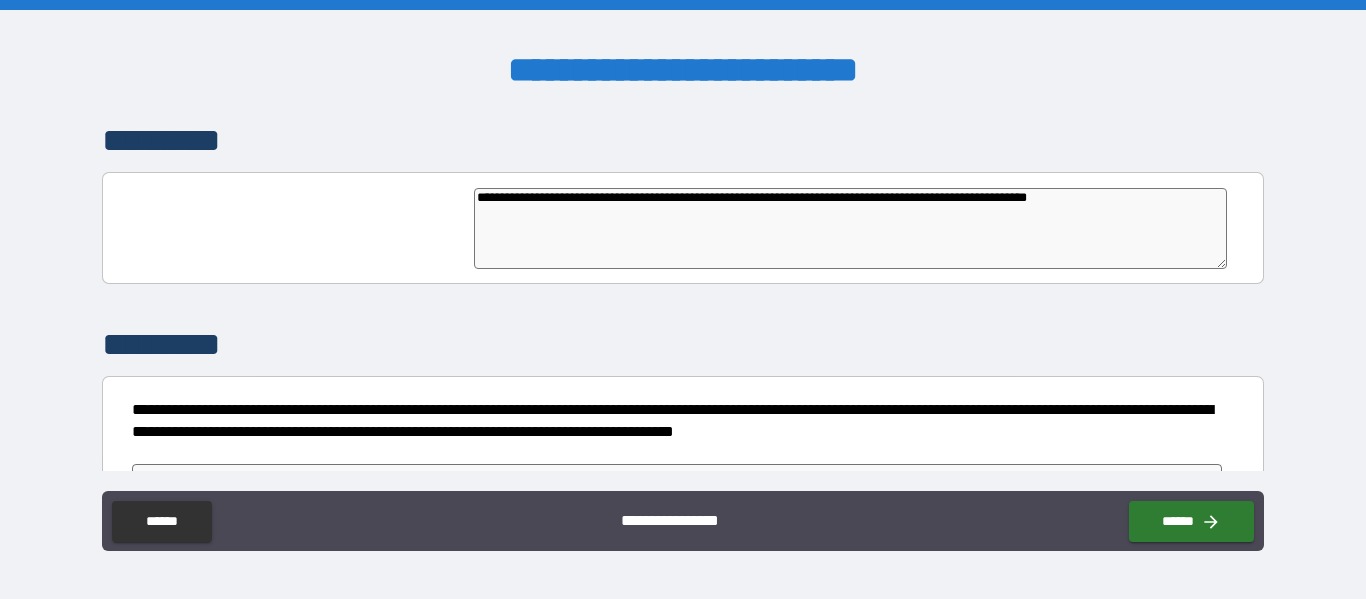 type on "*" 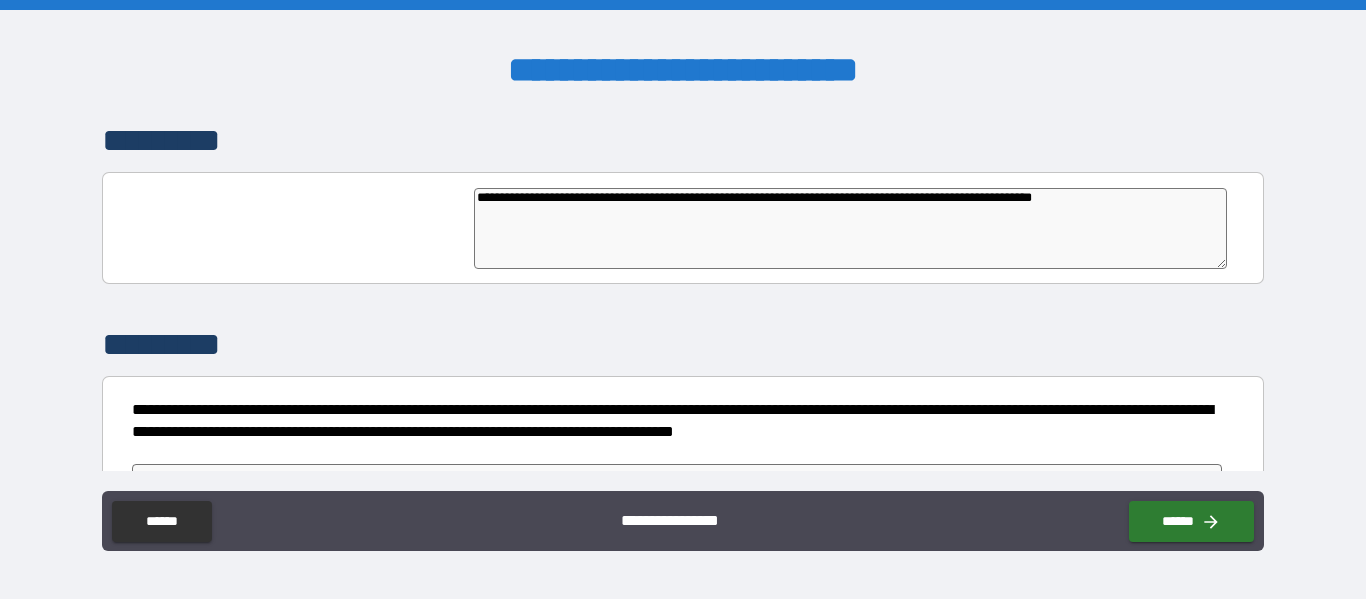 type on "*" 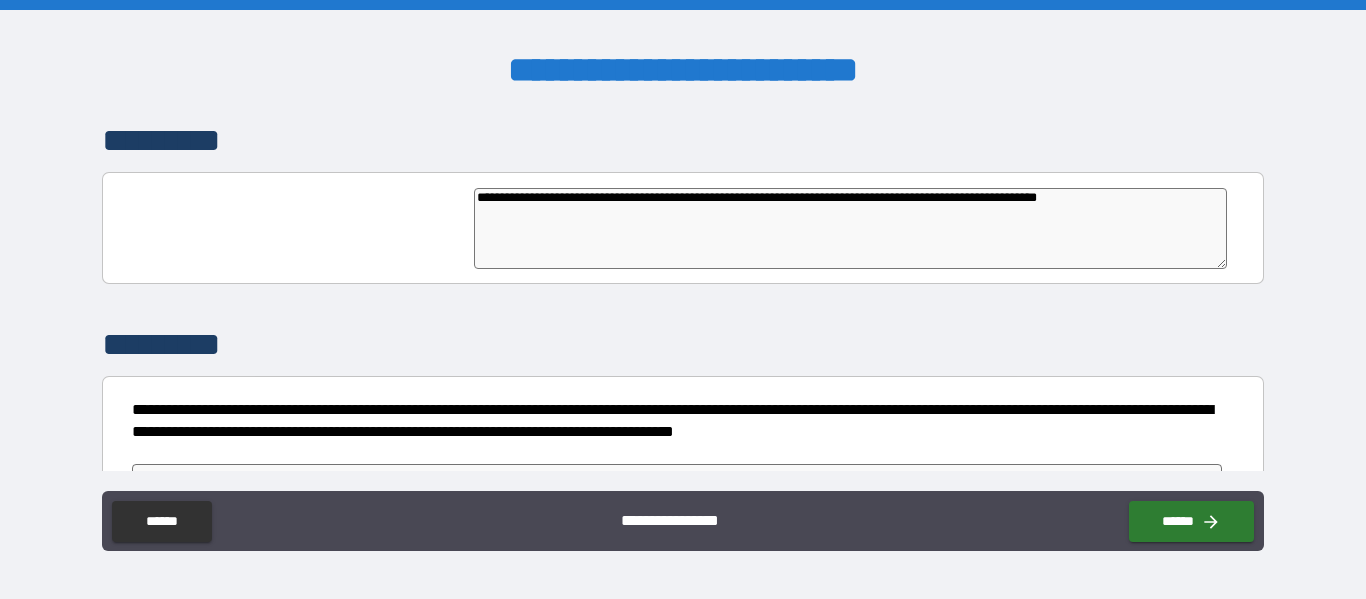 type on "**********" 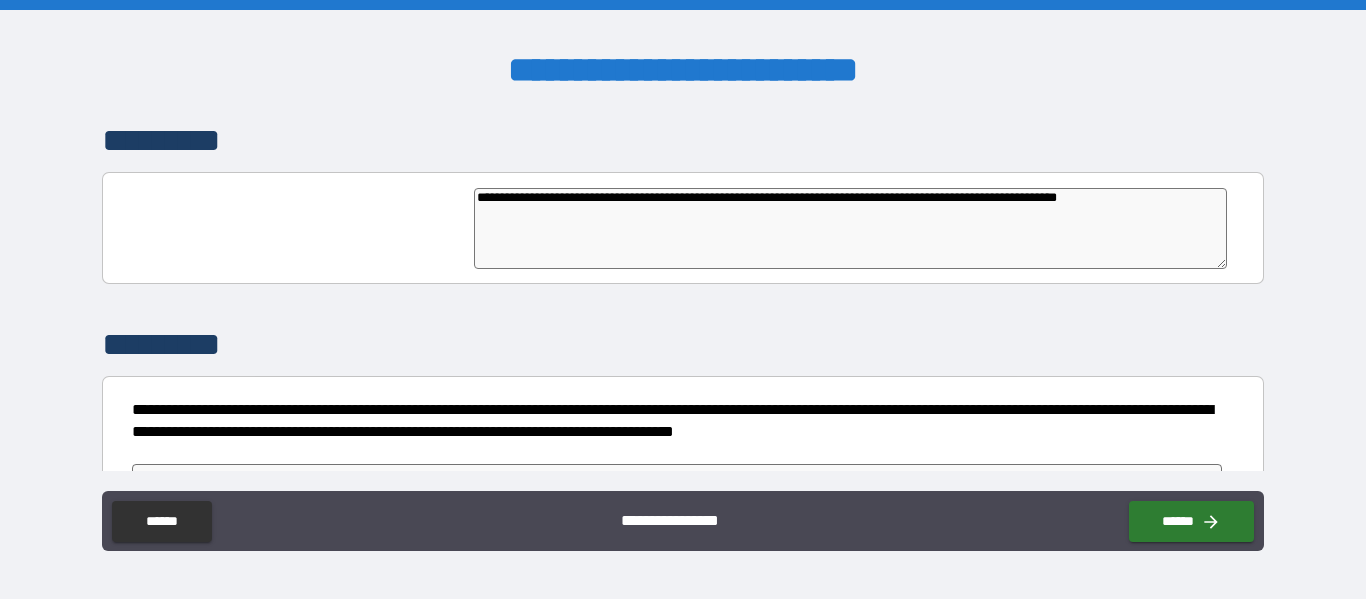 type on "**********" 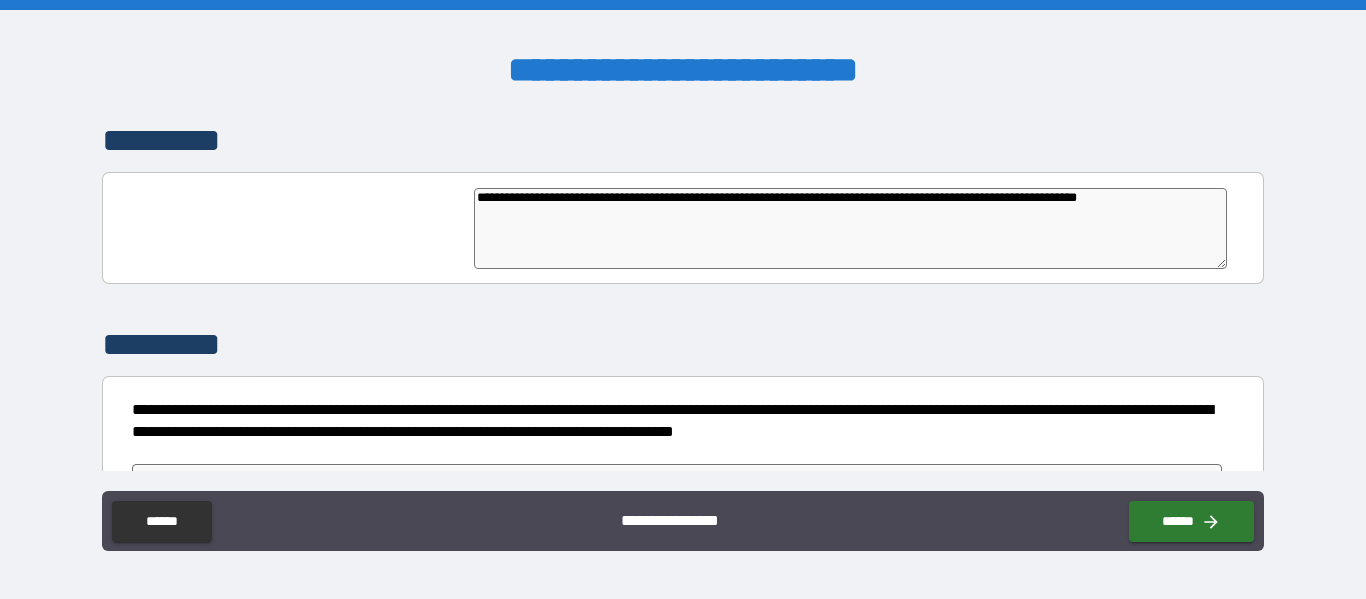 type on "**********" 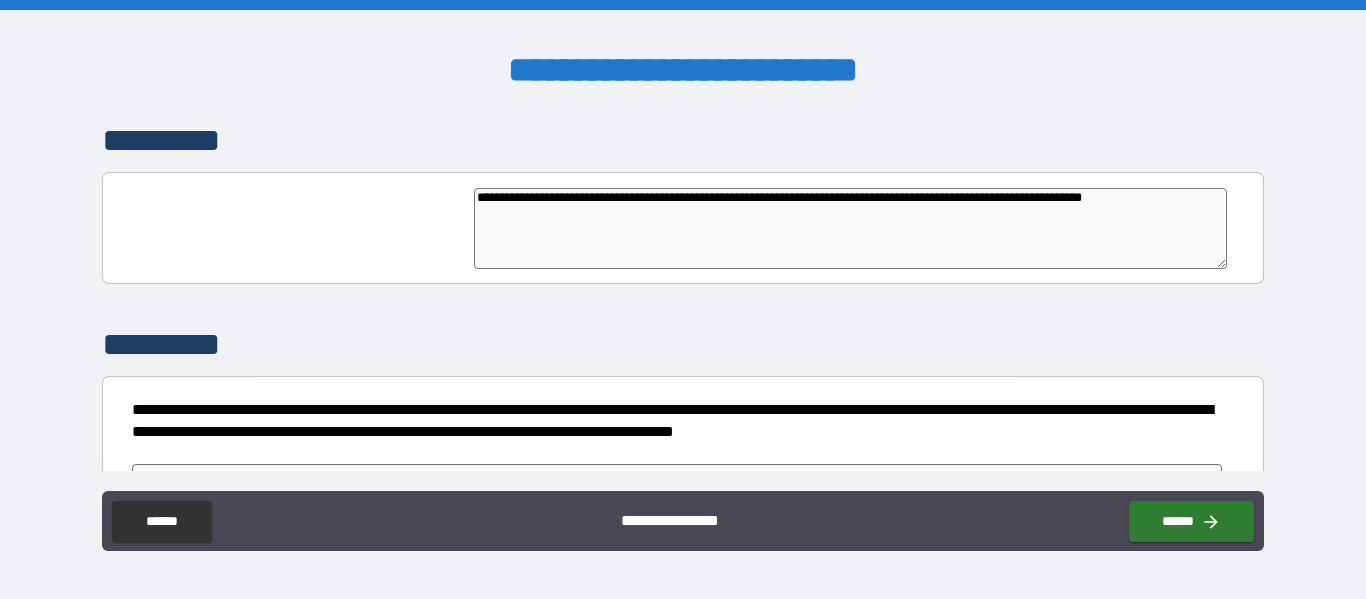 type on "*" 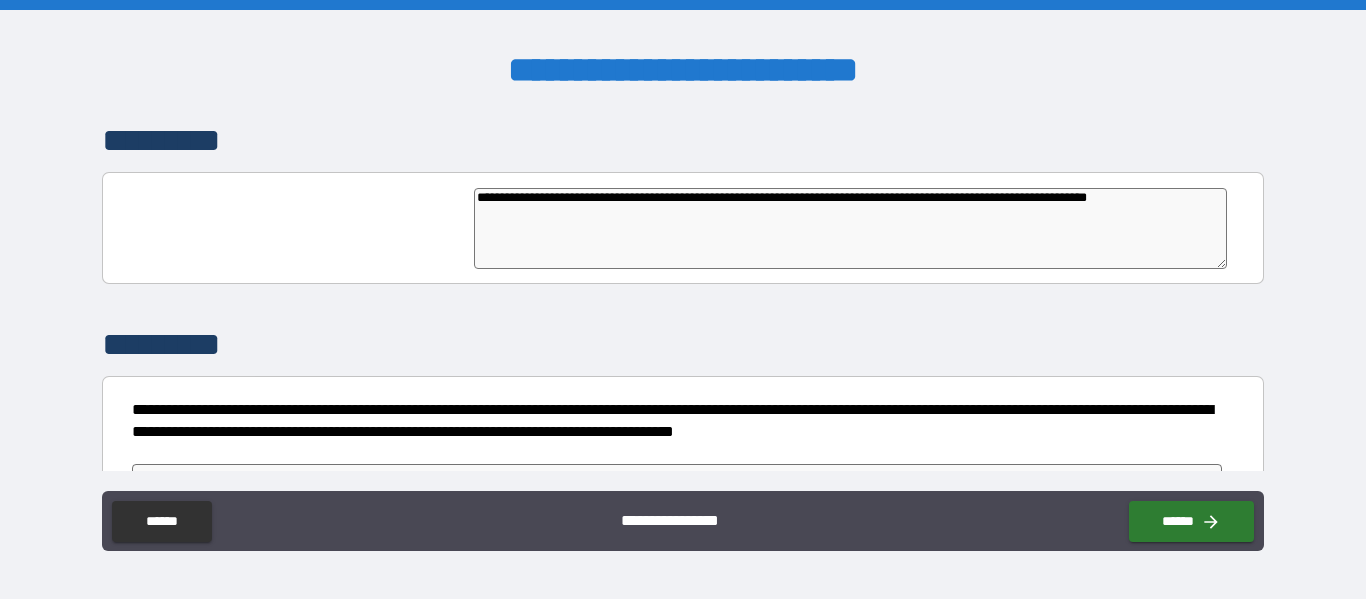 type on "**********" 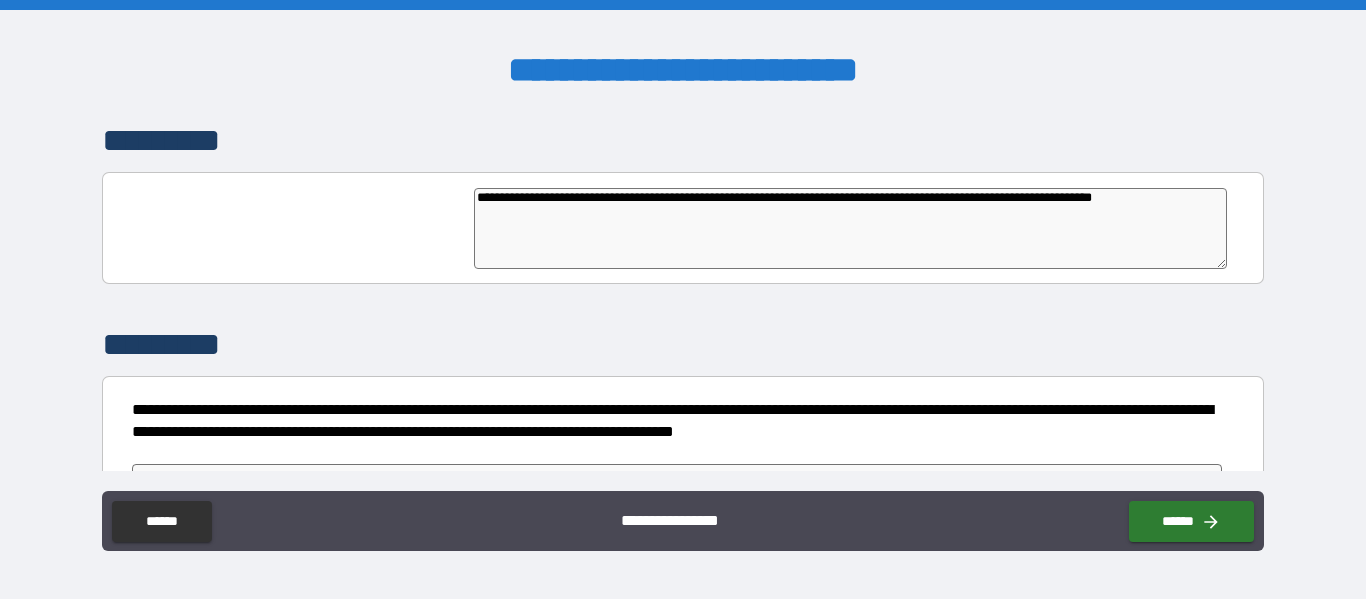 type on "**********" 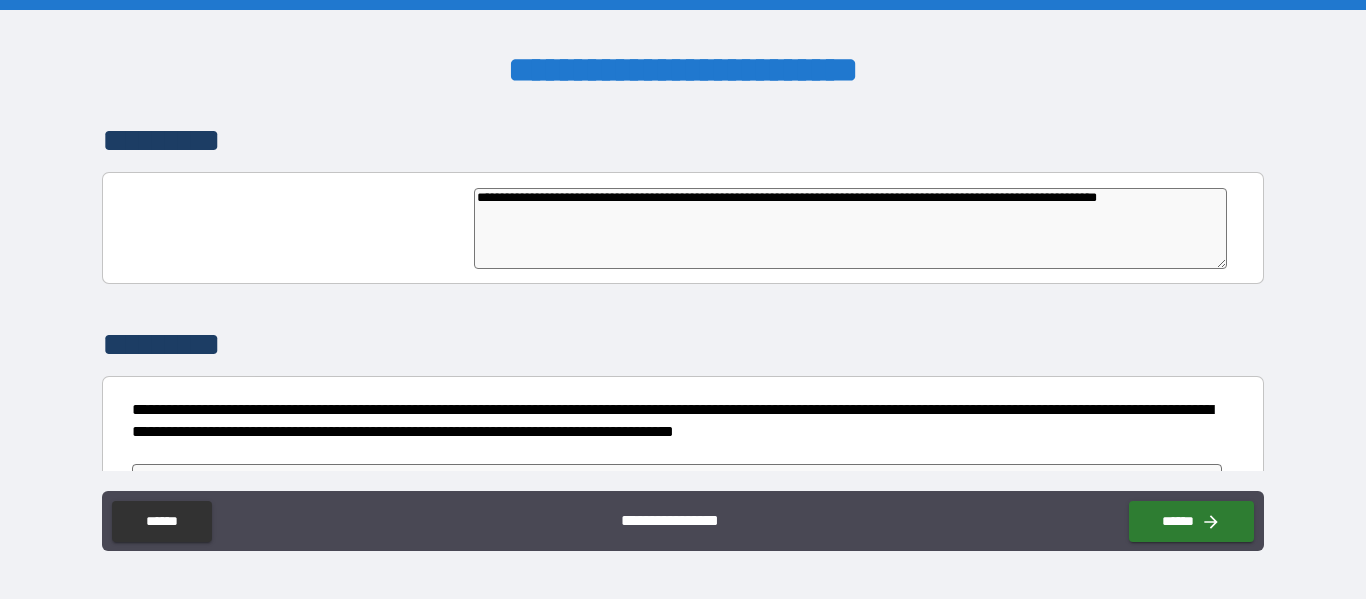 type on "*" 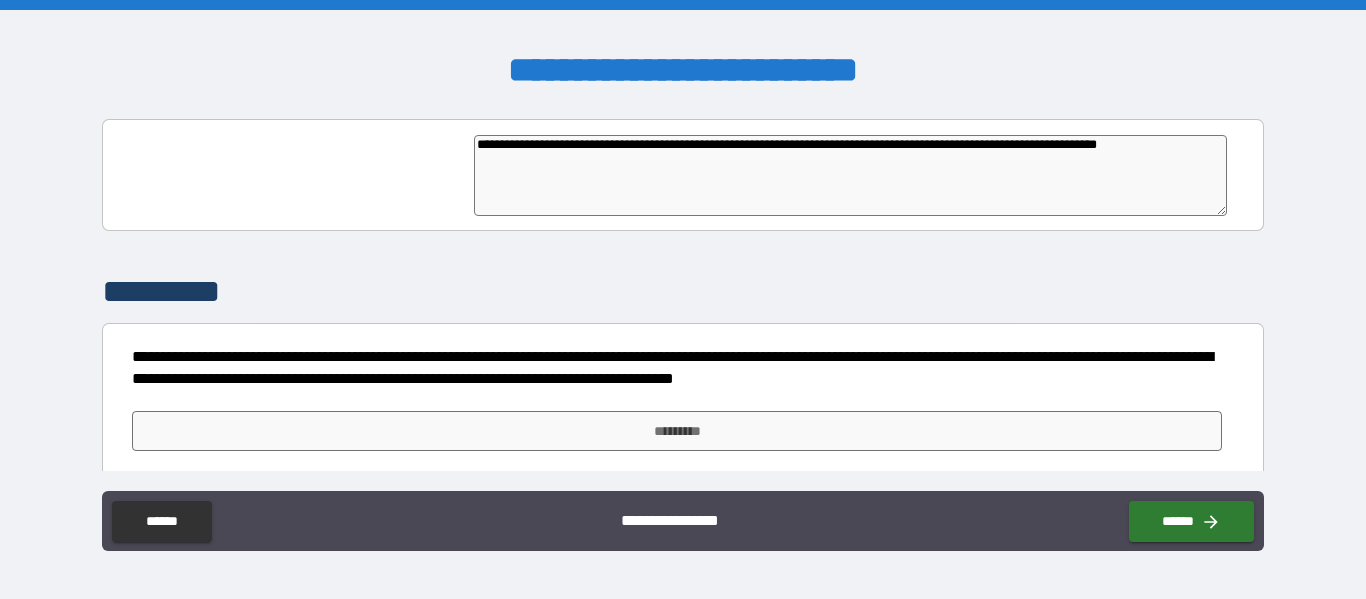 scroll, scrollTop: 4968, scrollLeft: 0, axis: vertical 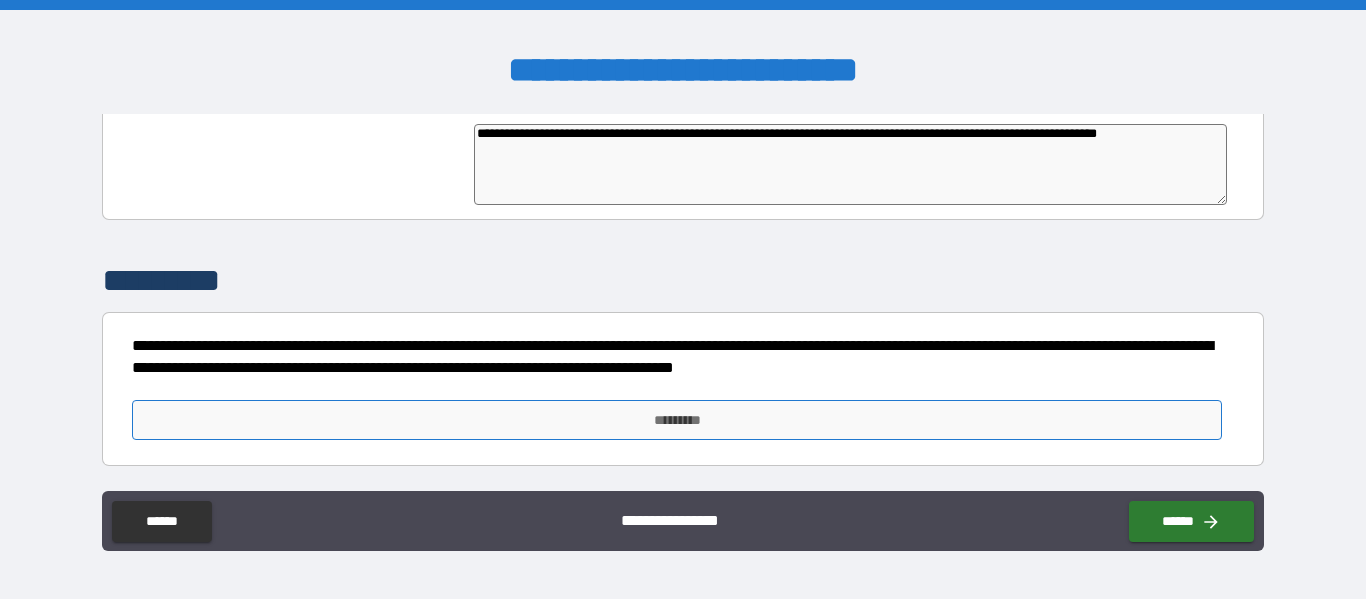type on "**********" 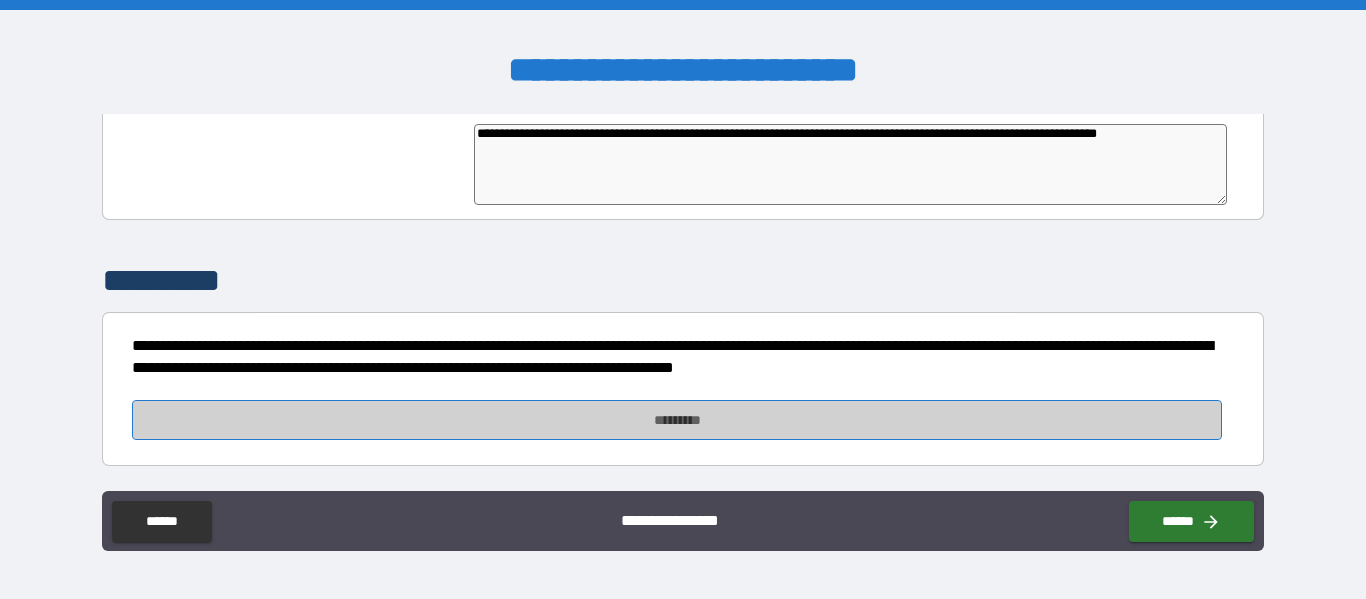click on "*********" at bounding box center (677, 420) 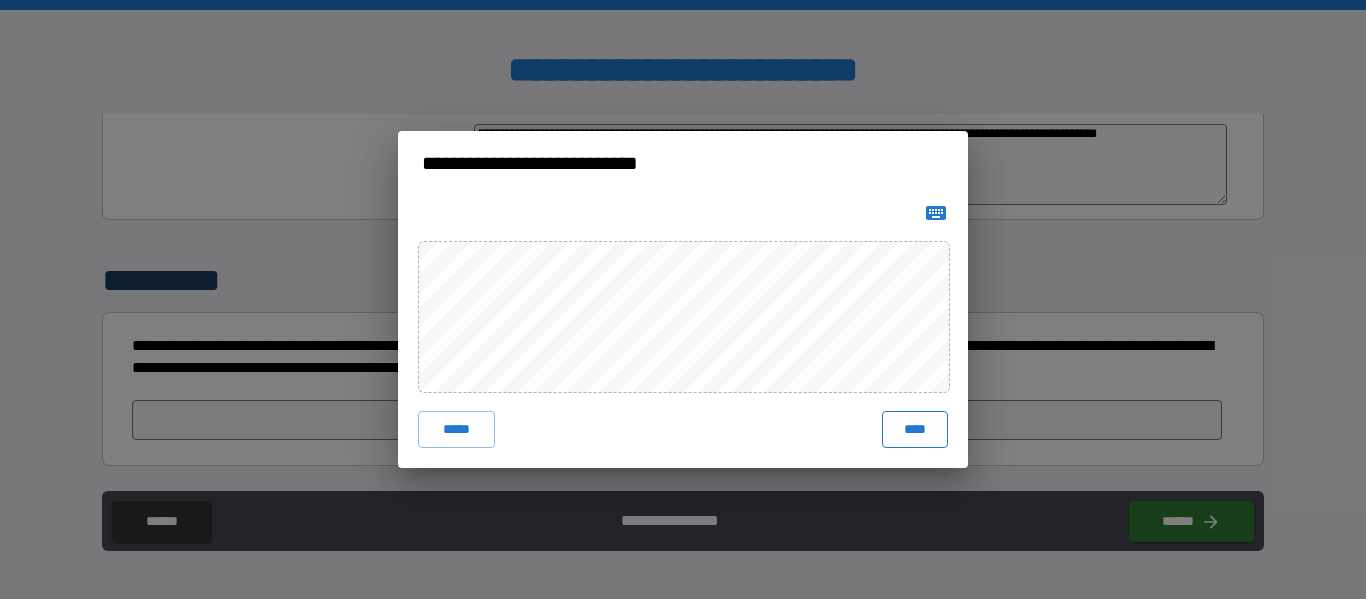 click on "****" at bounding box center [915, 429] 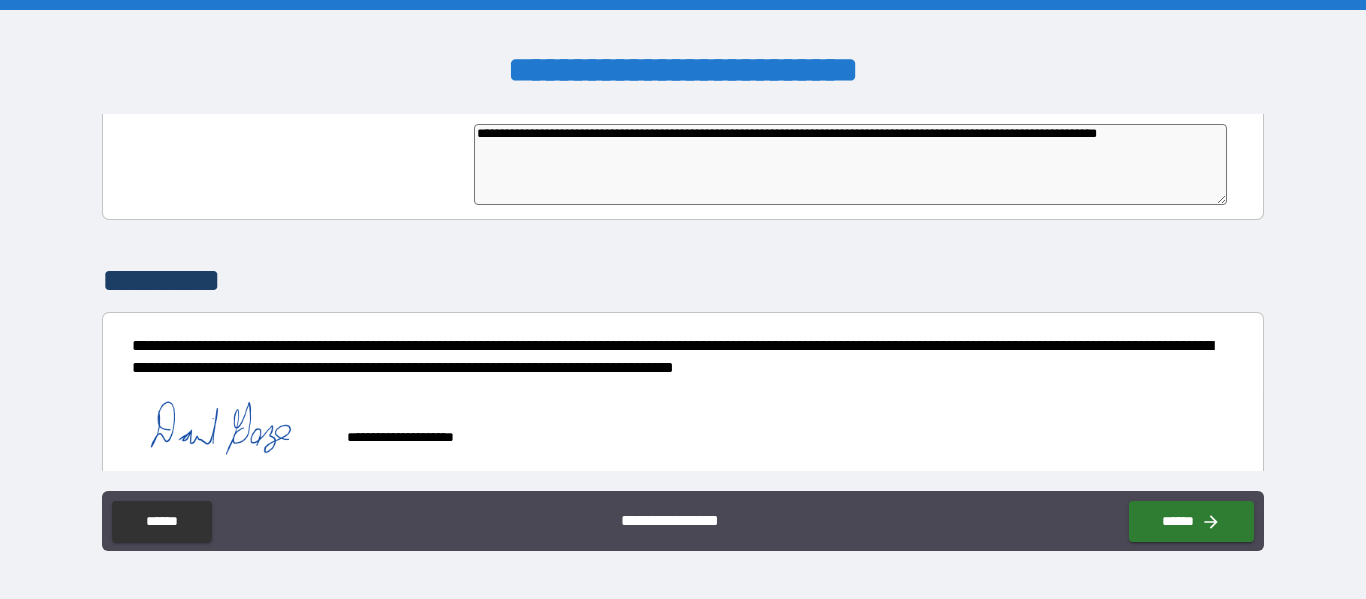 type on "*" 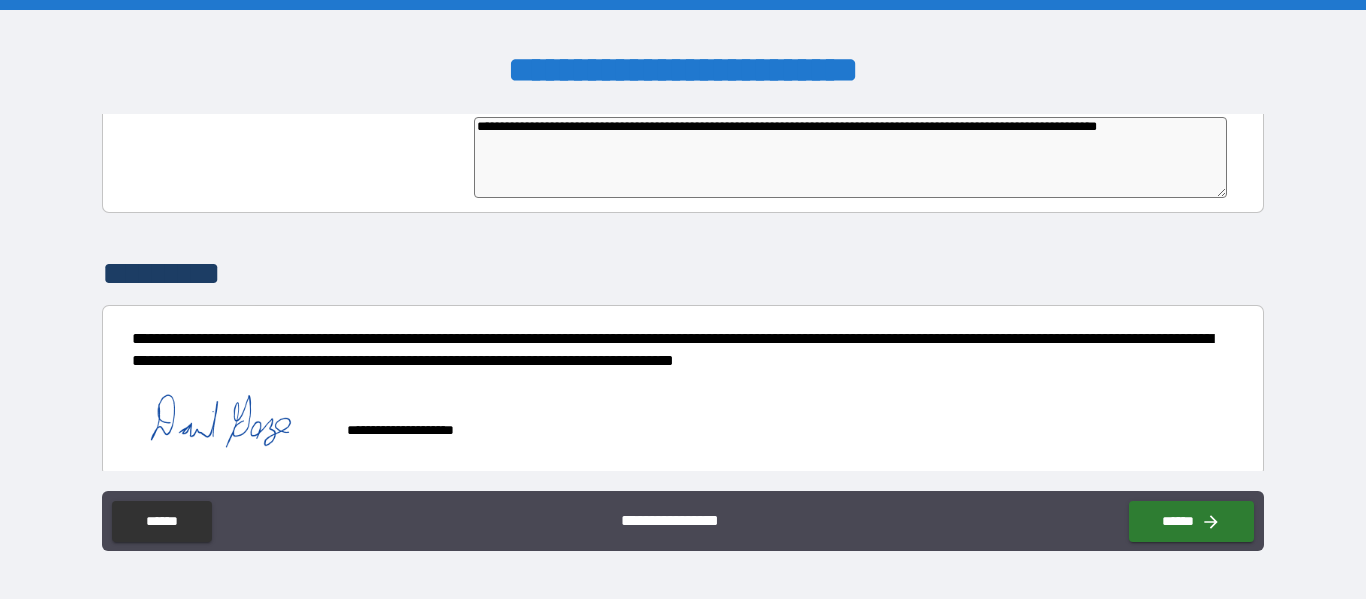 scroll, scrollTop: 4985, scrollLeft: 0, axis: vertical 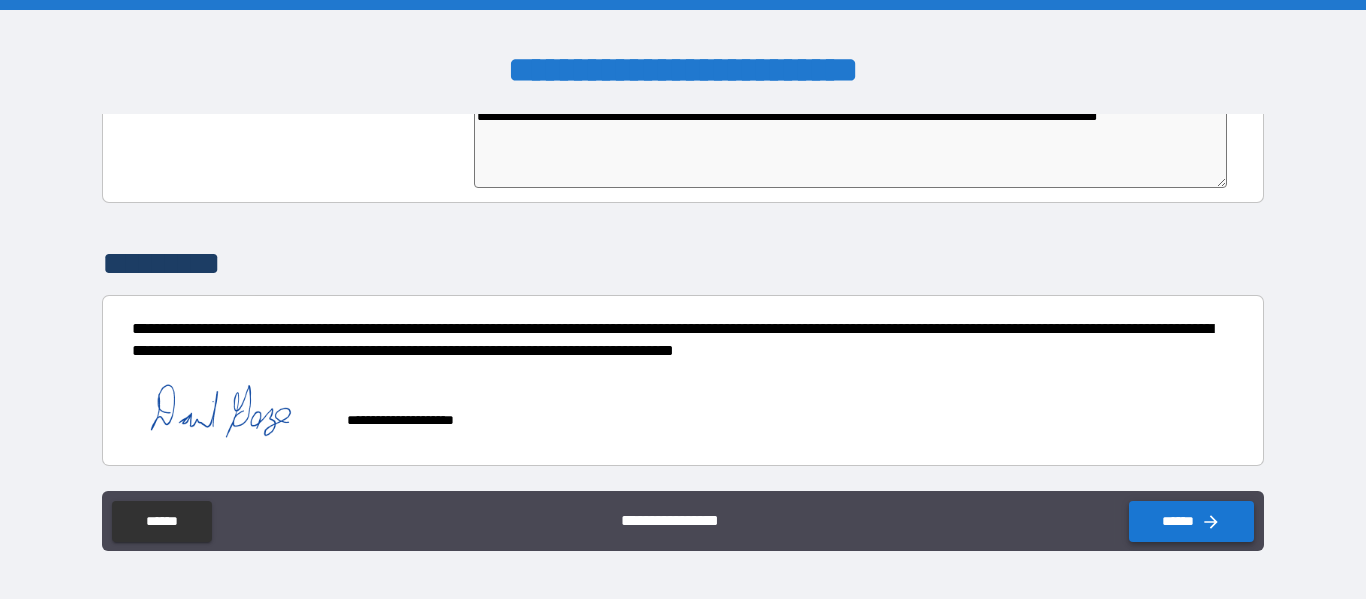 click on "******" at bounding box center (1191, 521) 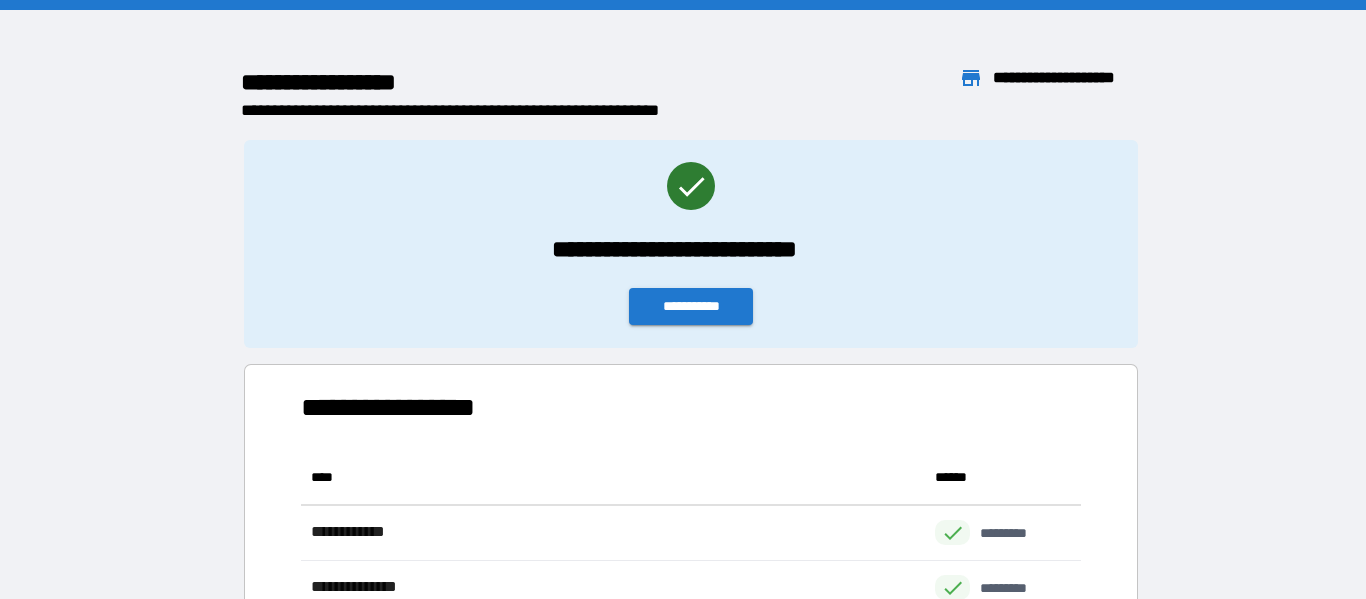 scroll, scrollTop: 1, scrollLeft: 1, axis: both 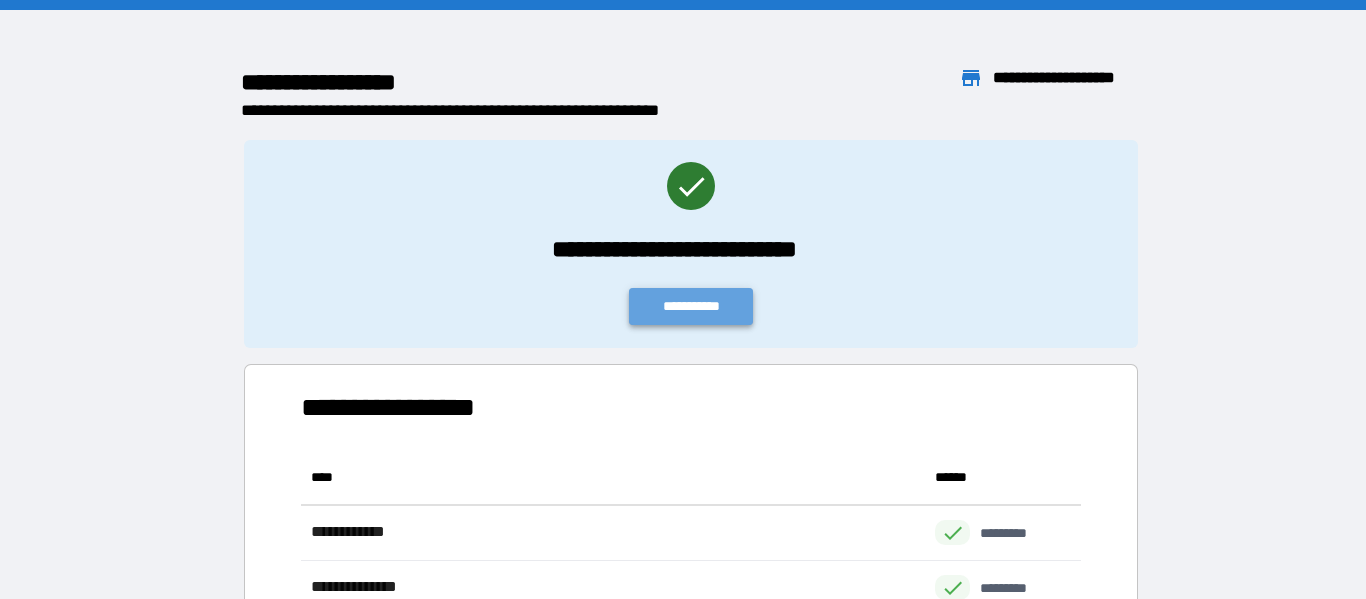 click on "**********" at bounding box center (691, 306) 